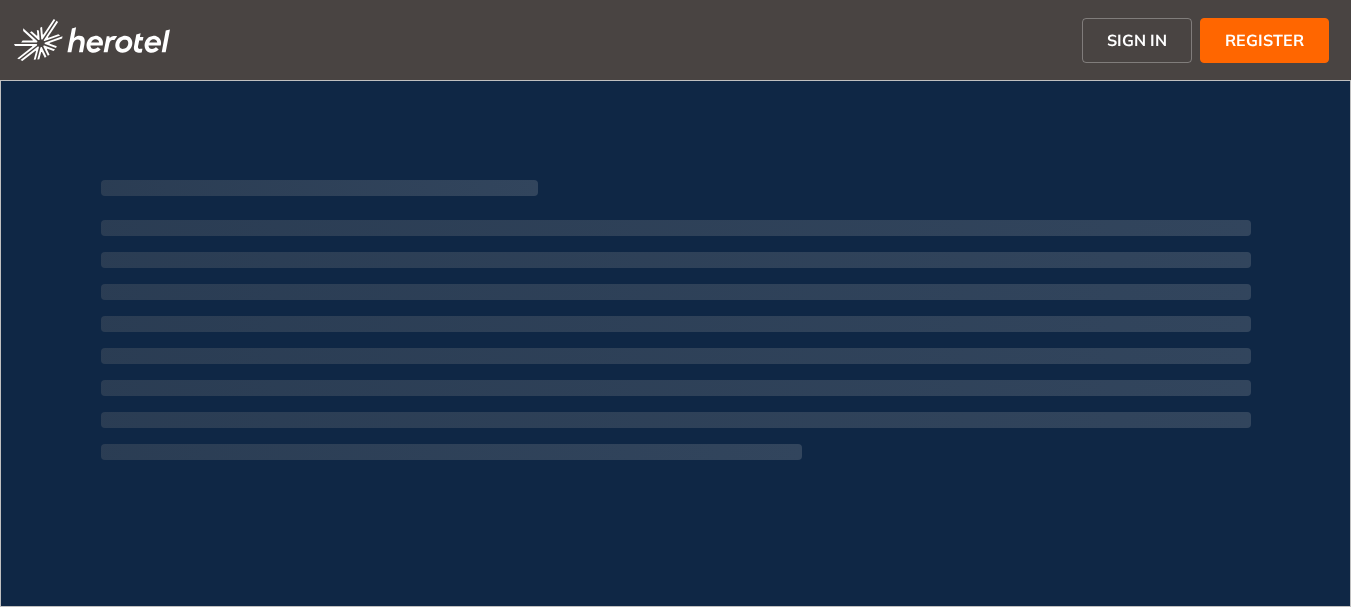 scroll, scrollTop: 0, scrollLeft: 0, axis: both 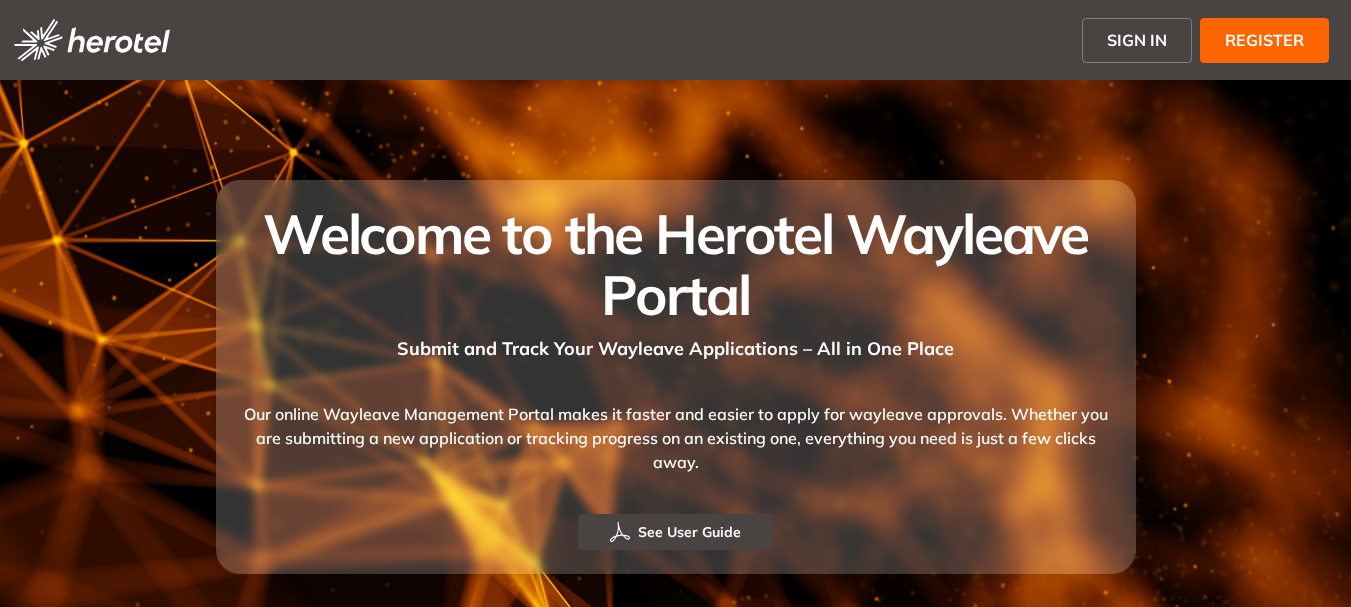click on "SIGN IN" at bounding box center [1137, 40] 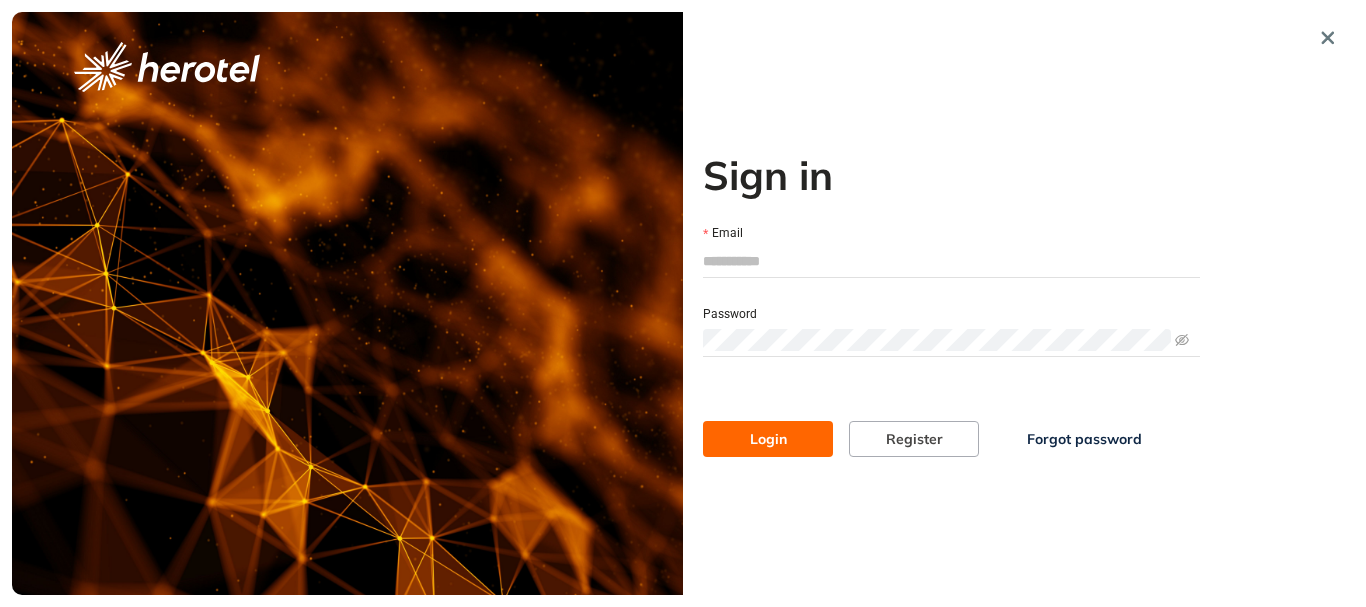 type on "**********" 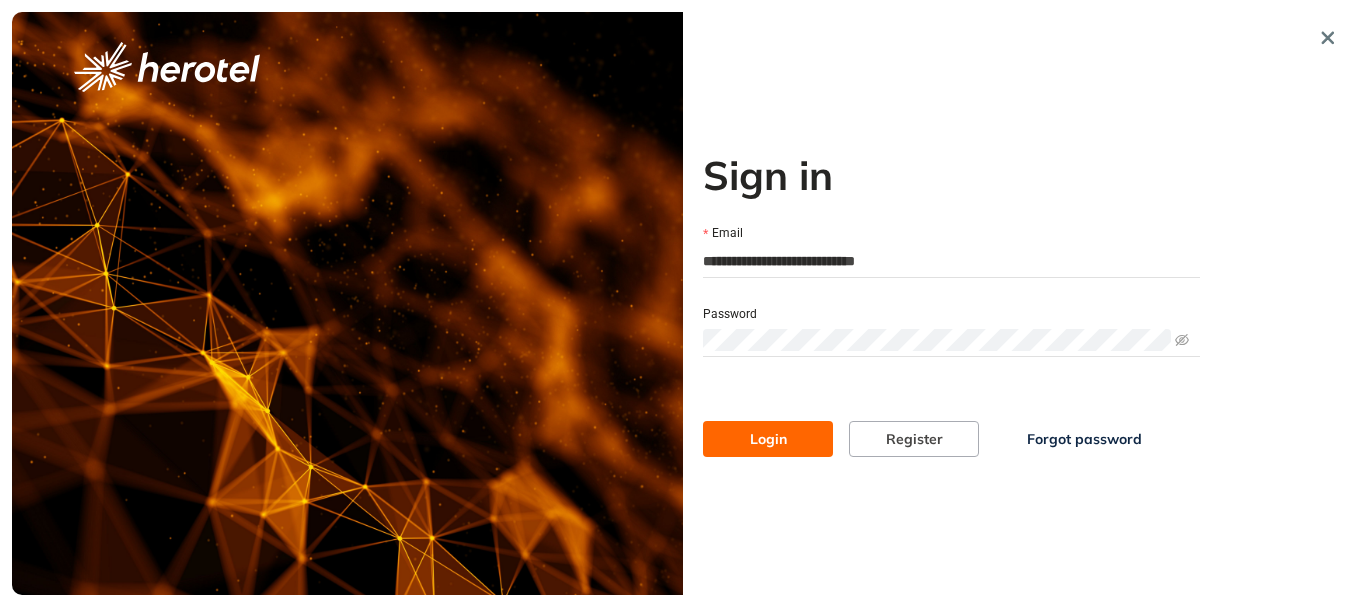 click on "Login" at bounding box center (768, 439) 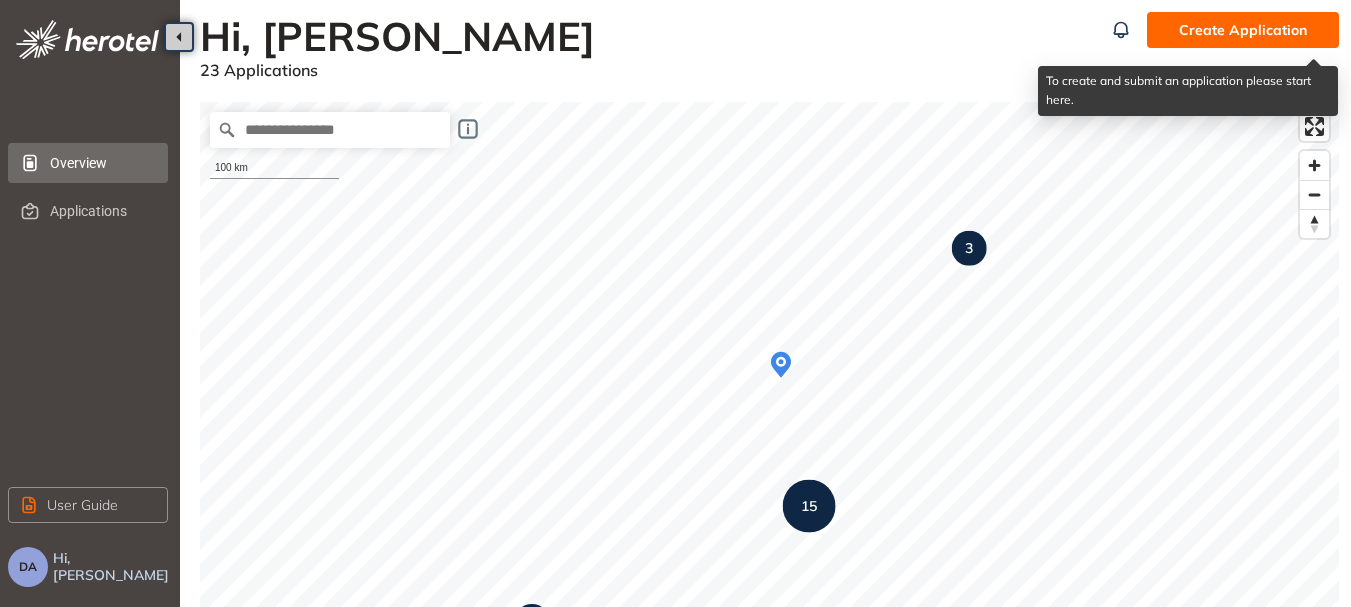 click on "Create Application" at bounding box center [1243, 30] 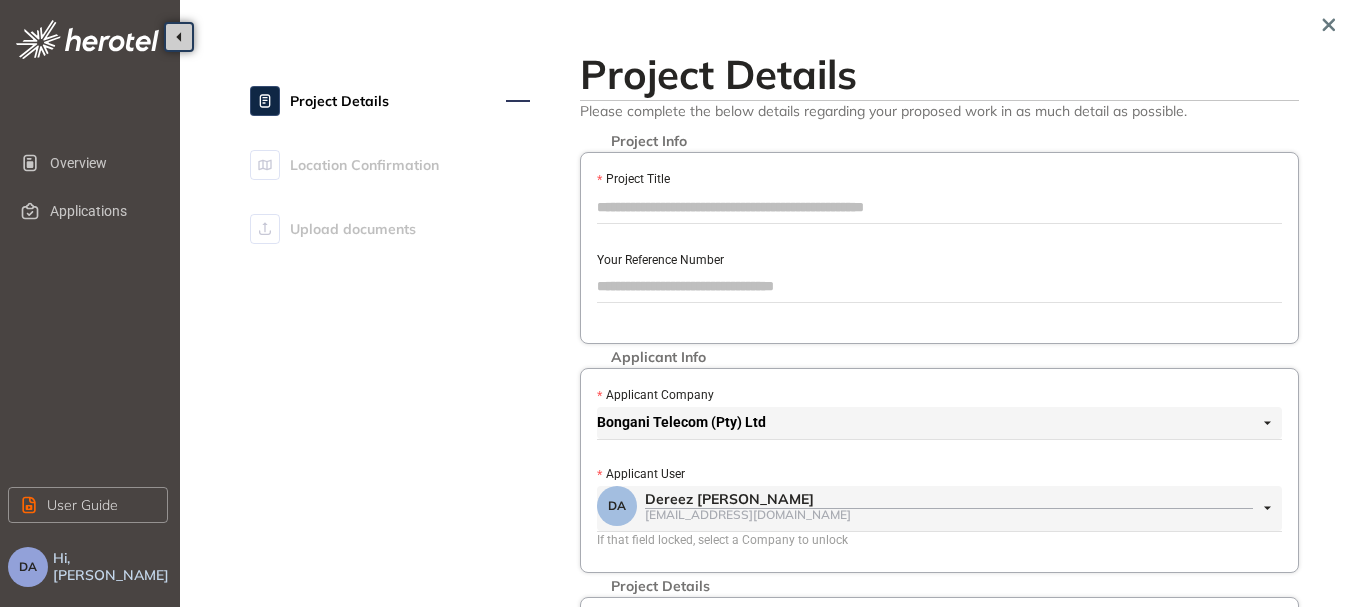 click on "Project Title" at bounding box center (939, 207) 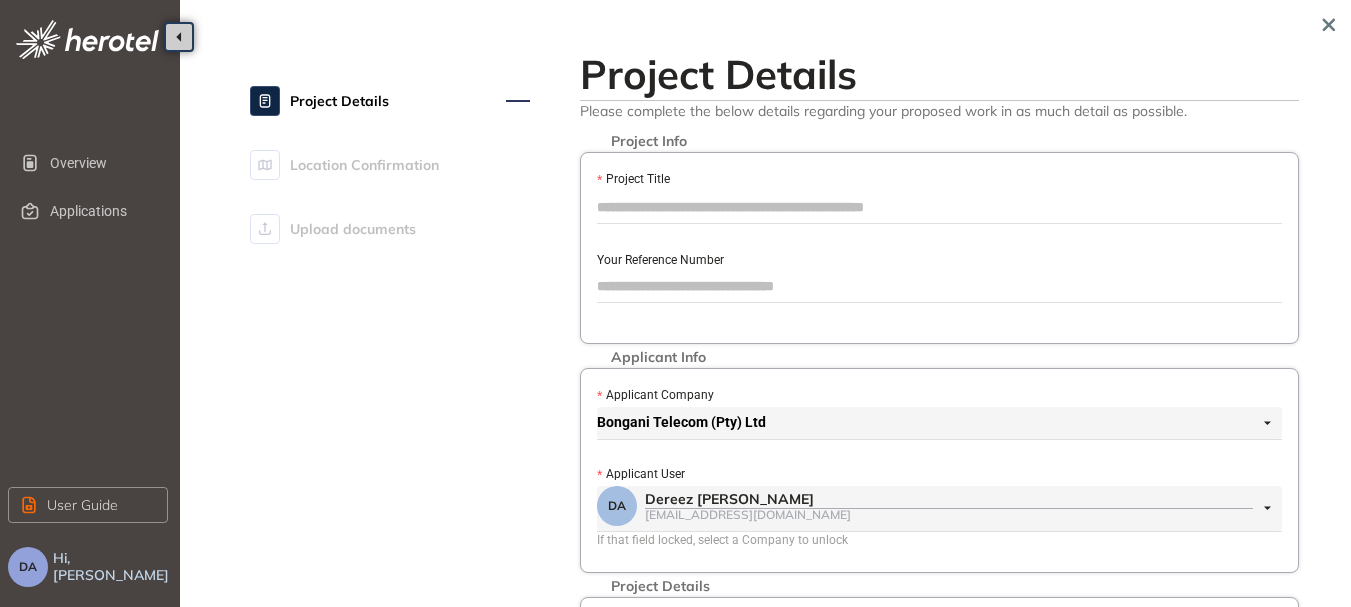 paste on "**********" 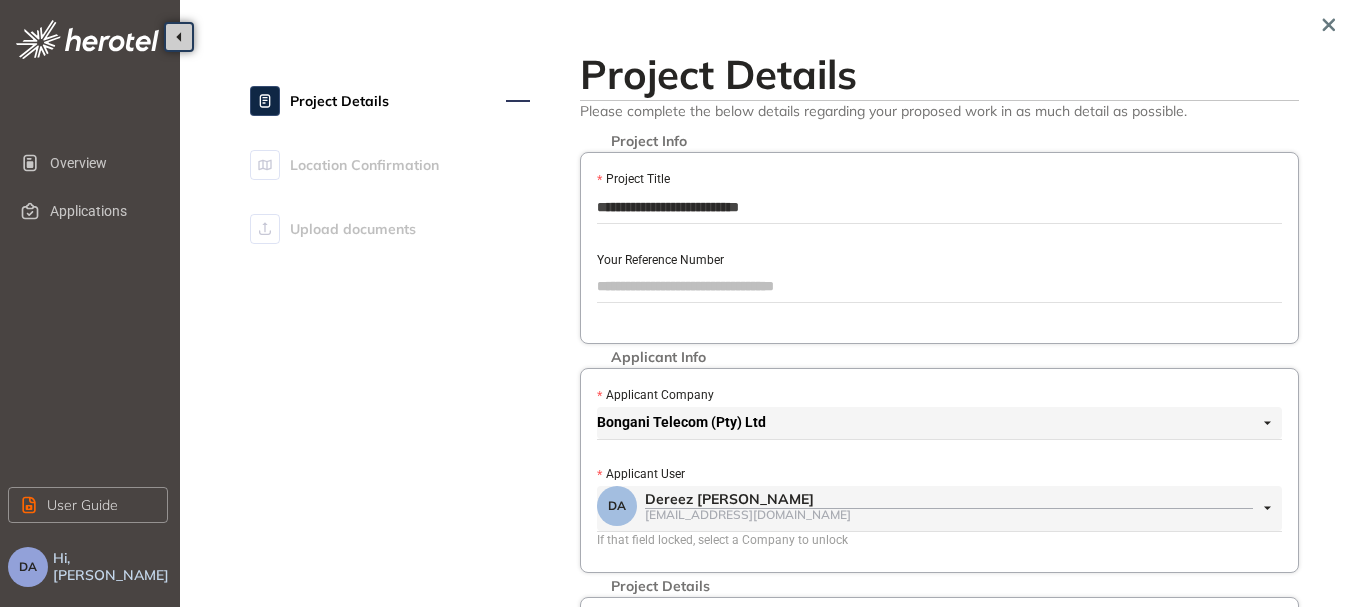 drag, startPoint x: 460, startPoint y: 186, endPoint x: 373, endPoint y: 186, distance: 87 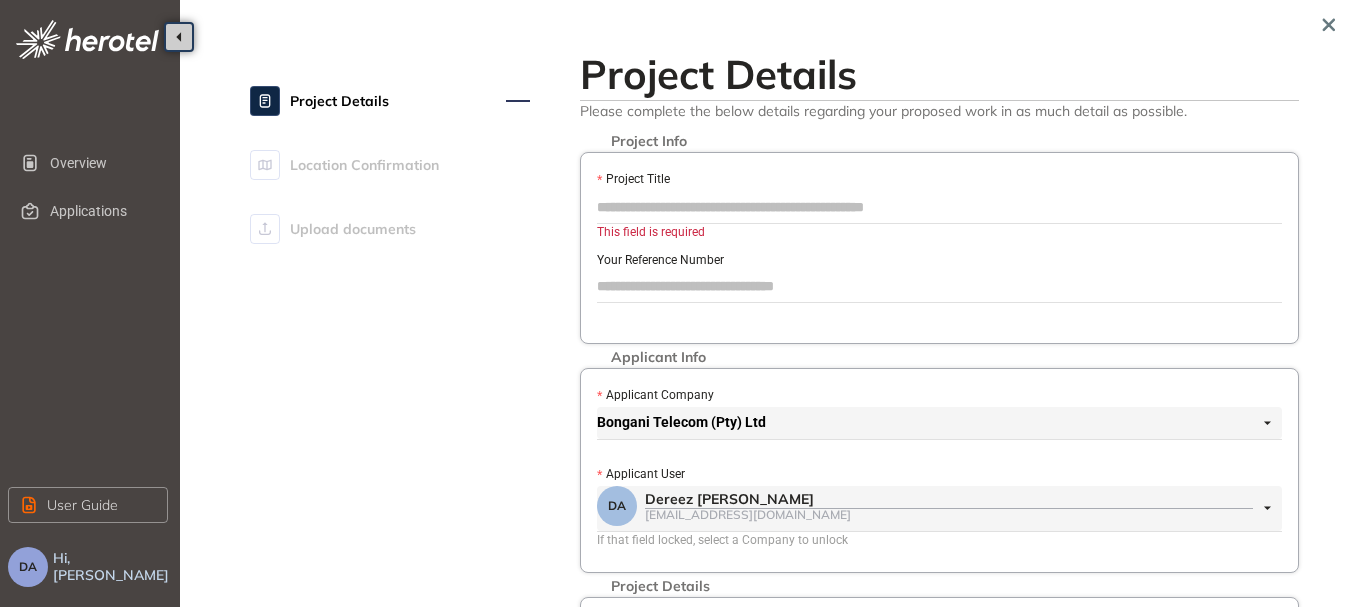 click on "Project Title" at bounding box center (939, 207) 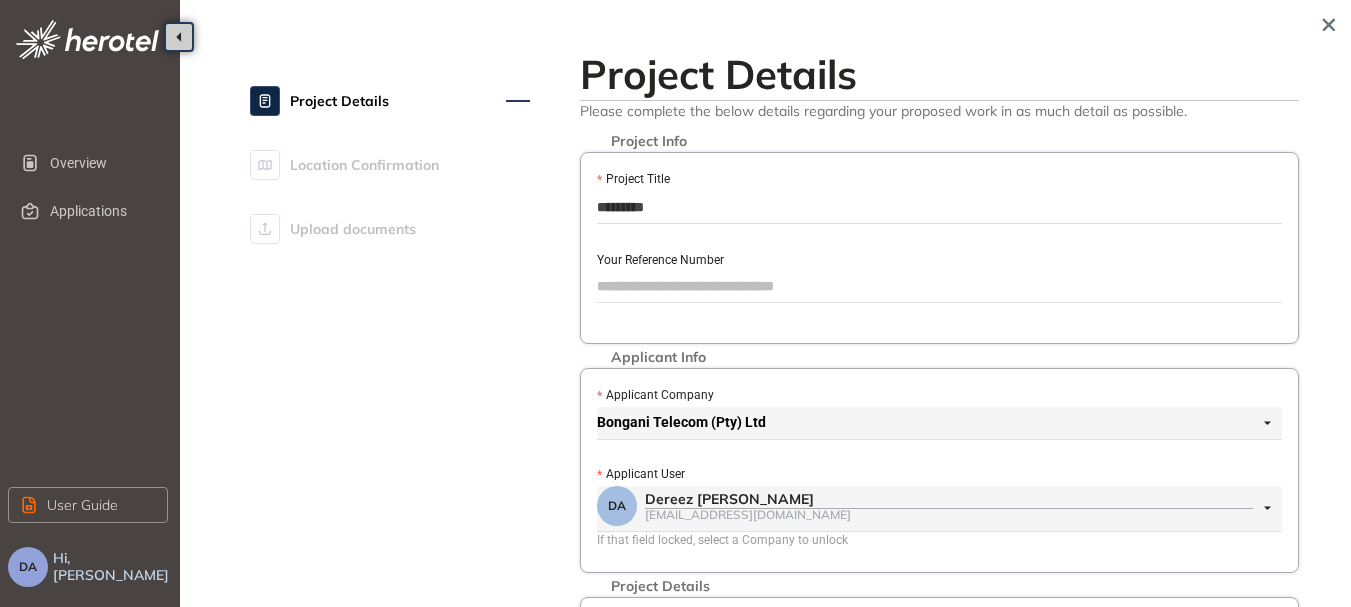 type on "*********" 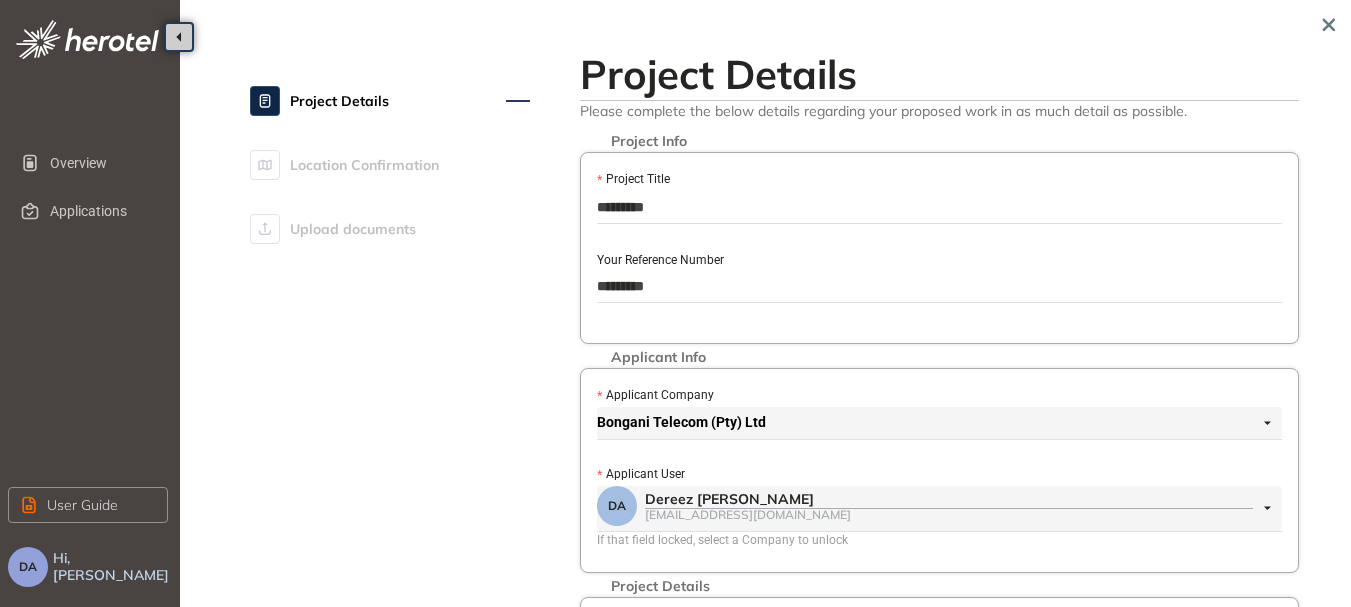 type on "*********" 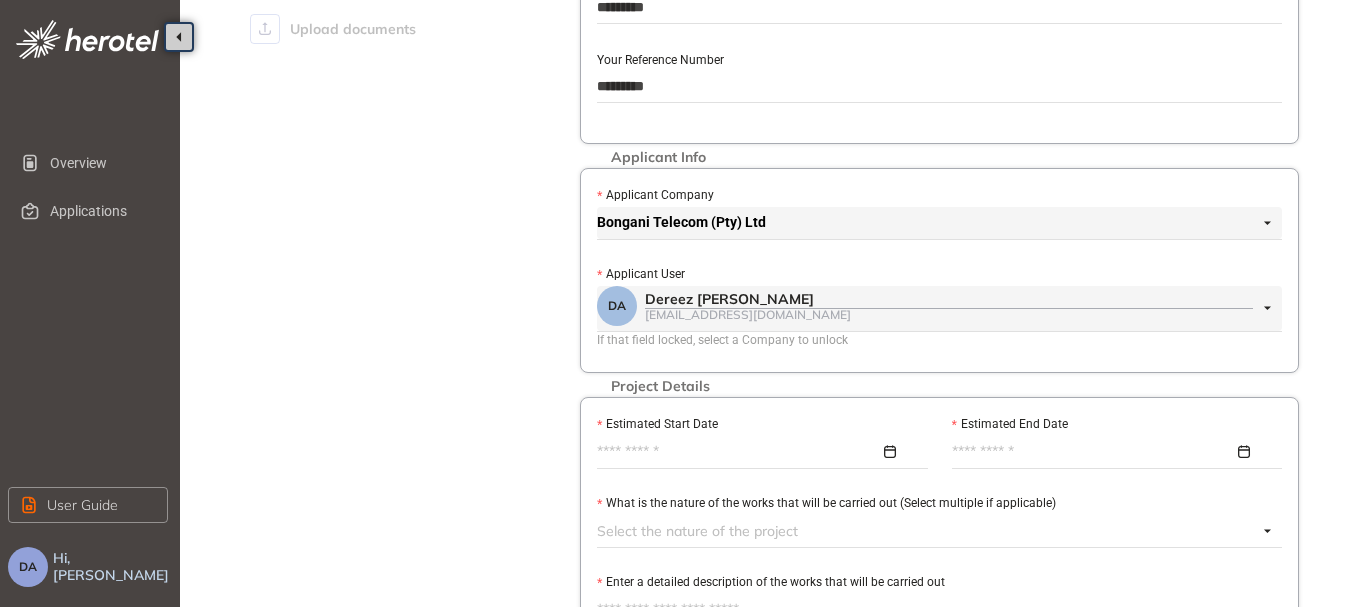 scroll, scrollTop: 300, scrollLeft: 0, axis: vertical 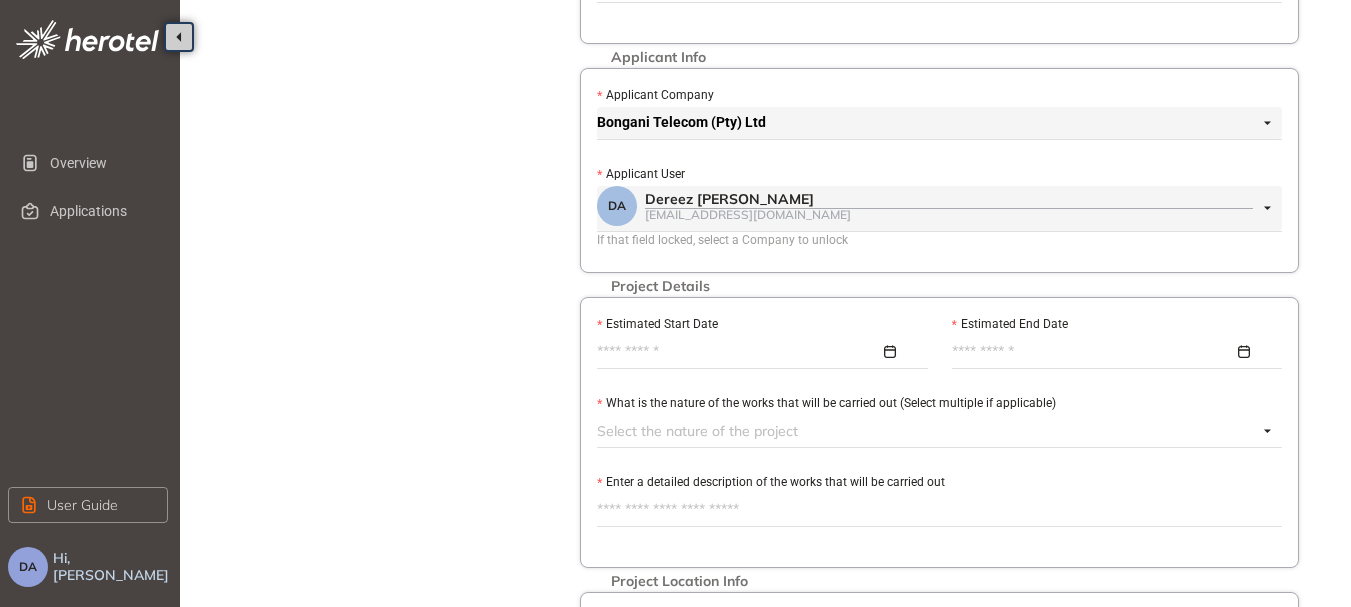 click at bounding box center [757, 352] 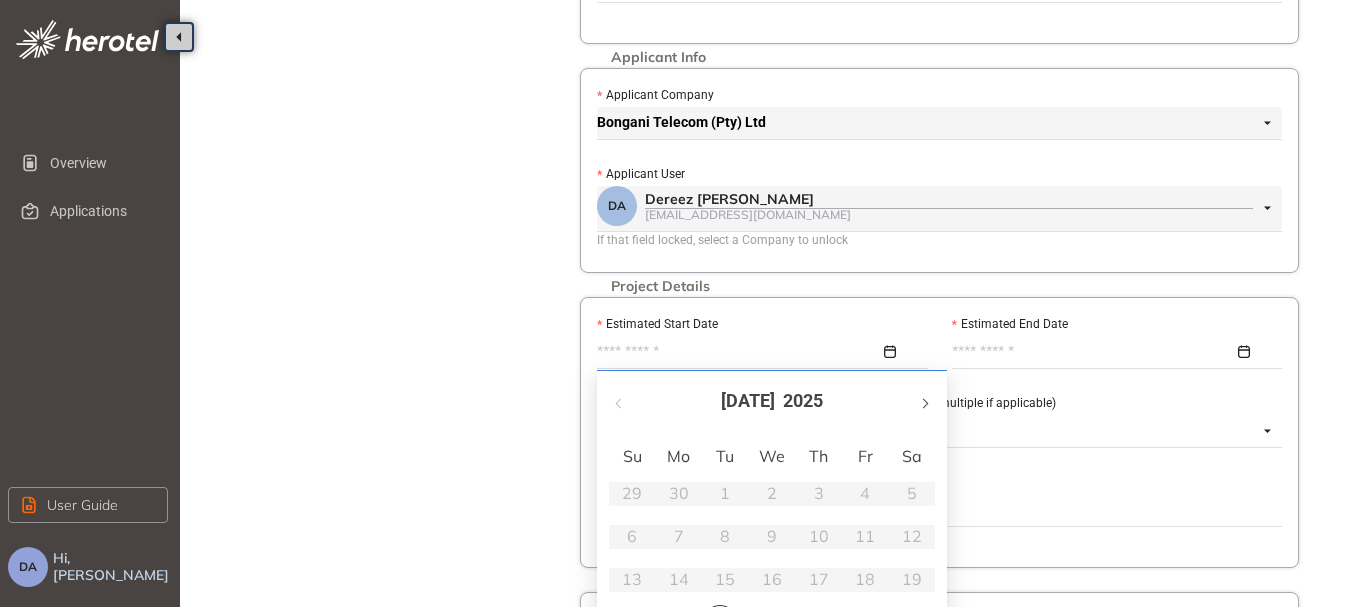 click at bounding box center [924, 403] 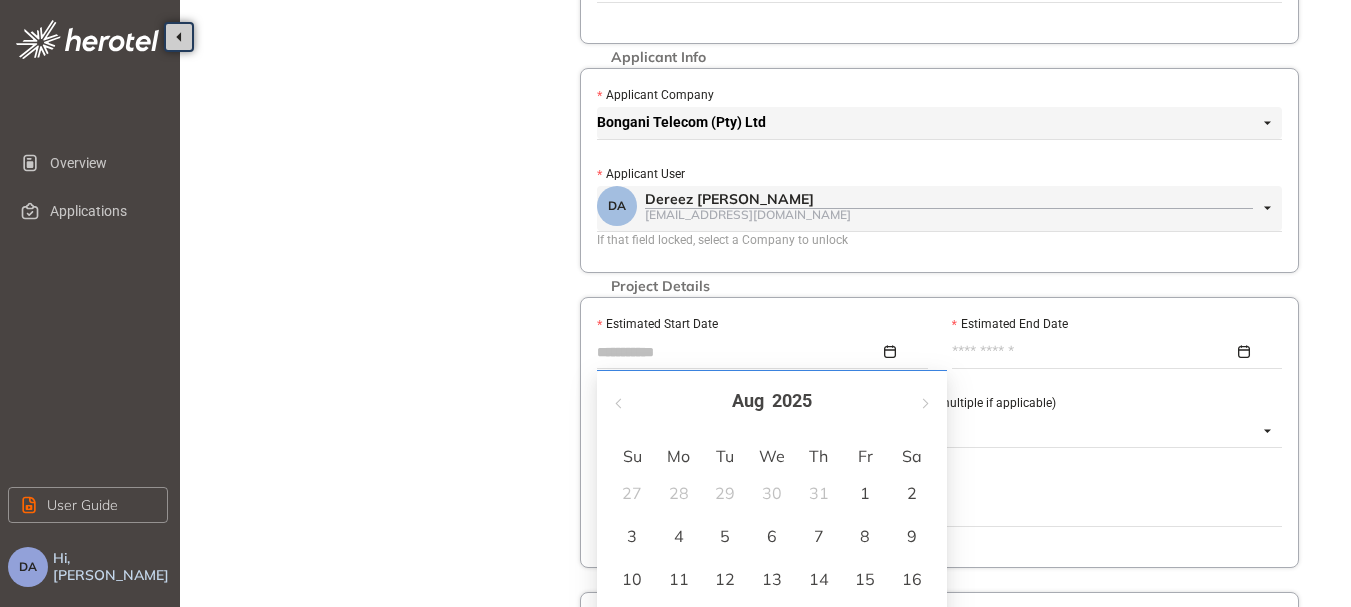 scroll, scrollTop: 400, scrollLeft: 0, axis: vertical 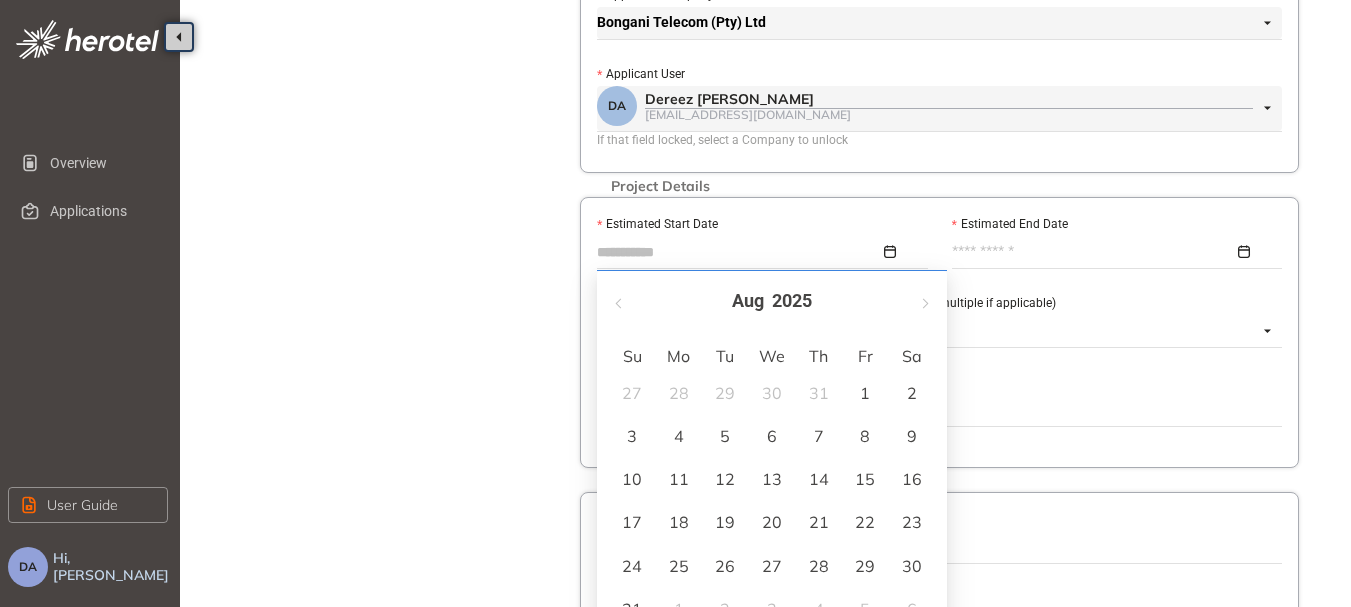 type on "**********" 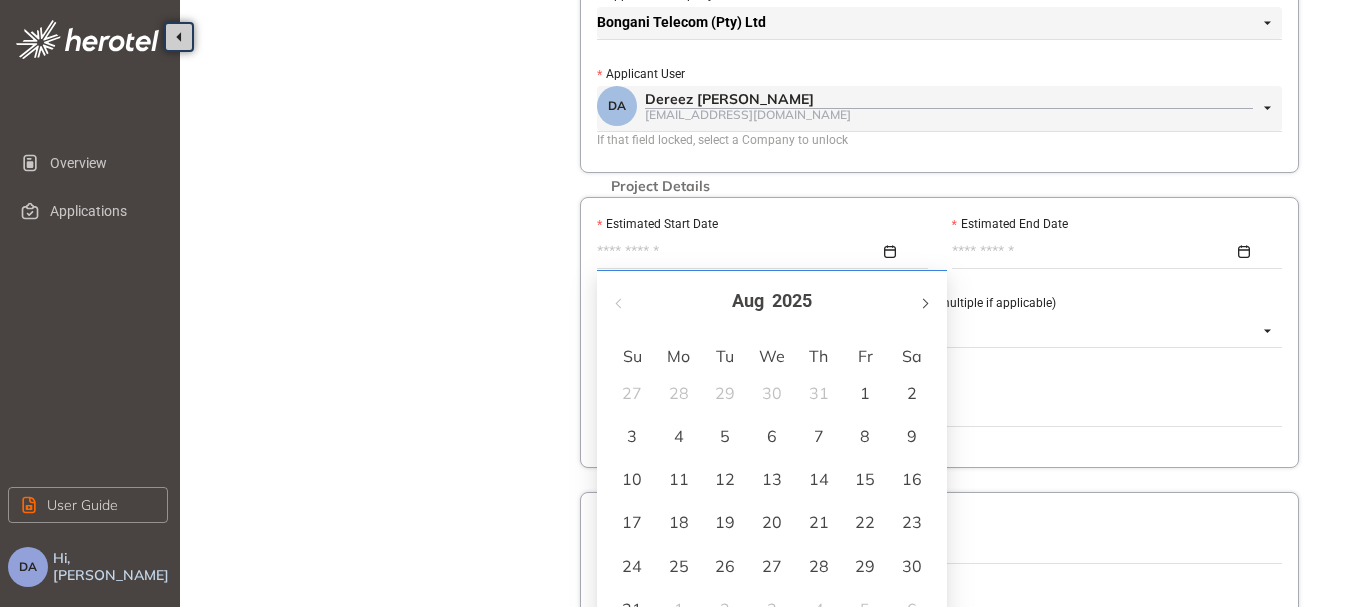 click at bounding box center [924, 301] 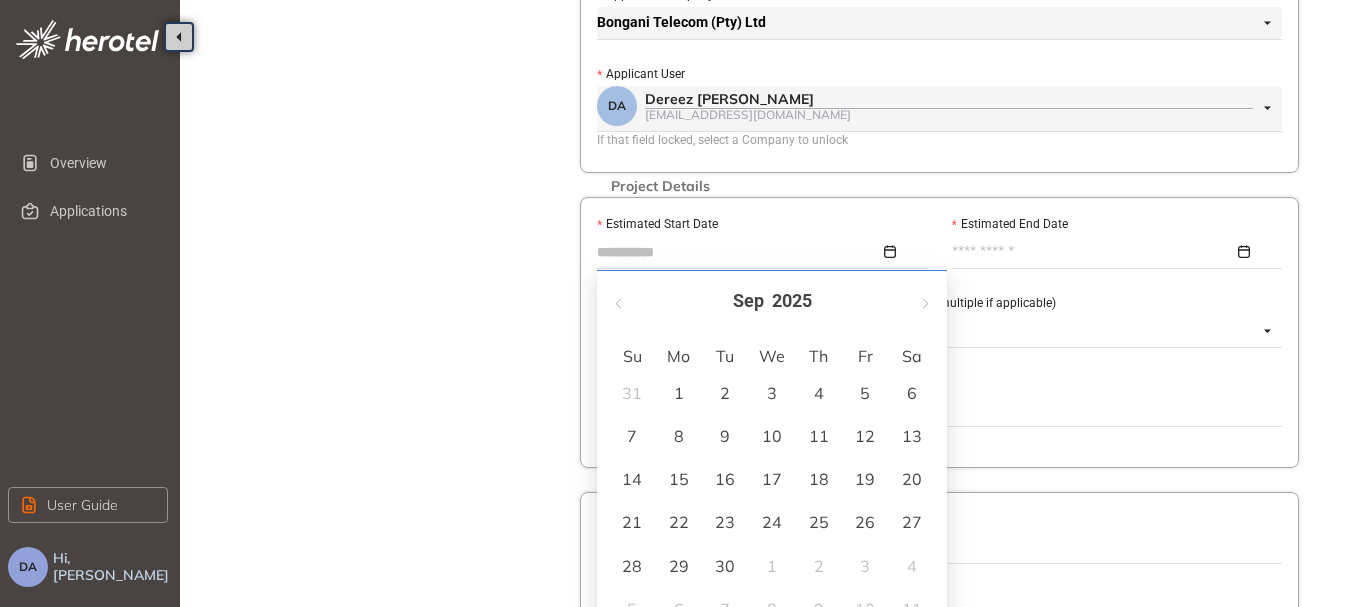 type on "**********" 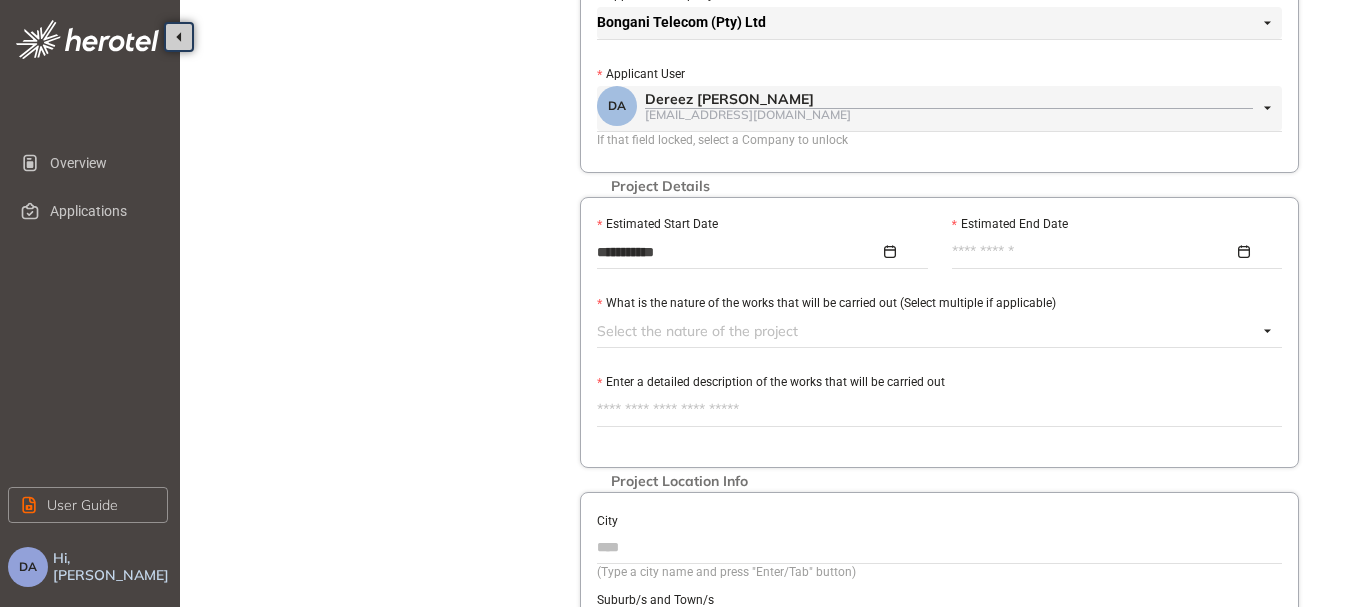 click at bounding box center [1112, 252] 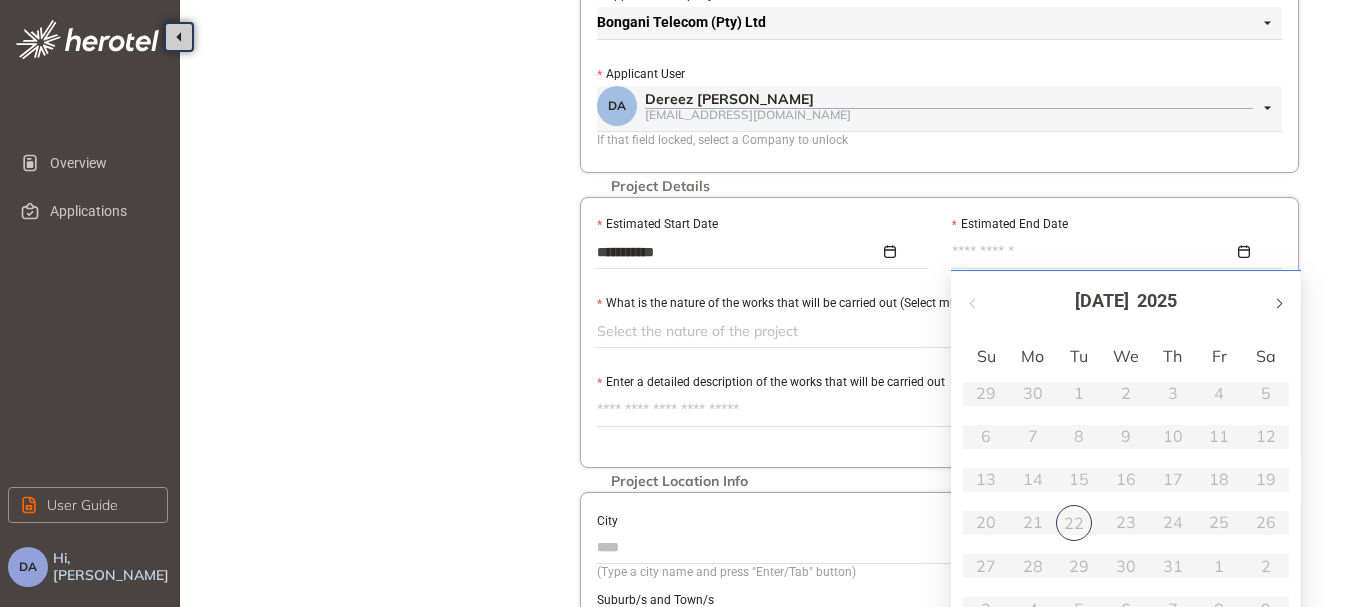 click at bounding box center (1278, 303) 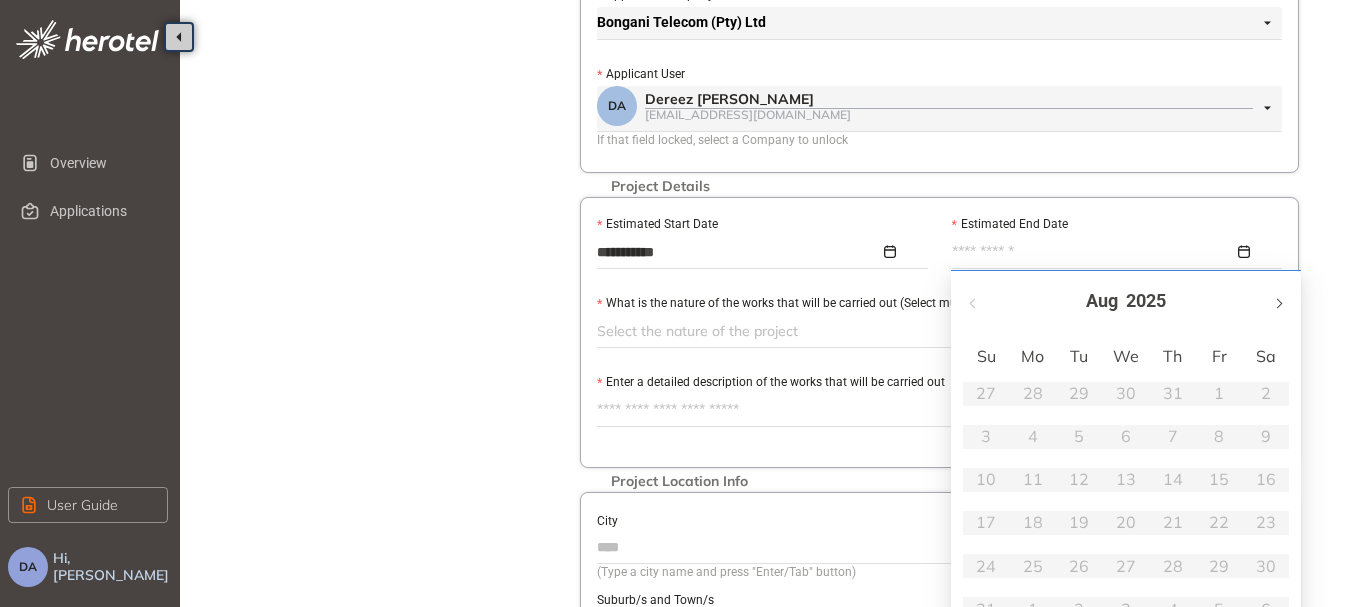 click at bounding box center (1278, 303) 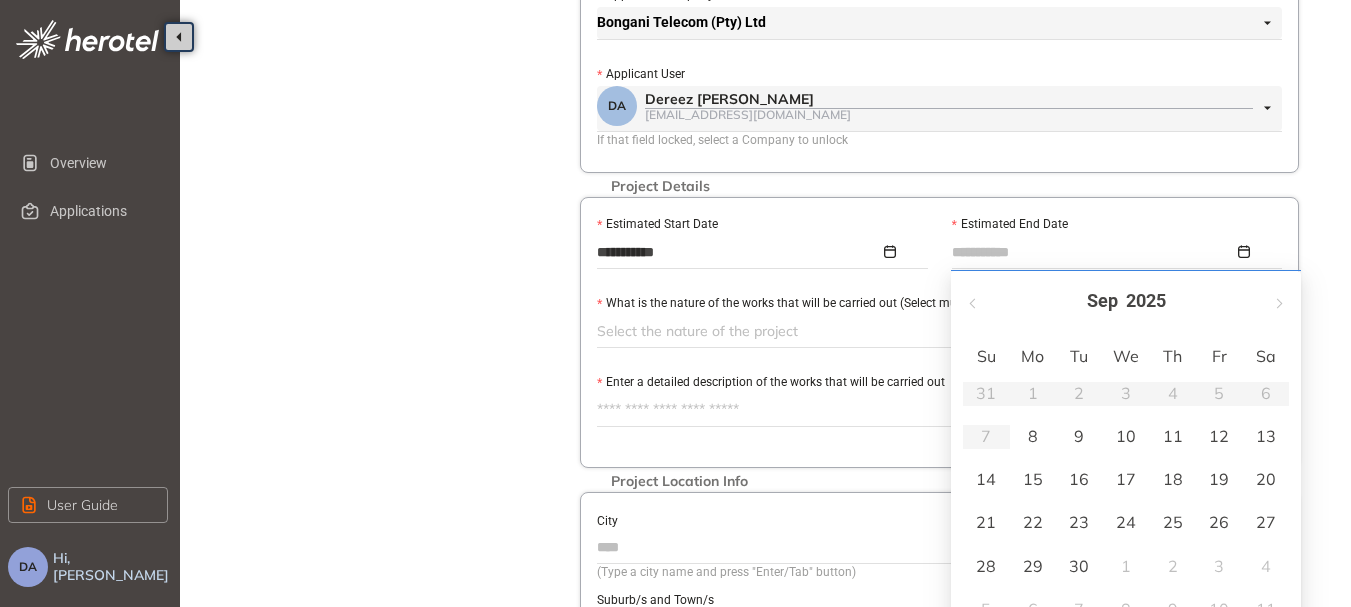 type on "**********" 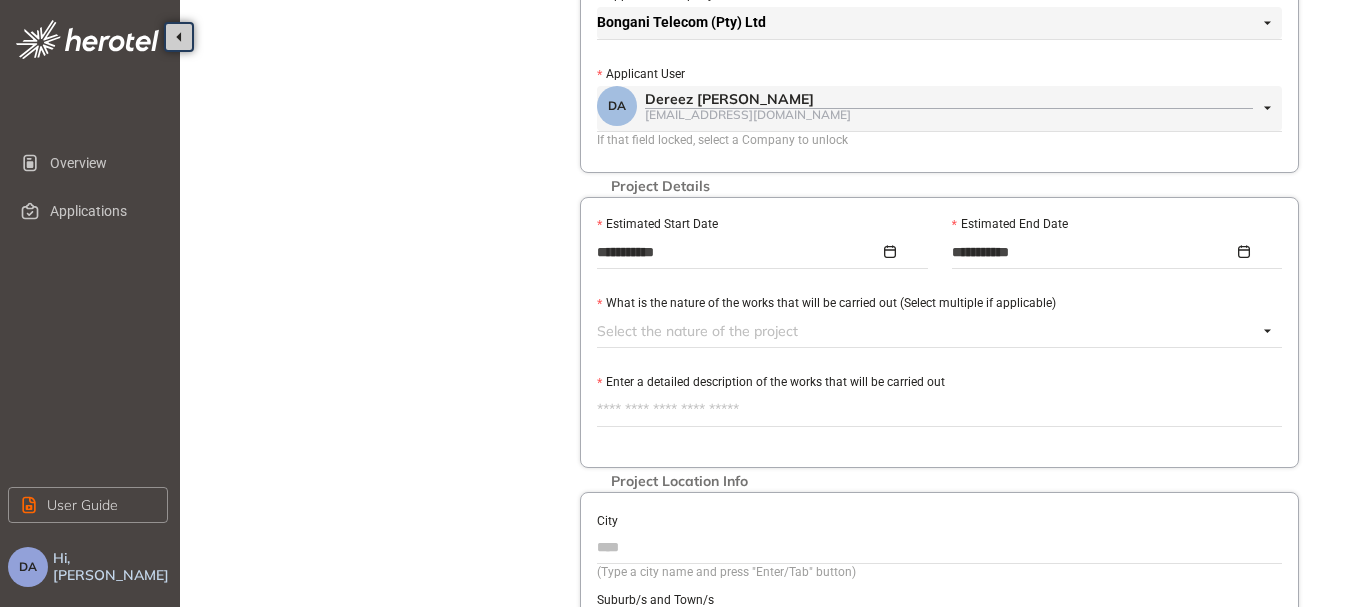 click at bounding box center [927, 331] 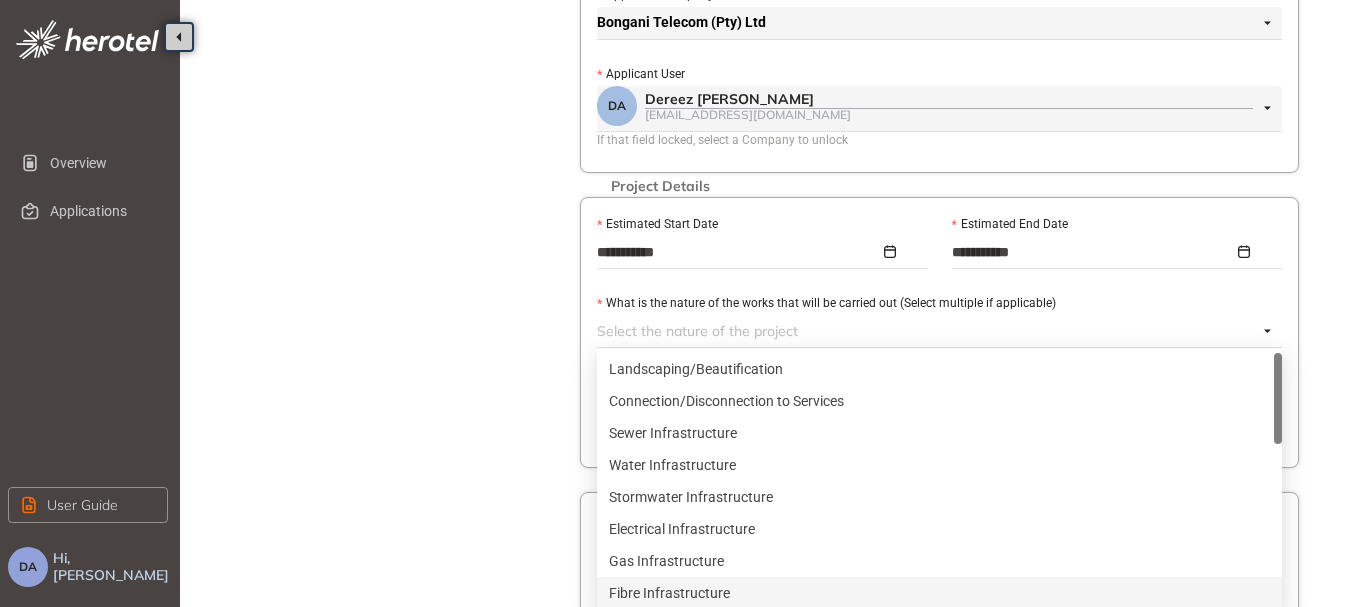 click on "Fibre Infrastructure" at bounding box center [939, 593] 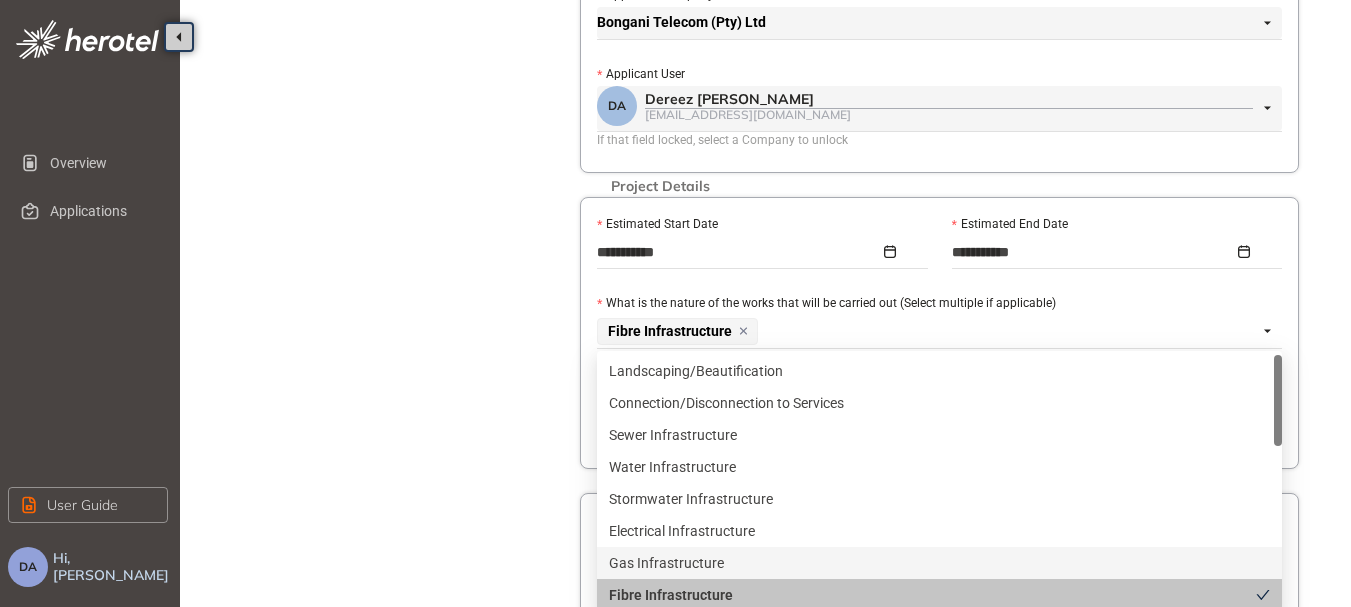 click on "Project Details Location Confirmation Upload documents" at bounding box center [390, 287] 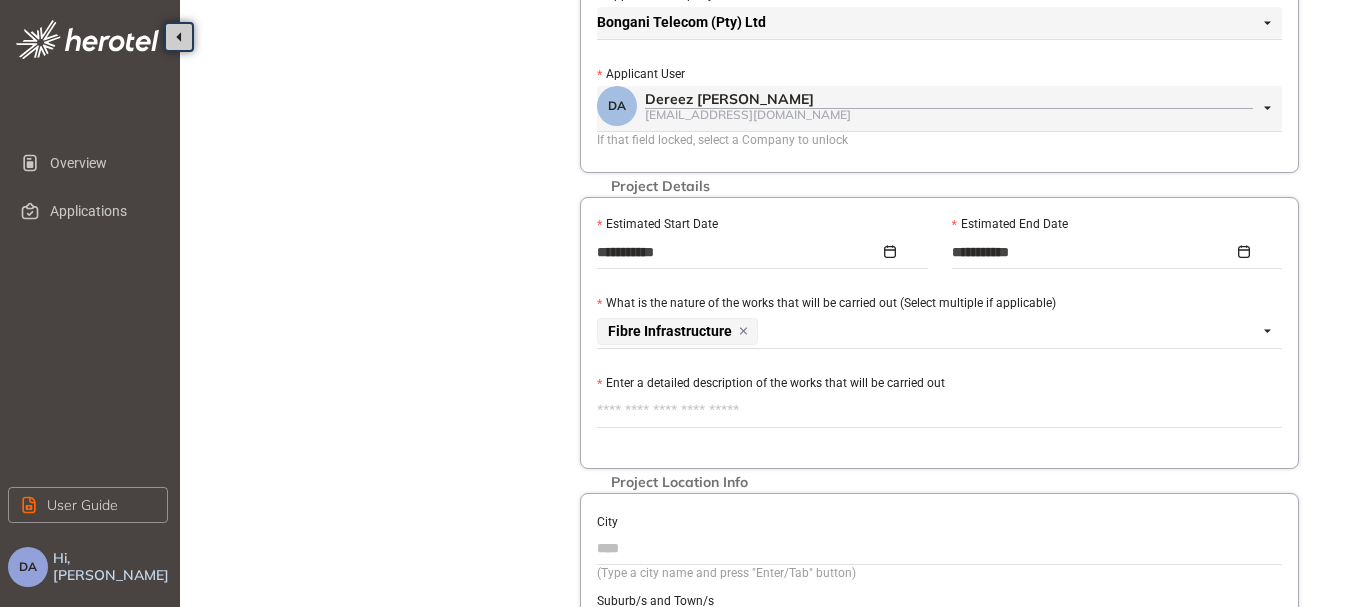 click on "Enter a detailed description of the works that will be carried out" at bounding box center (939, 411) 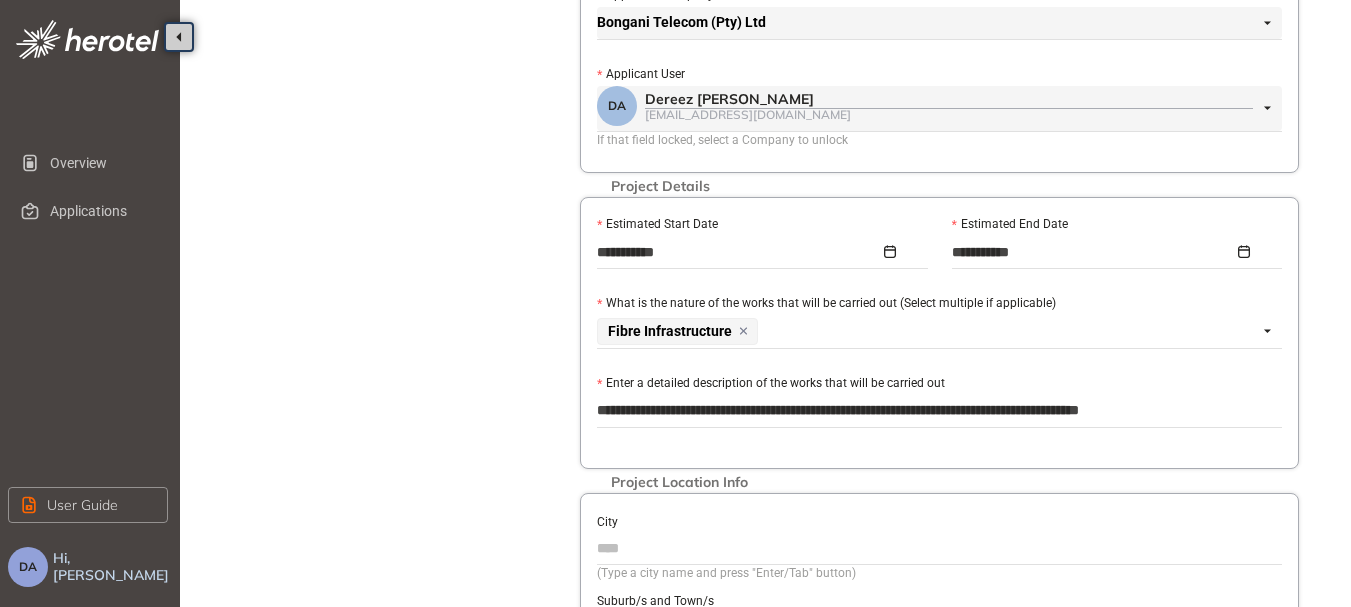 scroll, scrollTop: 0, scrollLeft: 0, axis: both 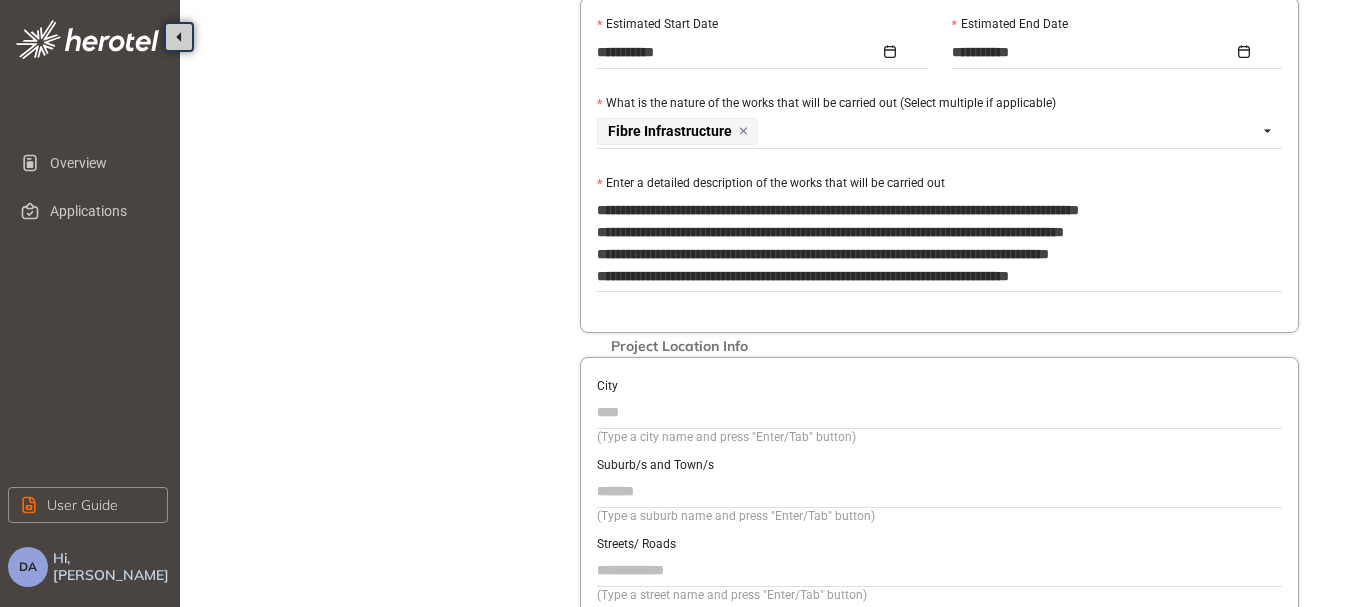 type on "**********" 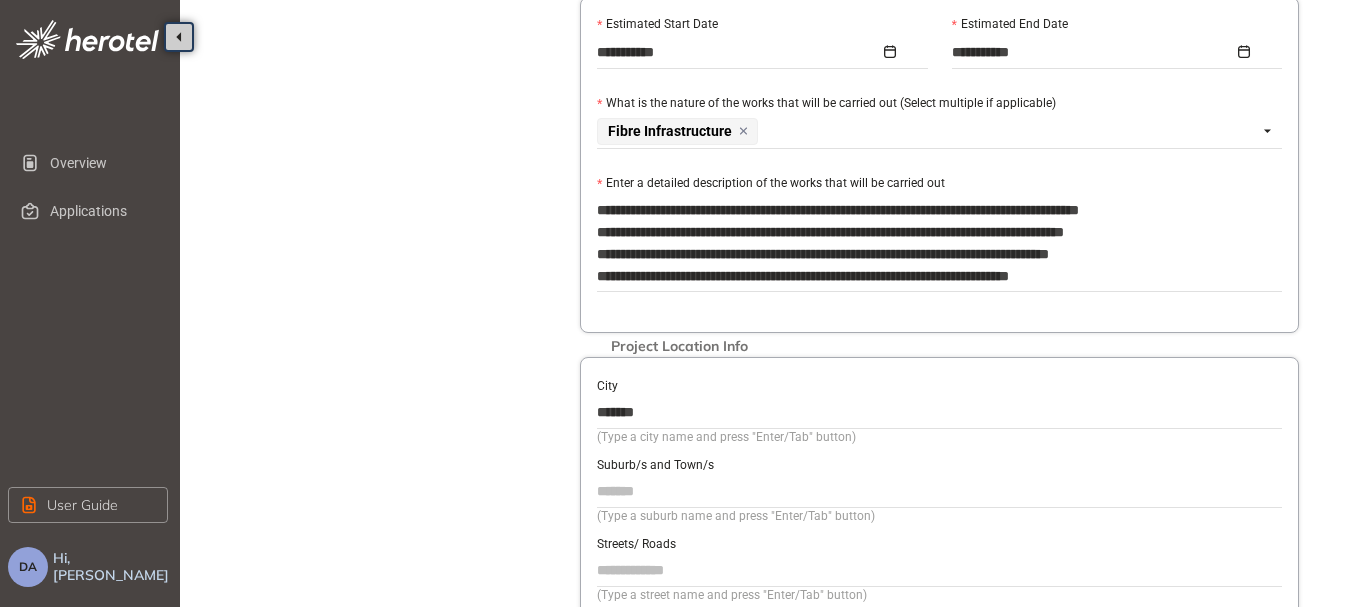 type on "*******" 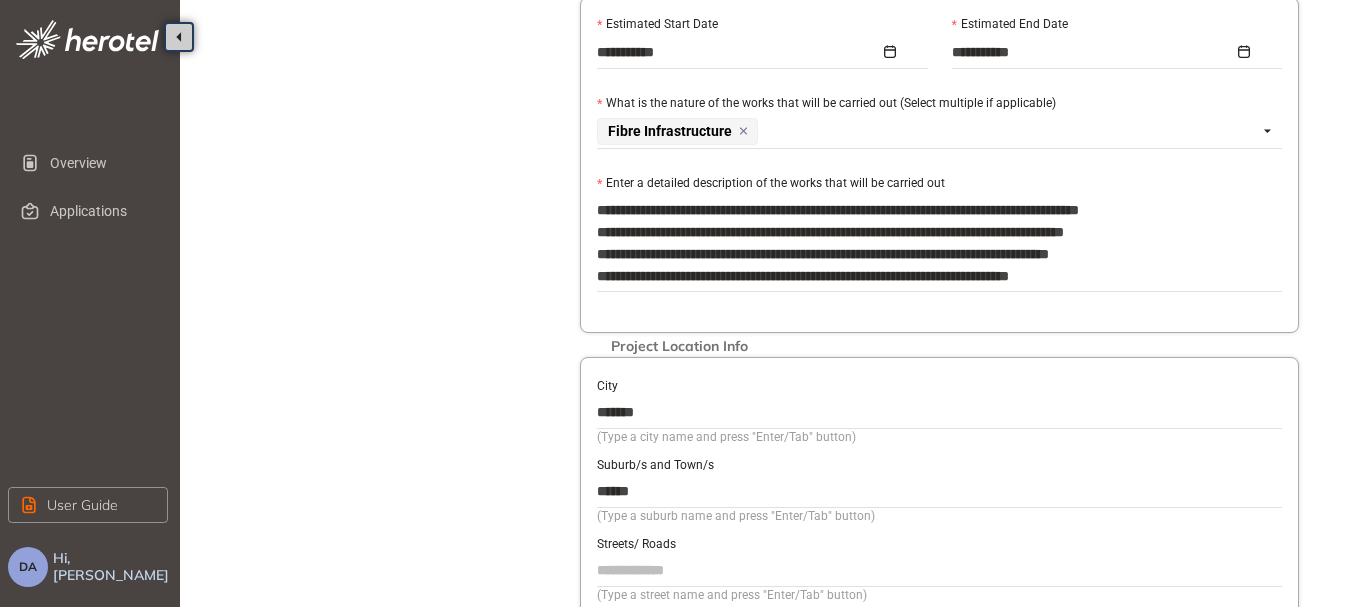 type on "******" 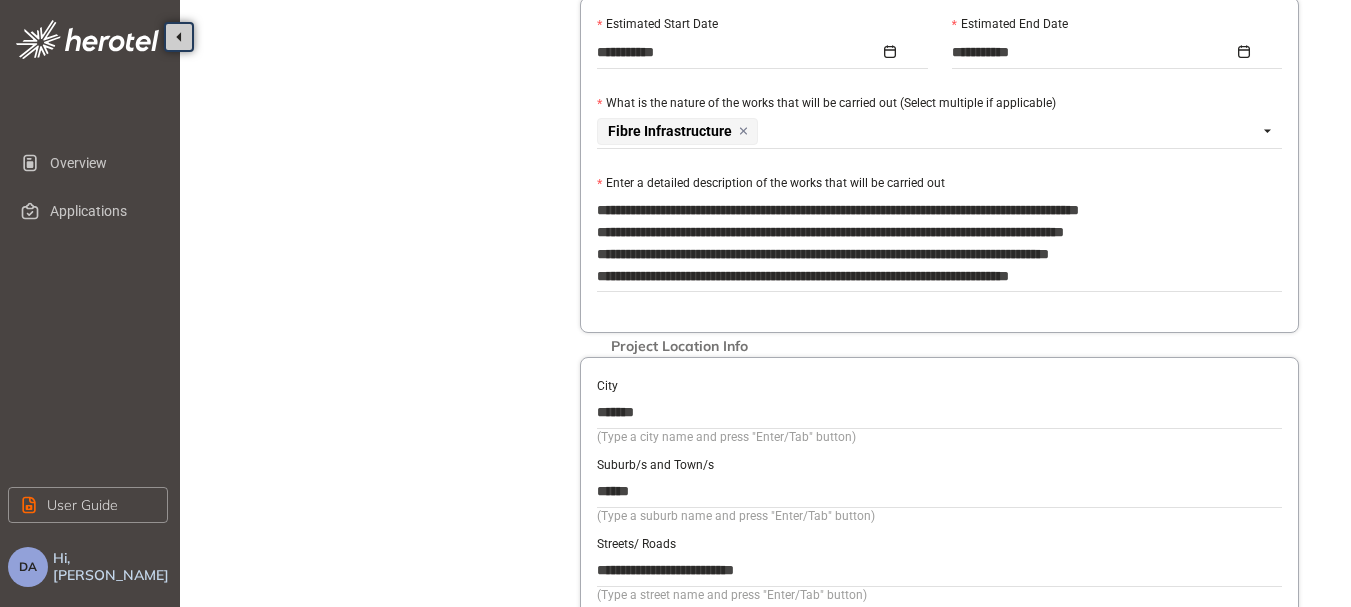 scroll, scrollTop: 800, scrollLeft: 0, axis: vertical 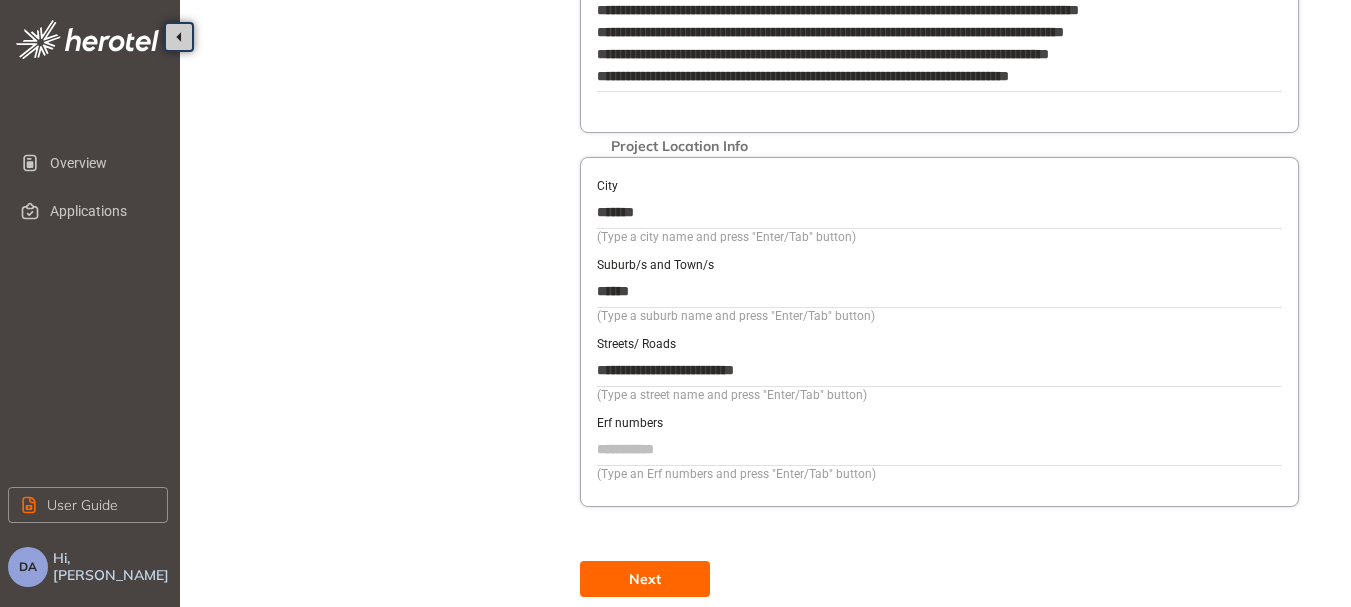 type on "**********" 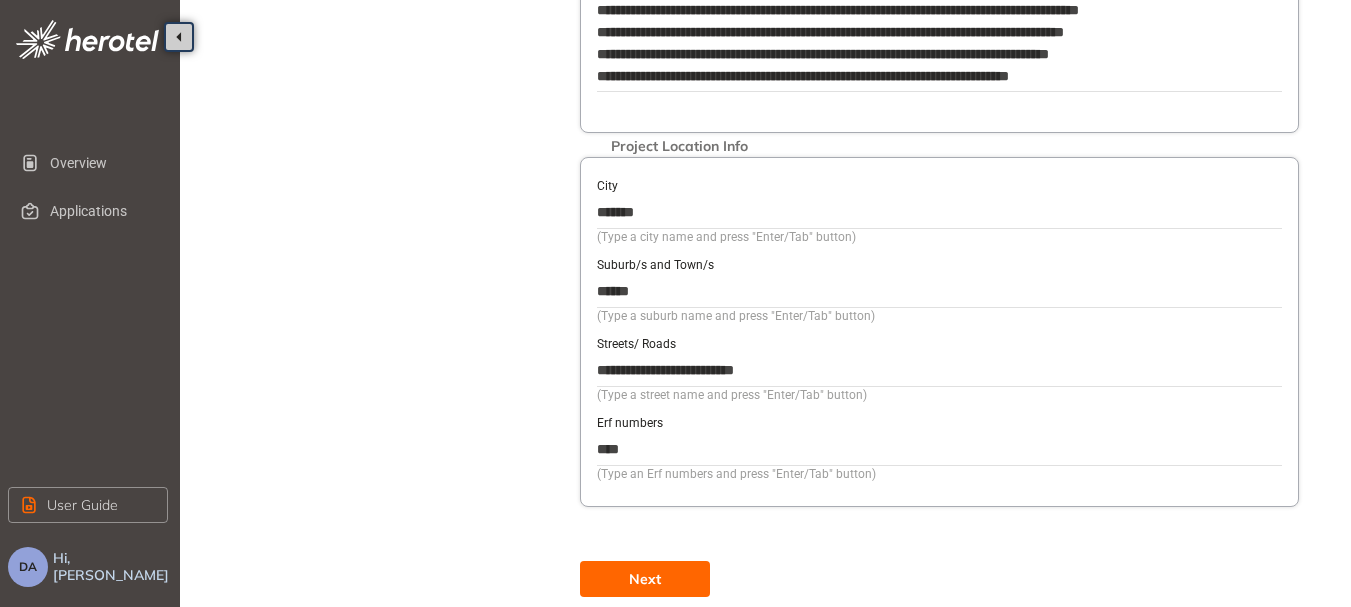 type on "****" 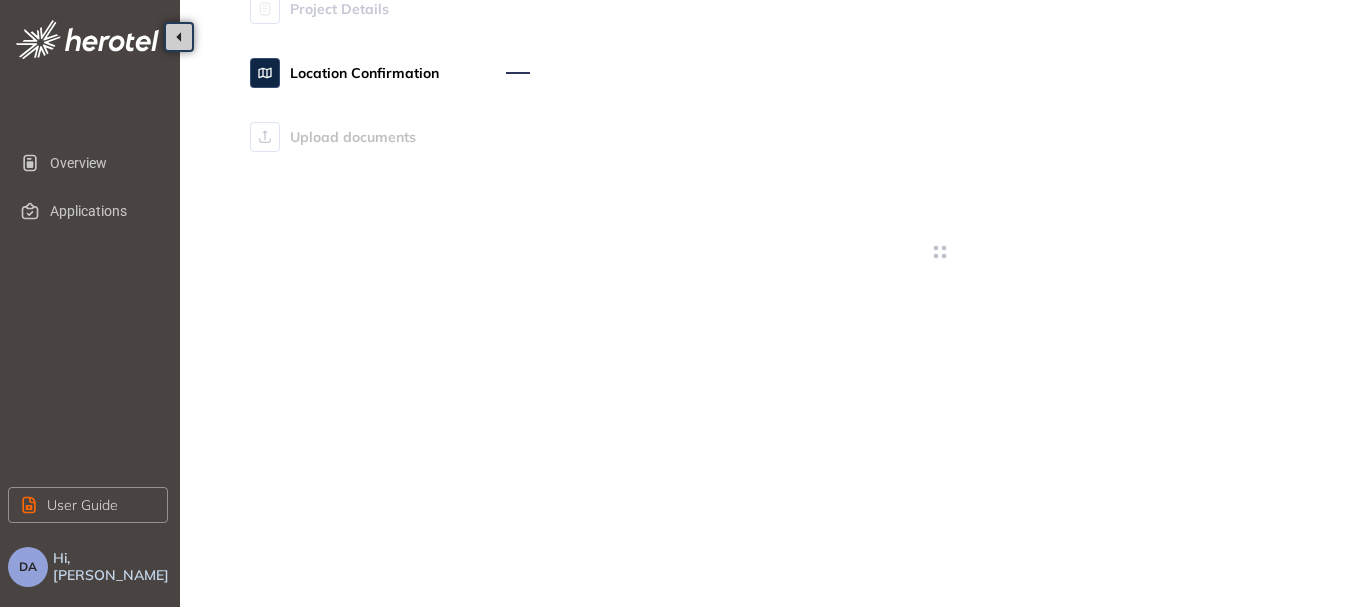 scroll, scrollTop: 92, scrollLeft: 0, axis: vertical 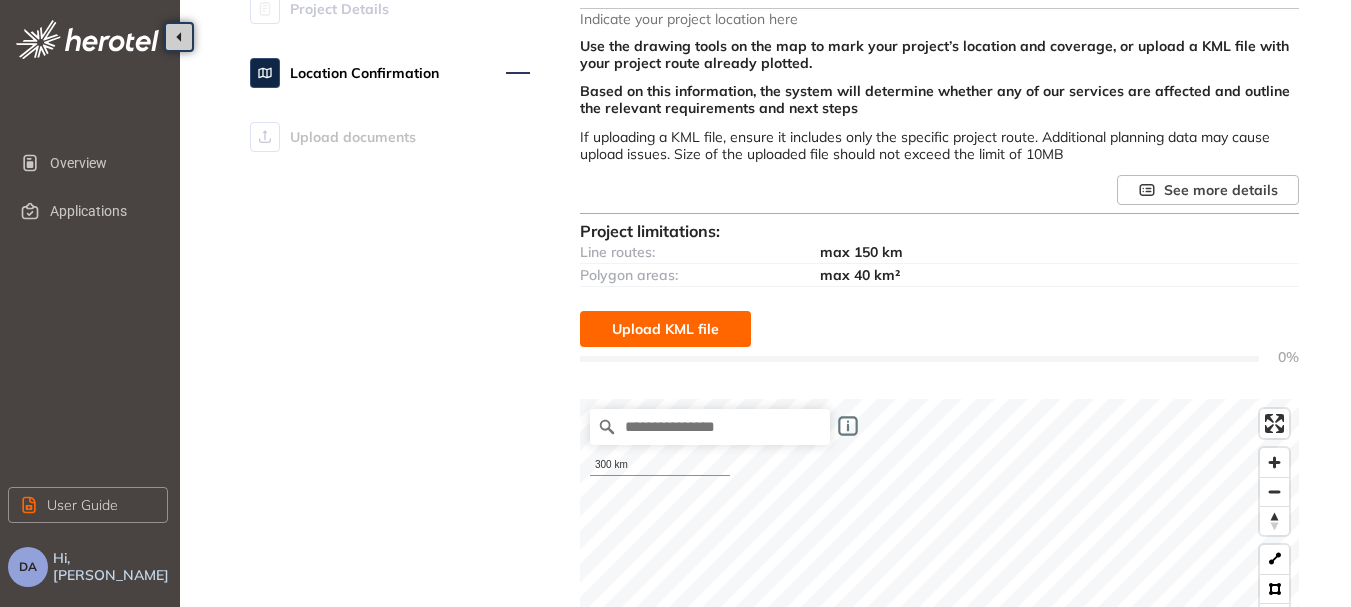 click on "Upload KML file" at bounding box center [665, 329] 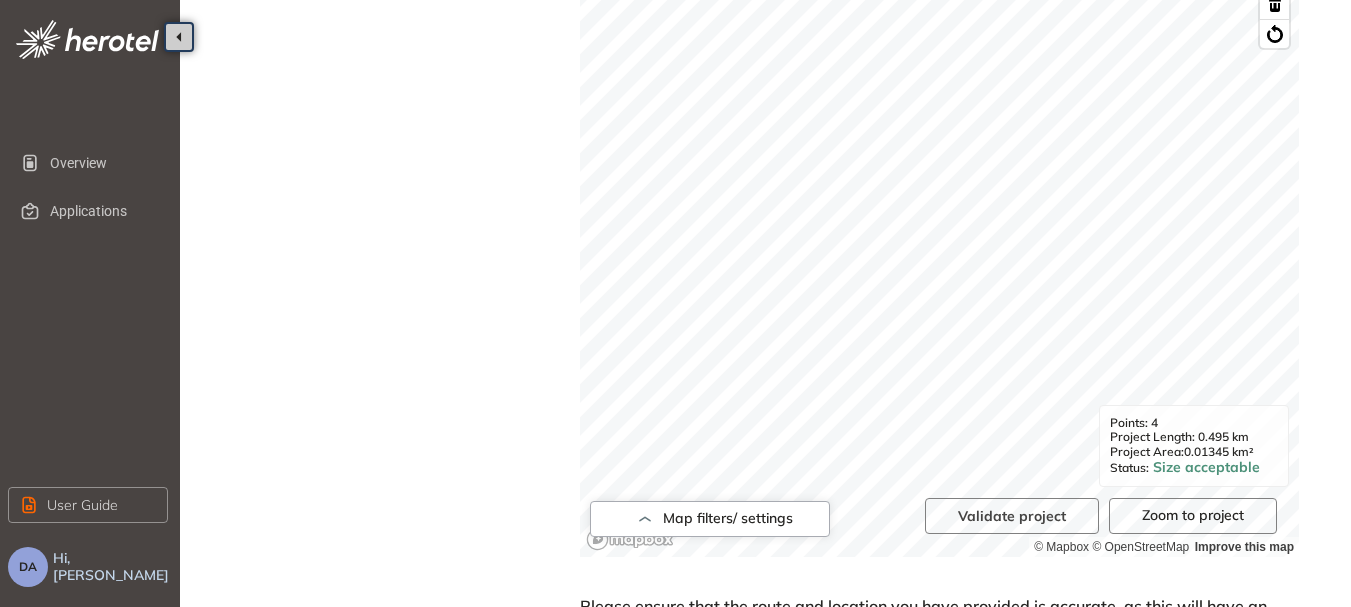scroll, scrollTop: 930, scrollLeft: 0, axis: vertical 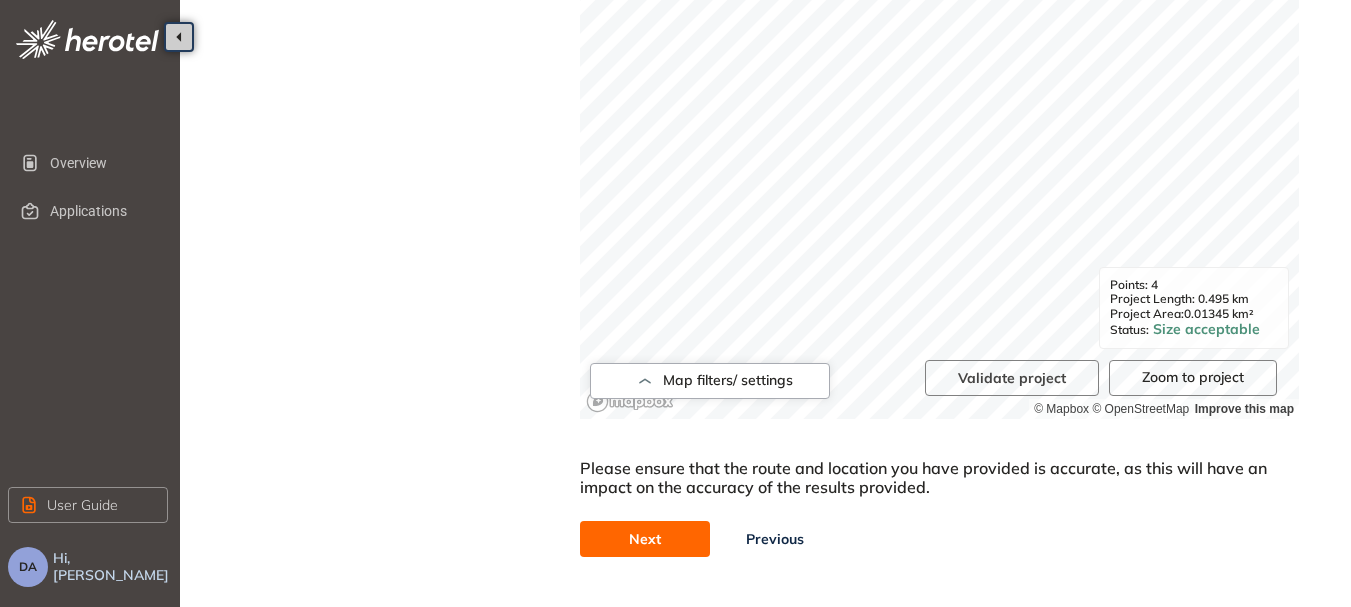 click on "Next" at bounding box center [645, 539] 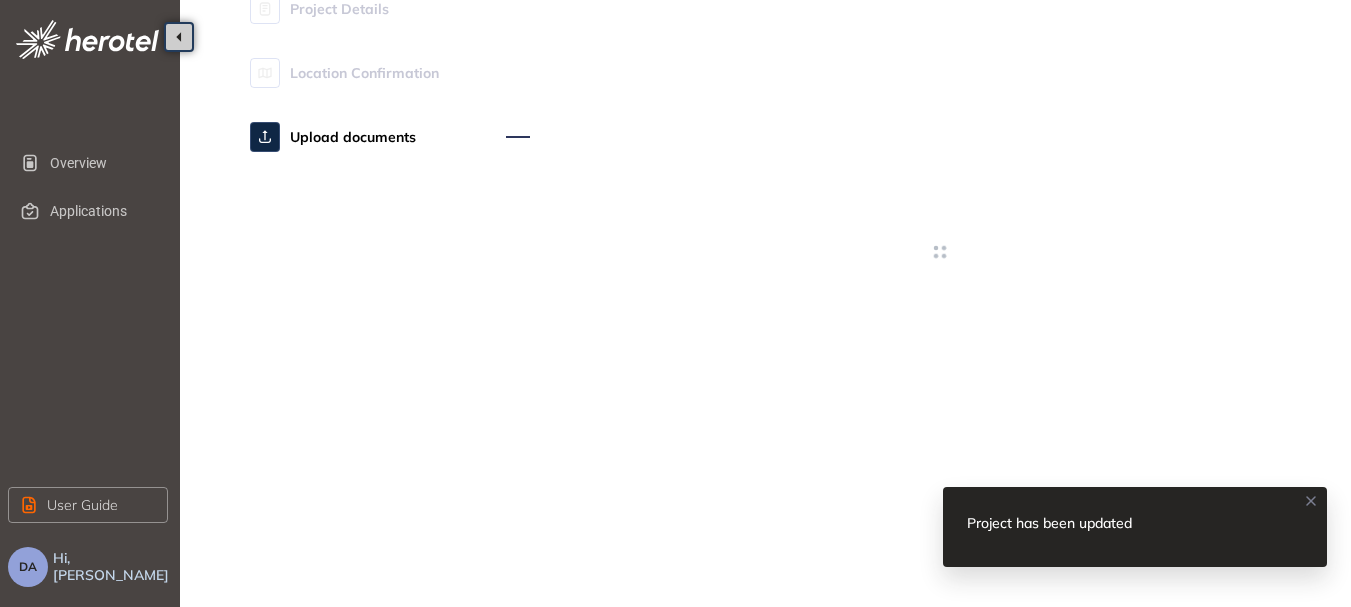 scroll, scrollTop: 0, scrollLeft: 0, axis: both 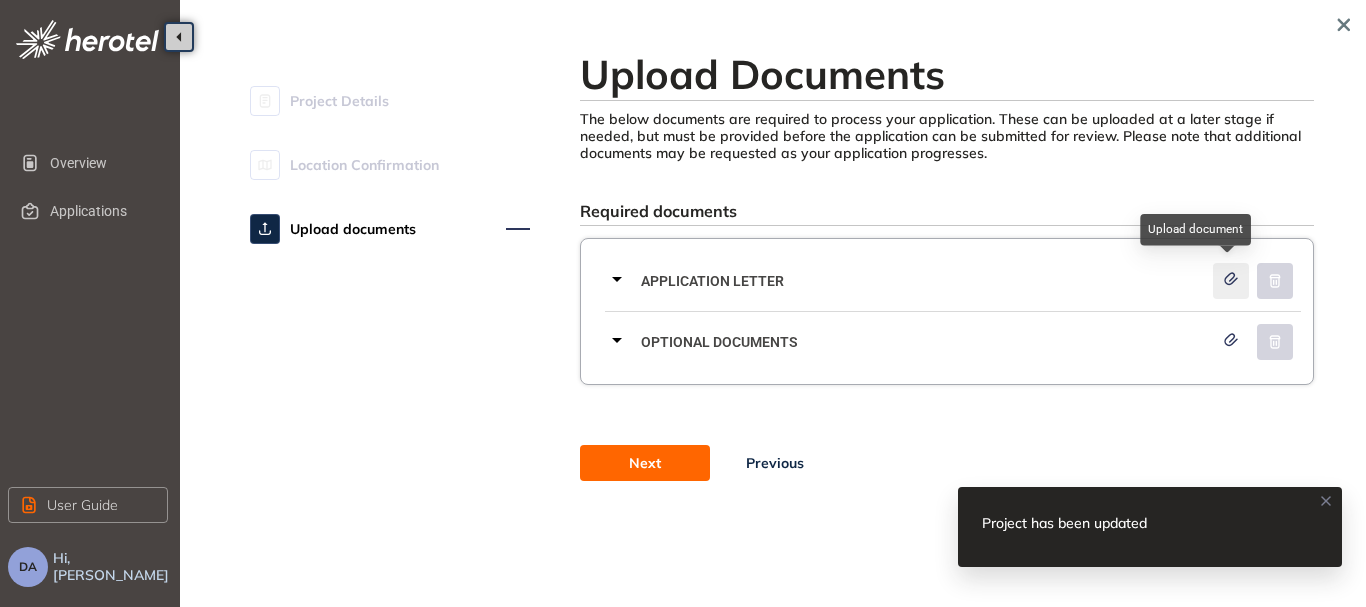 click 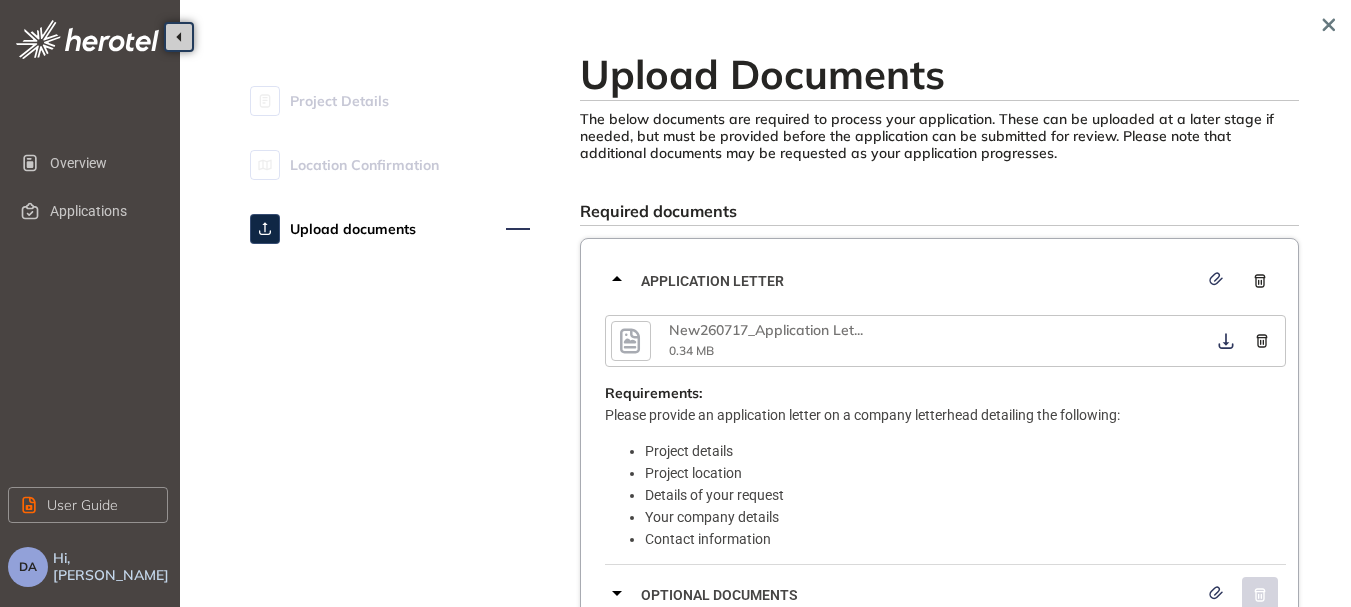 click 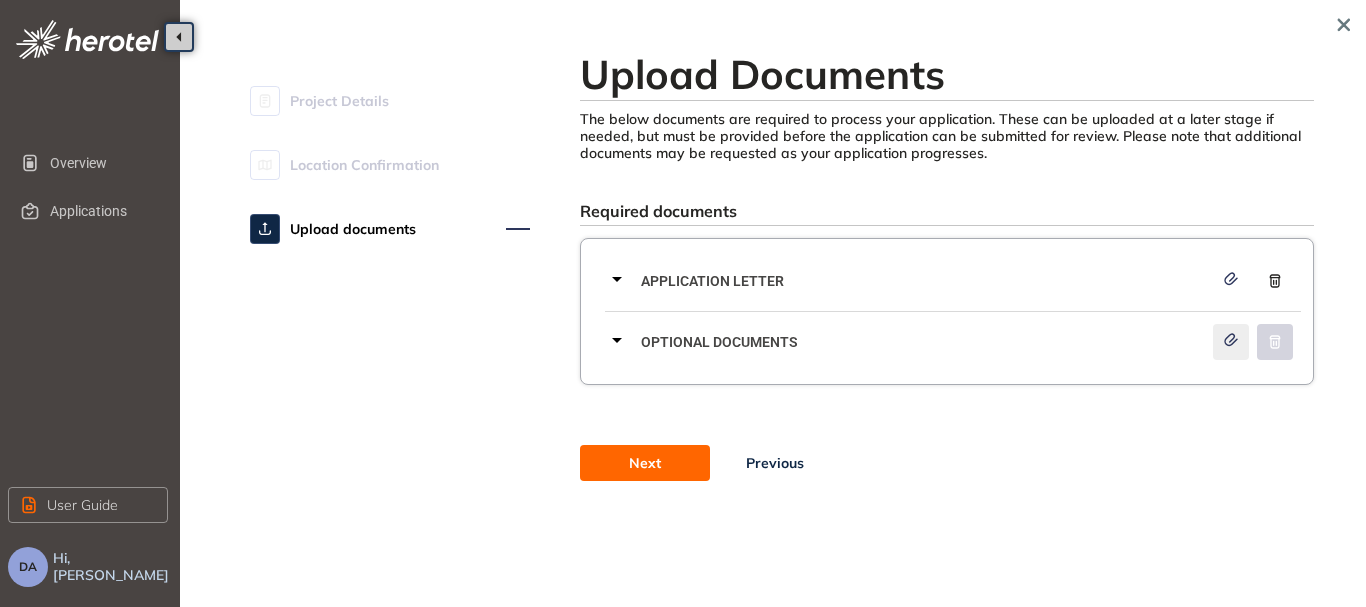 click 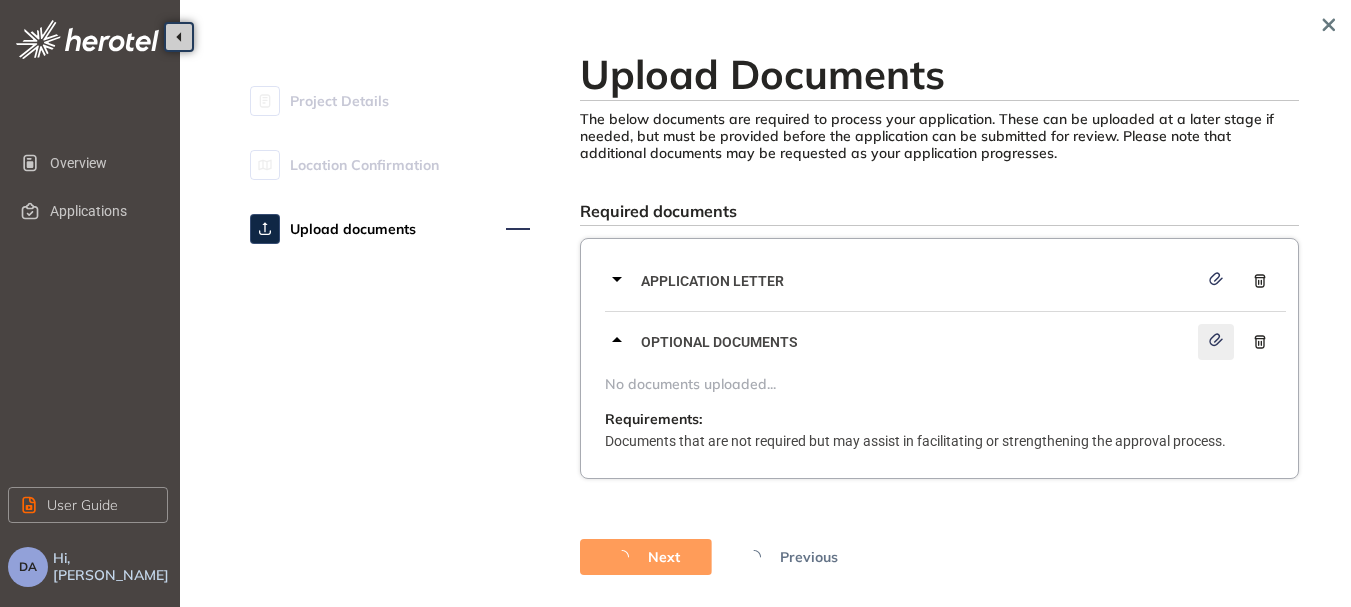 click 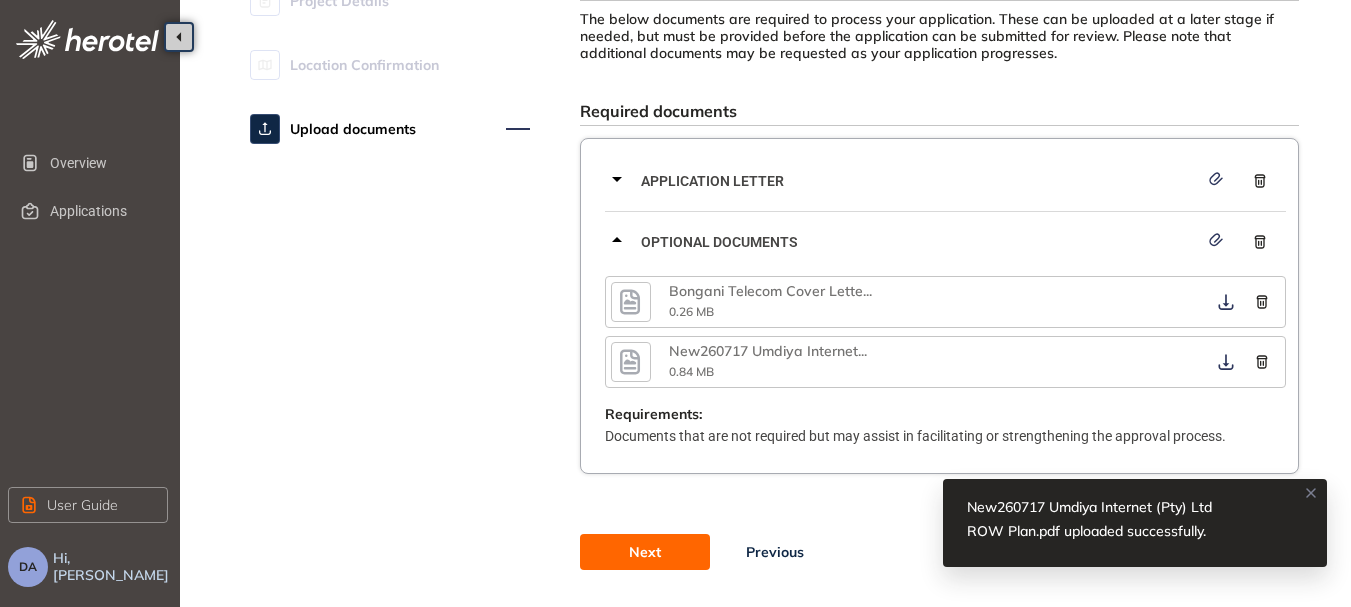 scroll, scrollTop: 153, scrollLeft: 0, axis: vertical 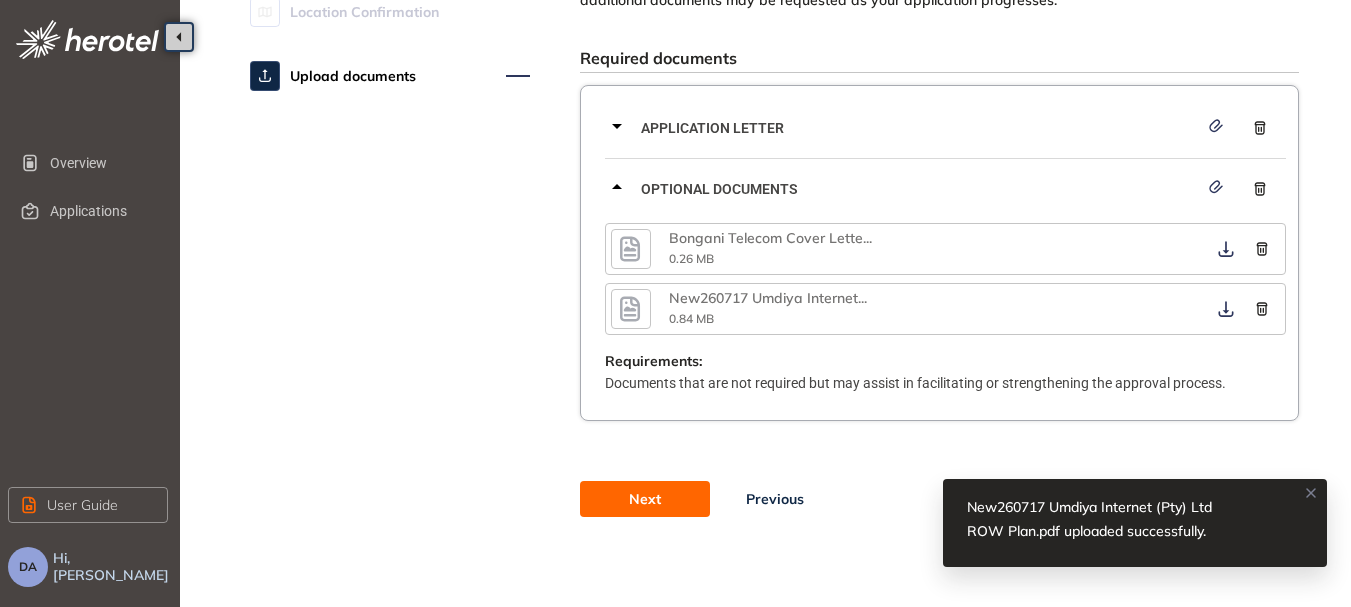 click on "Next" at bounding box center (645, 499) 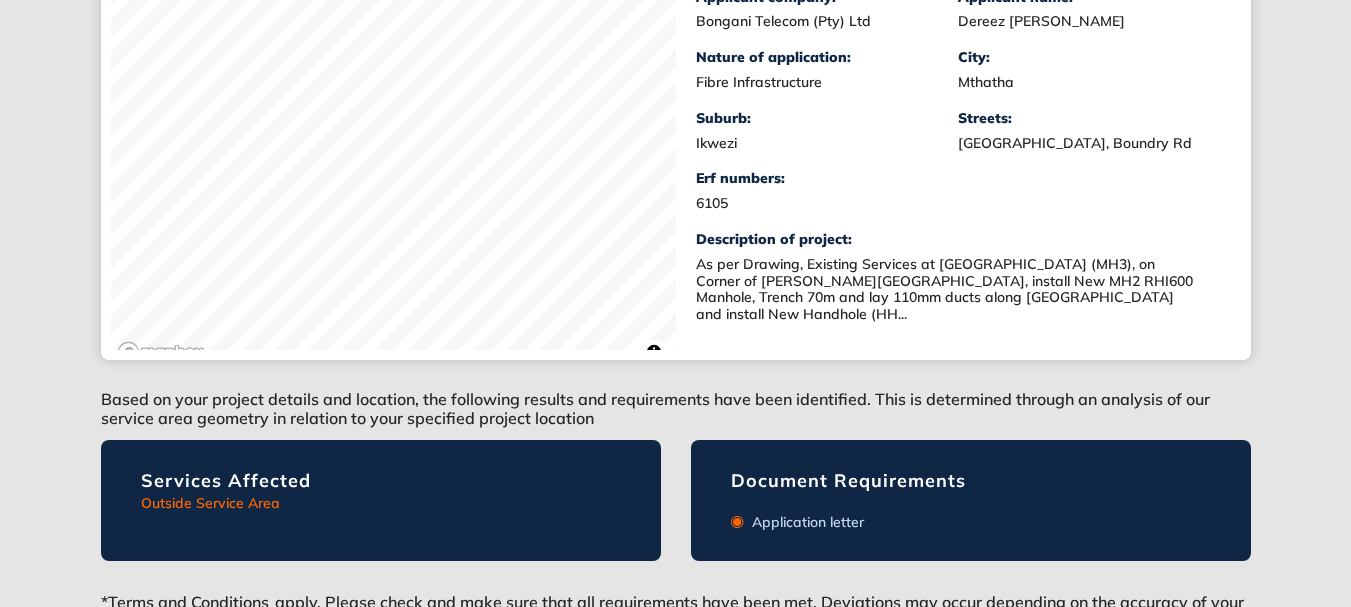 scroll, scrollTop: 570, scrollLeft: 0, axis: vertical 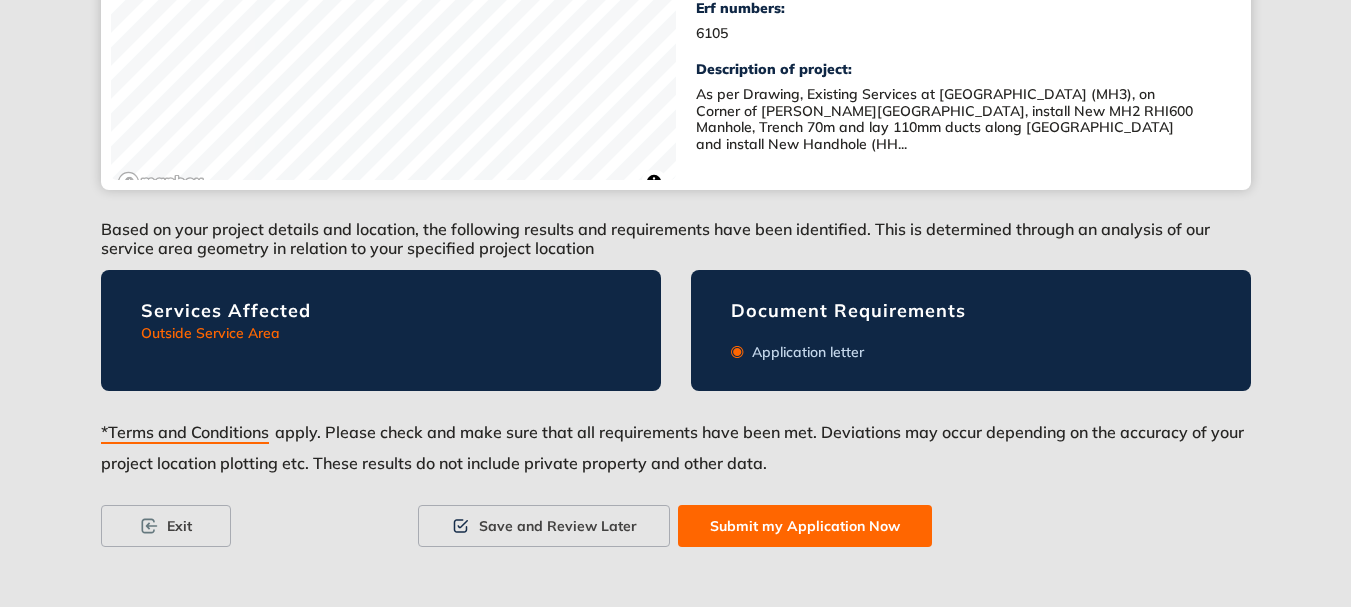 click on "Submit my Application Now" at bounding box center (805, 526) 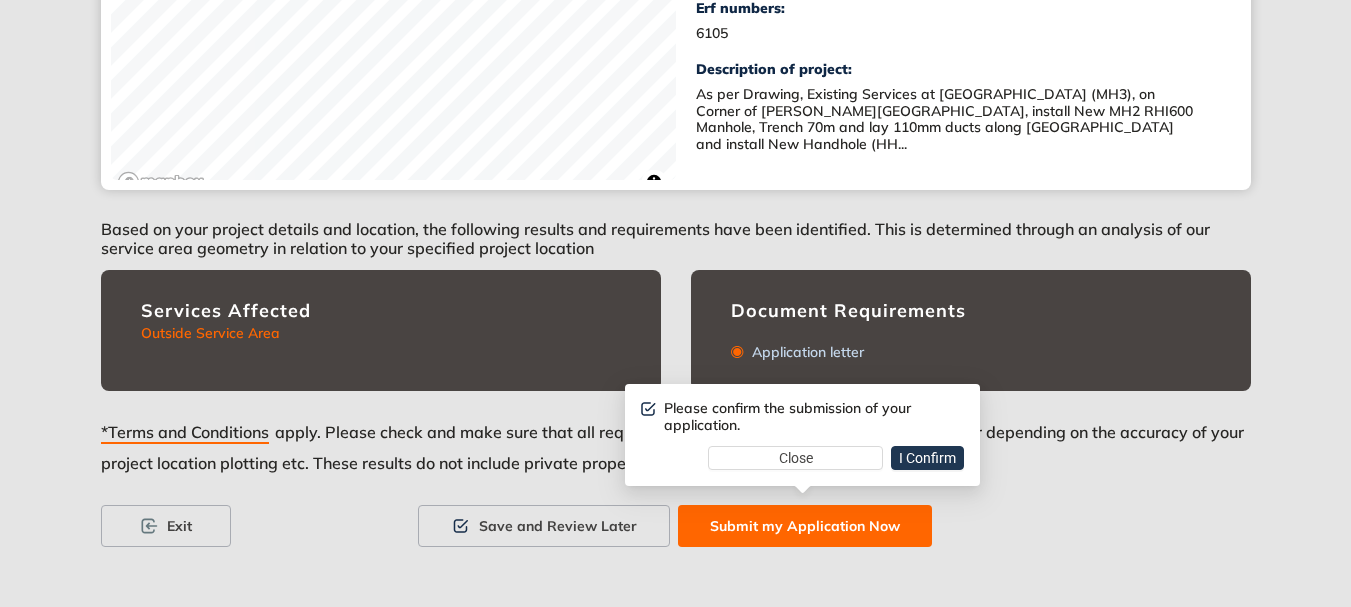 click on "I Confirm" at bounding box center [927, 458] 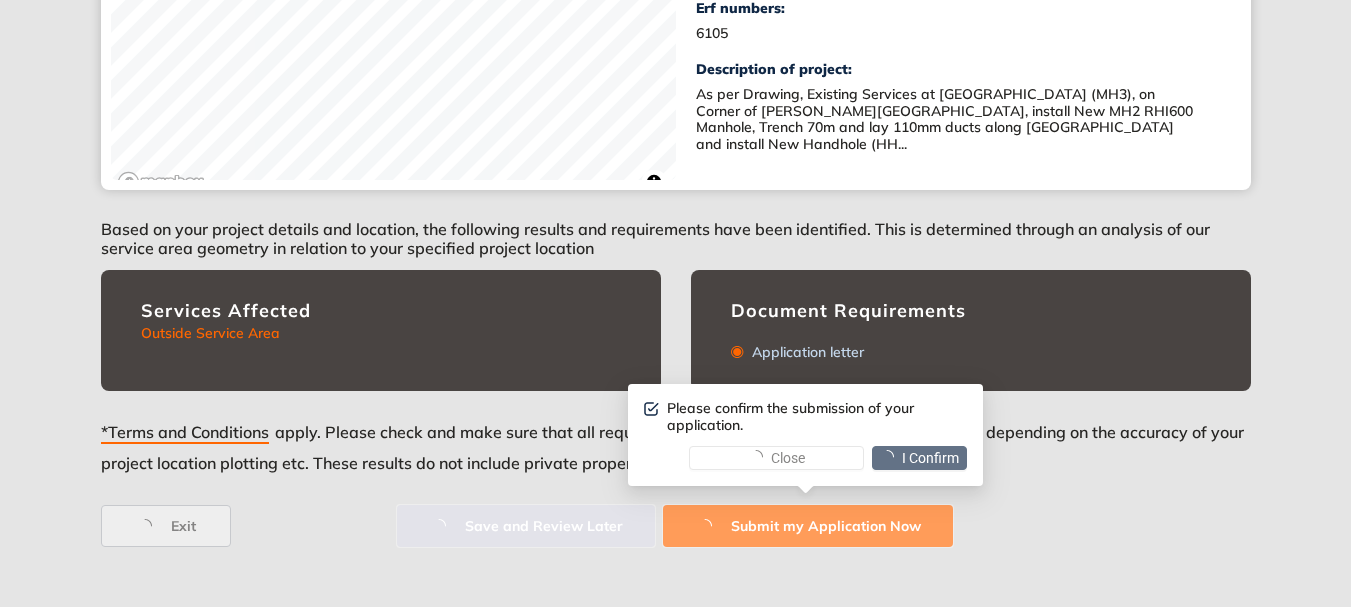 scroll, scrollTop: 0, scrollLeft: 0, axis: both 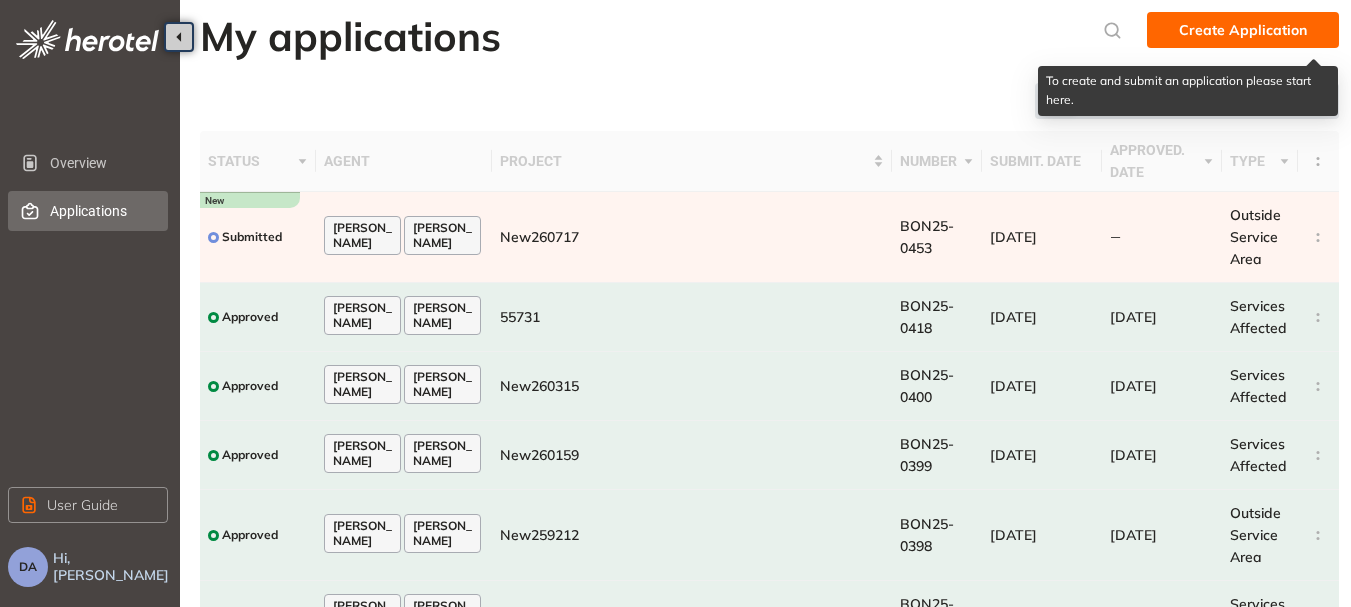 click on "Create Application" at bounding box center [1243, 30] 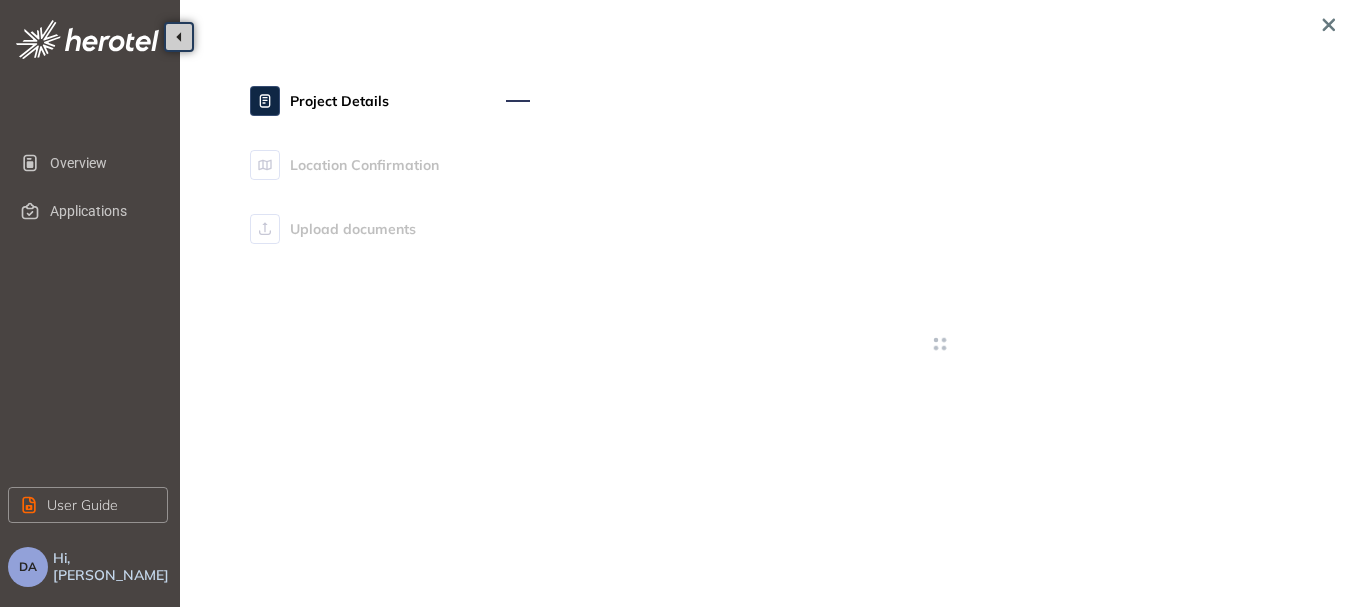 type on "**********" 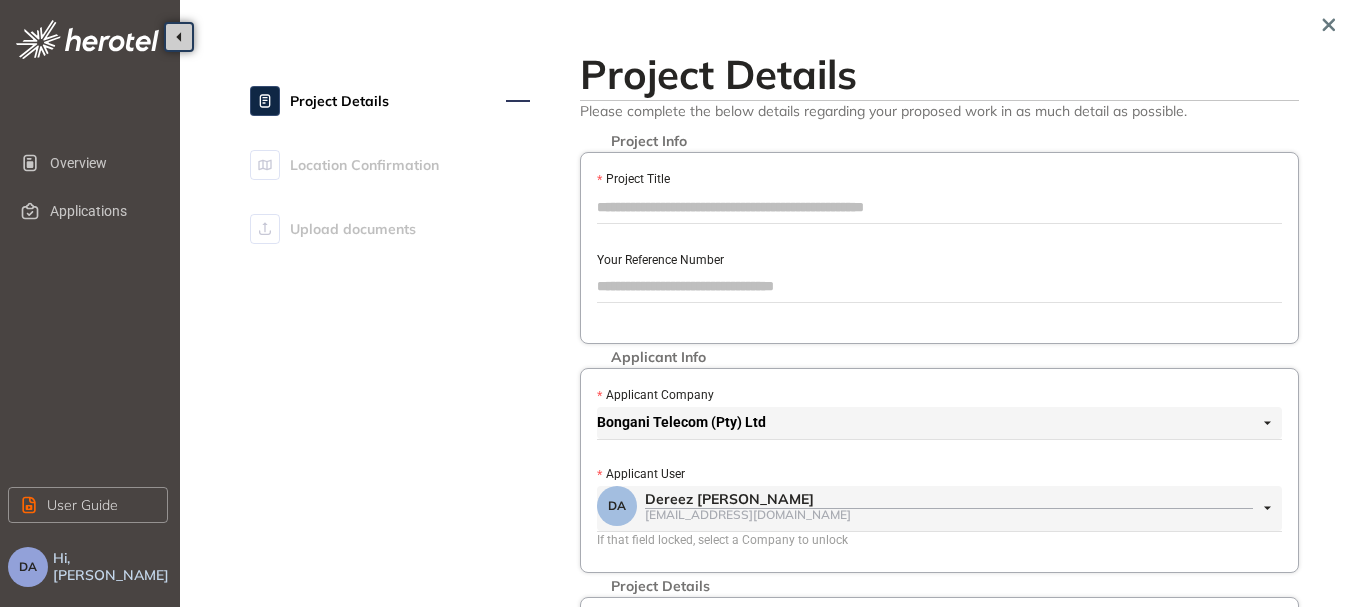click on "Project Title" at bounding box center (939, 207) 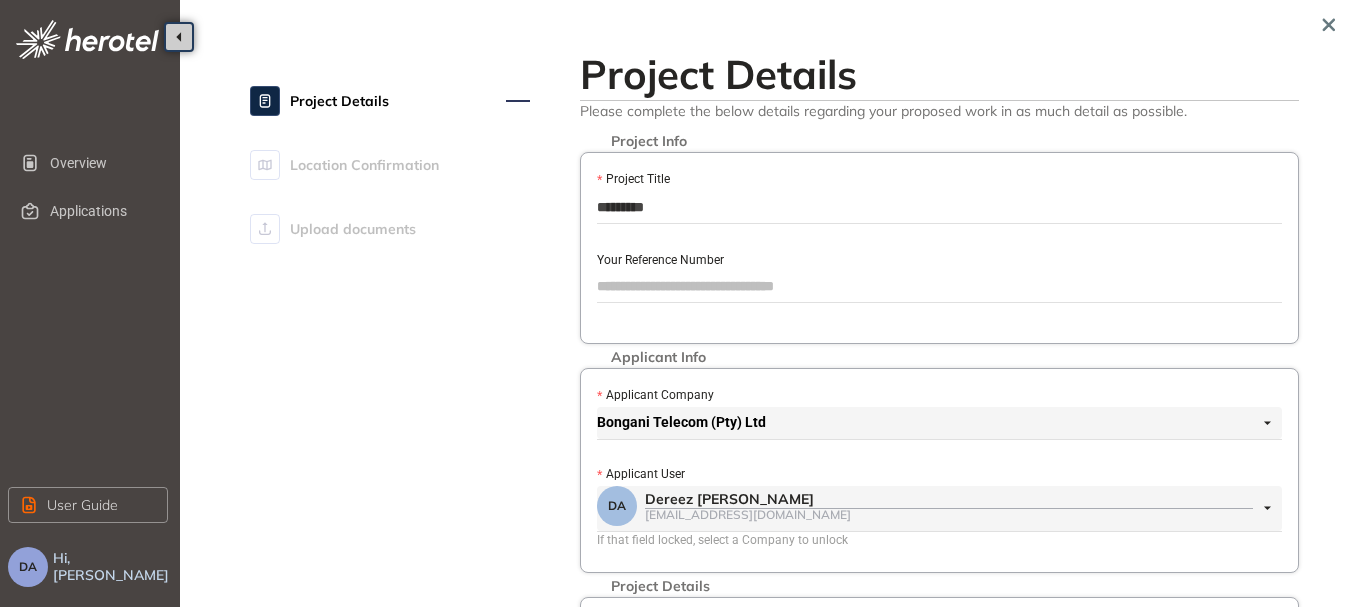 type on "*********" 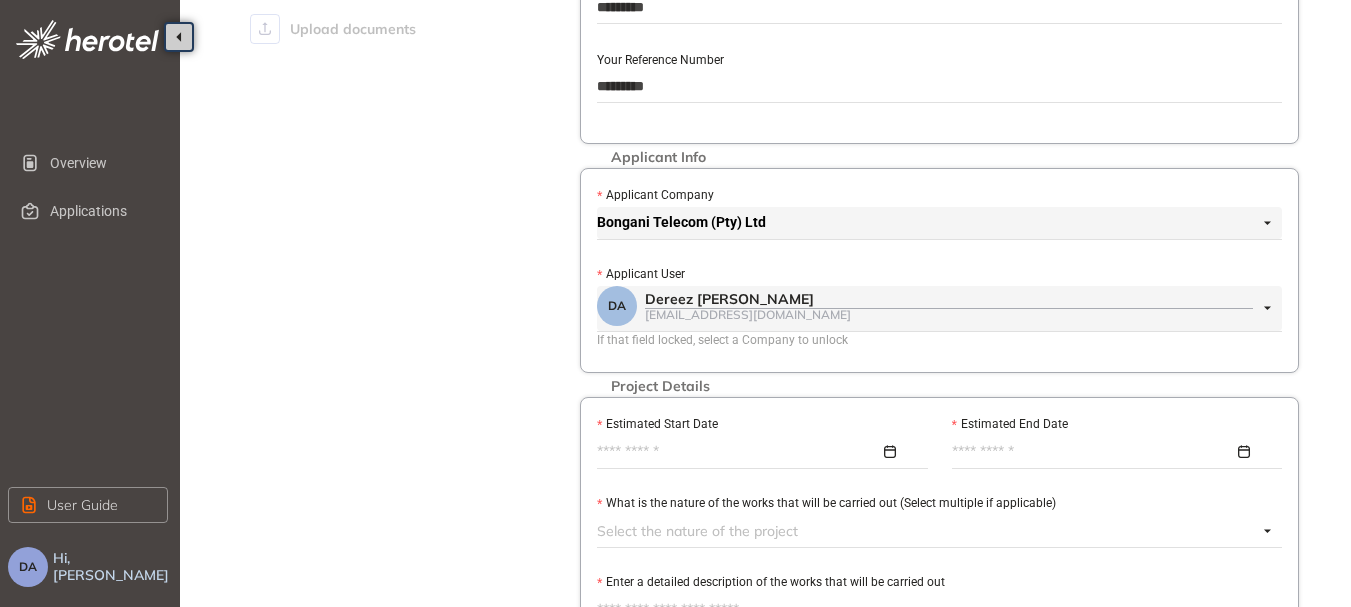 scroll, scrollTop: 300, scrollLeft: 0, axis: vertical 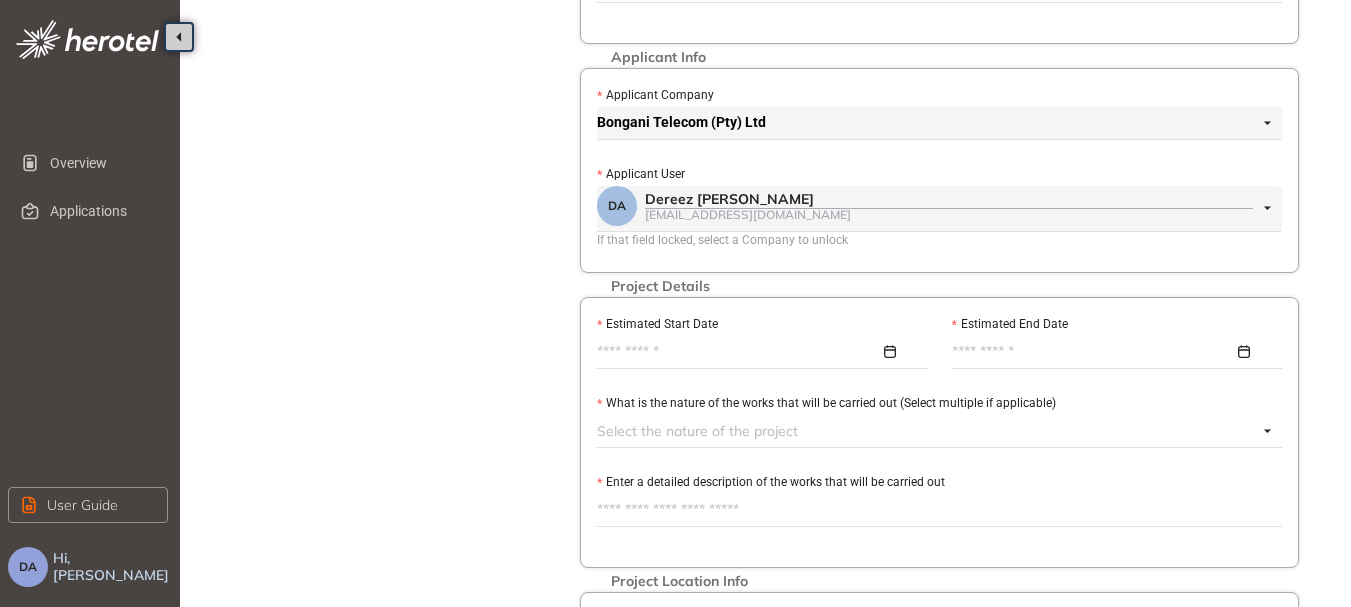 type on "*********" 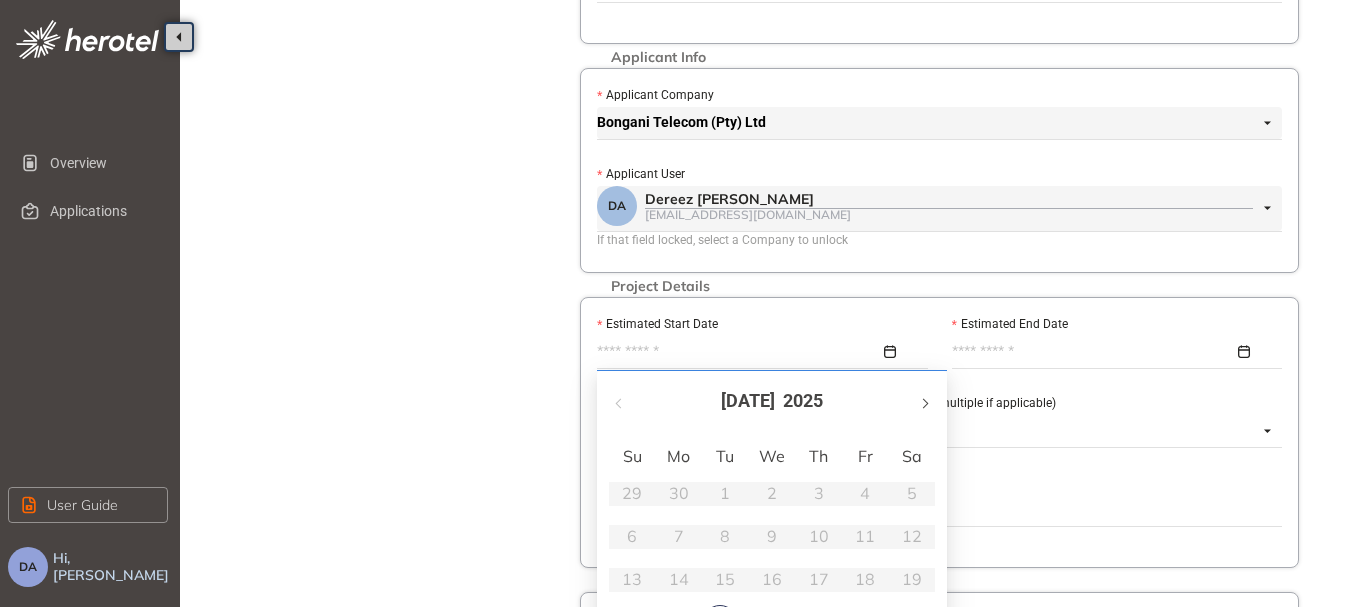 click at bounding box center [924, 403] 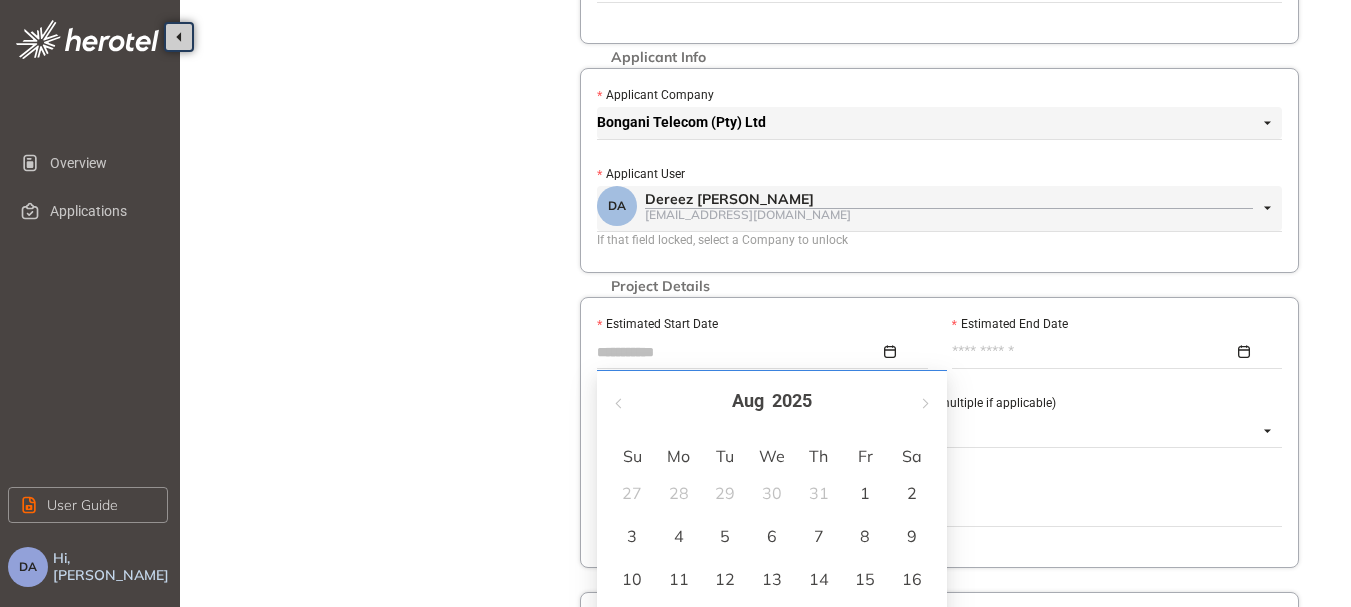 scroll, scrollTop: 500, scrollLeft: 0, axis: vertical 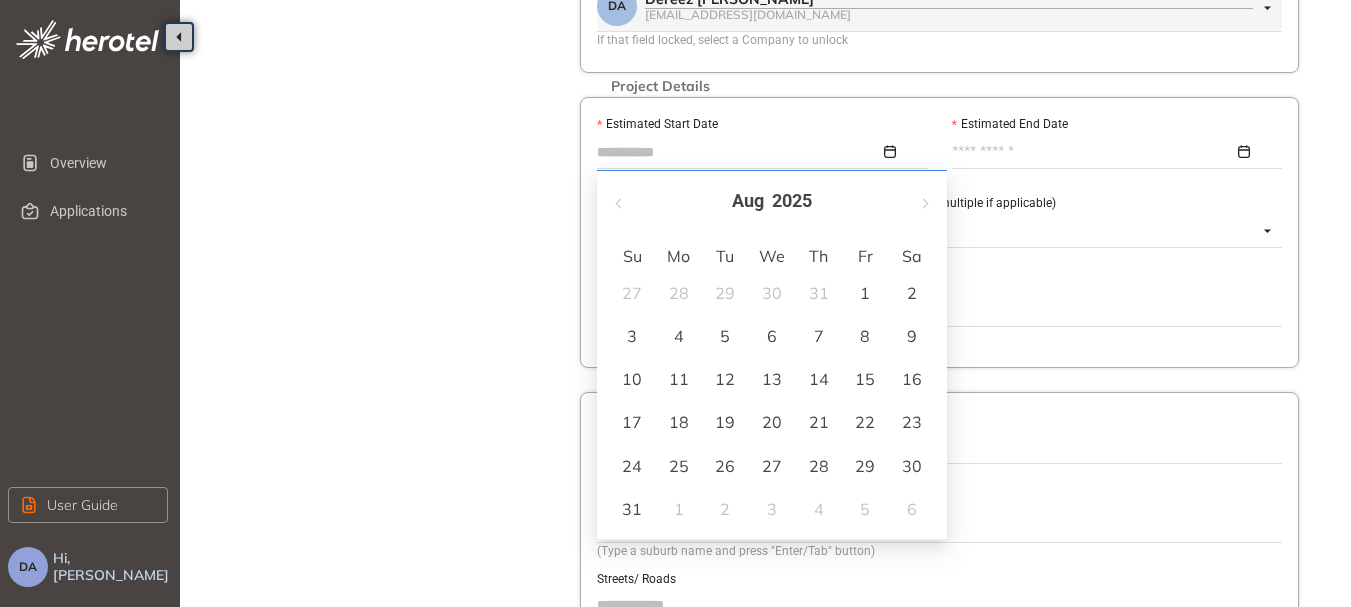 type on "**********" 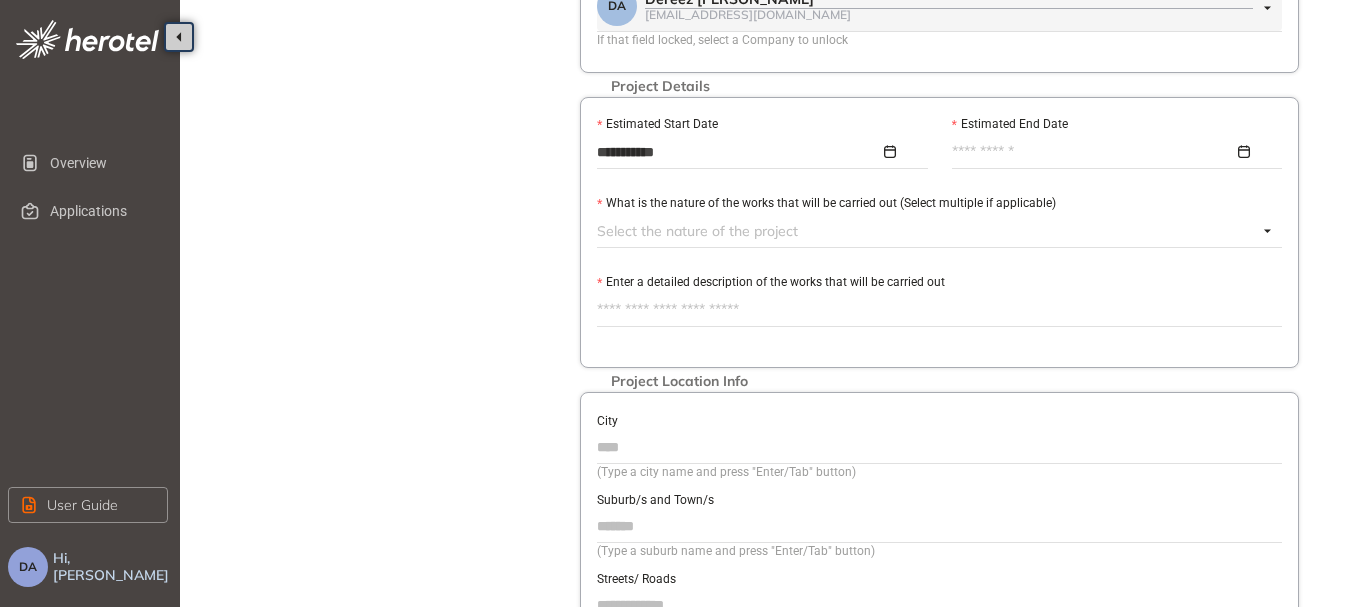click at bounding box center (1112, 152) 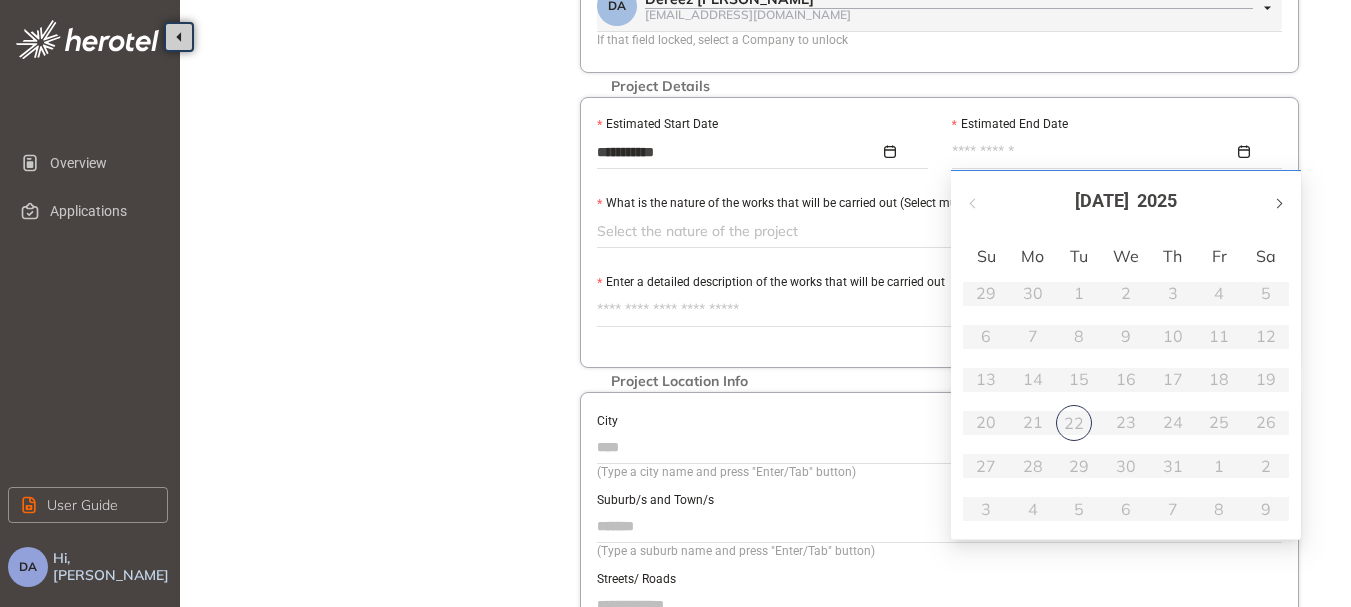 click at bounding box center (1278, 203) 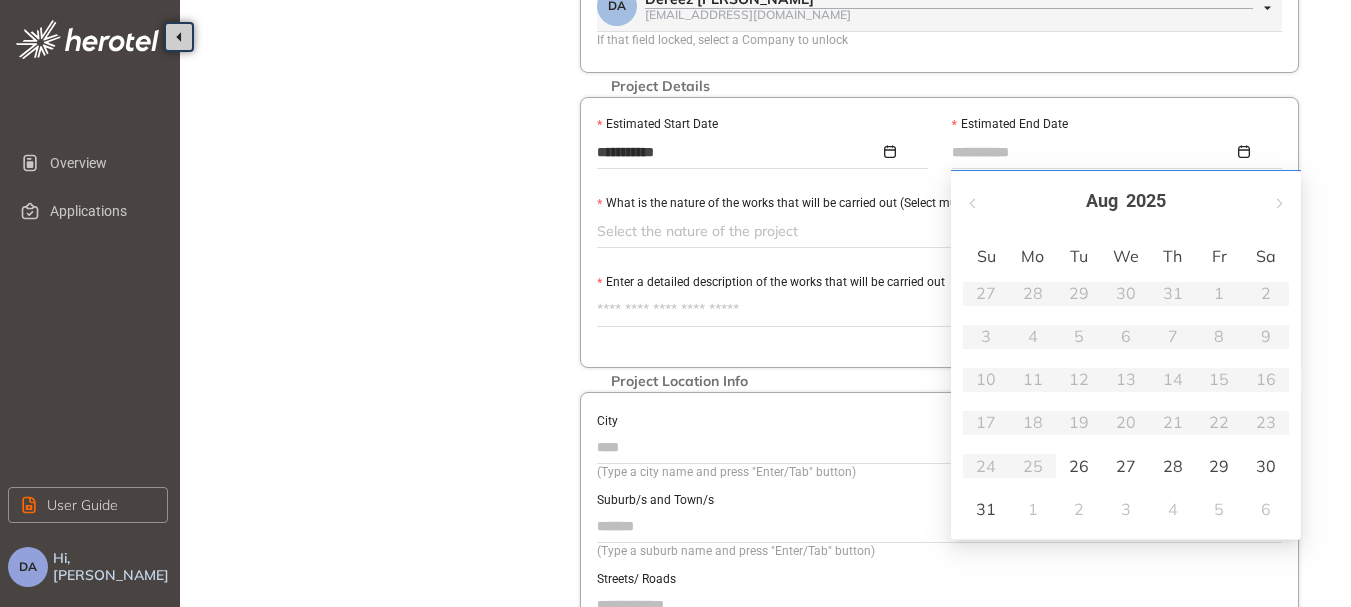 type on "**********" 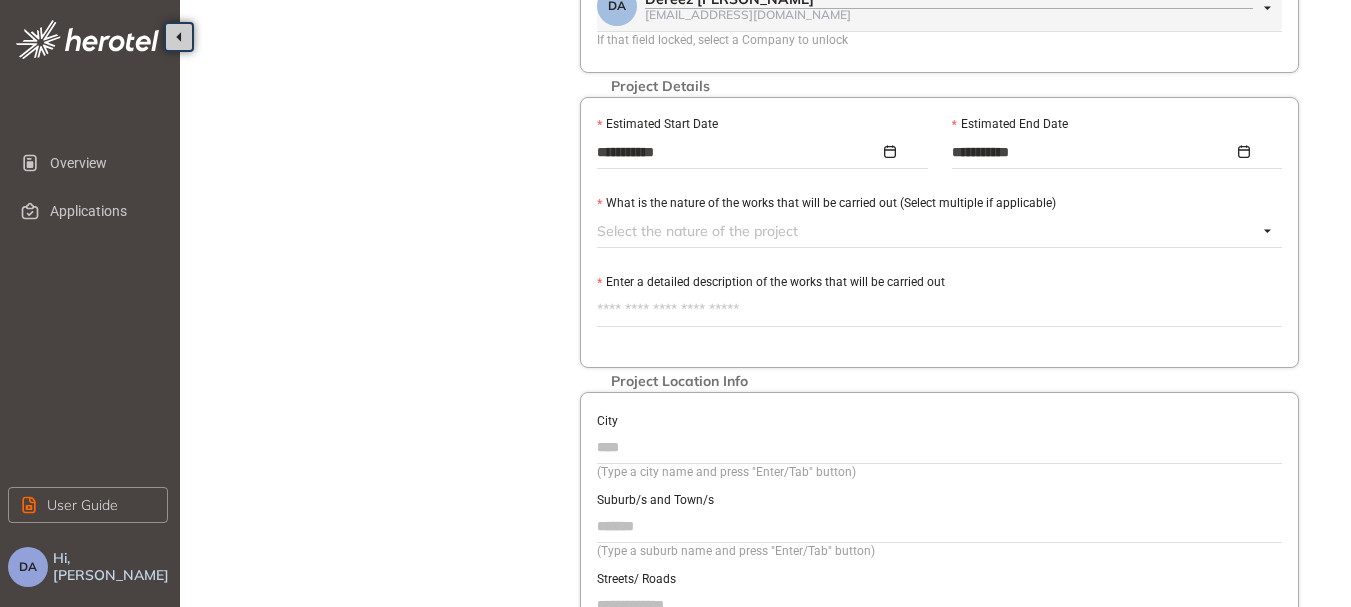 click at bounding box center [927, 231] 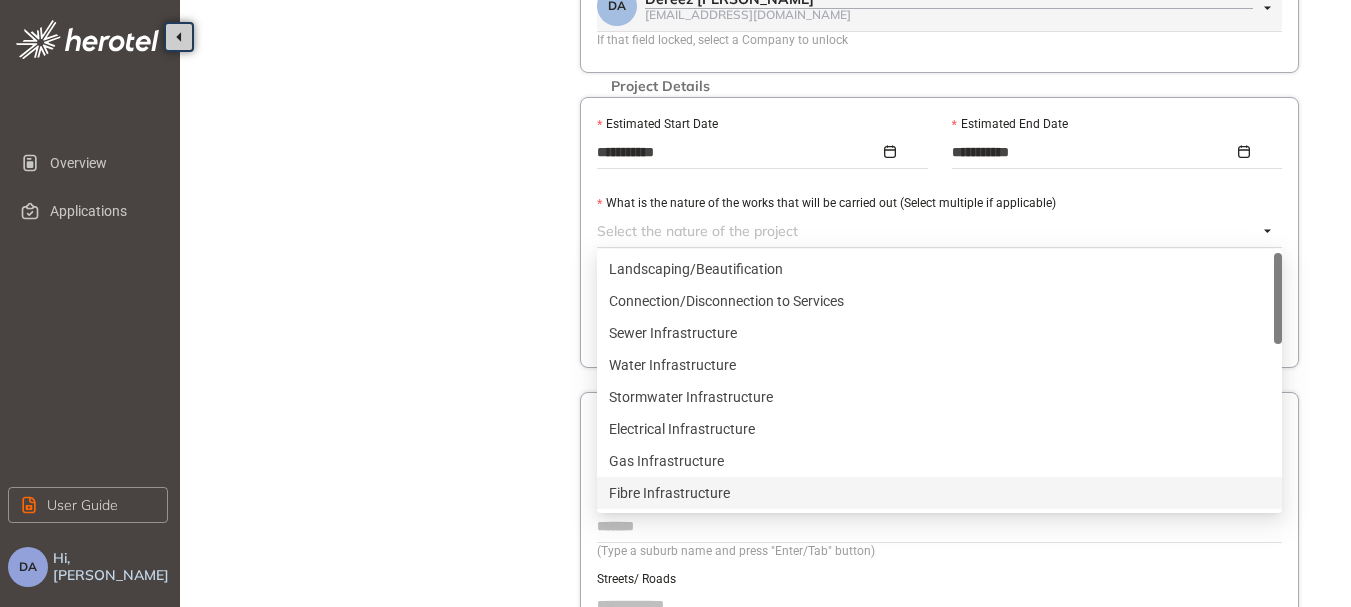 click on "Fibre Infrastructure" at bounding box center [939, 493] 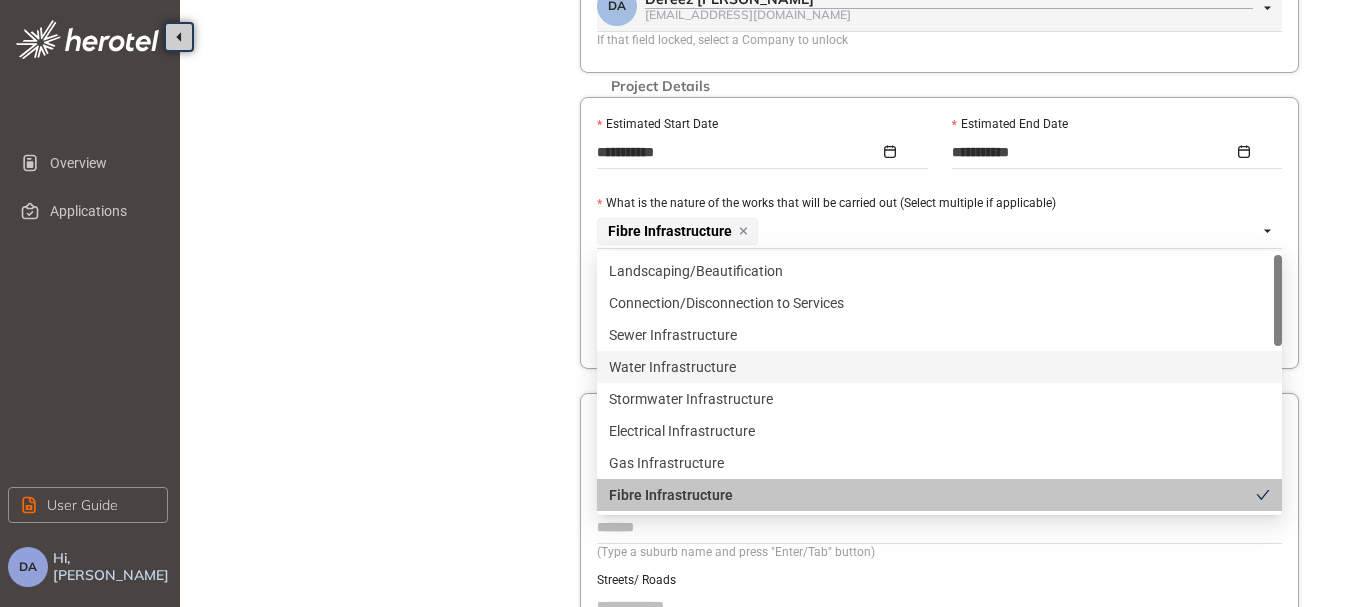 click on "Project Details Location Confirmation Upload documents" at bounding box center (390, 187) 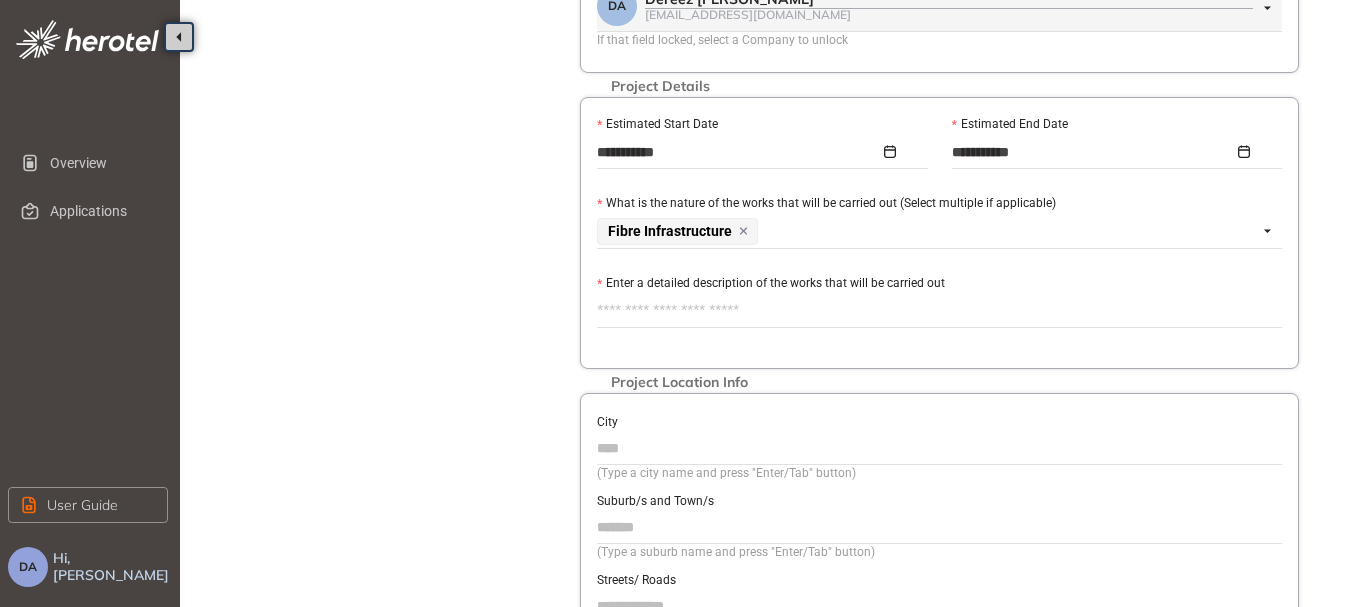 click on "Enter a detailed description of the works that will be carried out" at bounding box center (939, 311) 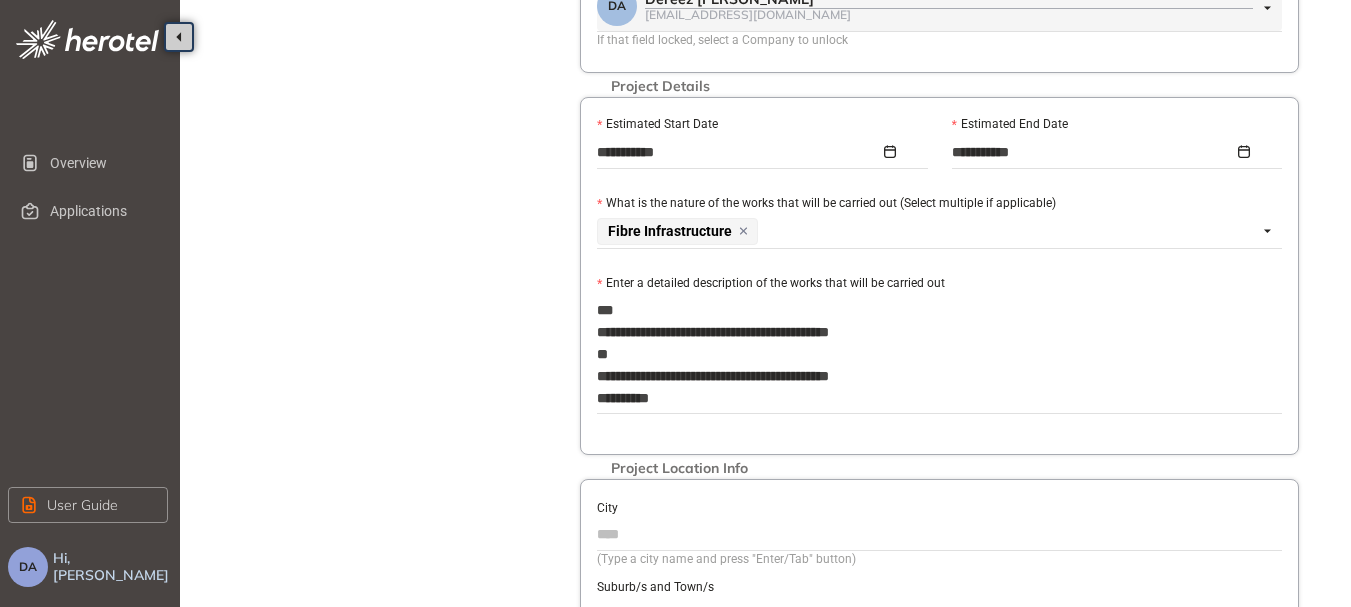 click on "**********" at bounding box center (939, 354) 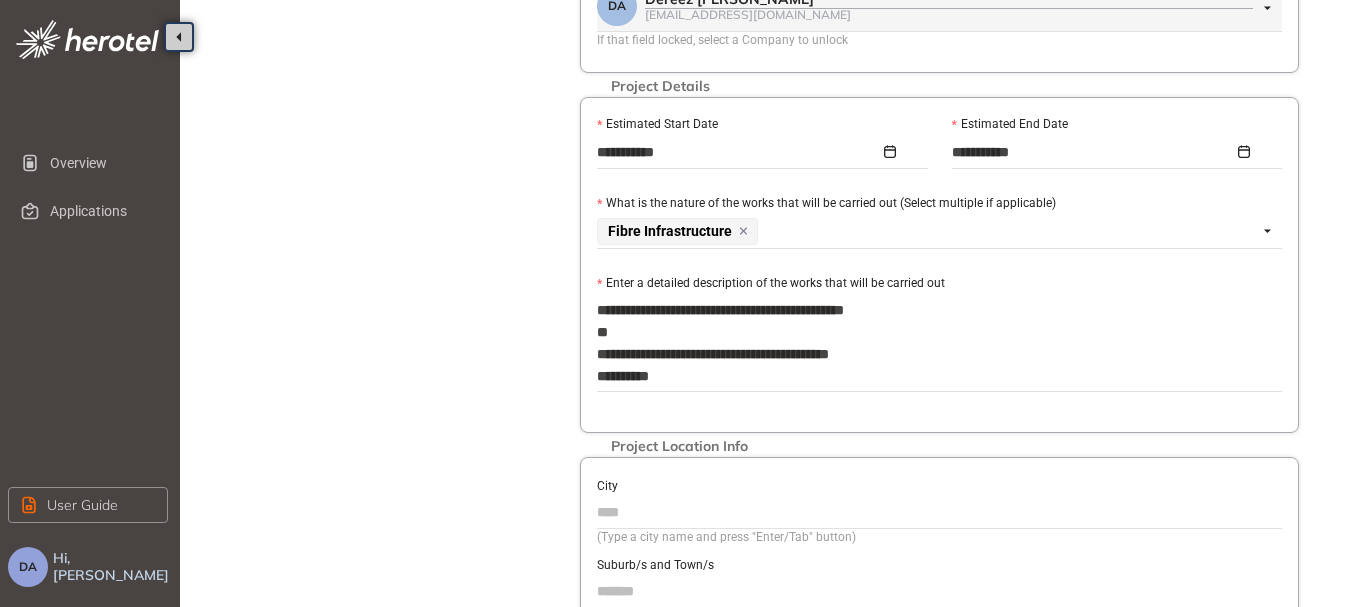 type on "**********" 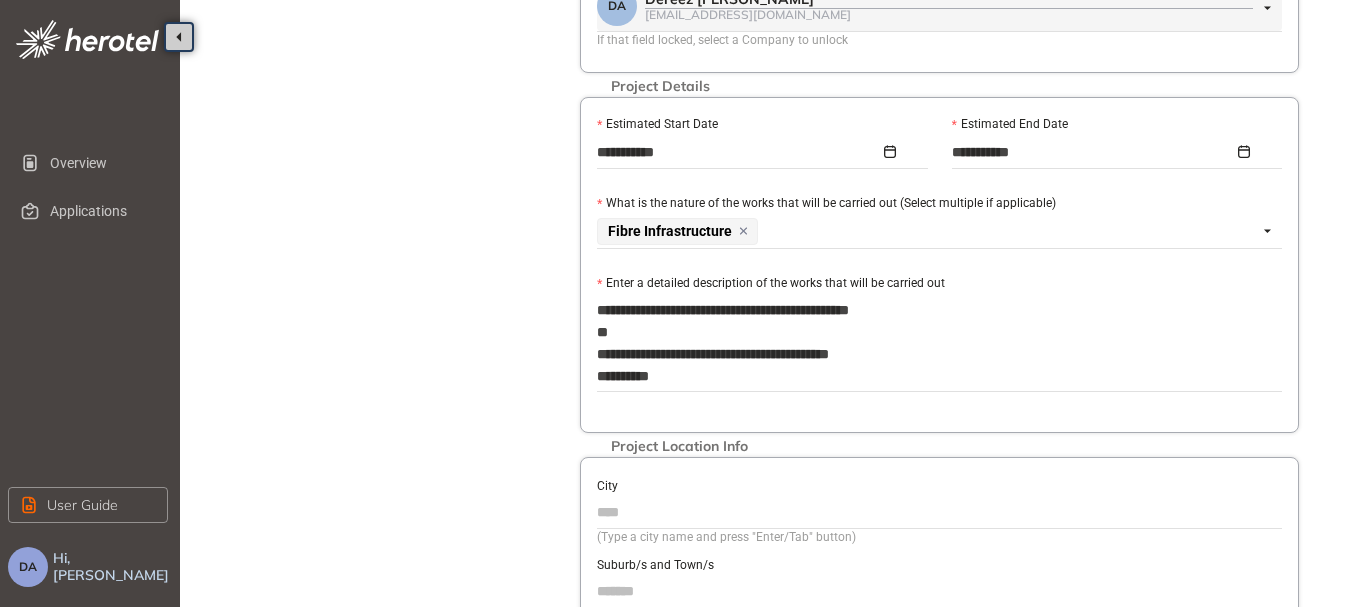 type on "**********" 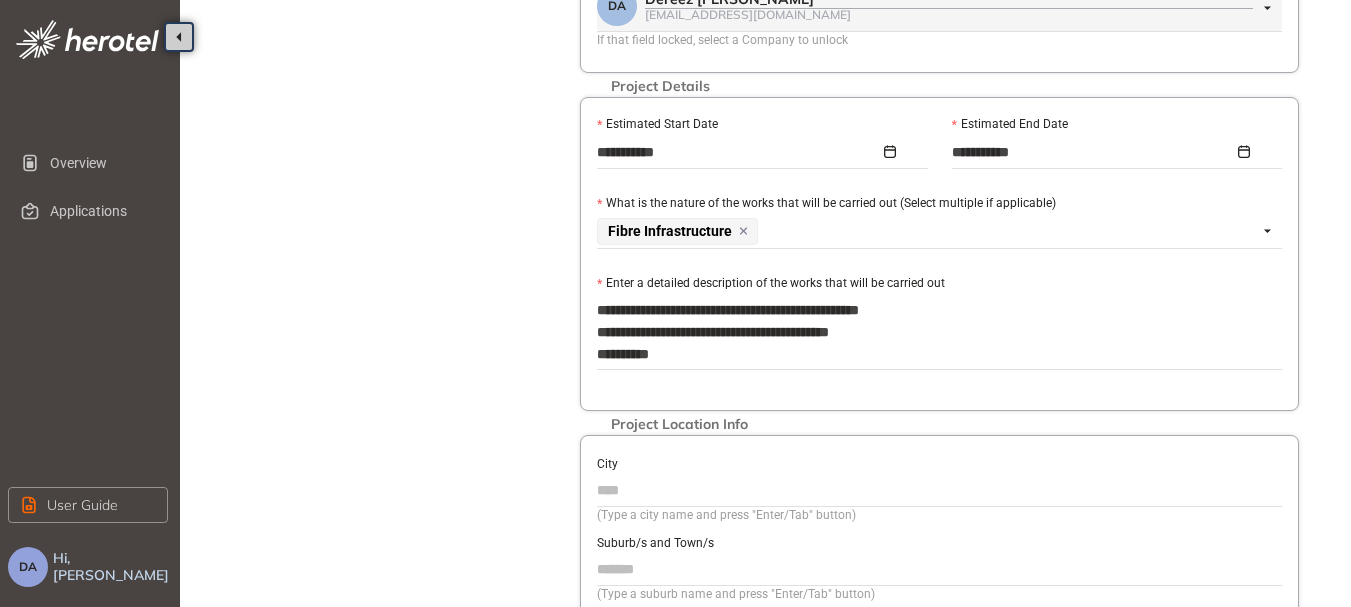type on "**********" 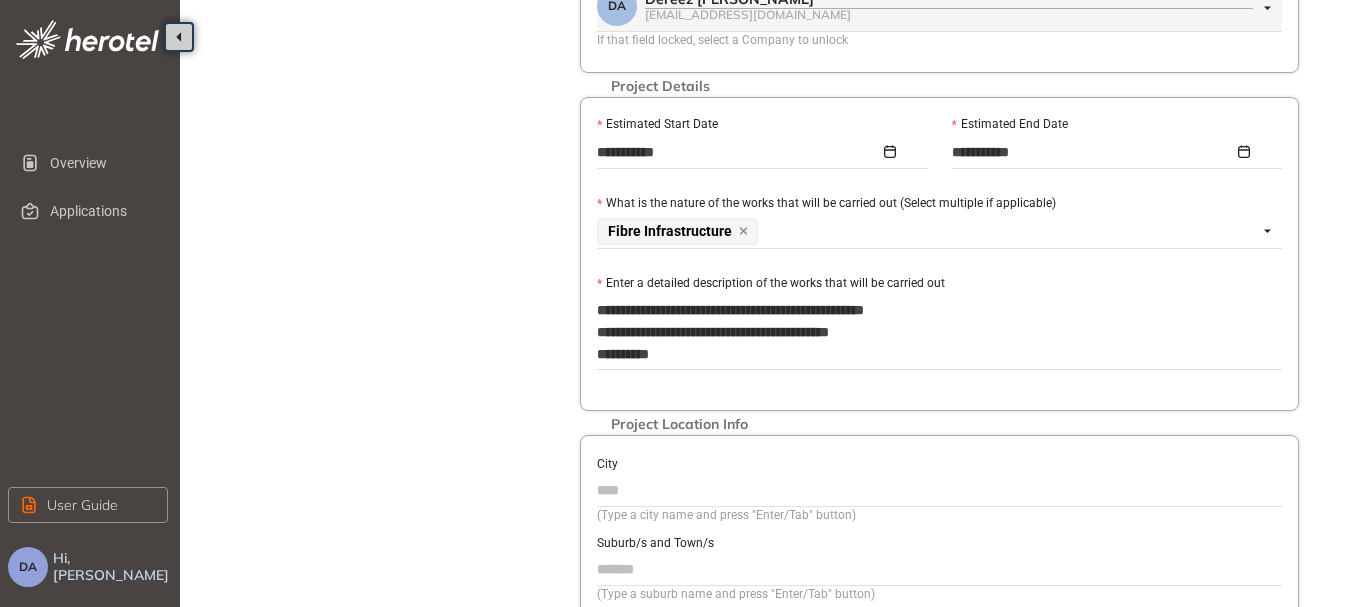 type on "**********" 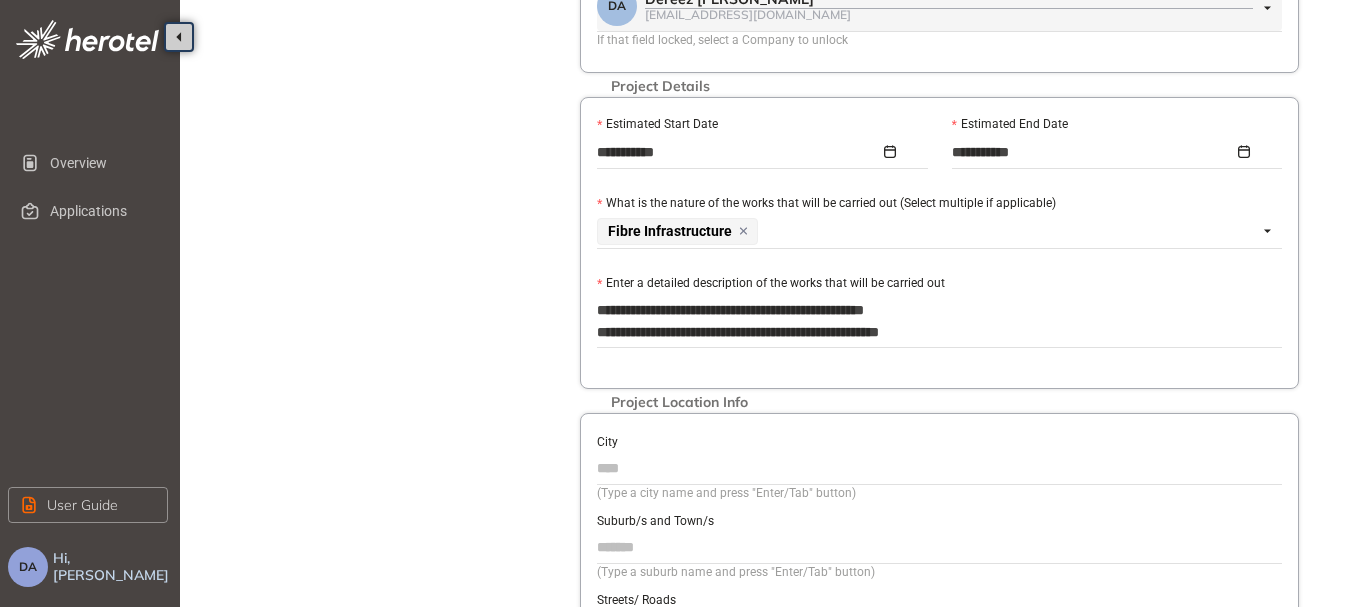 type on "**********" 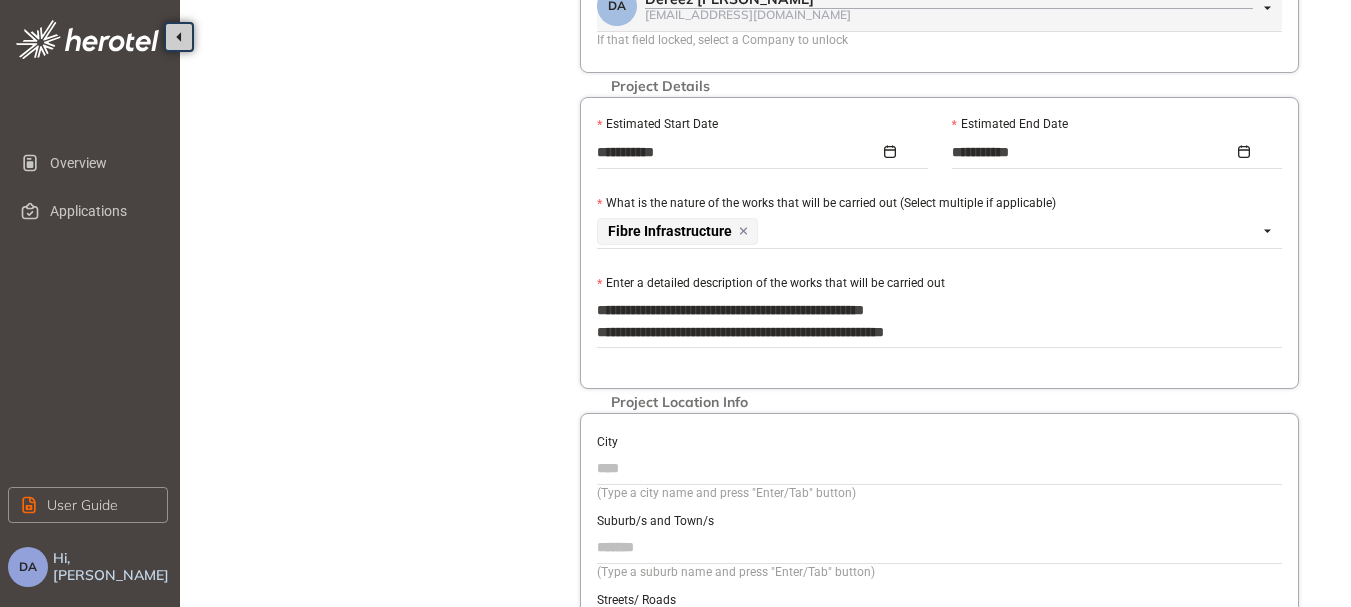 click on "**********" at bounding box center (939, 321) 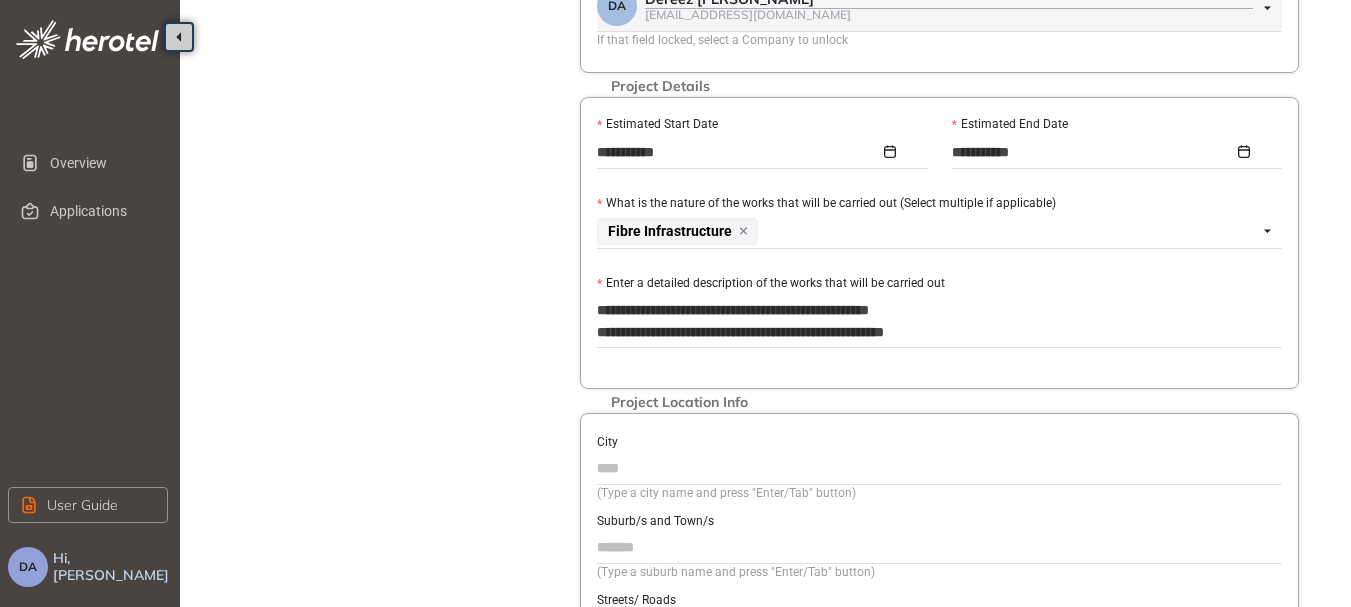 type on "**********" 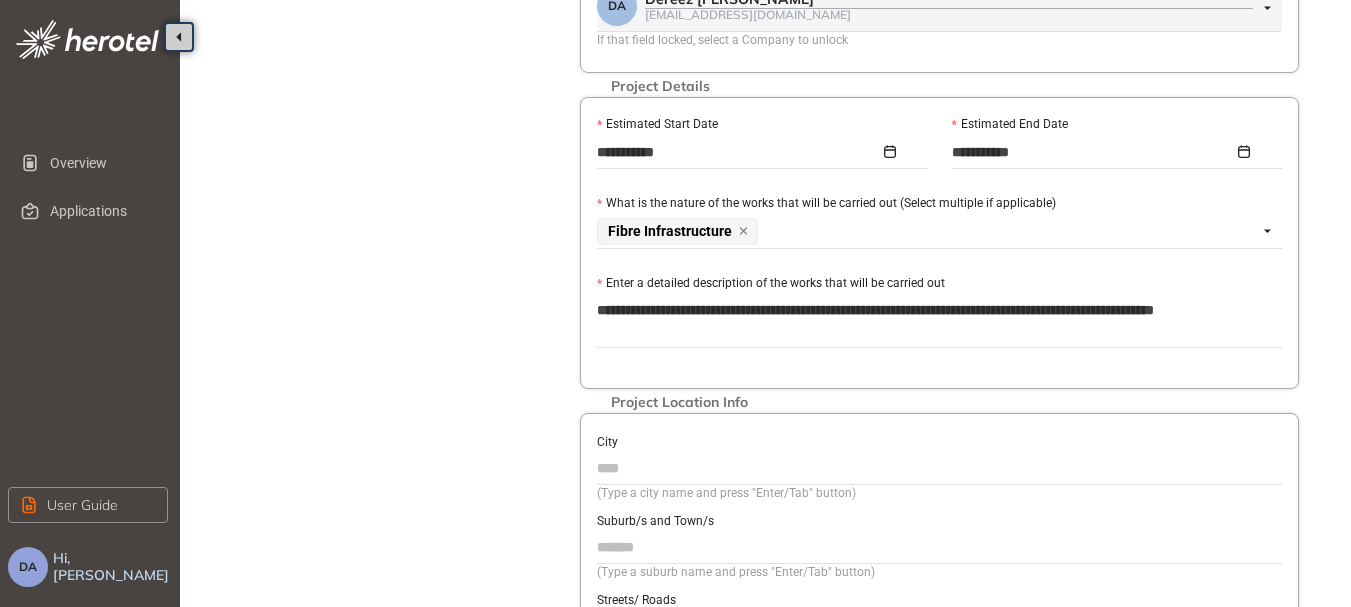 type on "**********" 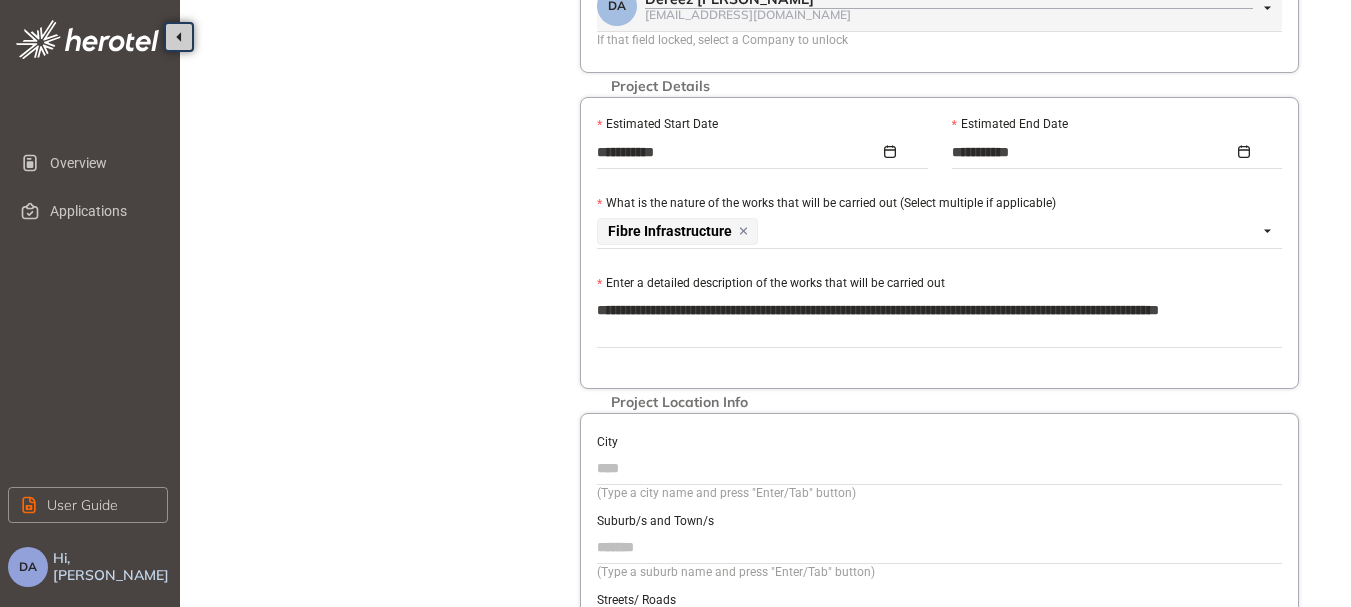 click on "**********" at bounding box center [939, 321] 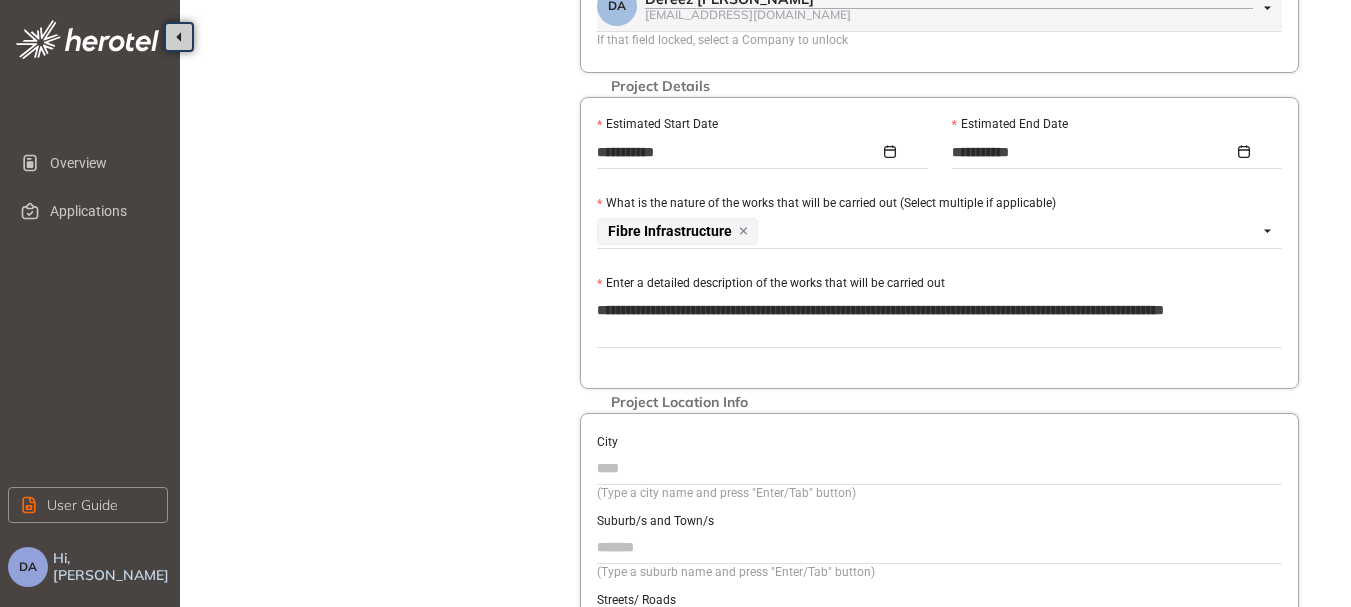 type on "**********" 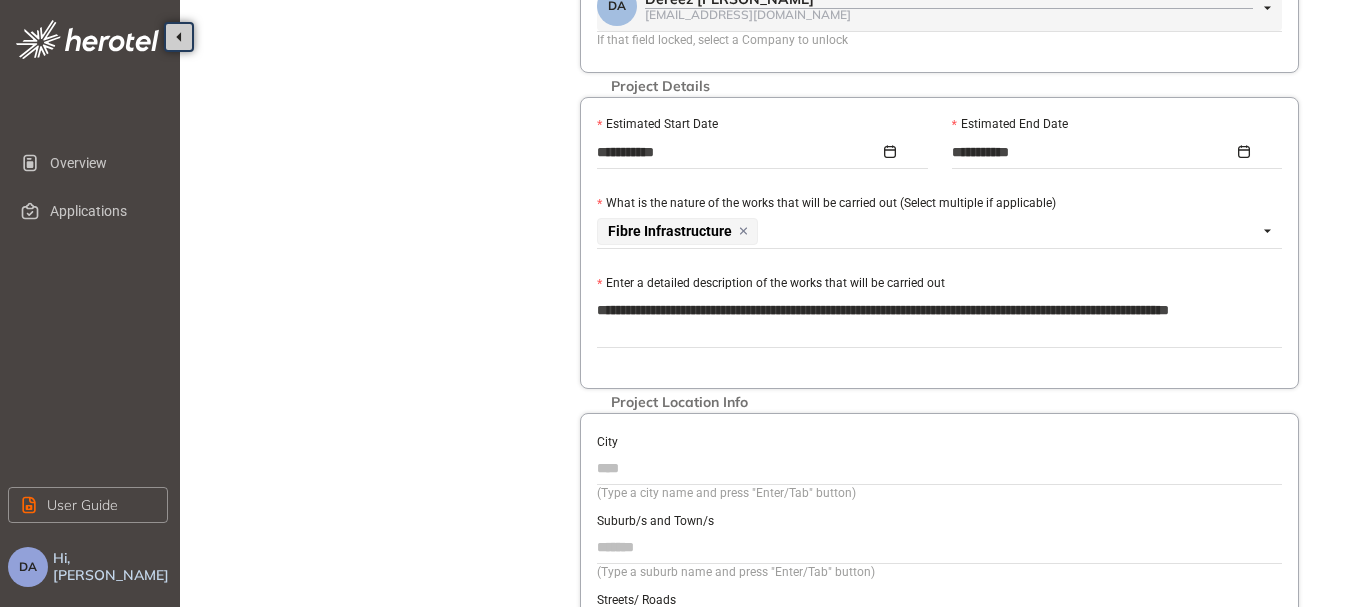 scroll, scrollTop: 600, scrollLeft: 0, axis: vertical 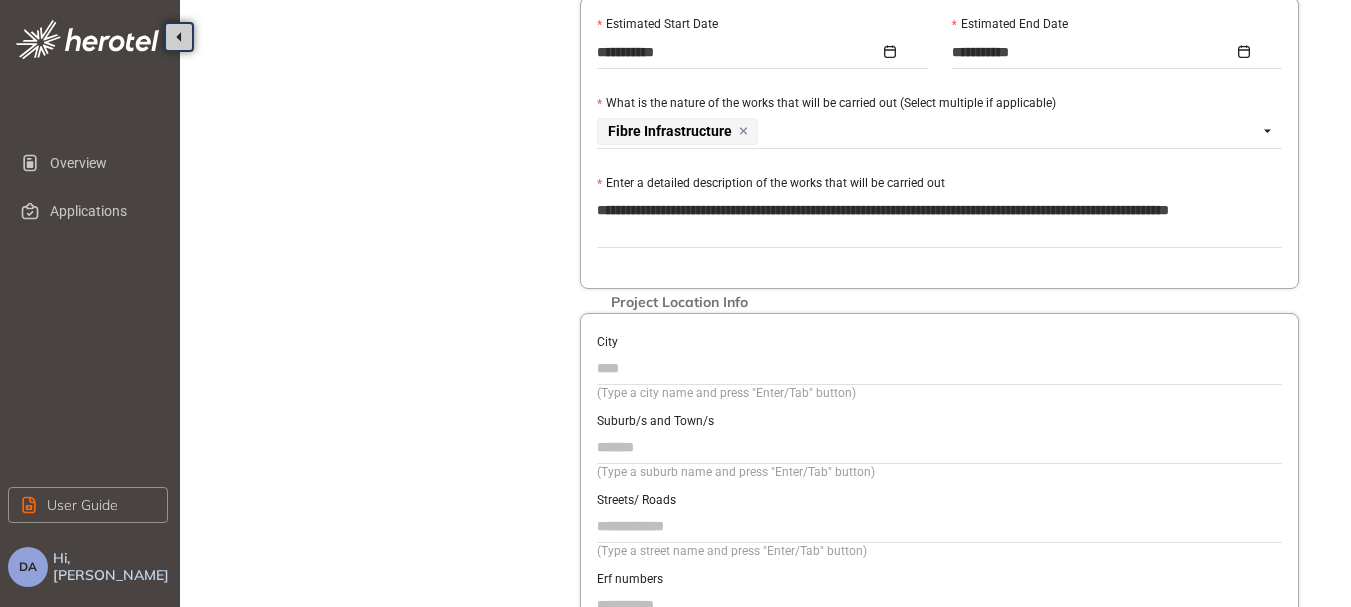 type on "**********" 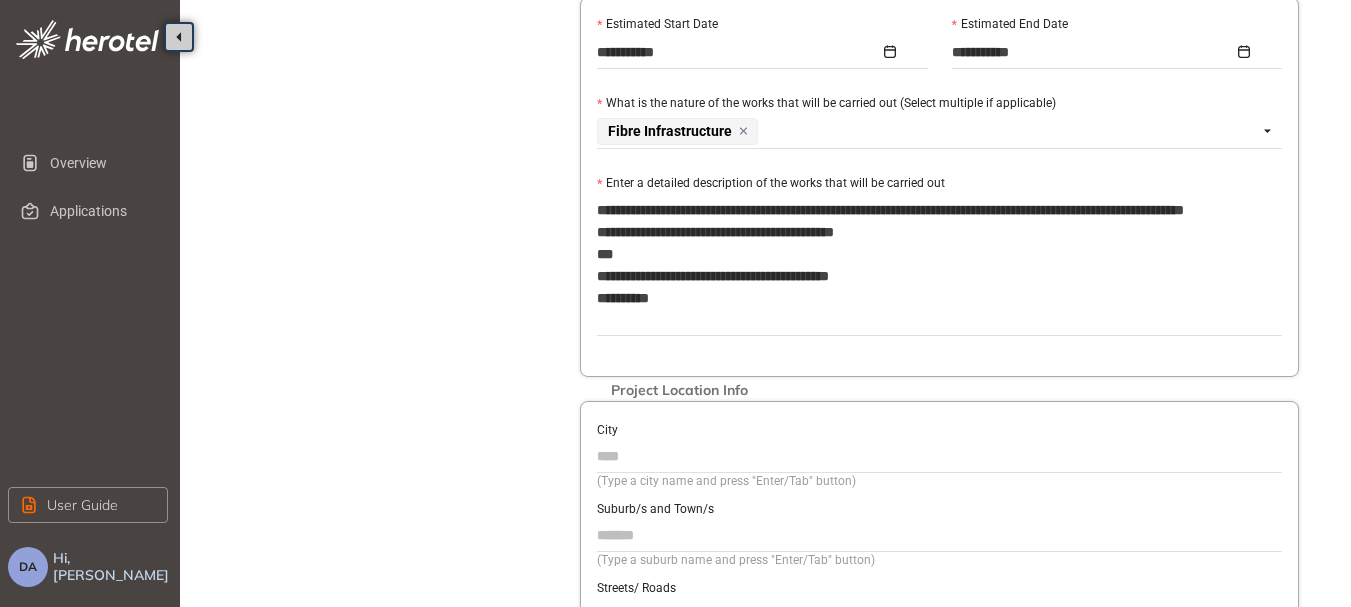click on "**********" at bounding box center [939, 265] 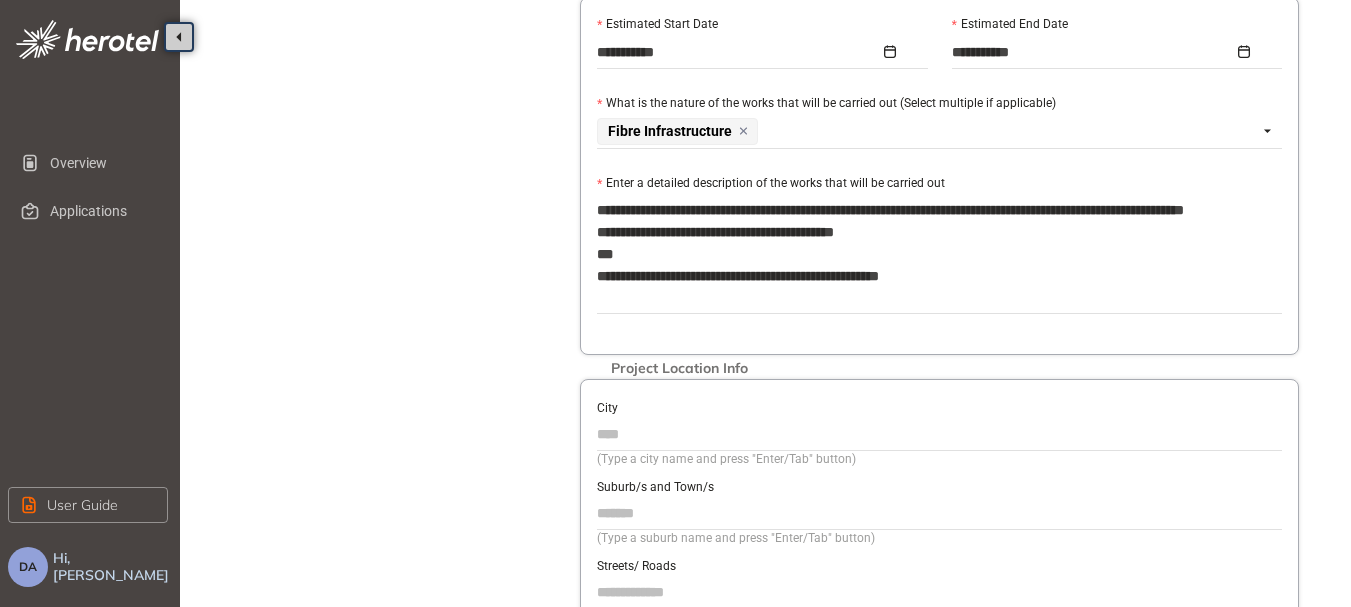 type on "**********" 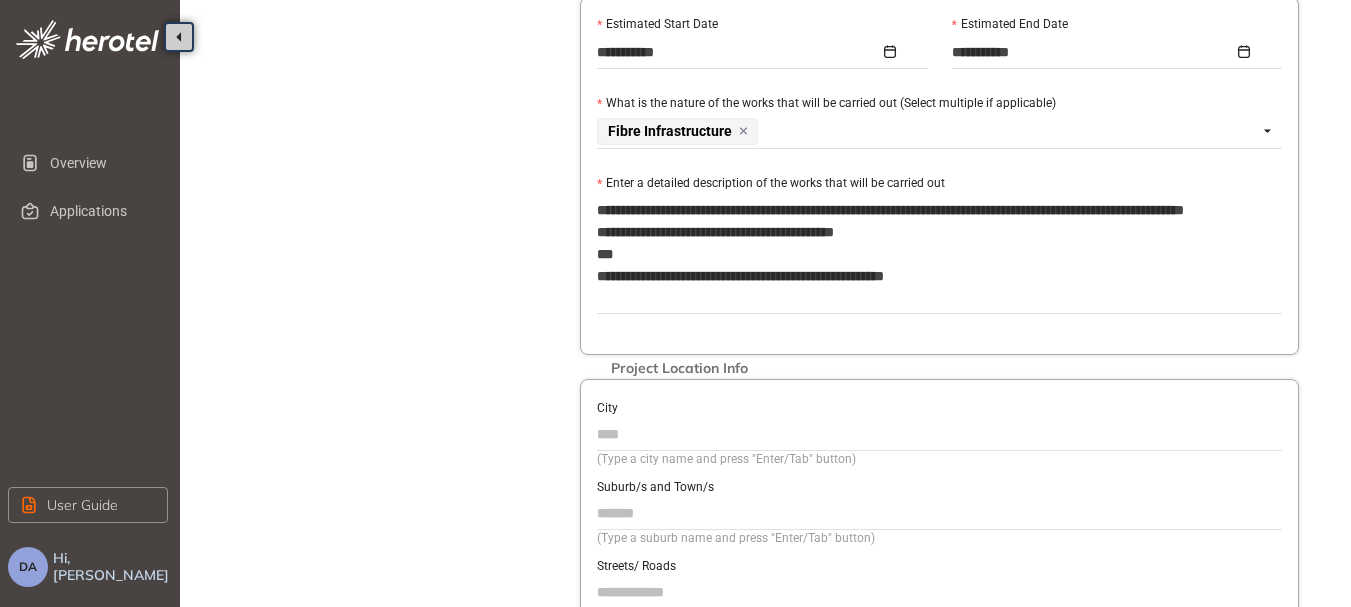 type on "**********" 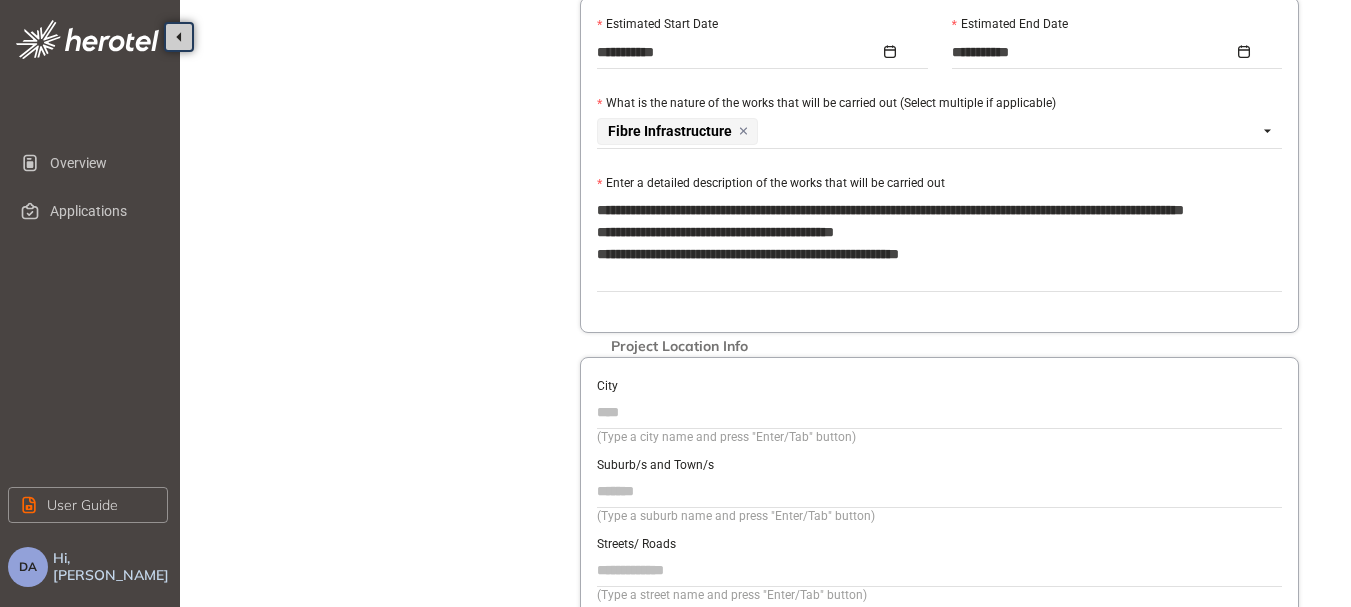 type on "**********" 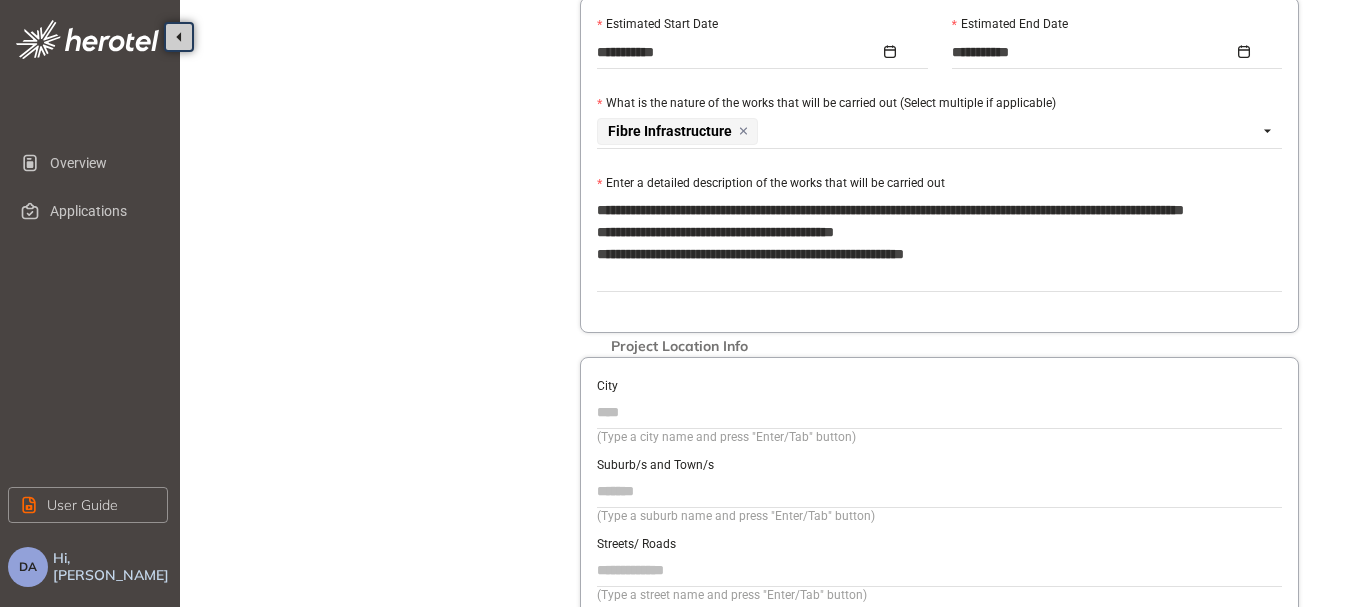 type on "**********" 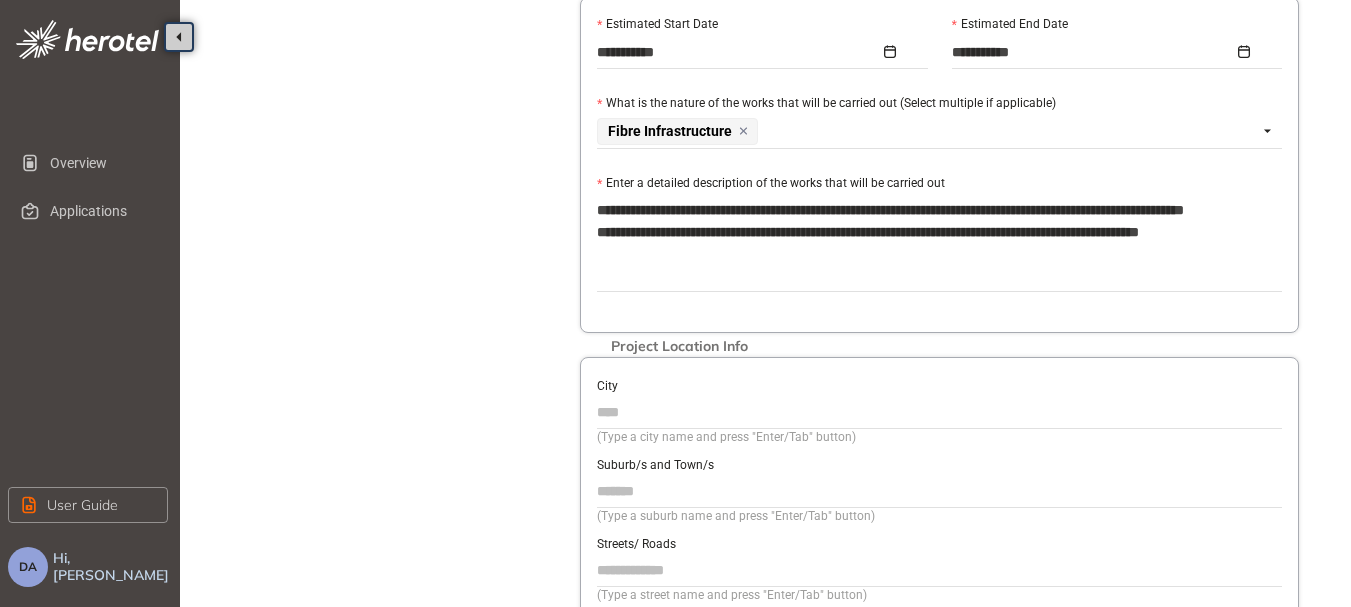 type on "**********" 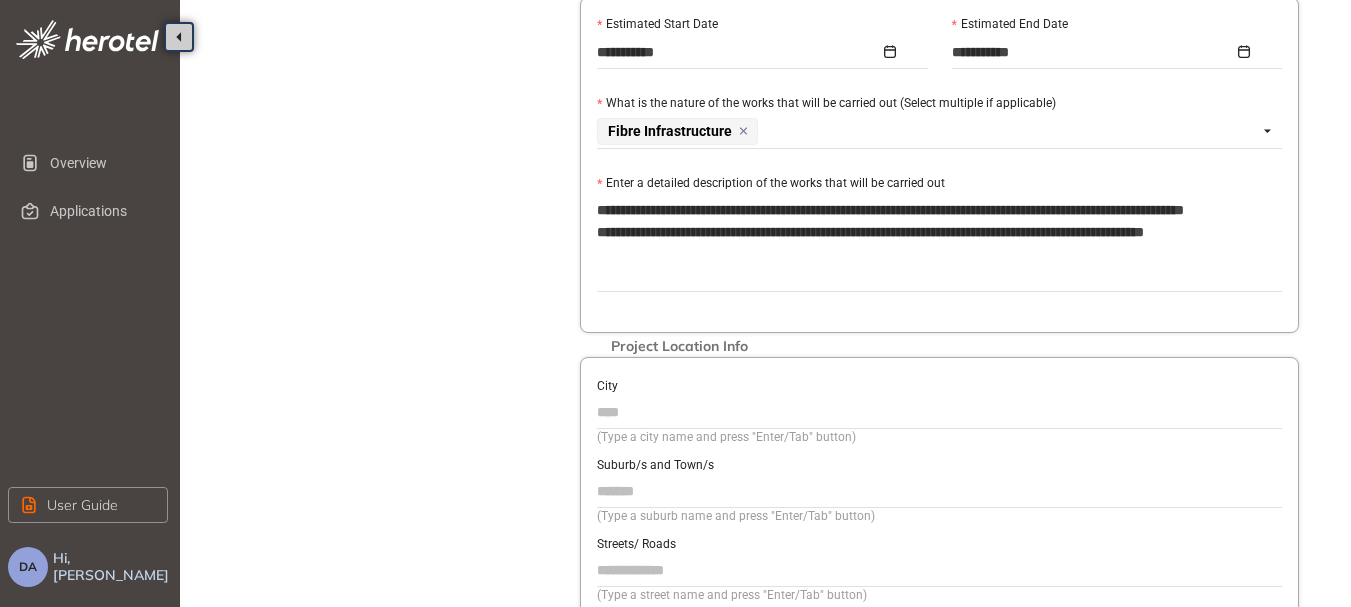 type on "**********" 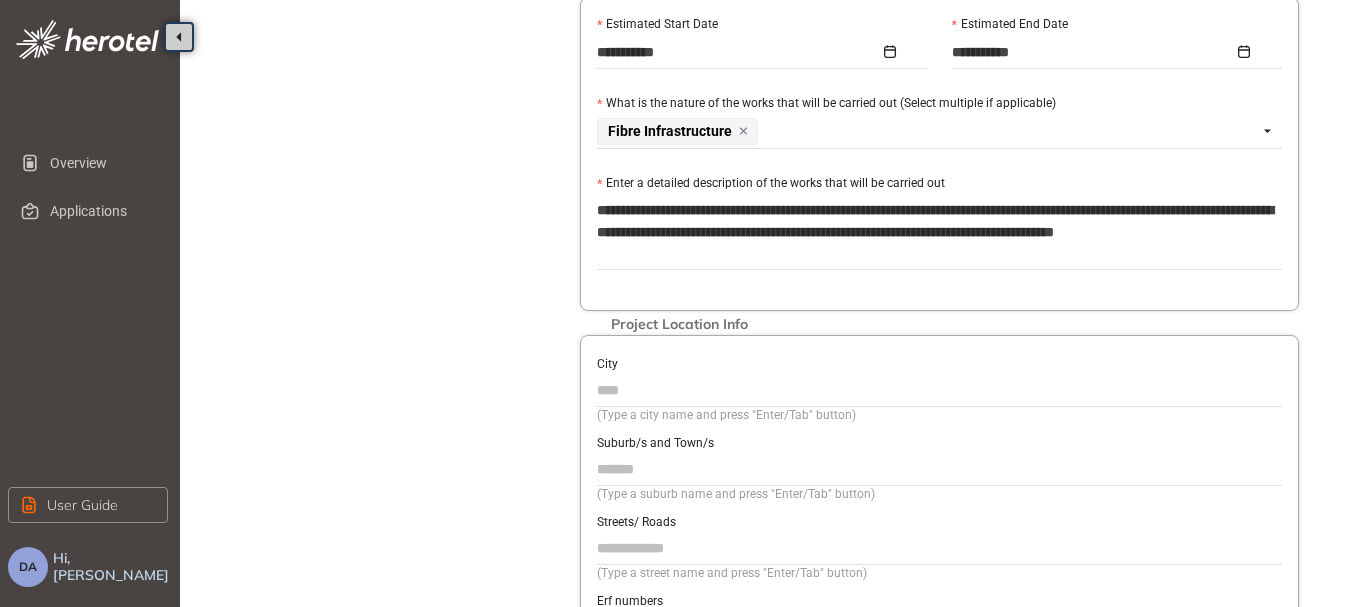 type on "**********" 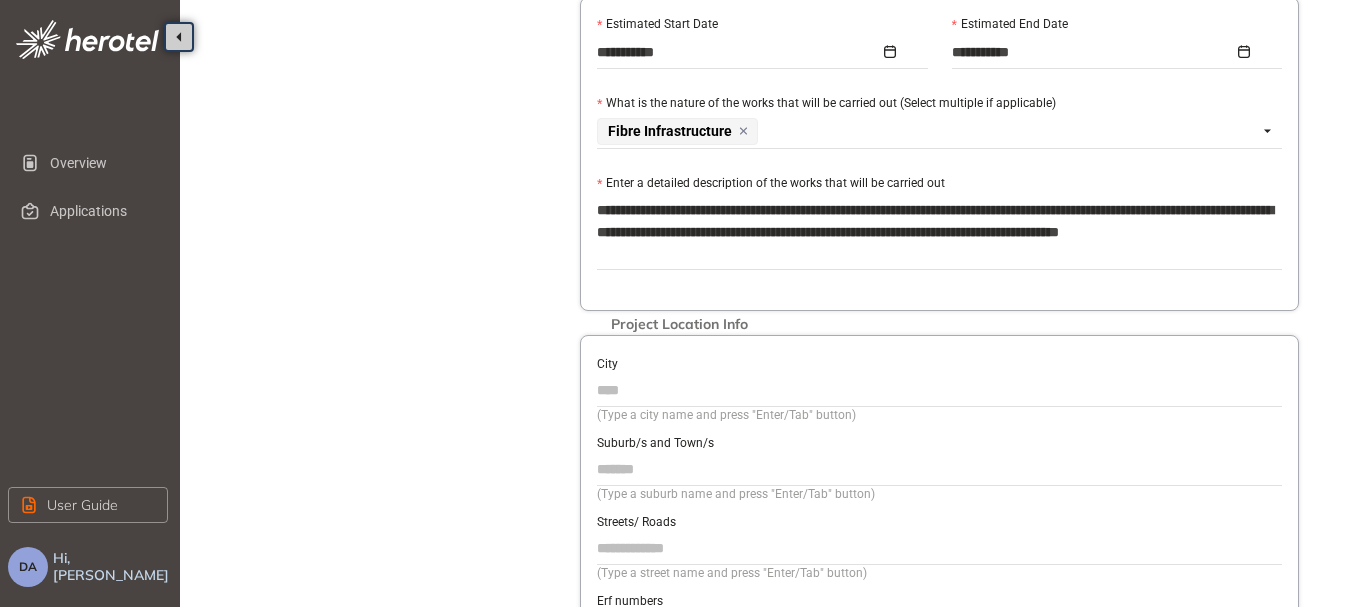 click on "**********" at bounding box center [939, 232] 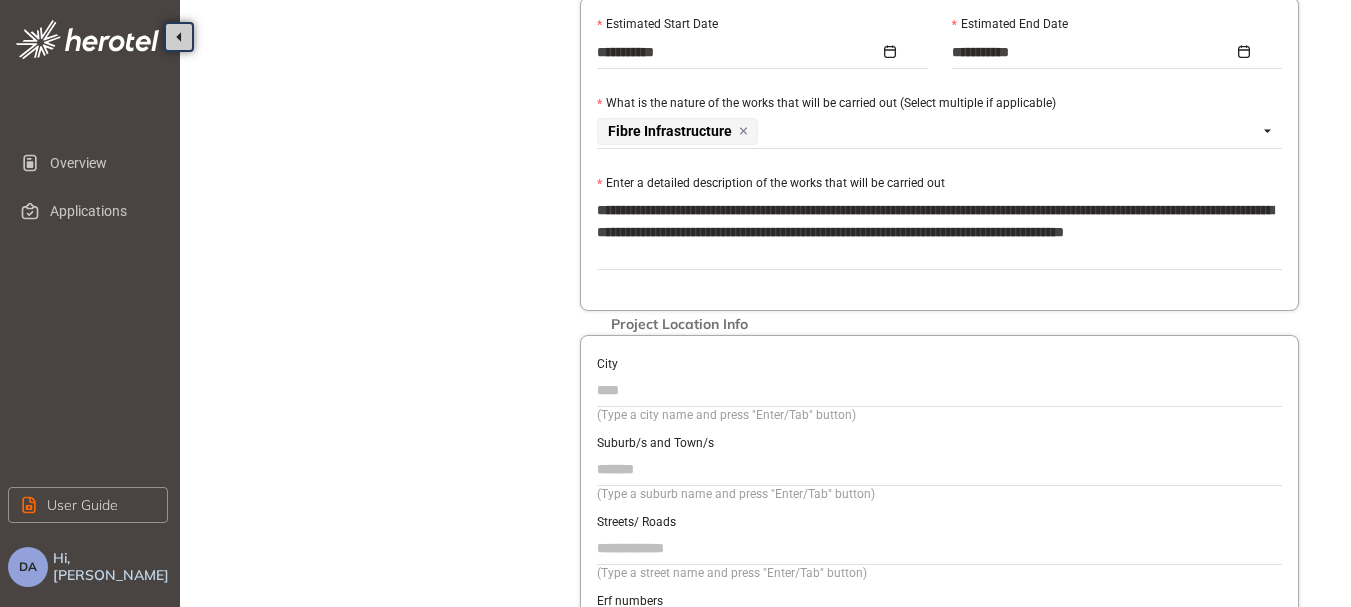 click on "**********" at bounding box center (939, 232) 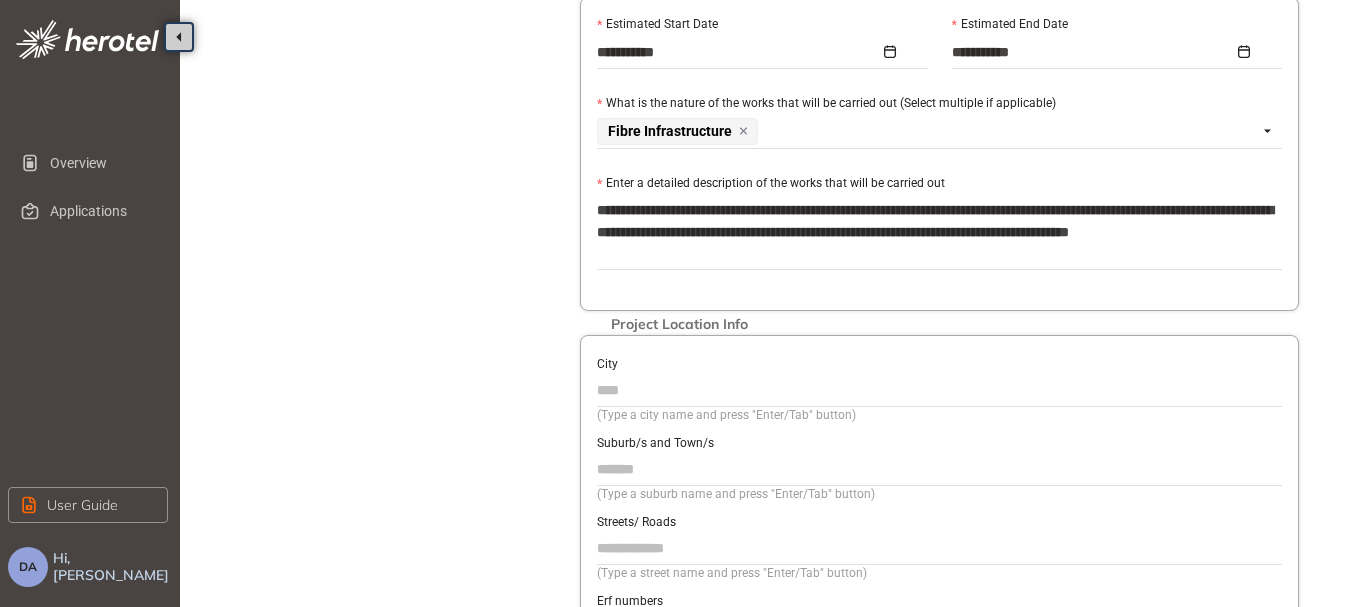 type on "**********" 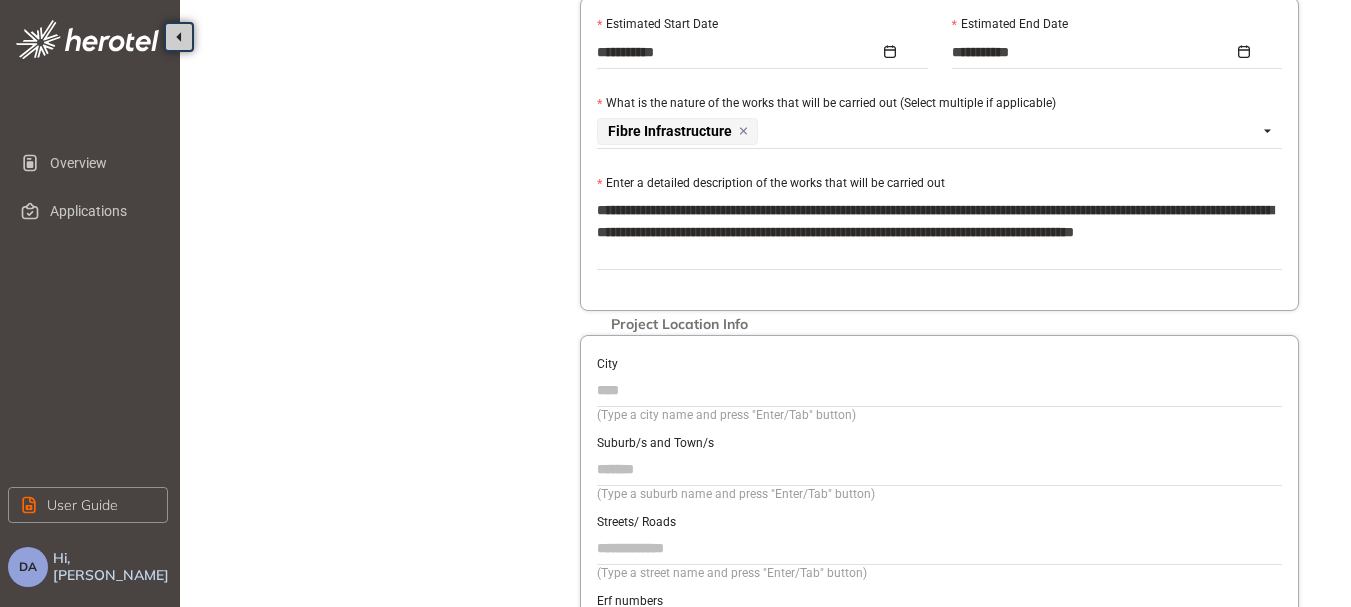 type on "**********" 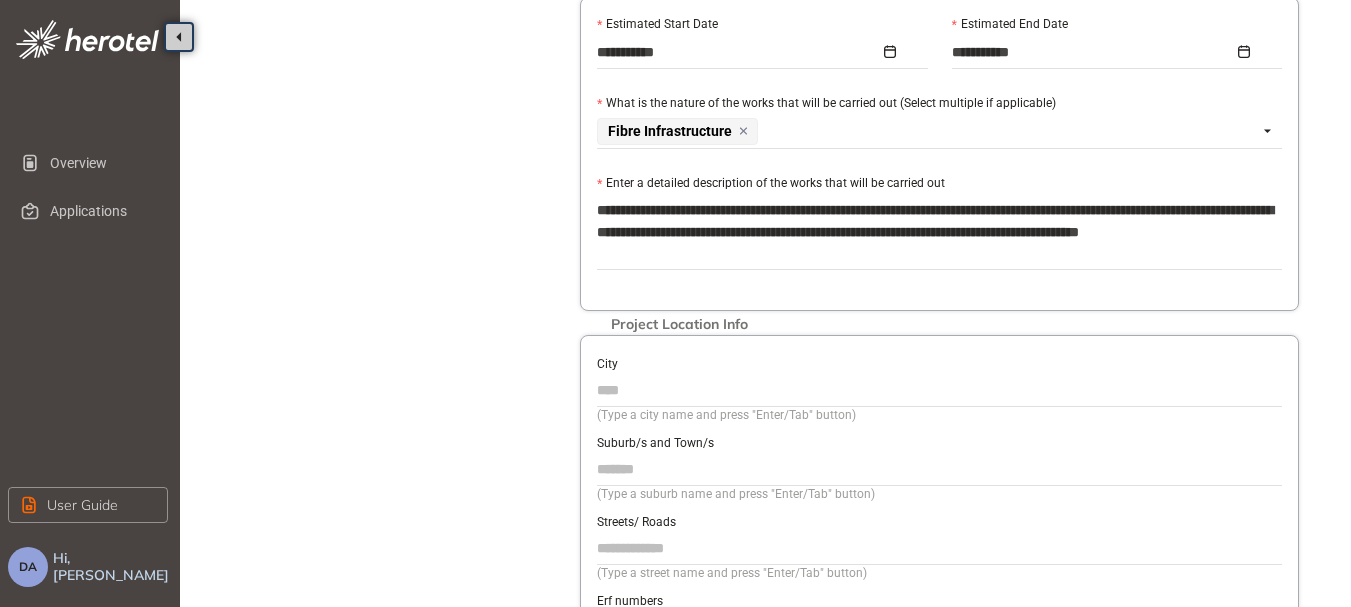 type on "**********" 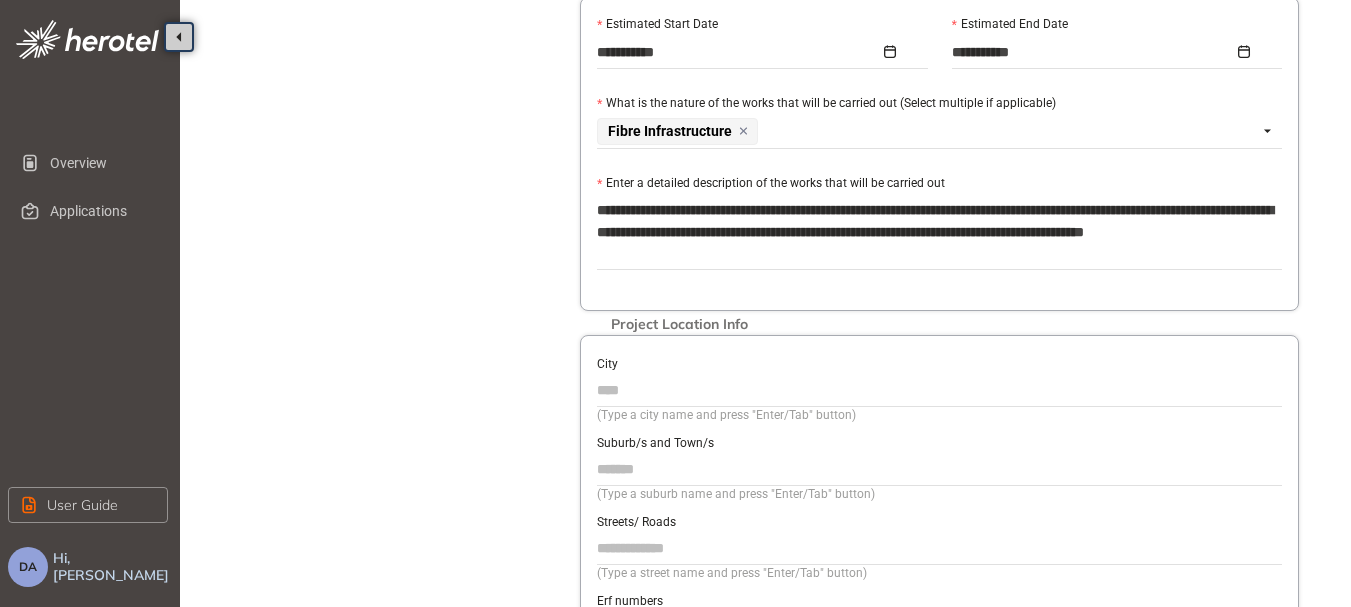 type on "**********" 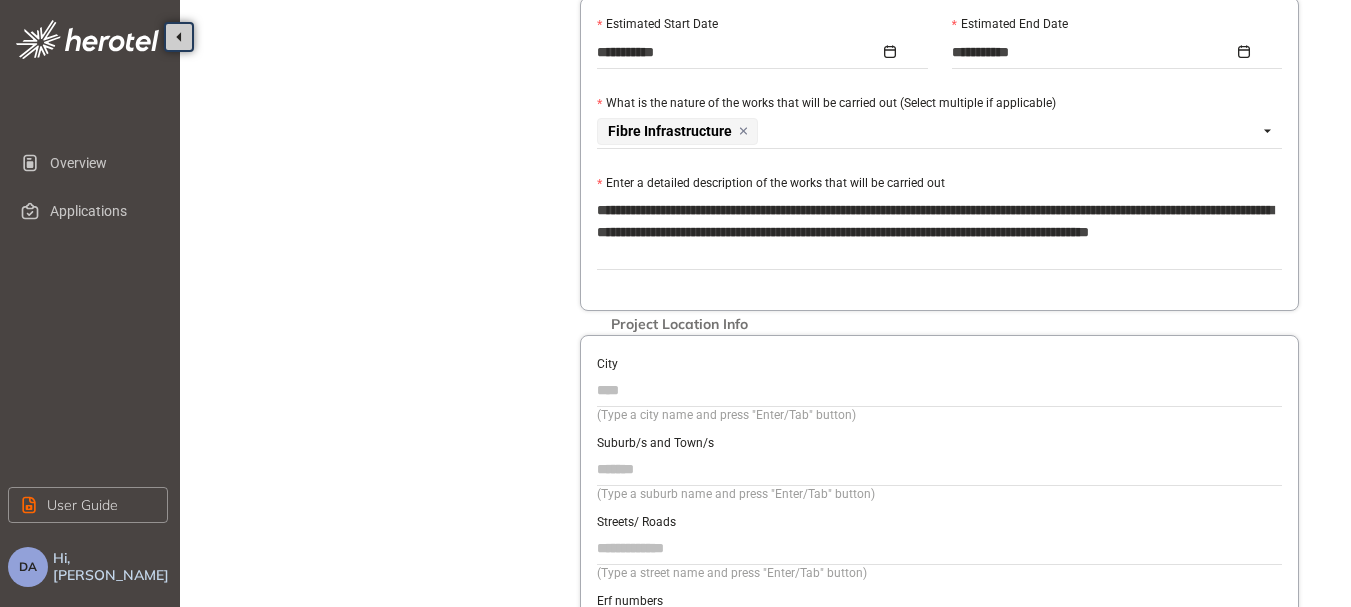 type on "**********" 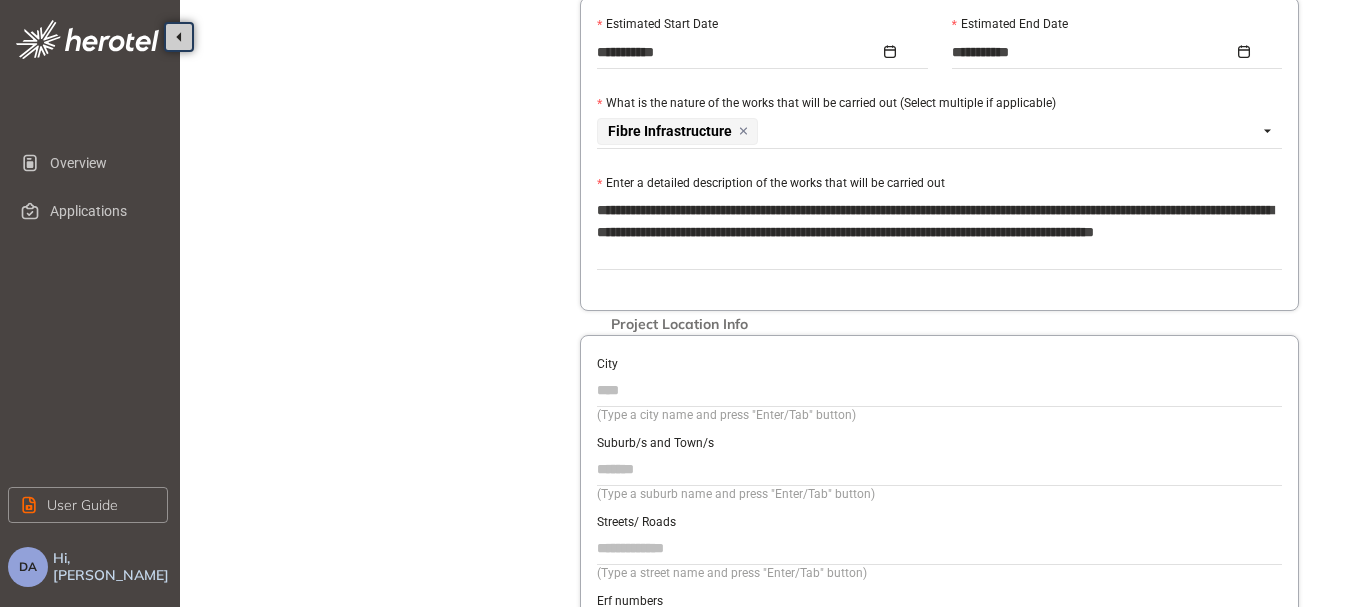 type on "**********" 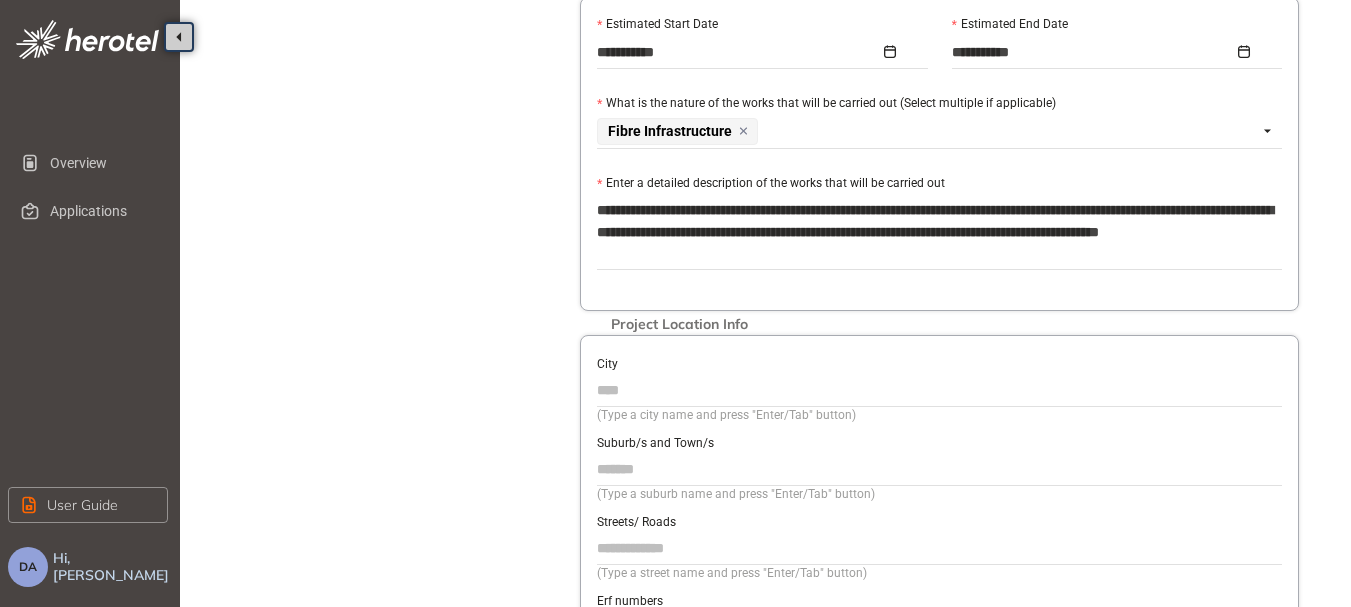 type on "**********" 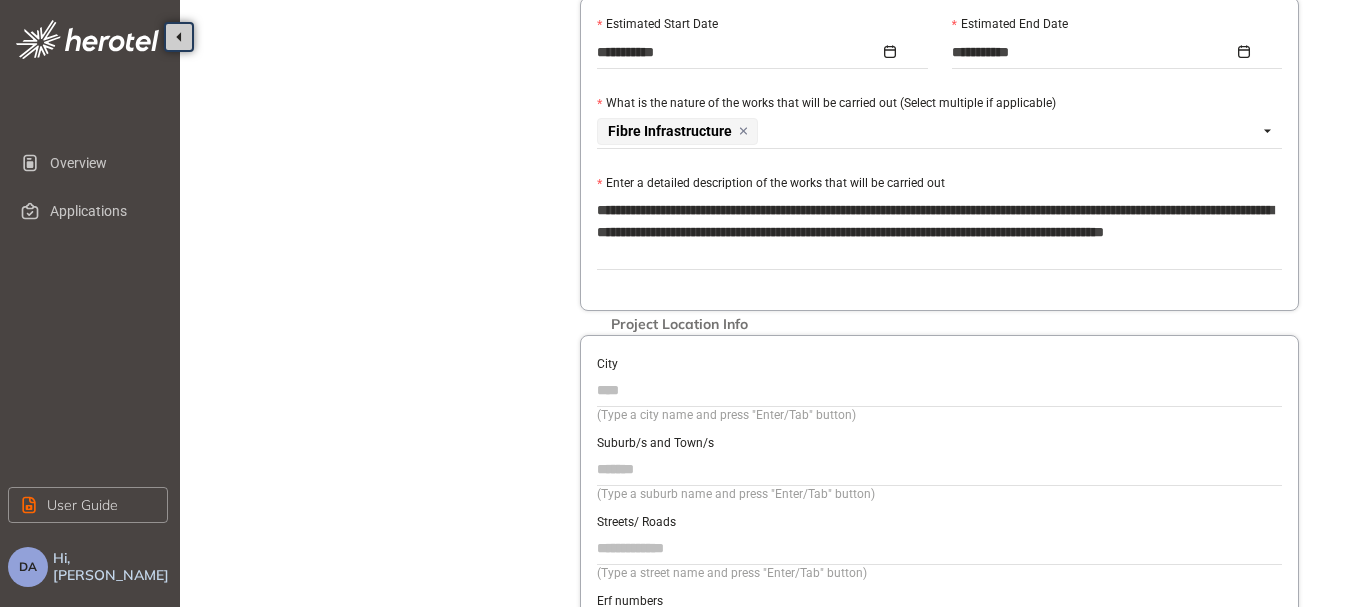 type on "**********" 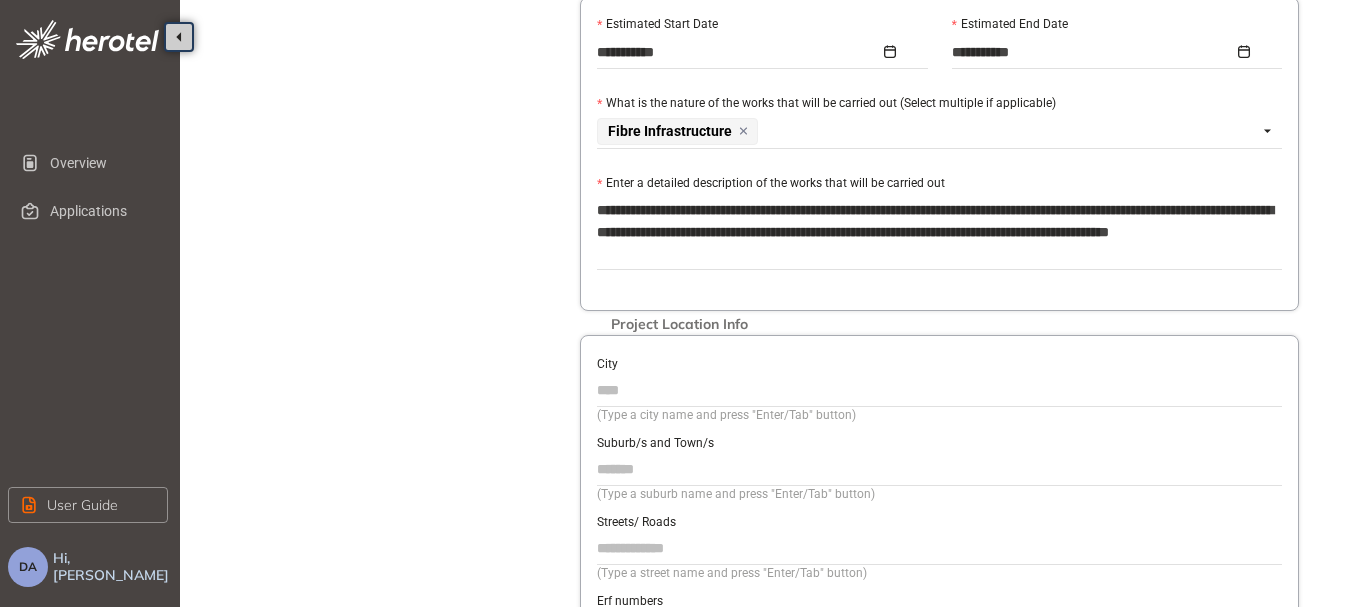 type on "**********" 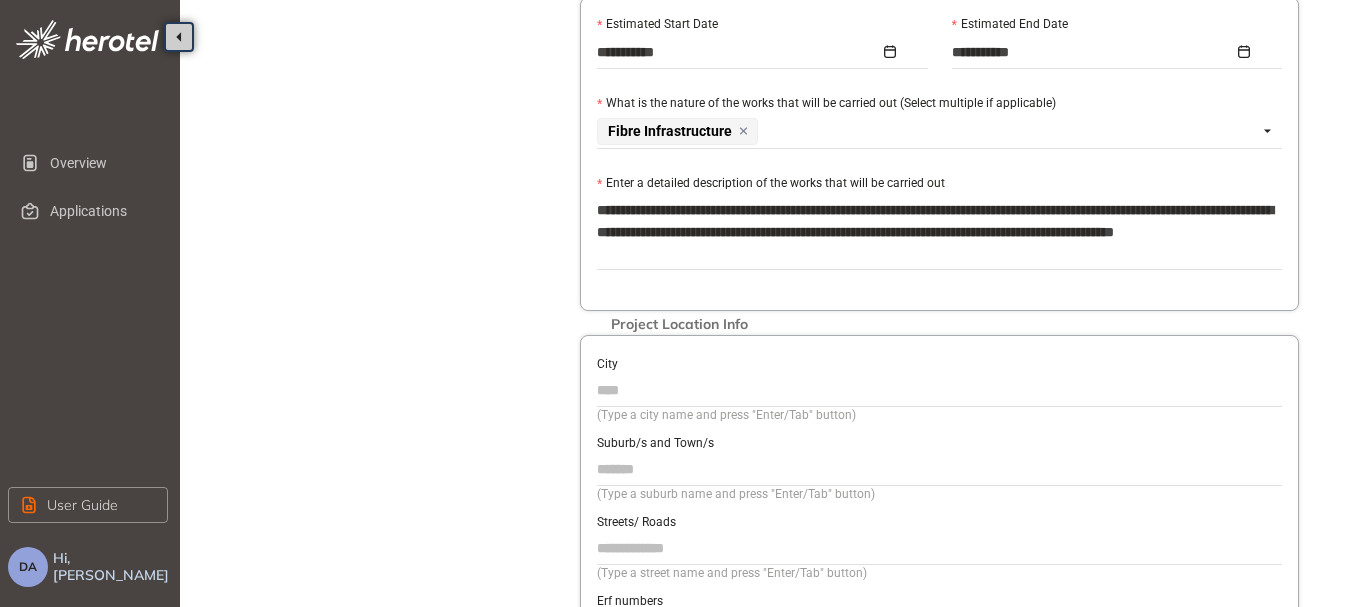 type on "**********" 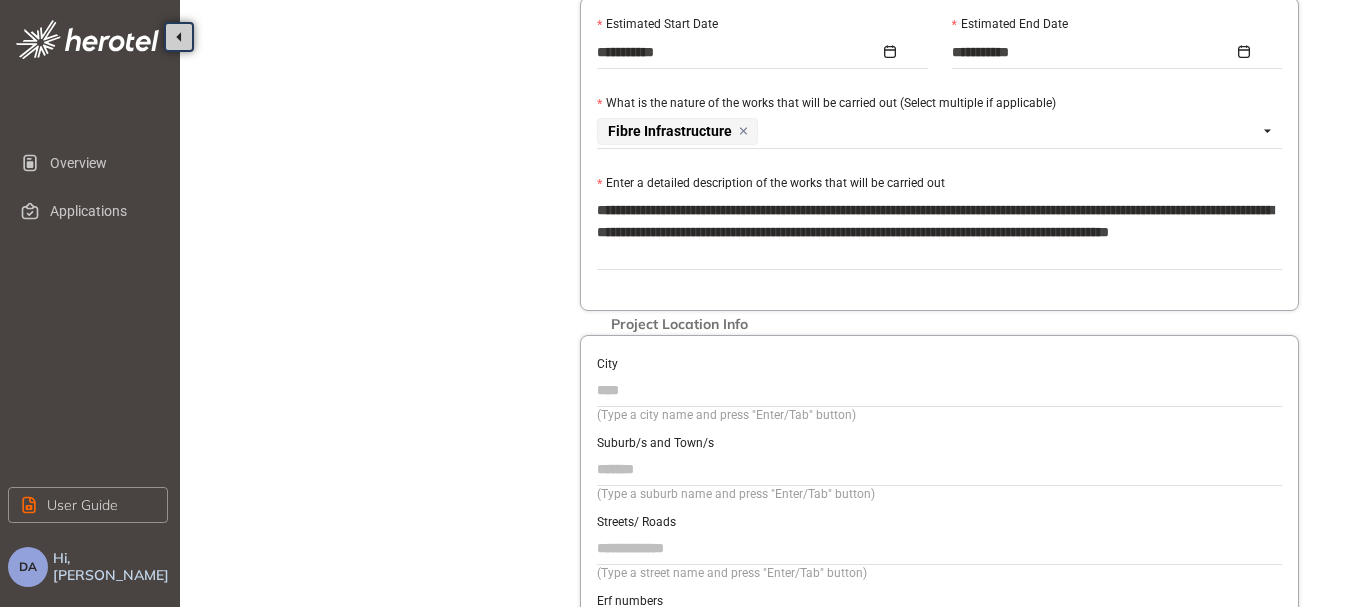 type on "**********" 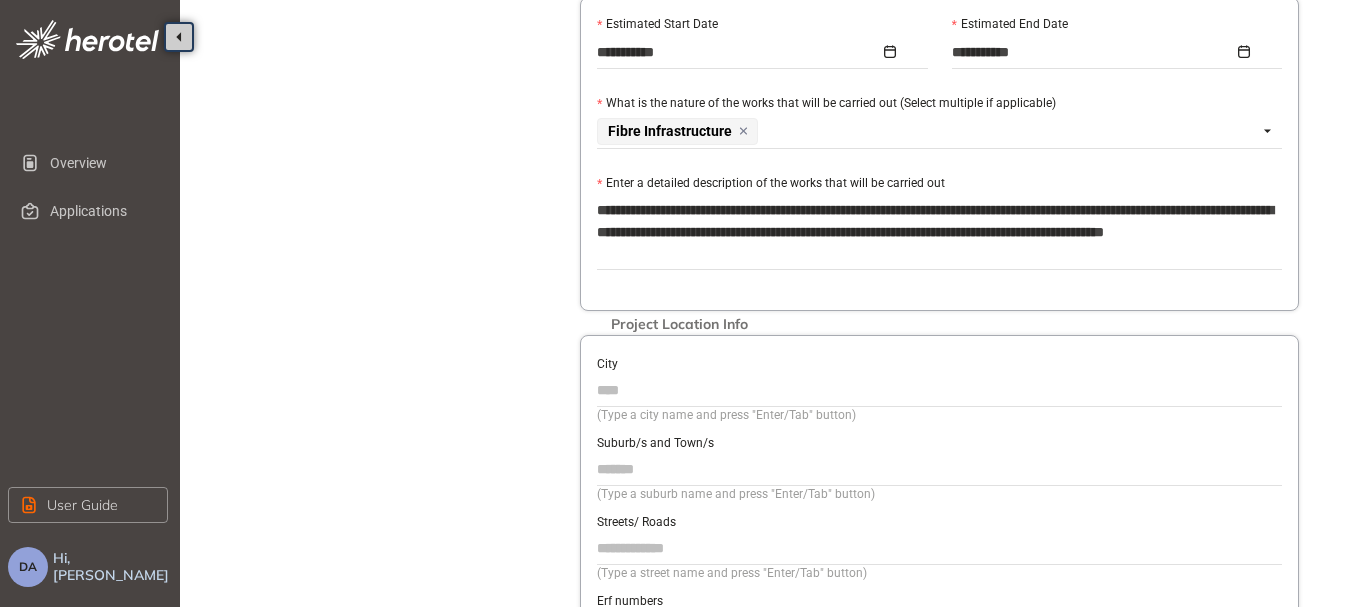 type on "**********" 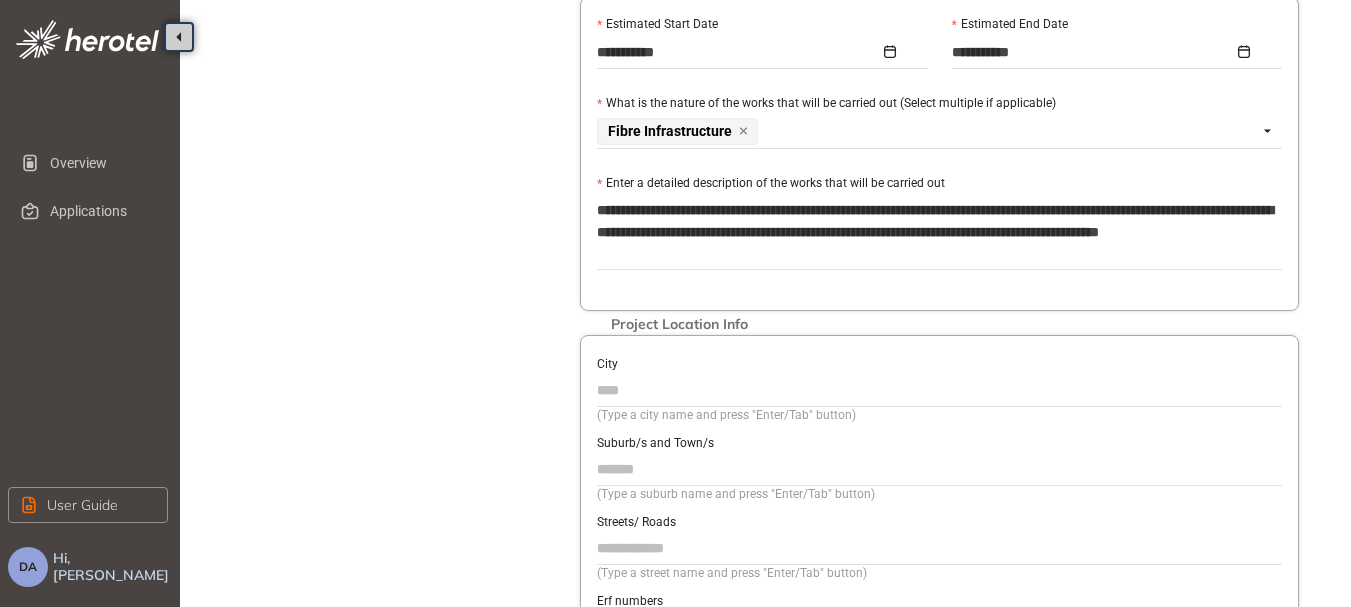 type on "**********" 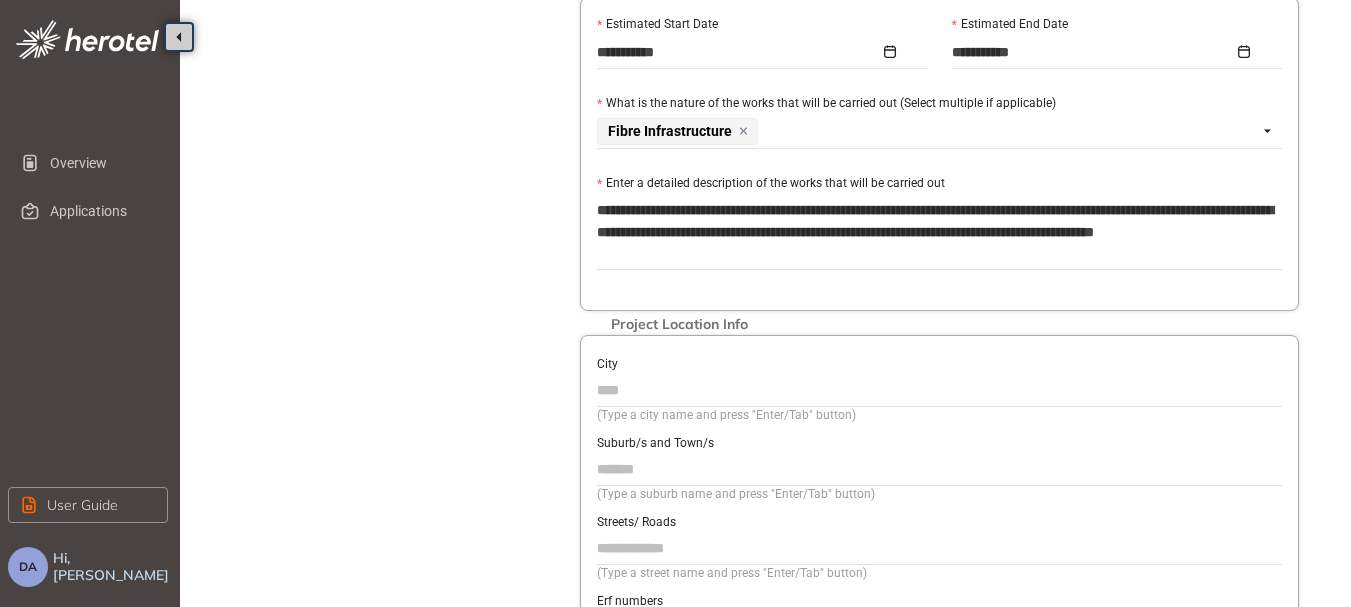 type on "**********" 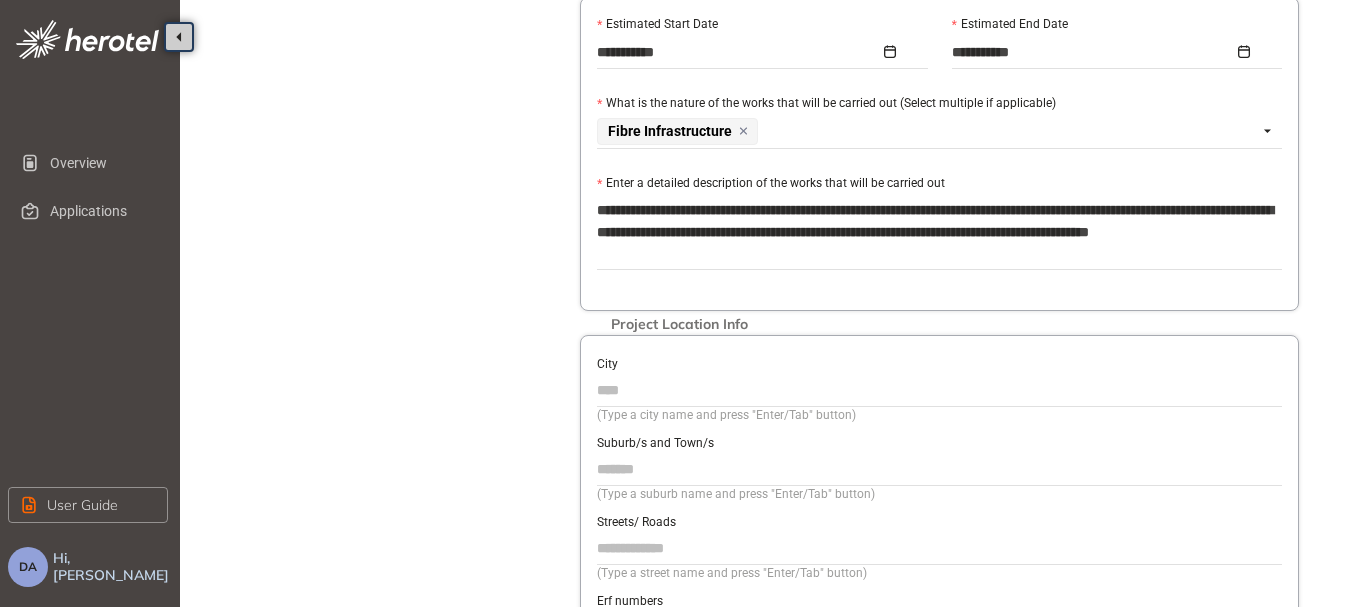 type on "**********" 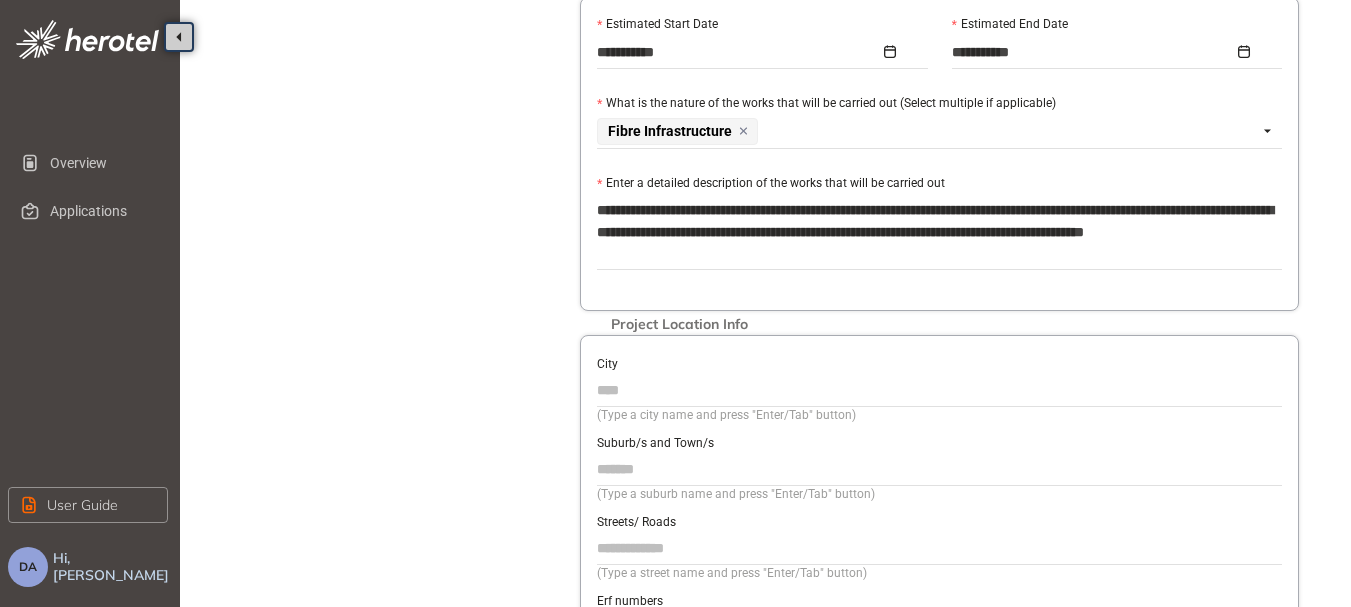 type on "**********" 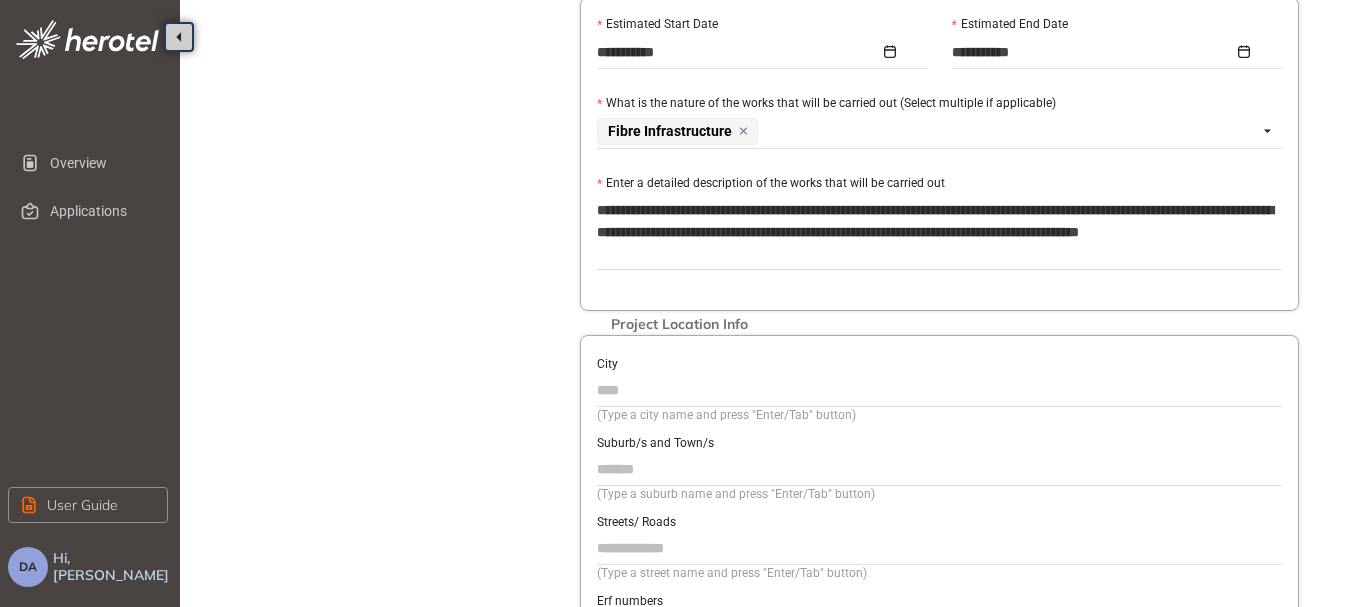 type on "**********" 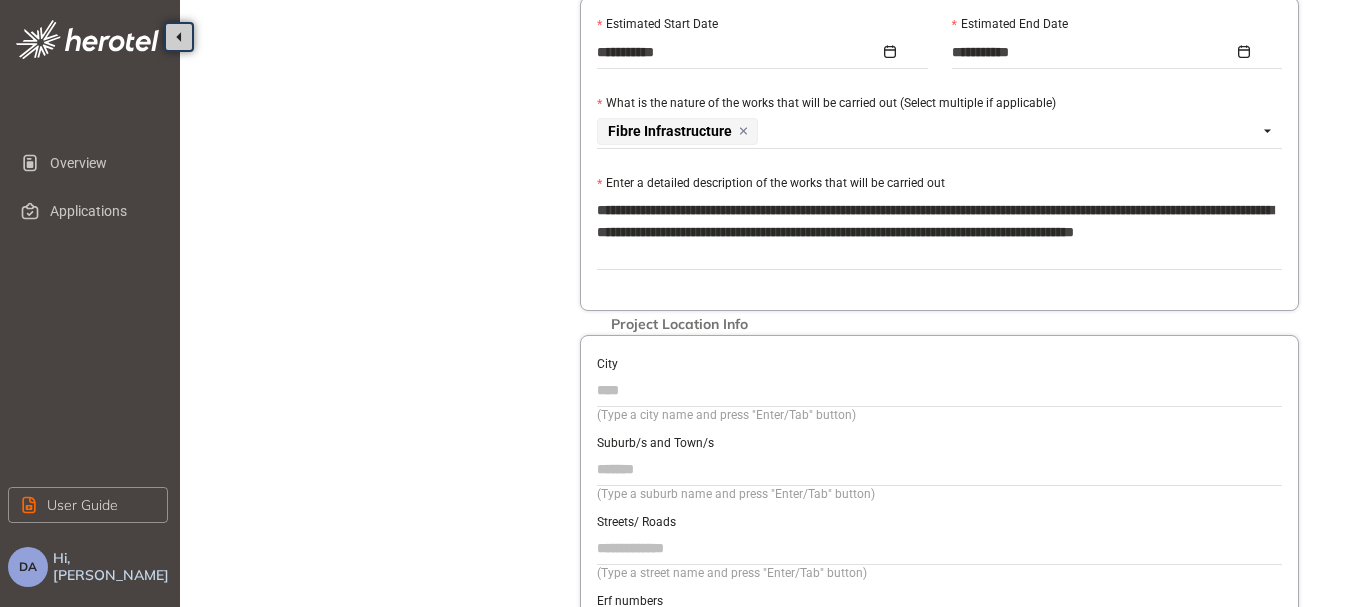 type on "**********" 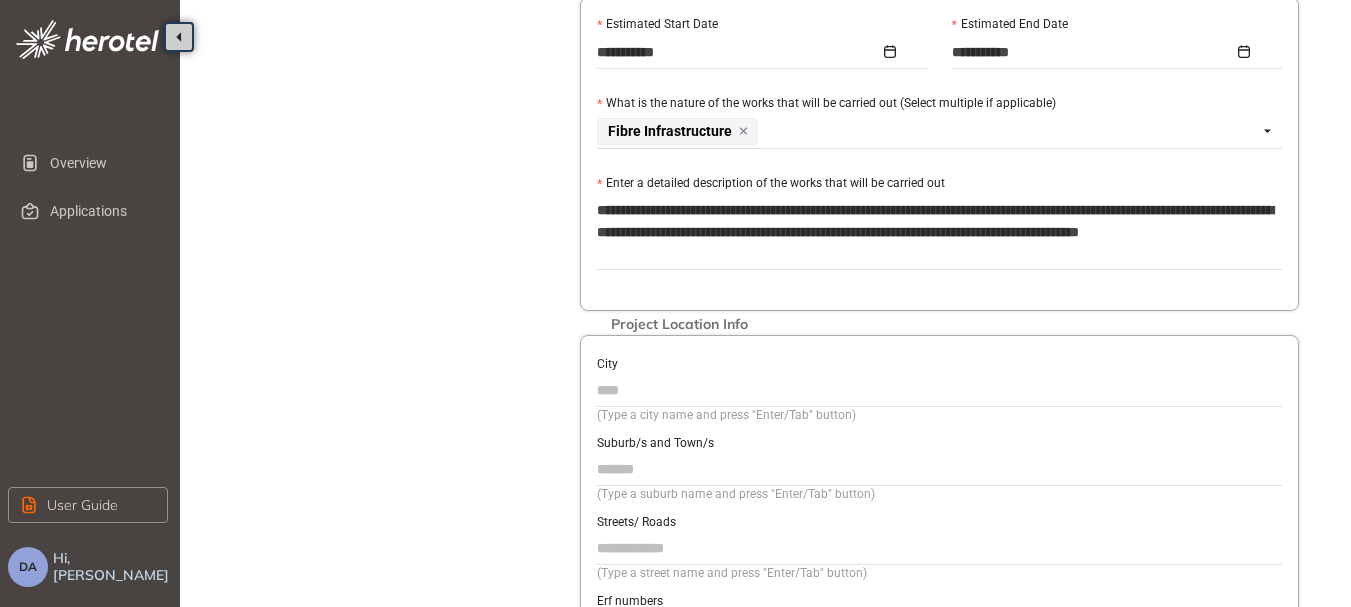 type on "**********" 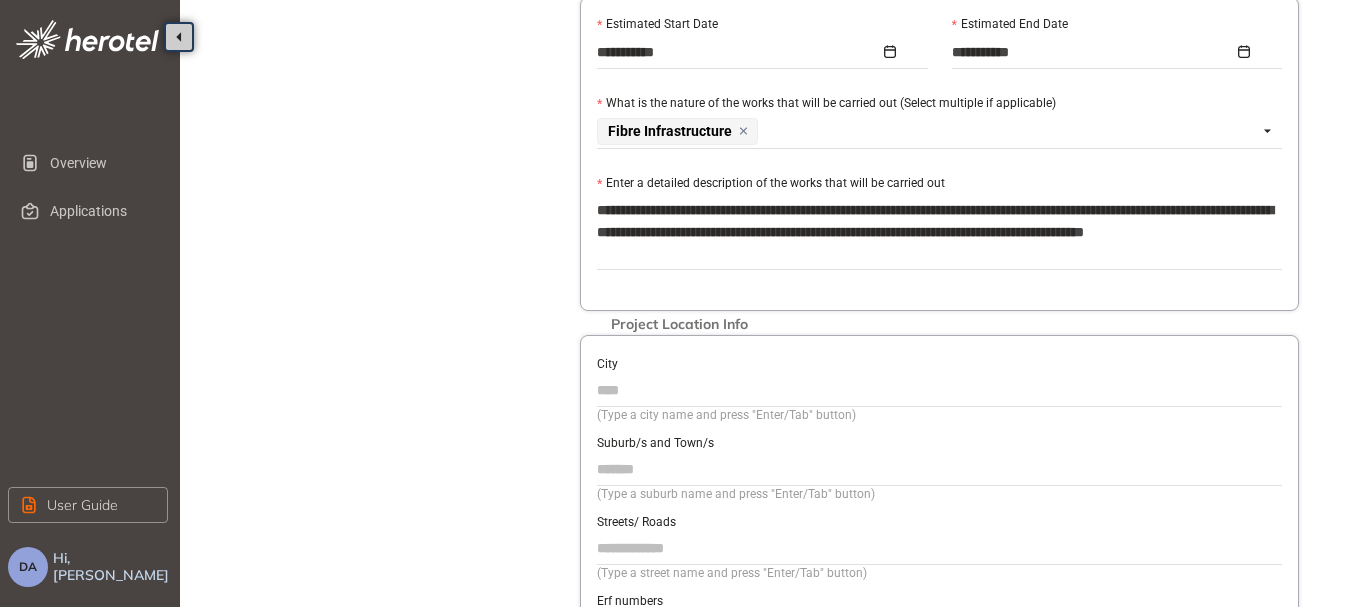 type on "**********" 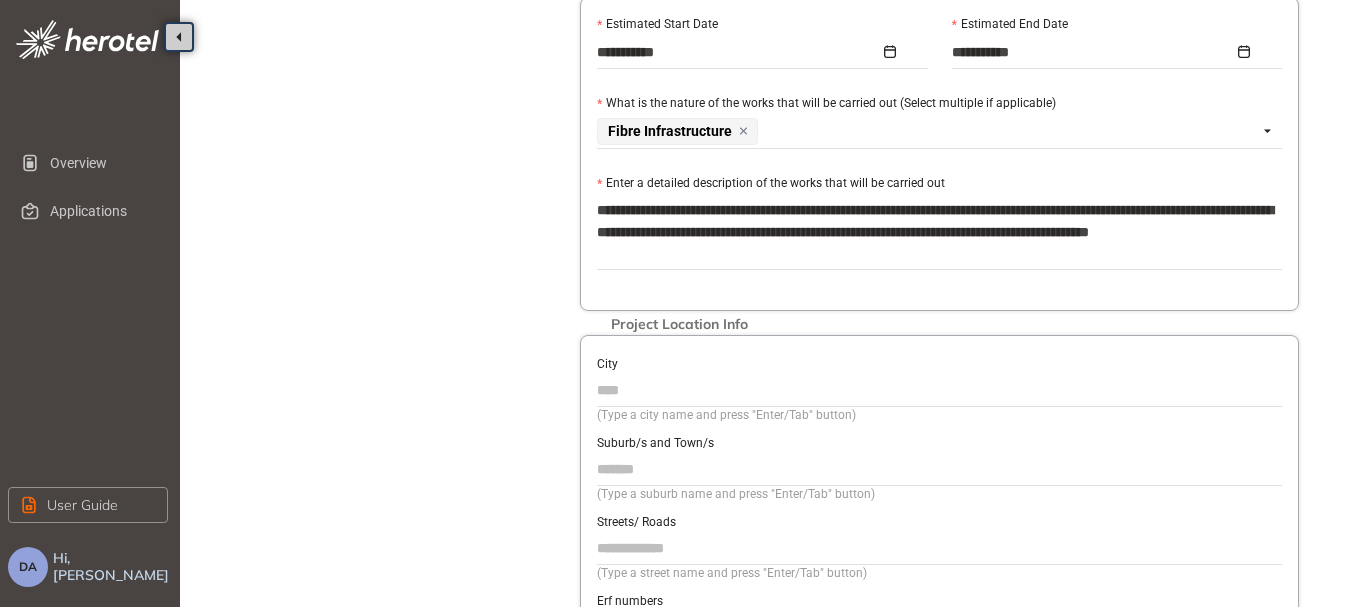 type on "**********" 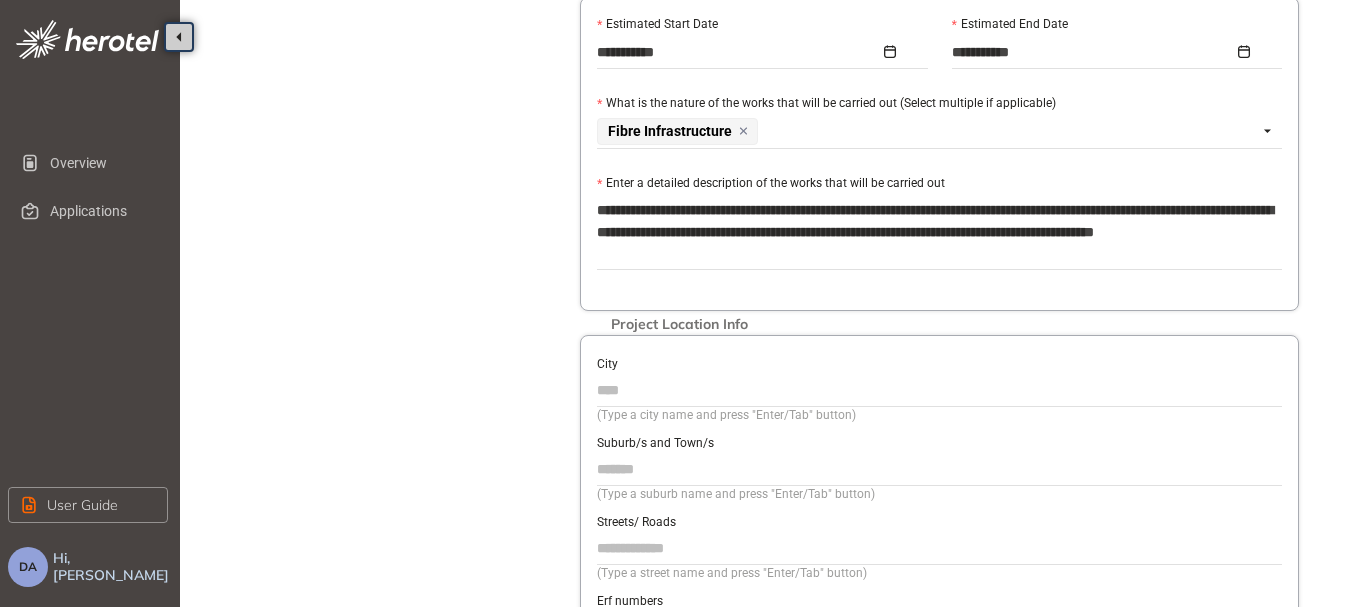 type on "**********" 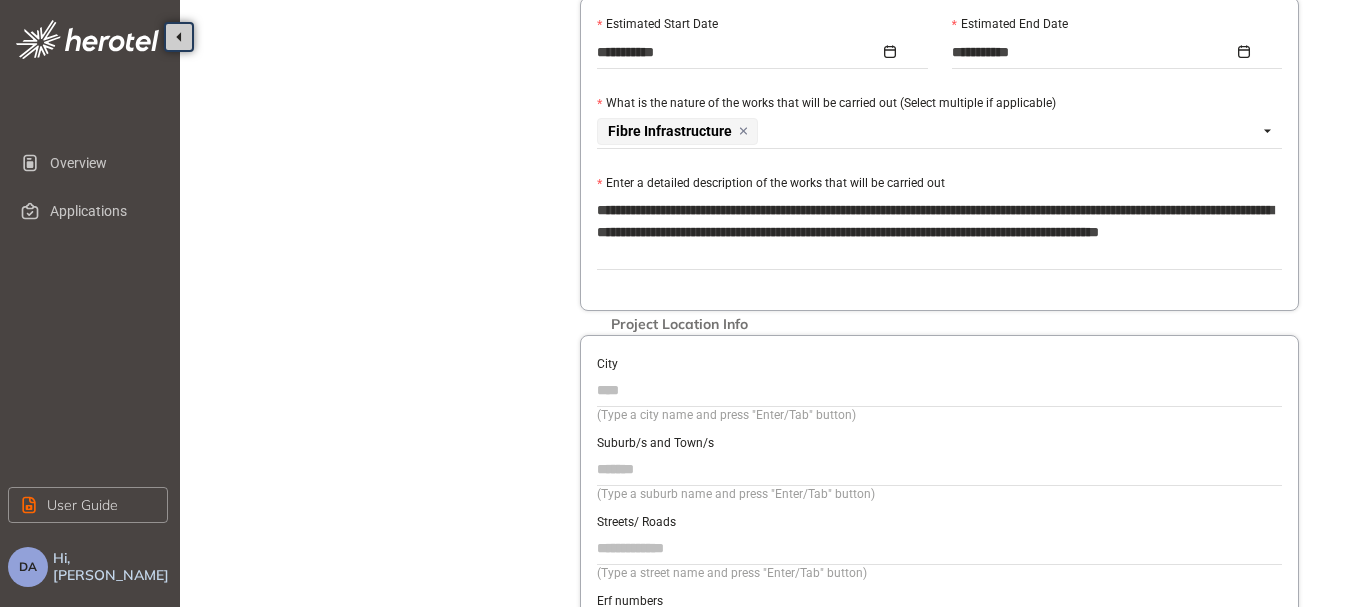 type on "**********" 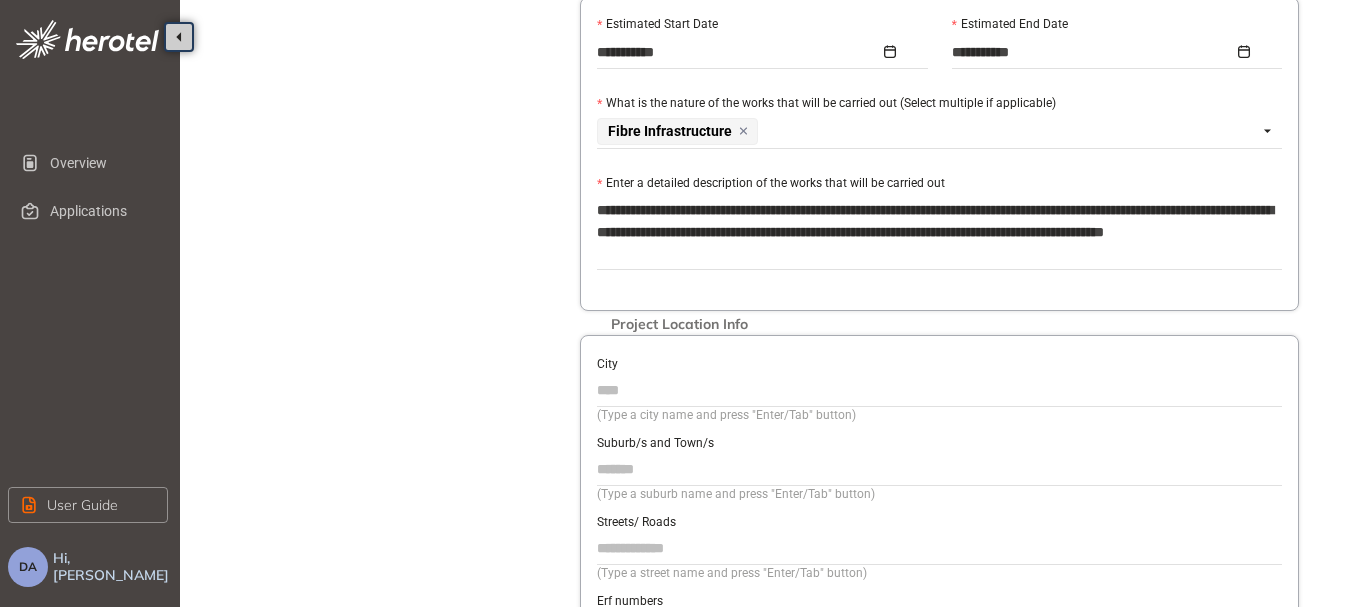 type on "**********" 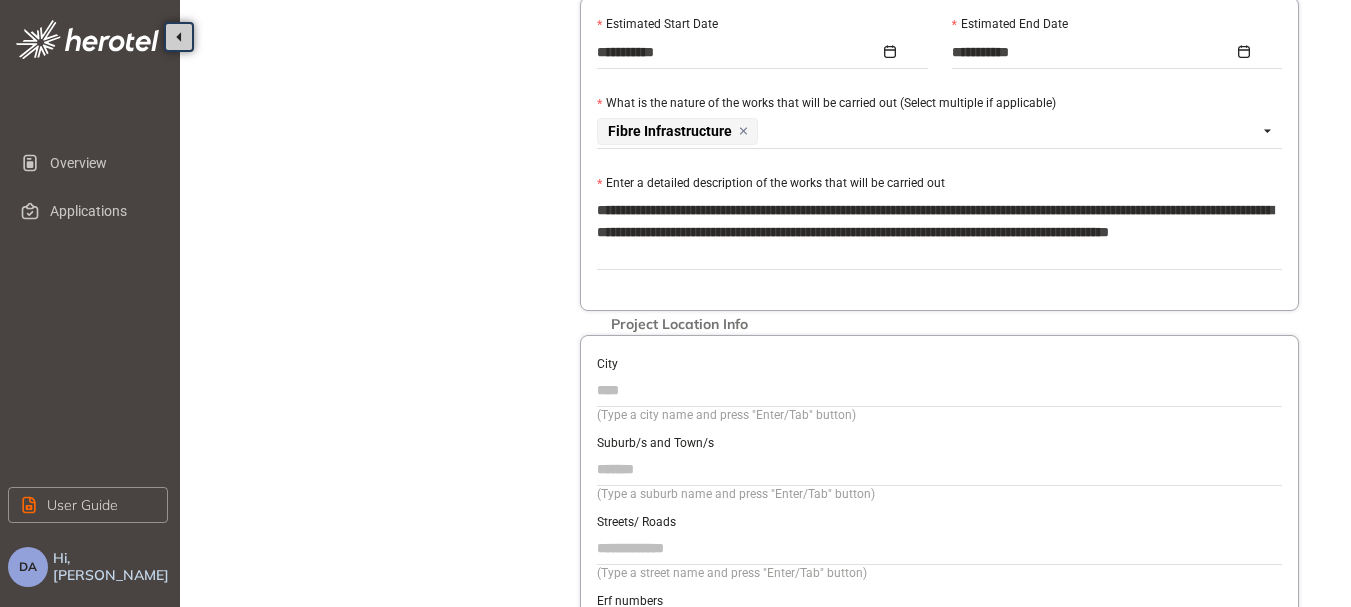 type on "**********" 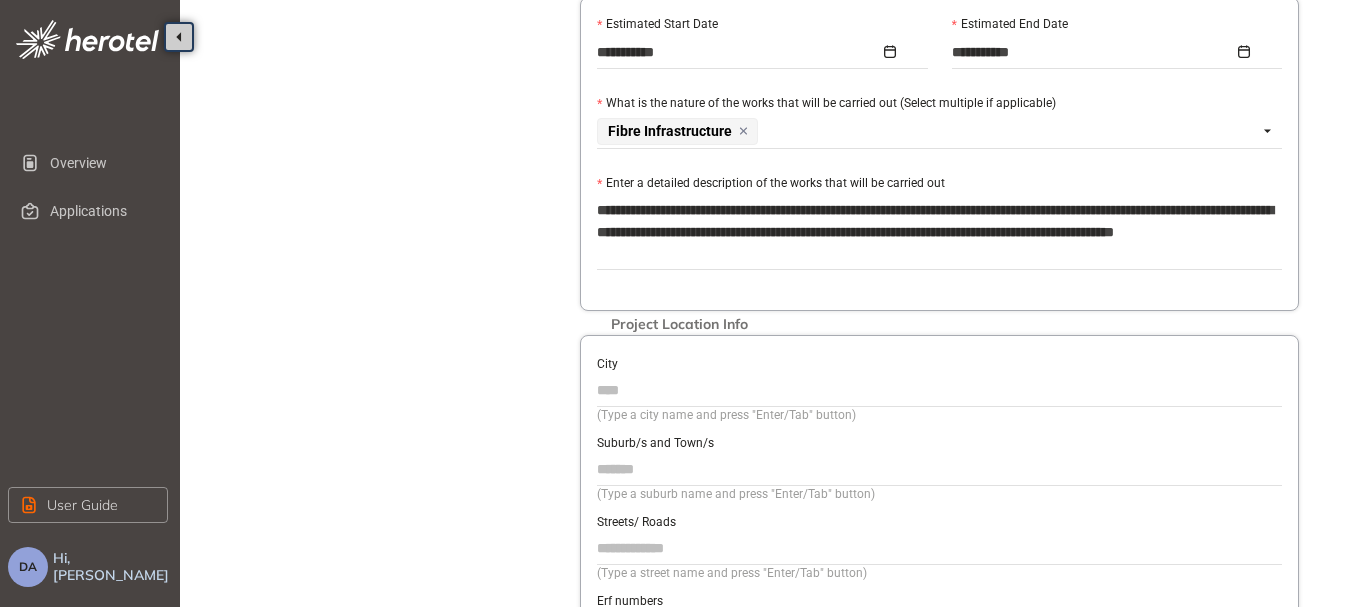 type on "**********" 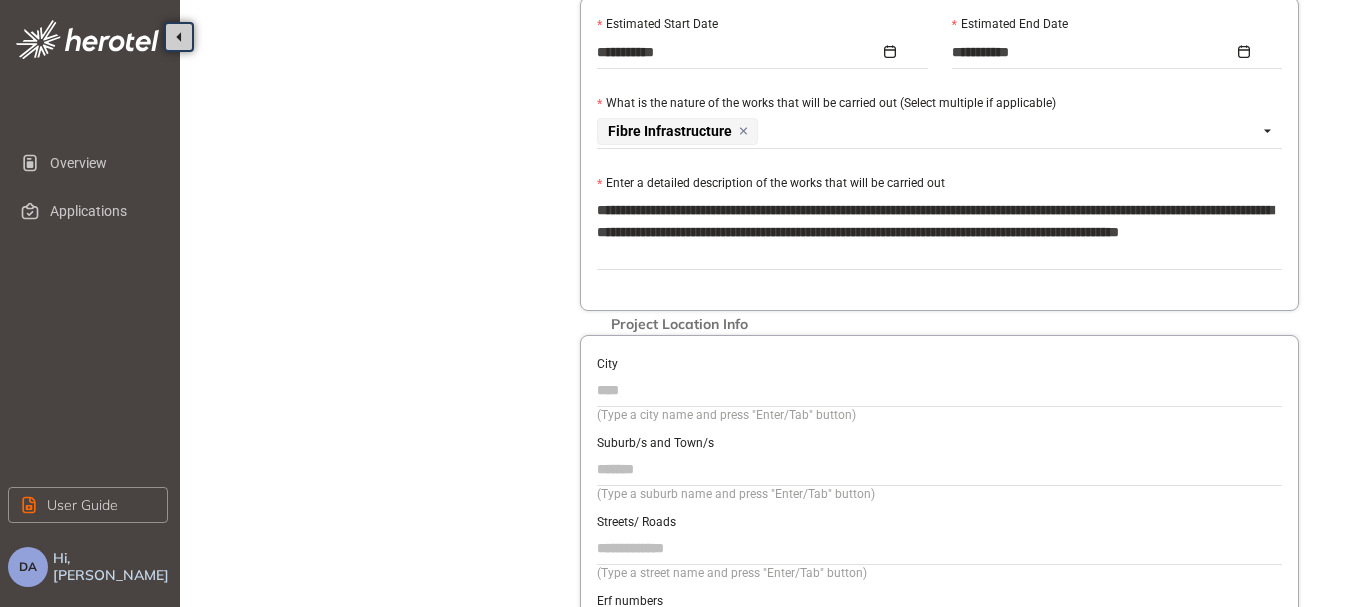 type on "**********" 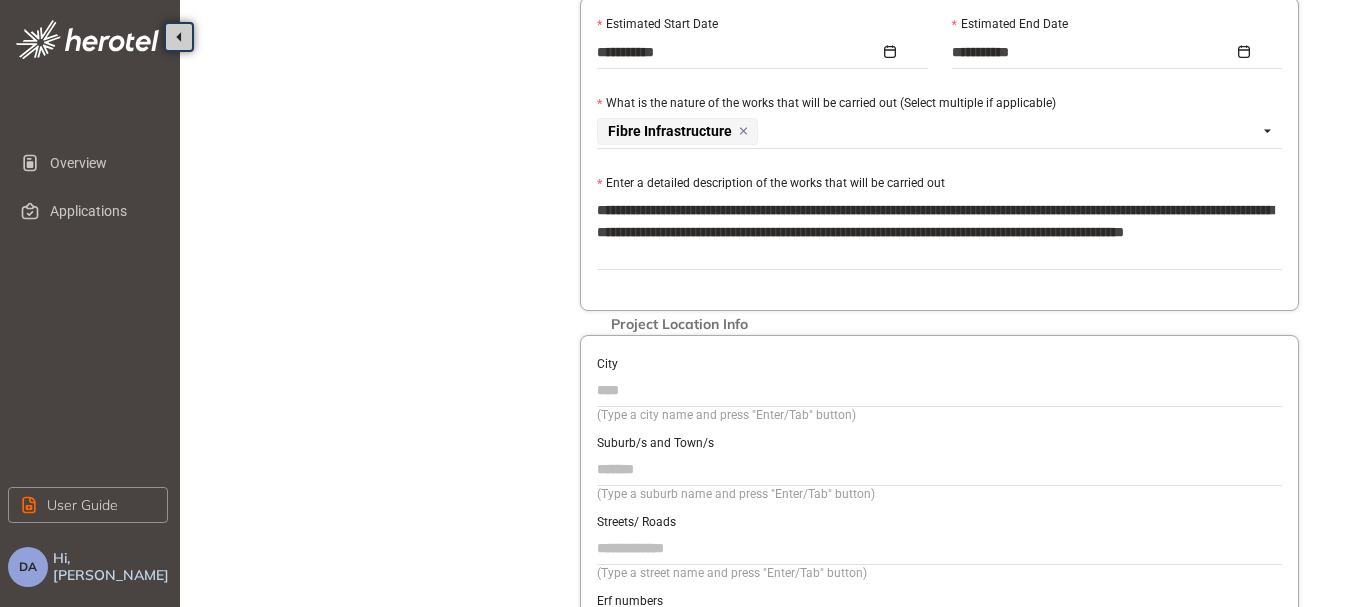 type on "**********" 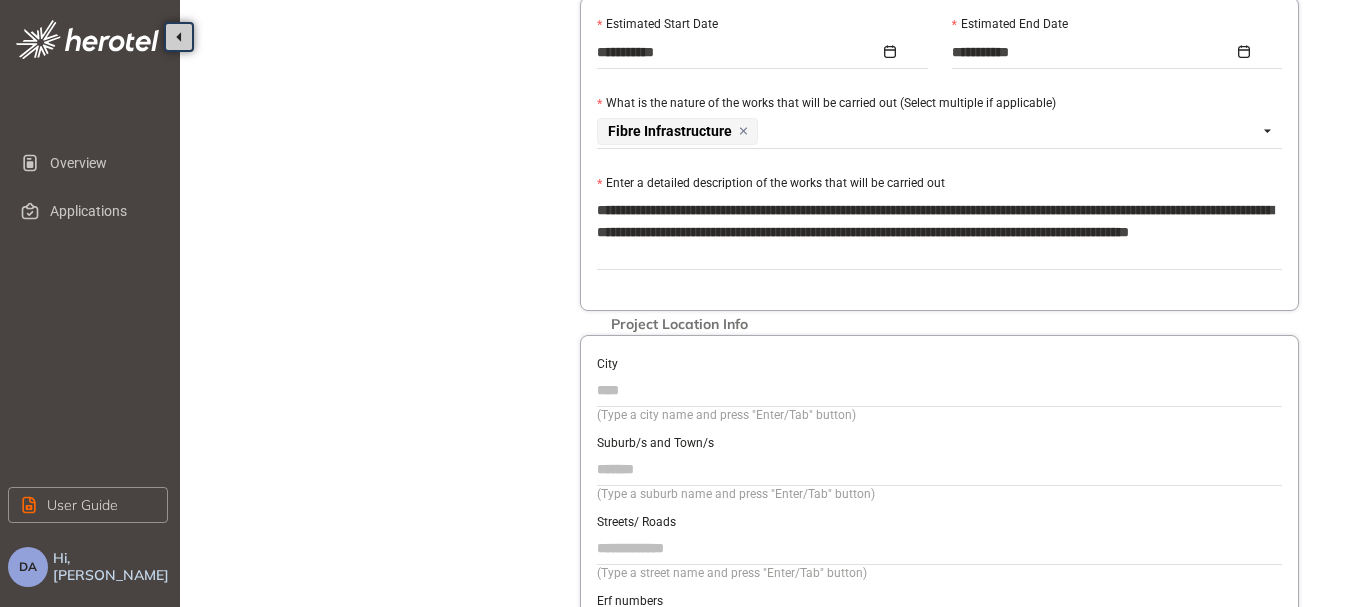 type on "**********" 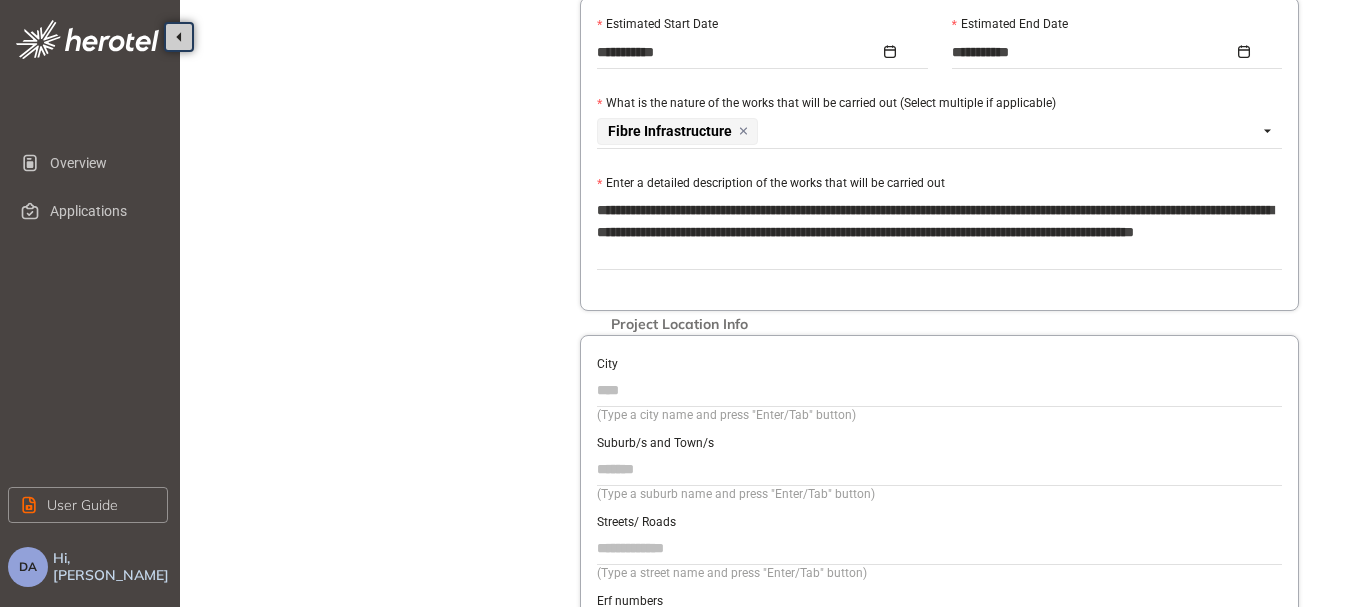 type on "**********" 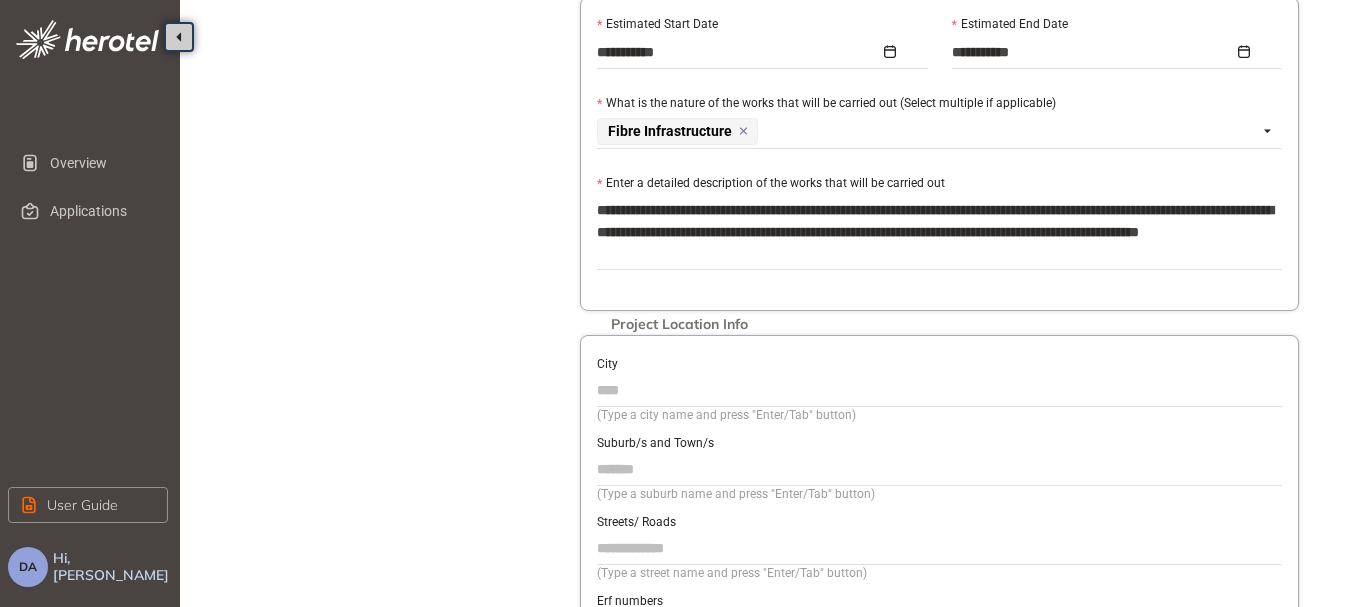 type on "**********" 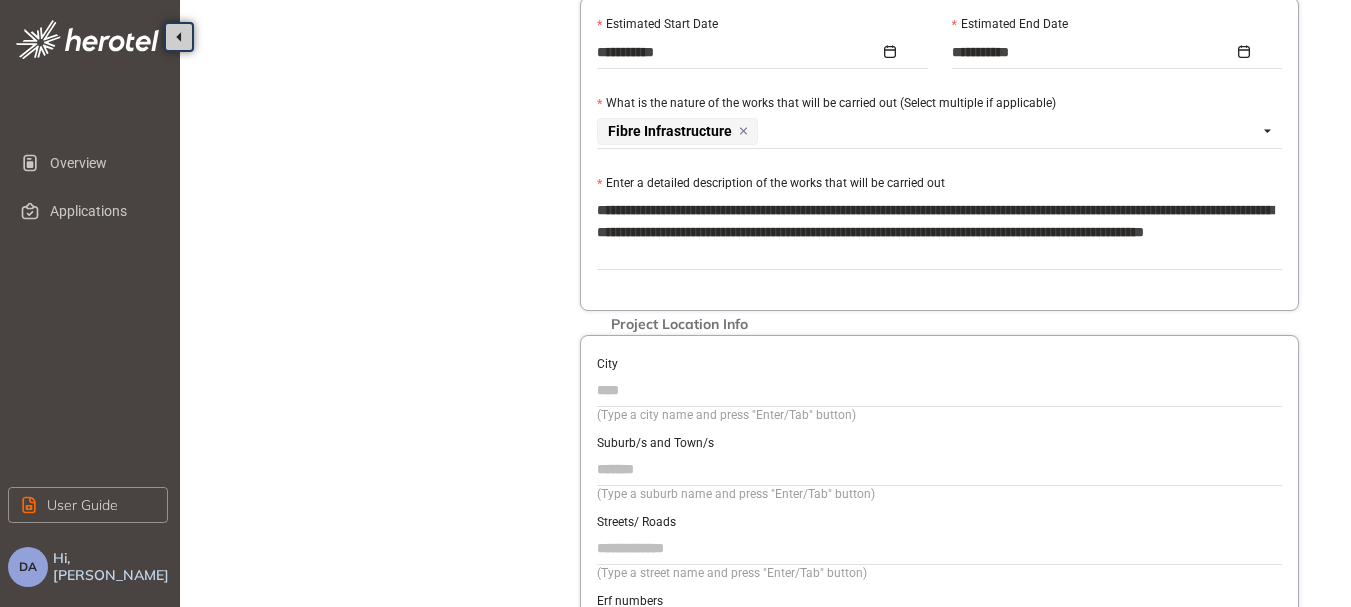 type on "**********" 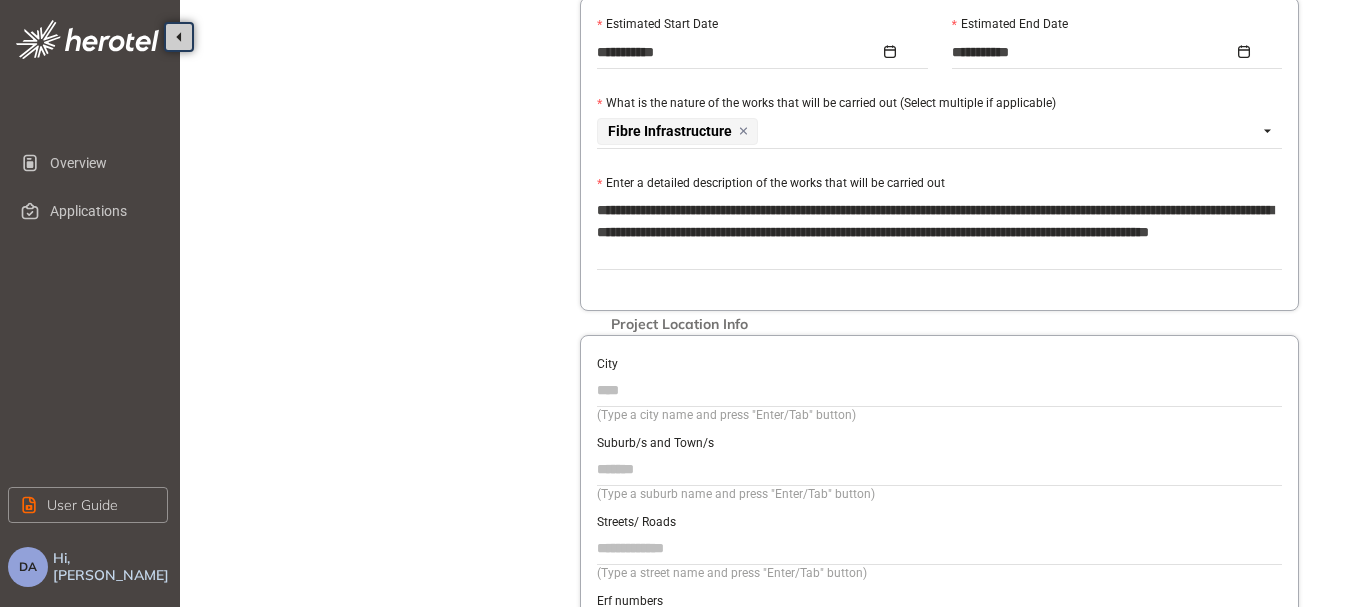 type on "**********" 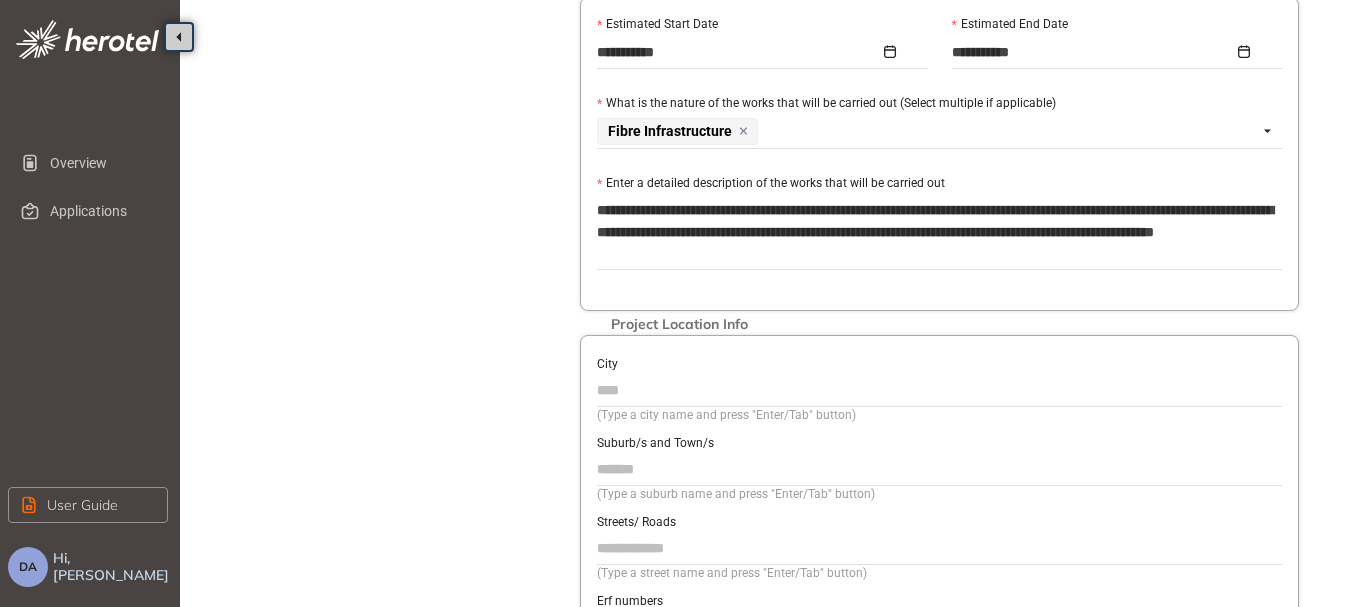 type on "**********" 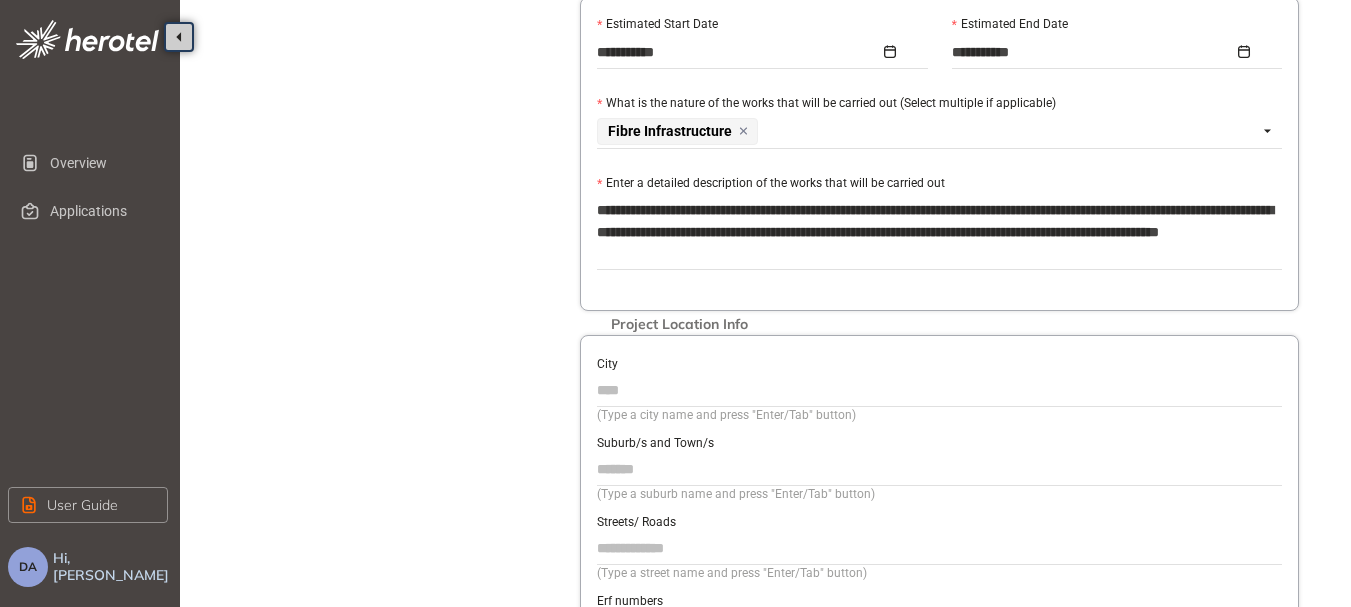 type on "**********" 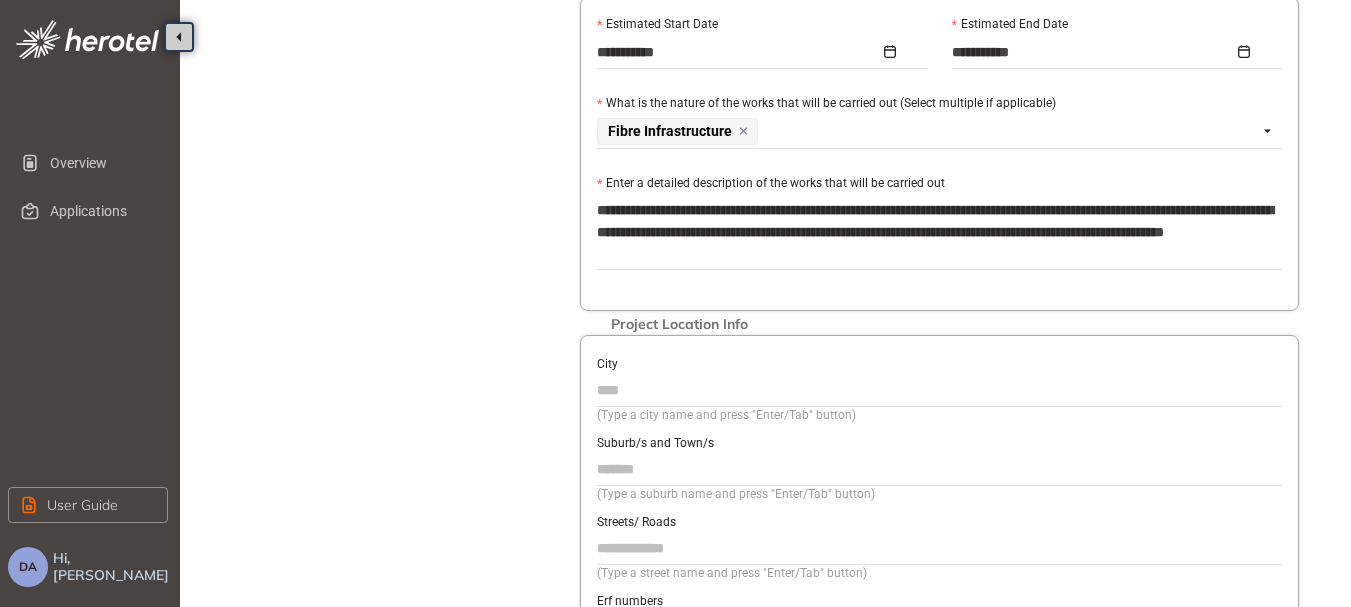 type on "**********" 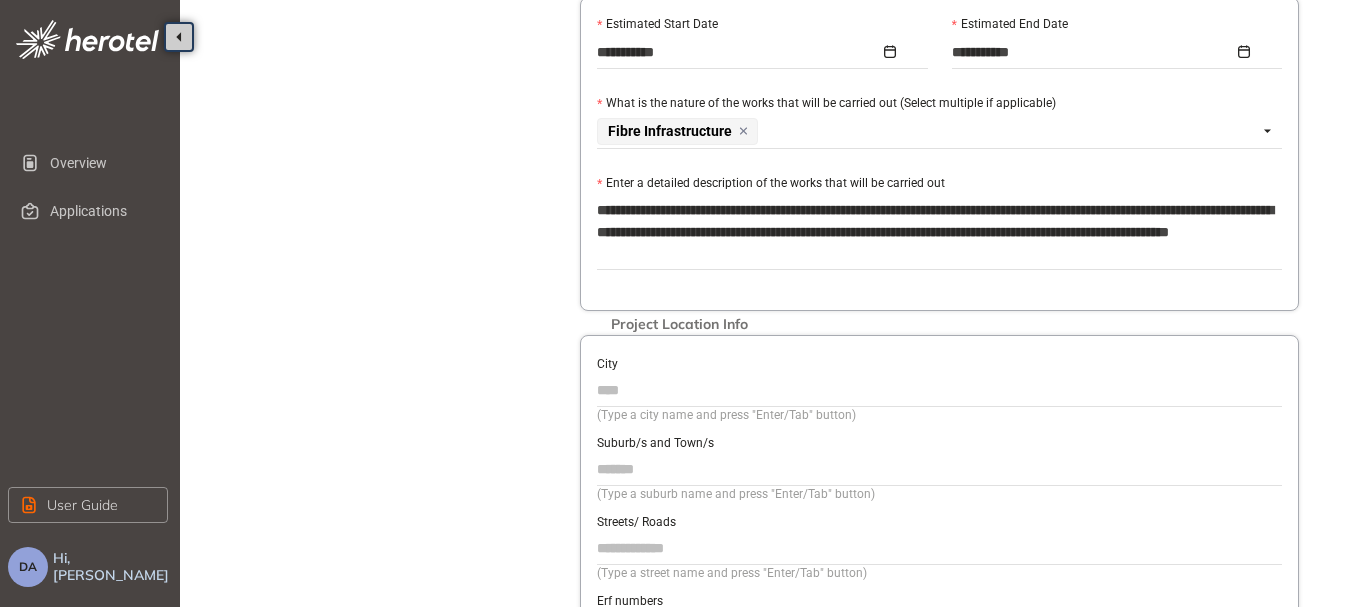 type on "**********" 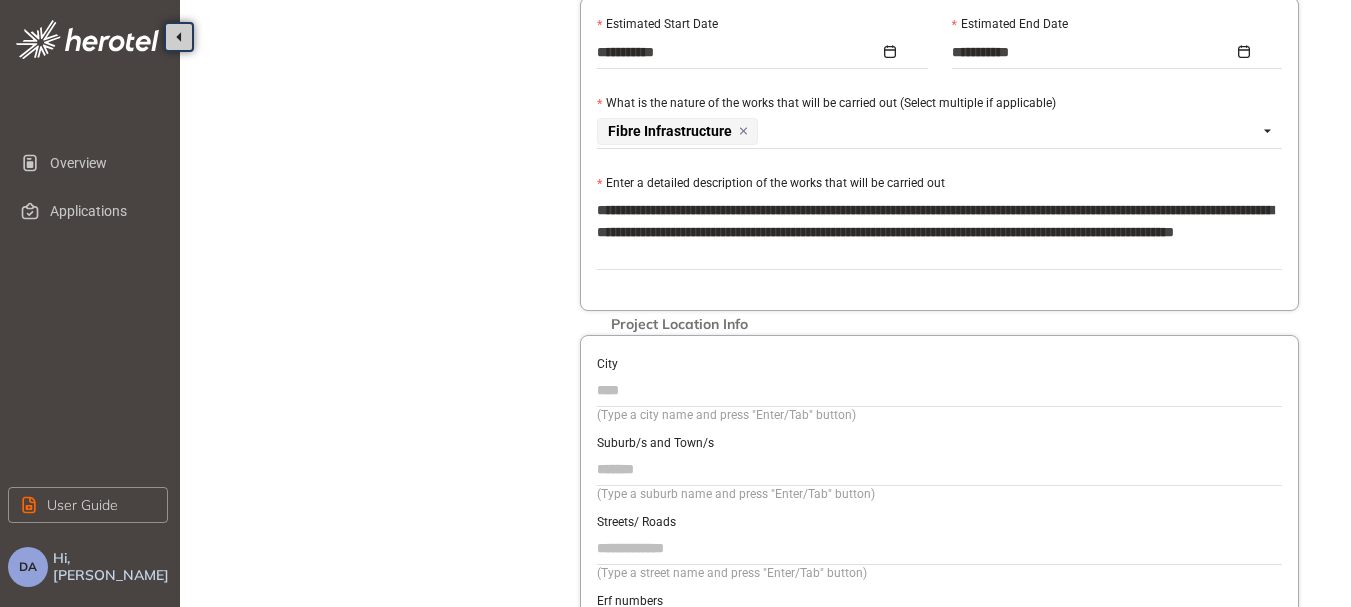 type on "**********" 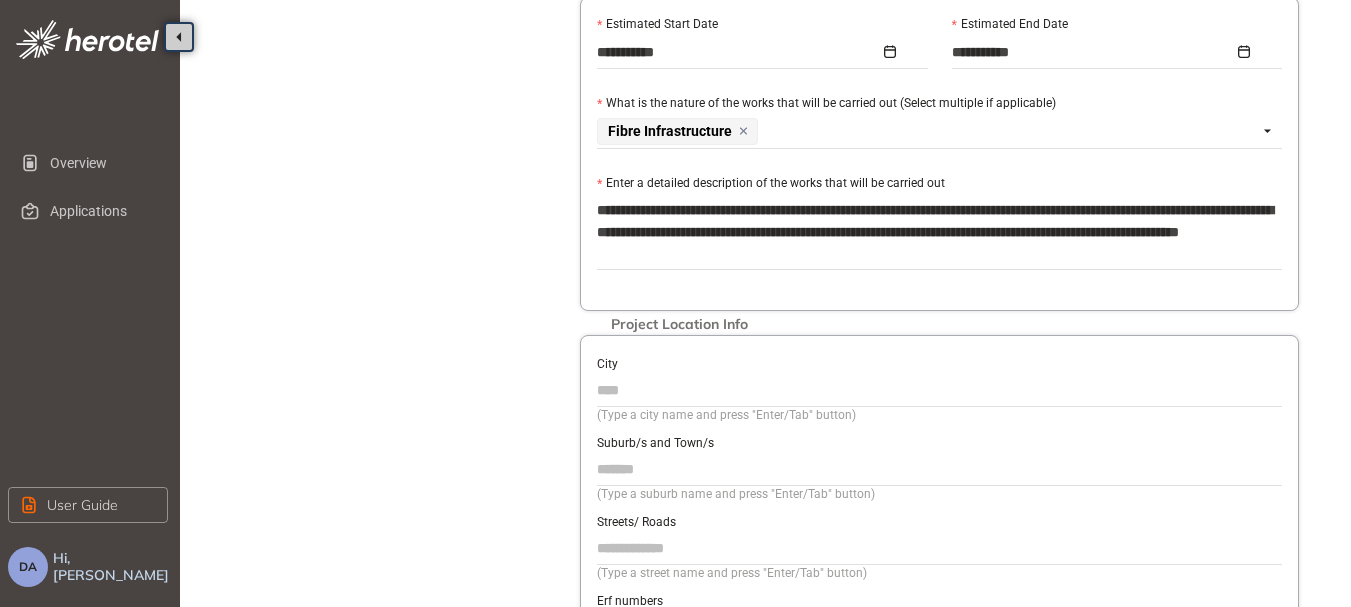 type on "**********" 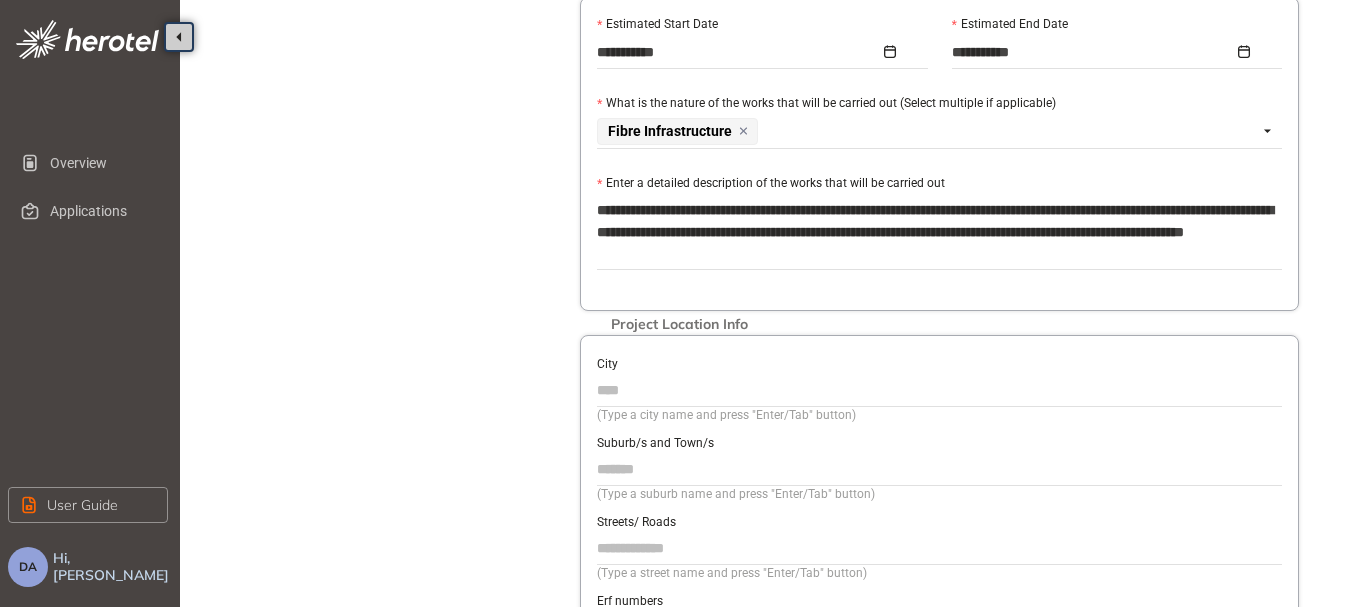 type on "**********" 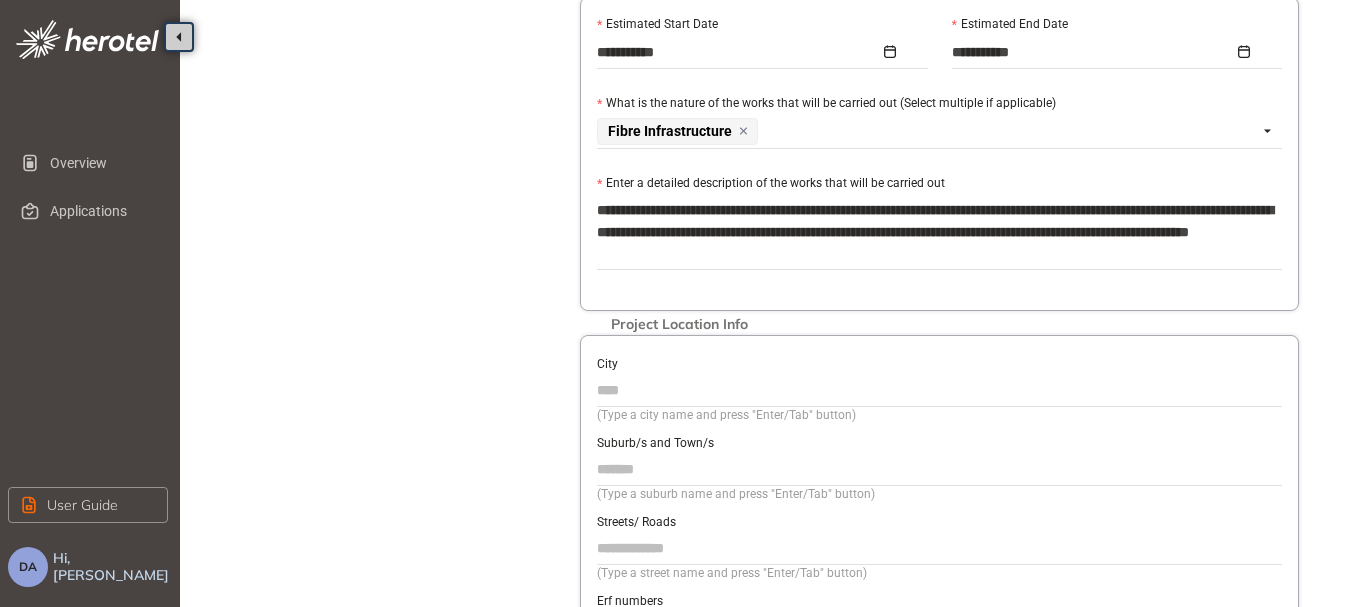 type on "**********" 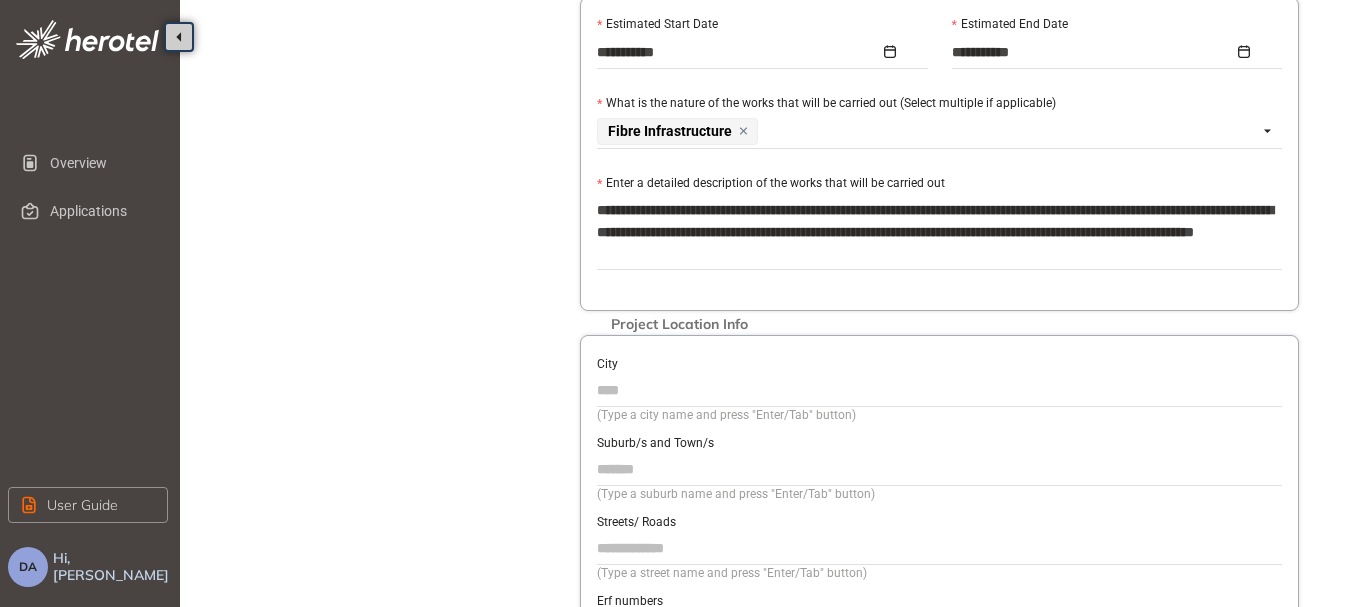 type on "**********" 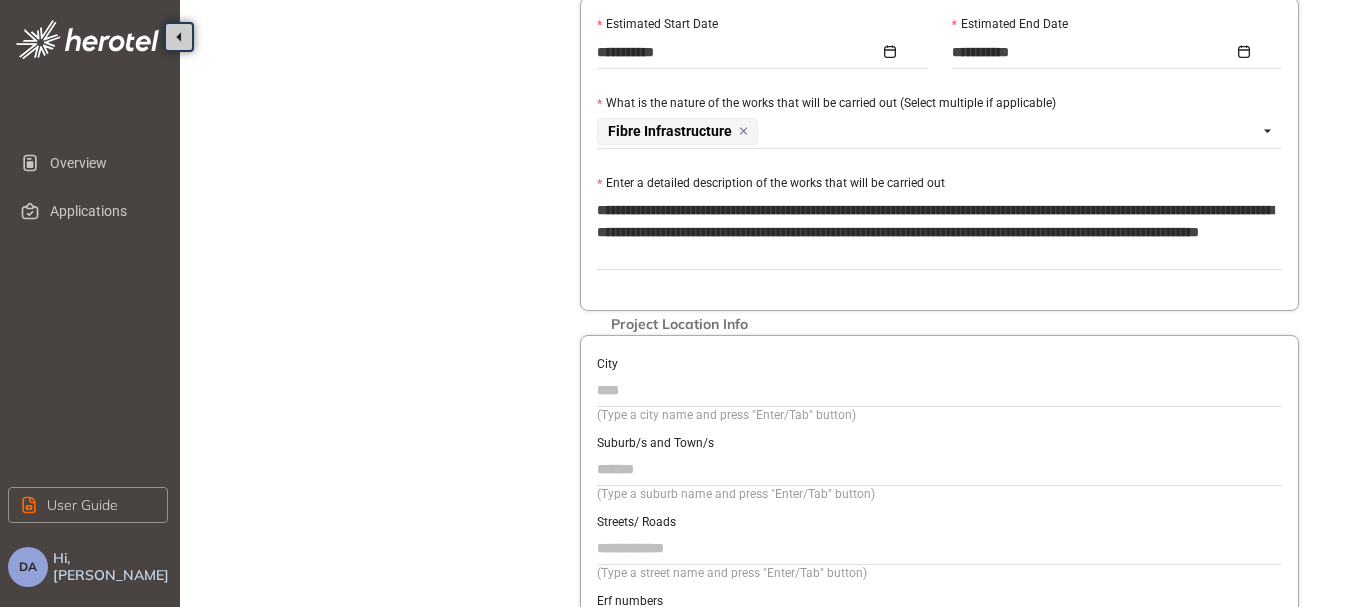 type on "**********" 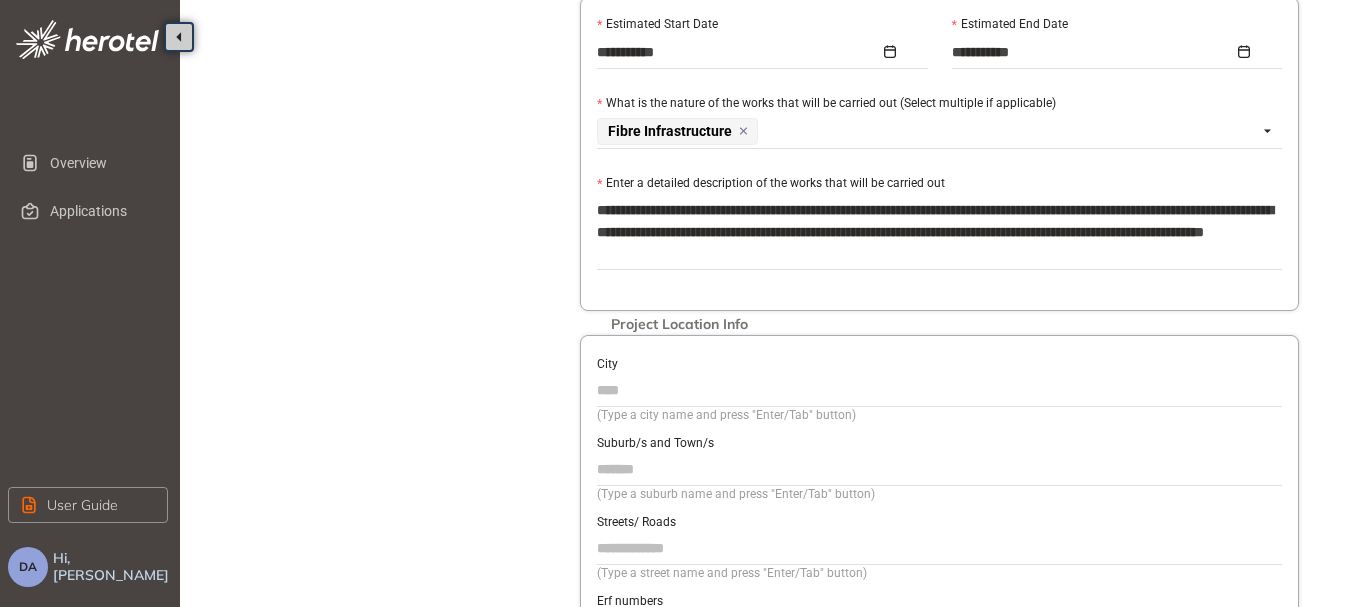 type on "**********" 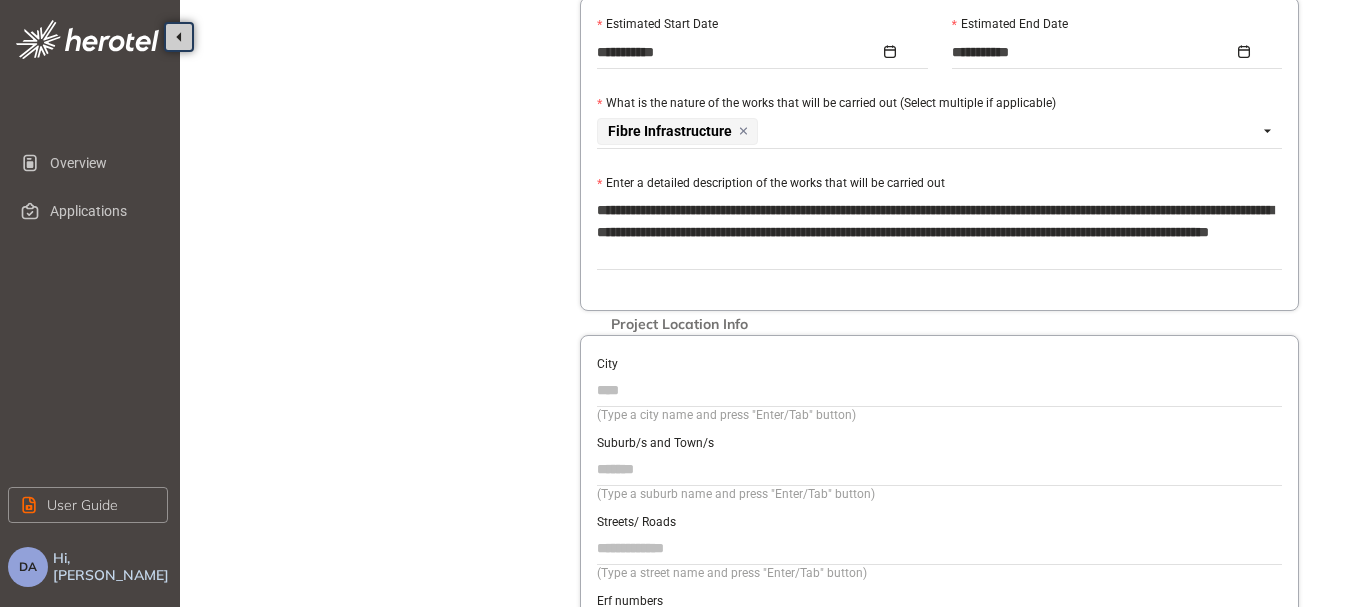 type on "**********" 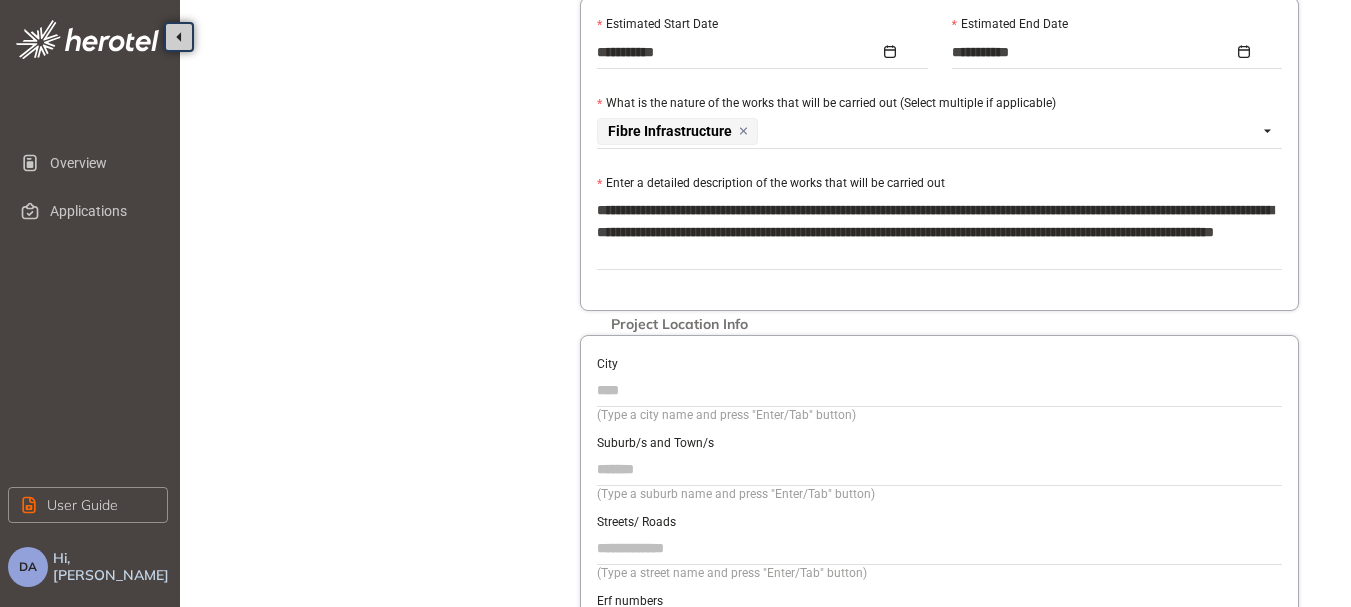 type on "**********" 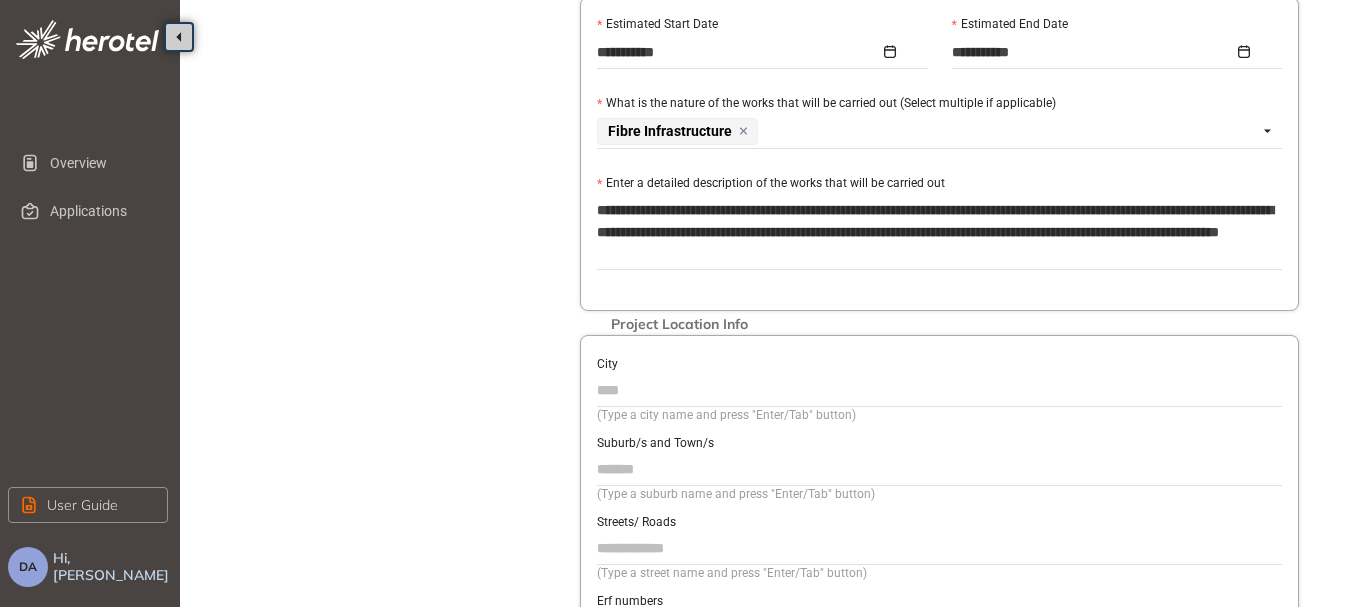 type on "**********" 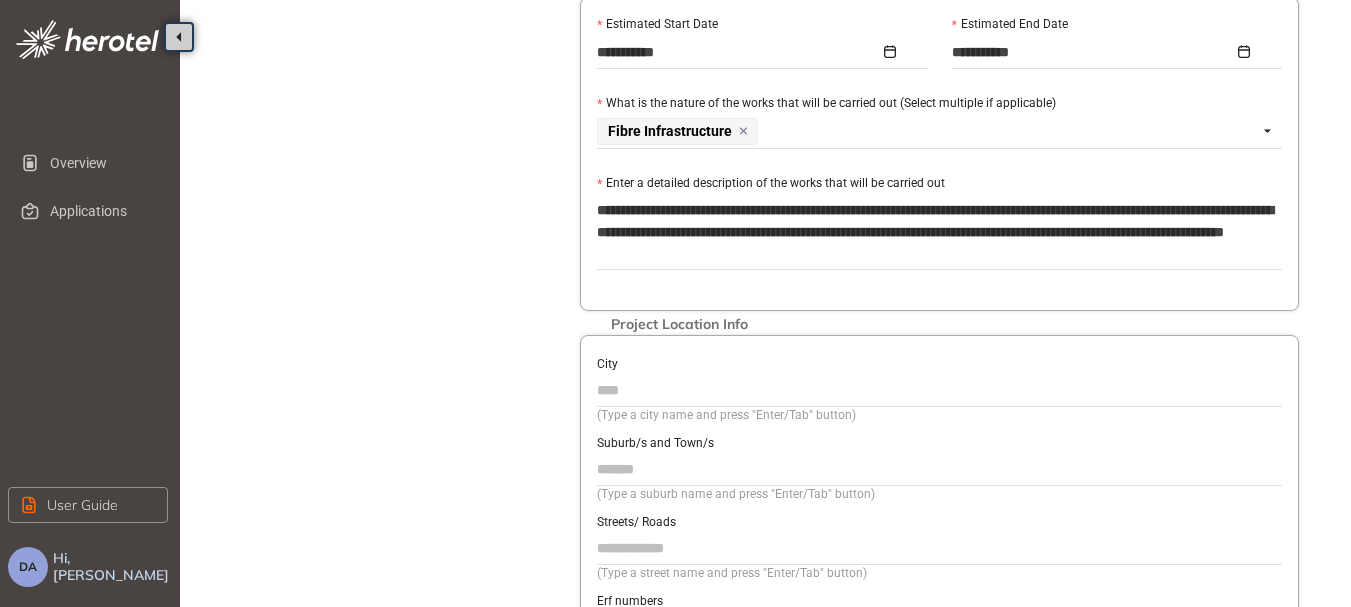 type on "**********" 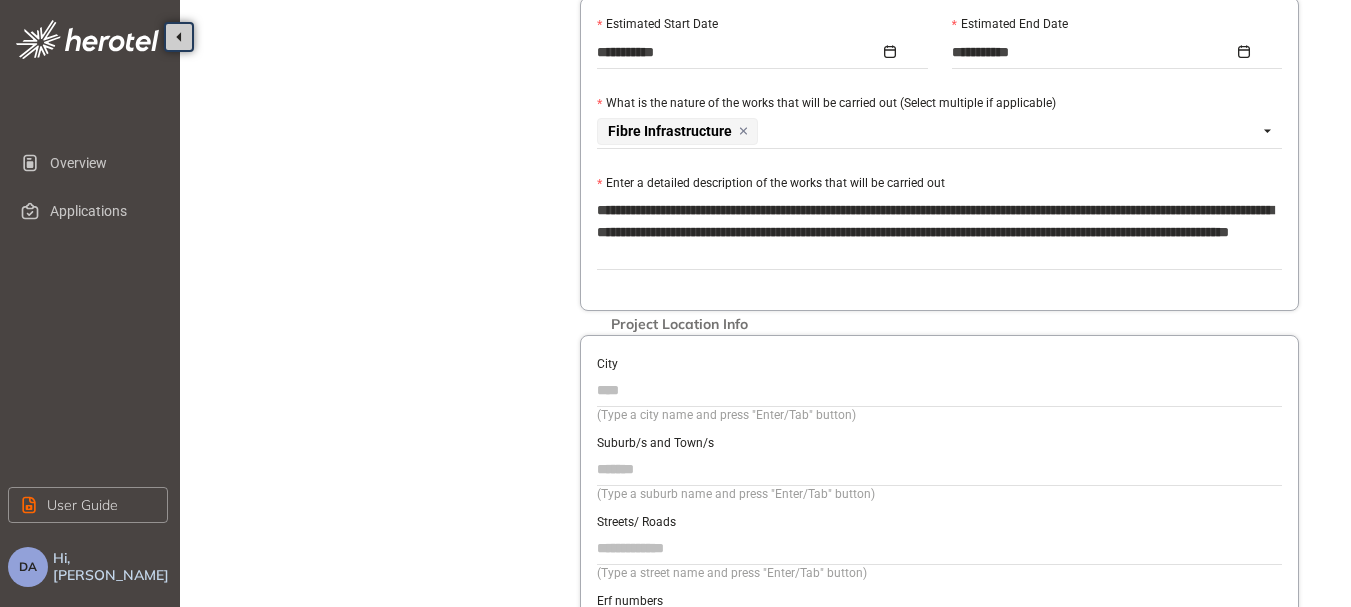 type on "**********" 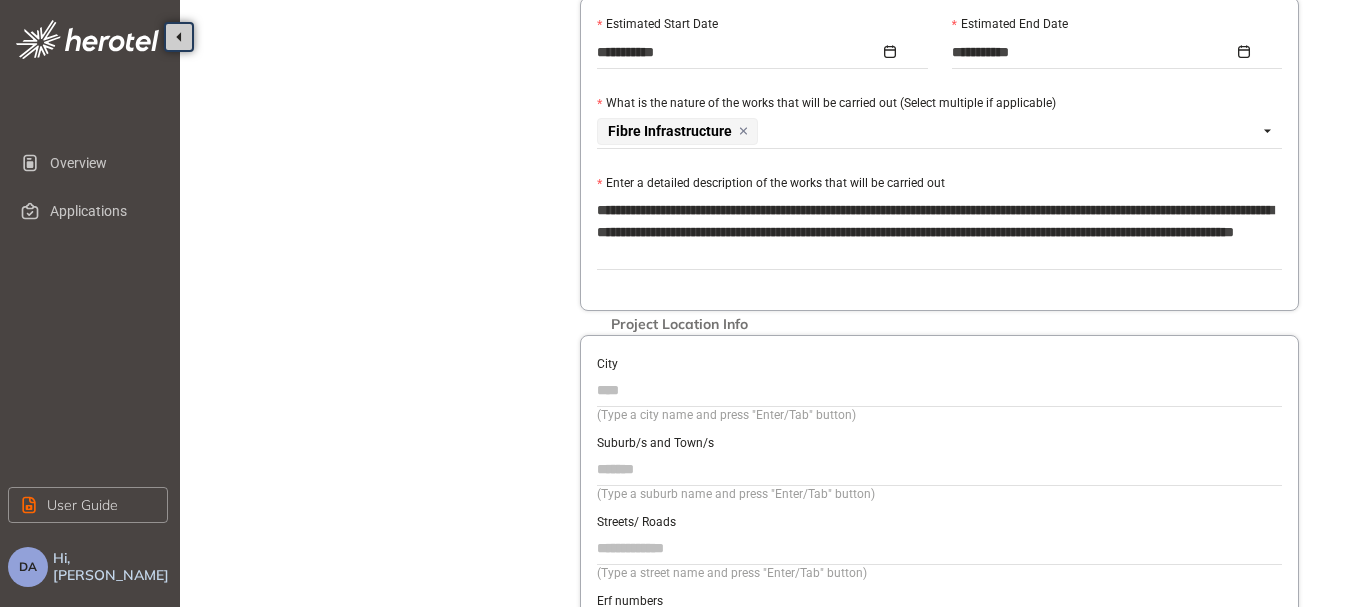 type on "**********" 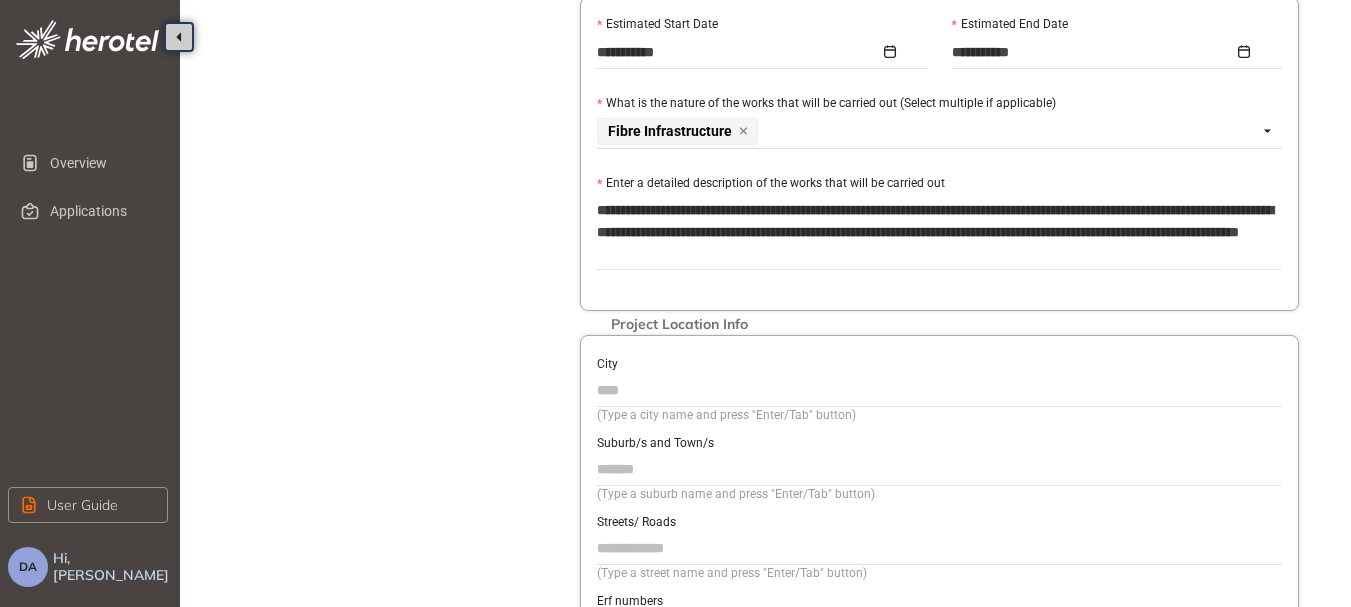 type on "**********" 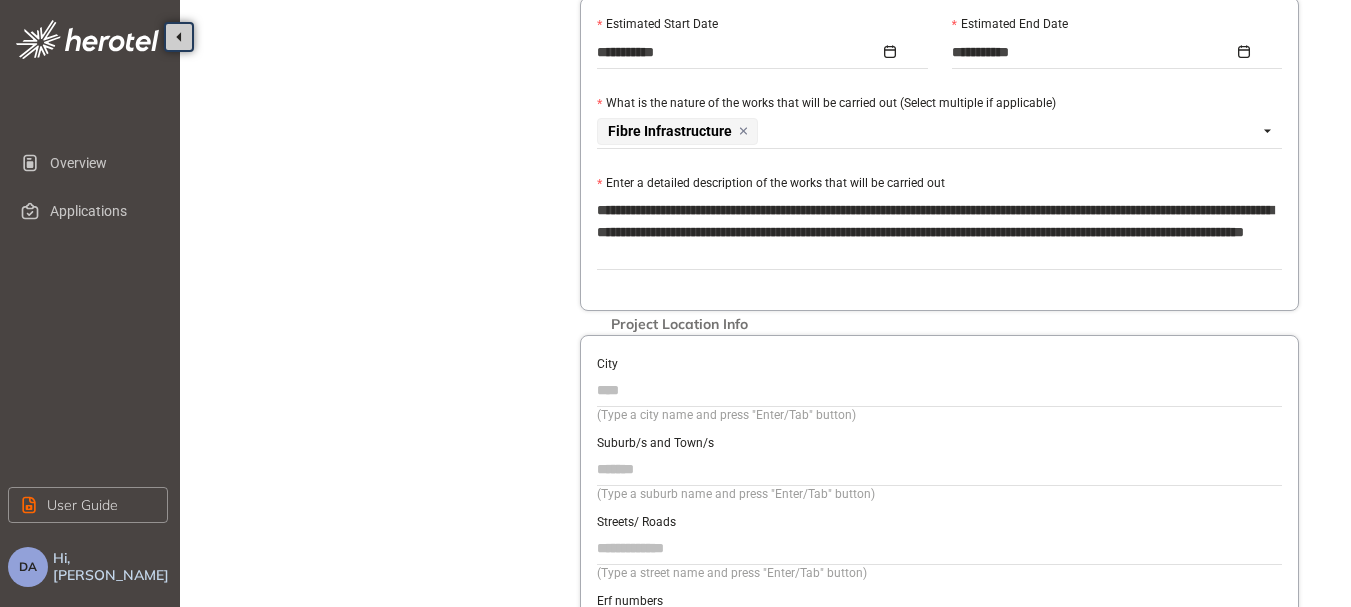 type on "**********" 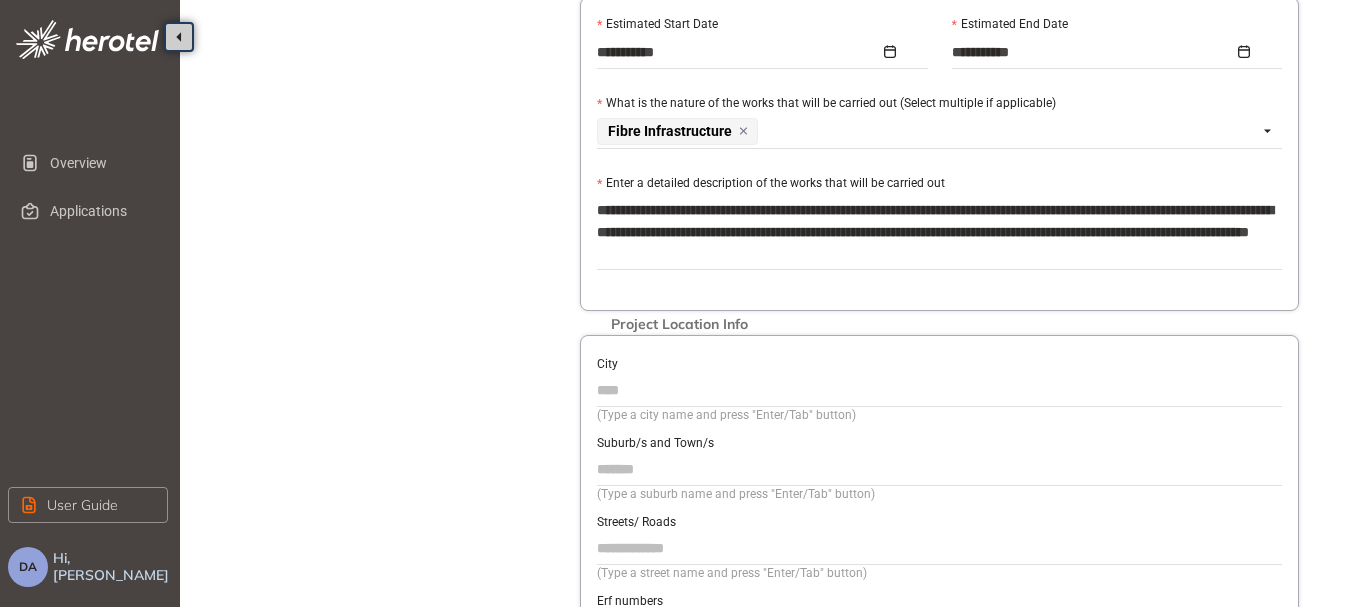 type on "**********" 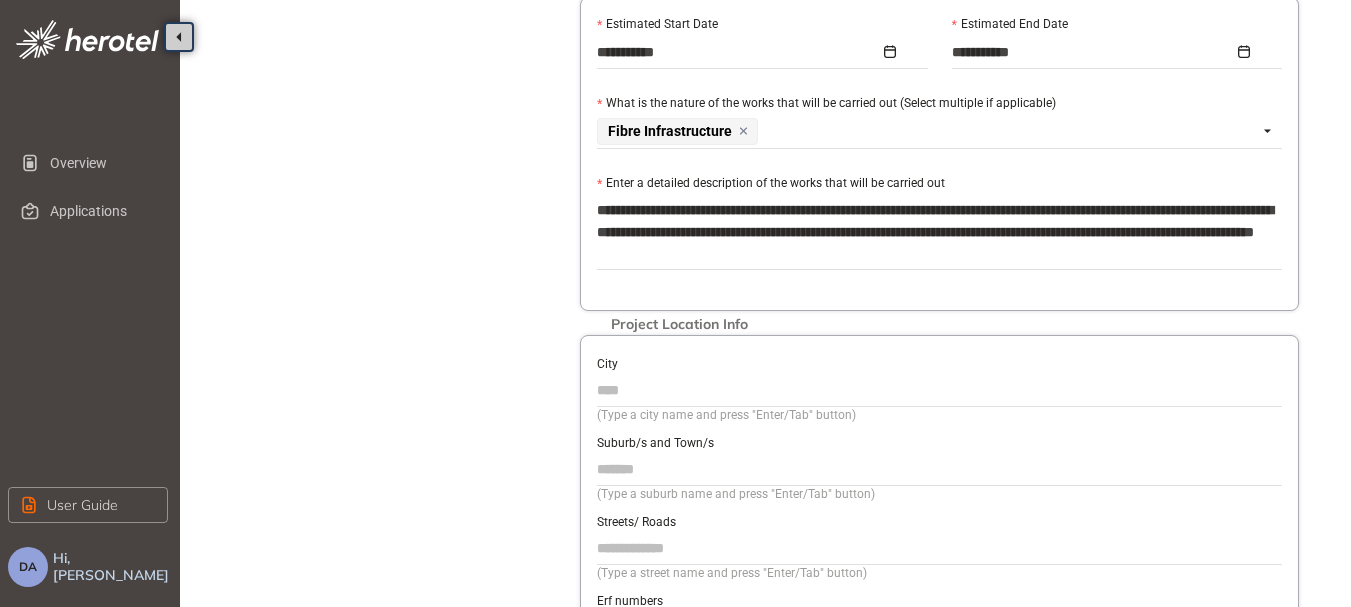 type on "**********" 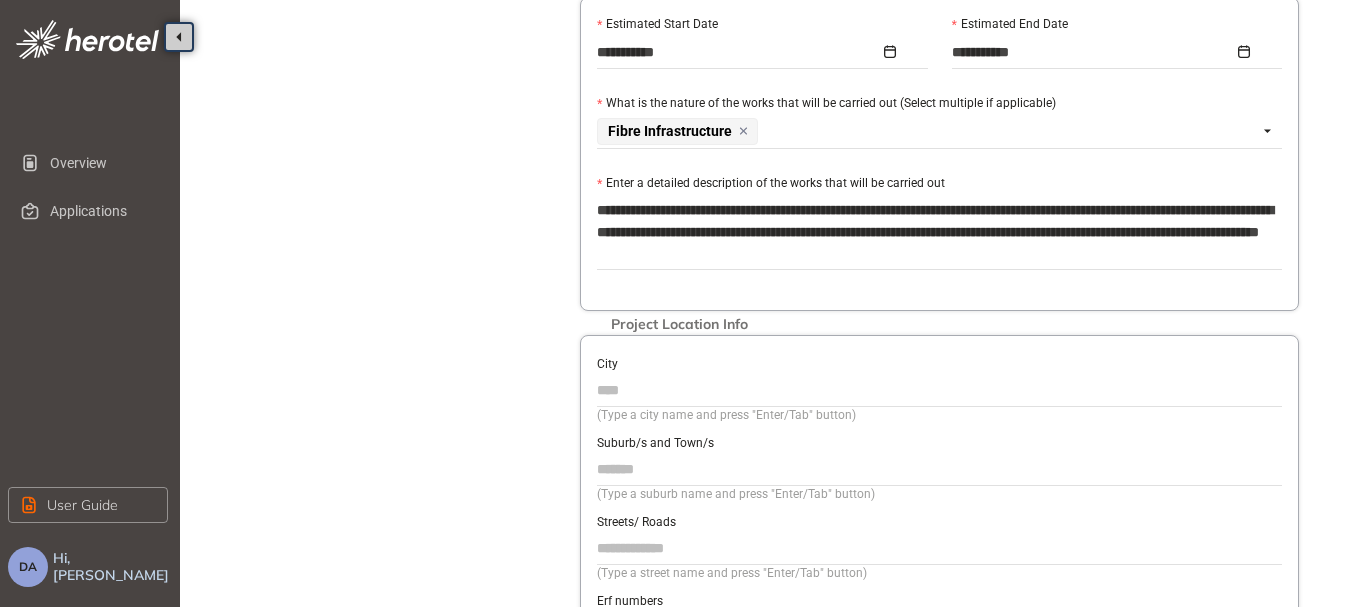 type on "**********" 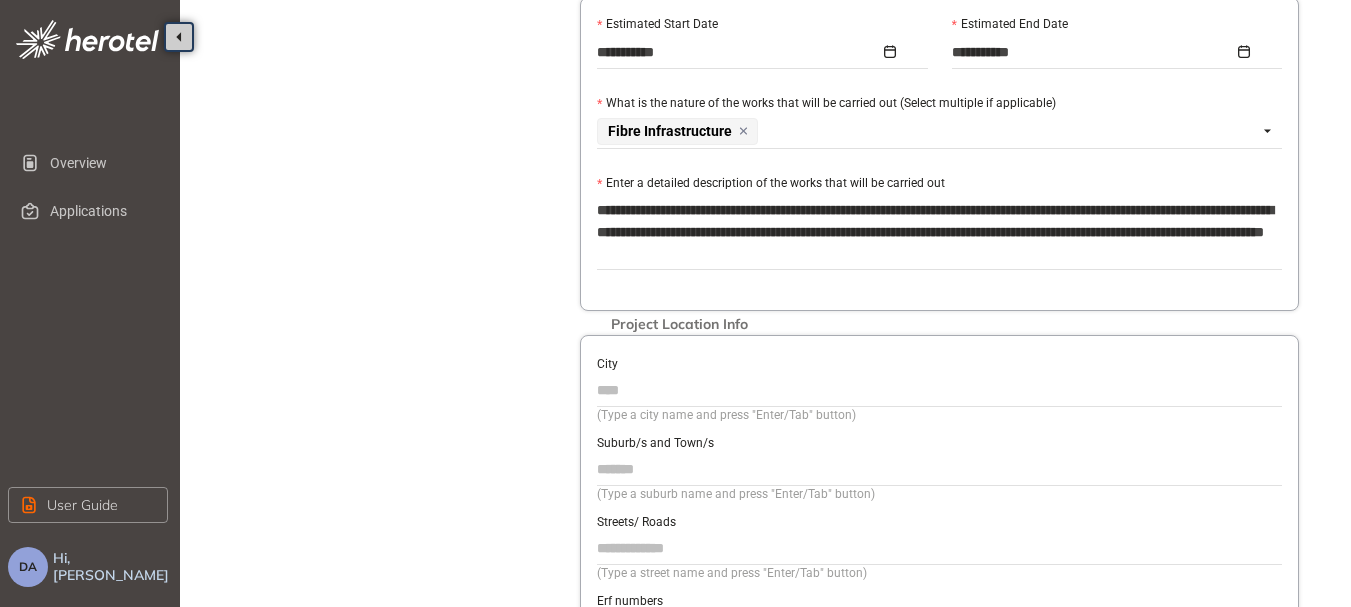 type on "**********" 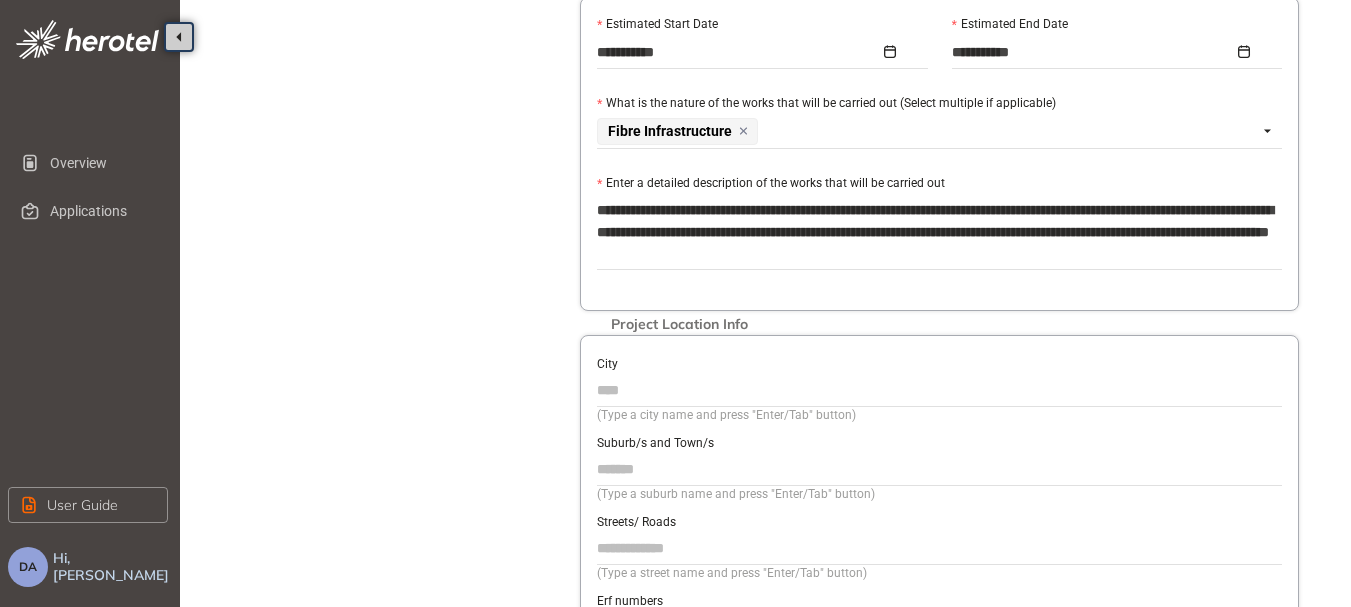 type on "**********" 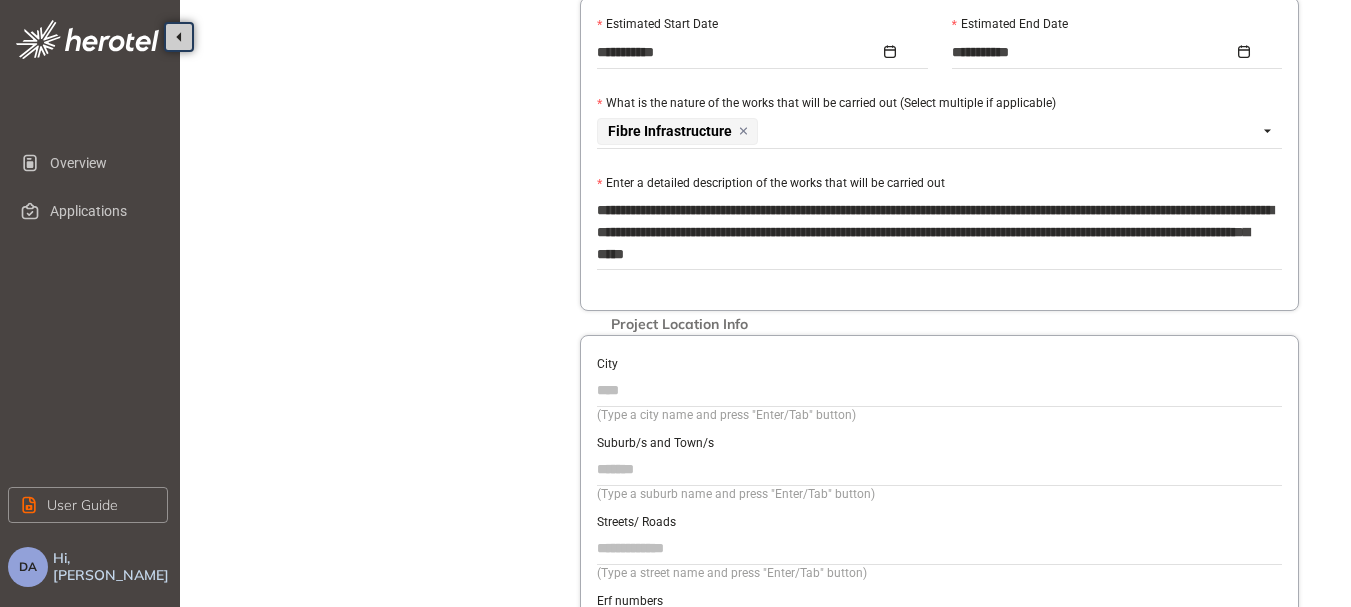 type on "**********" 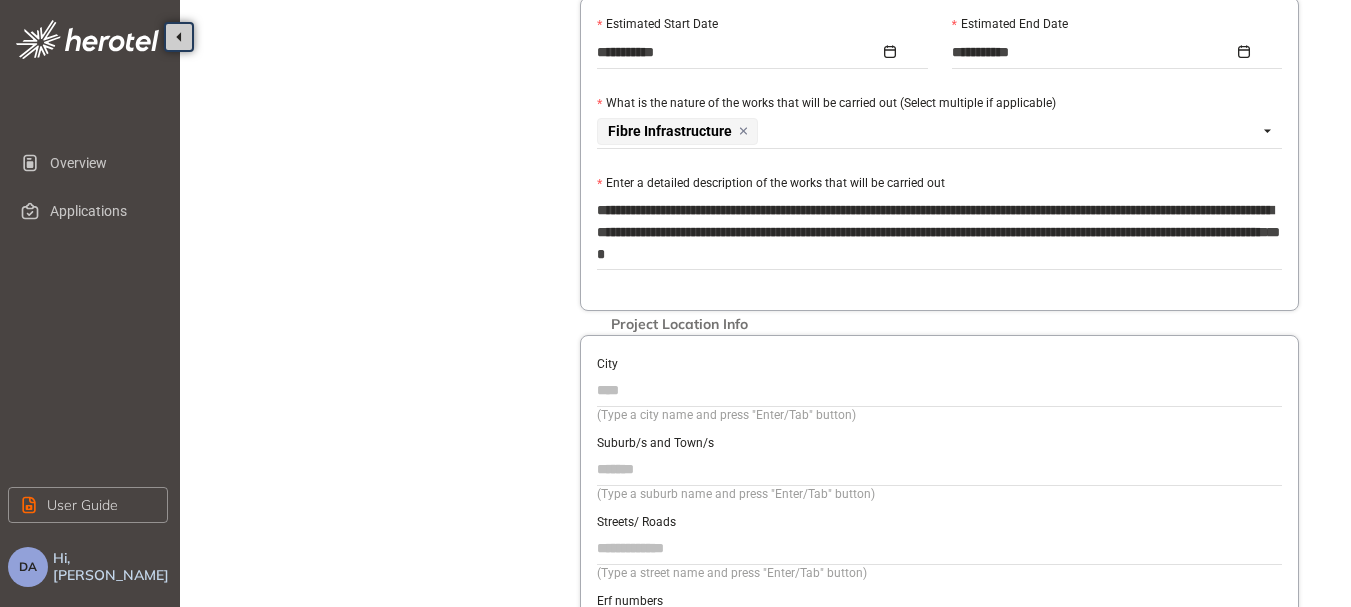 type on "**********" 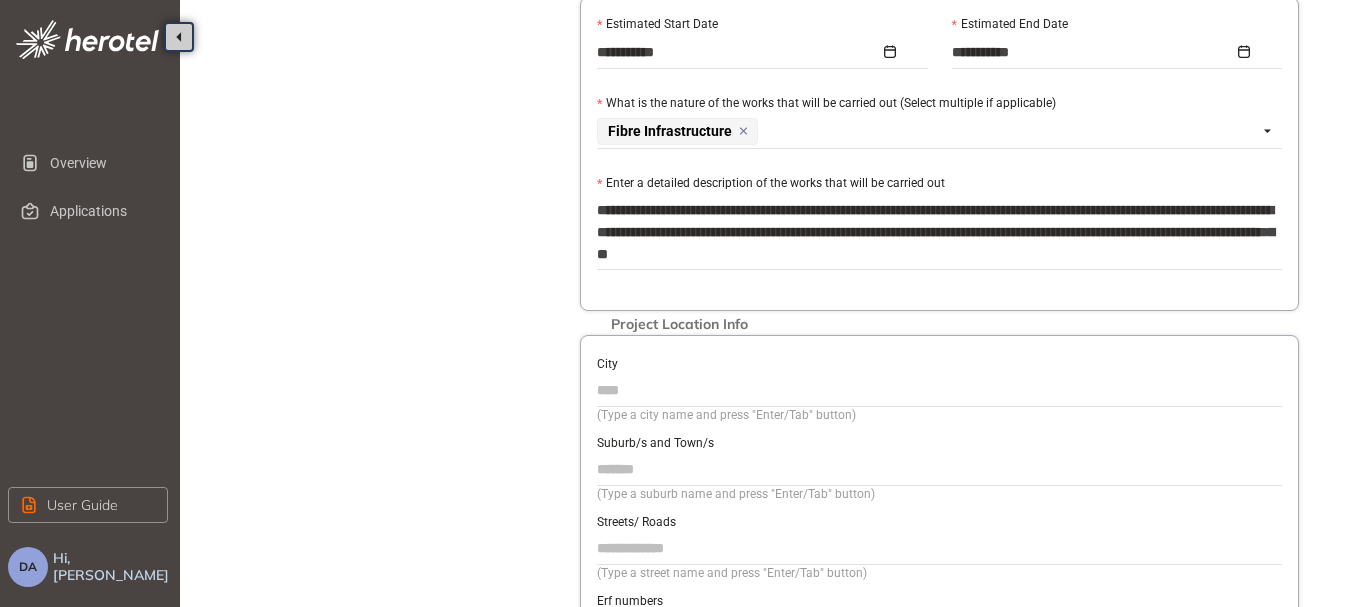 type on "**********" 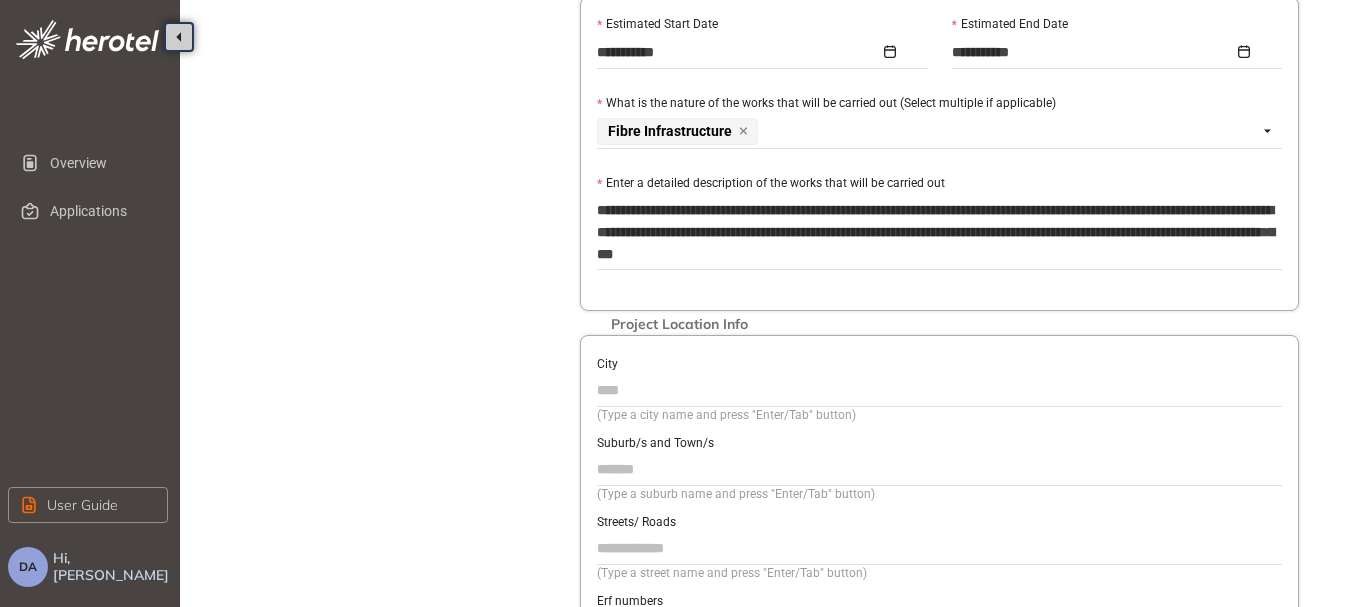 type on "**********" 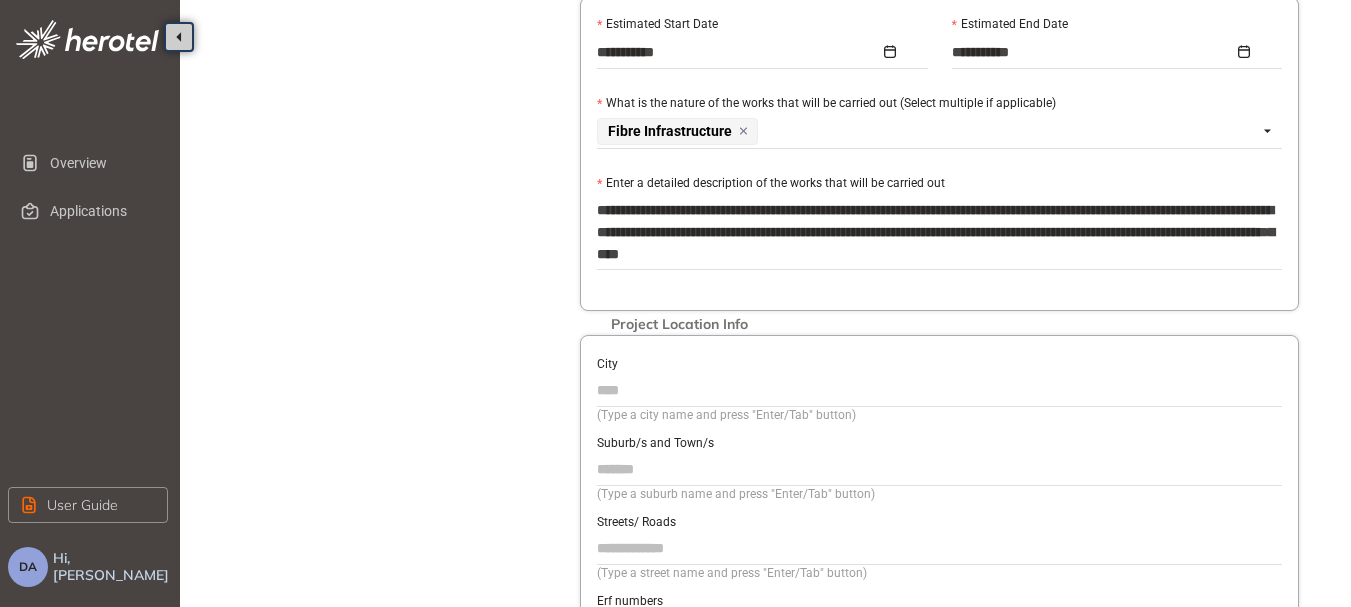 type on "**********" 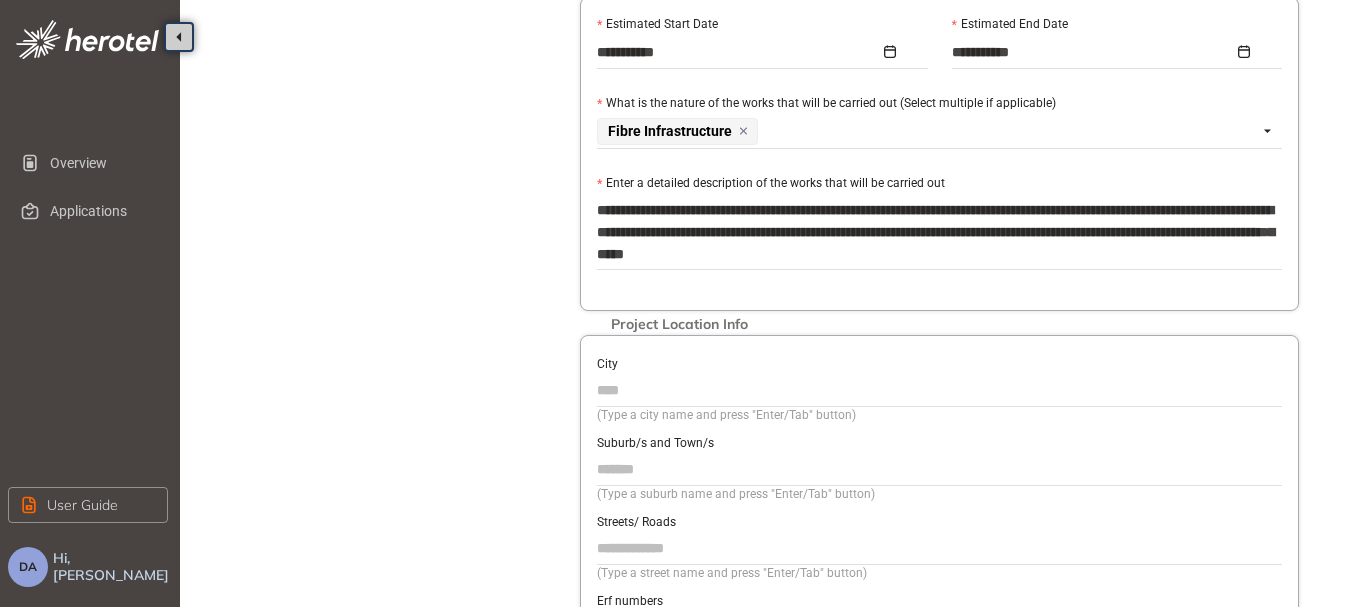 type on "**********" 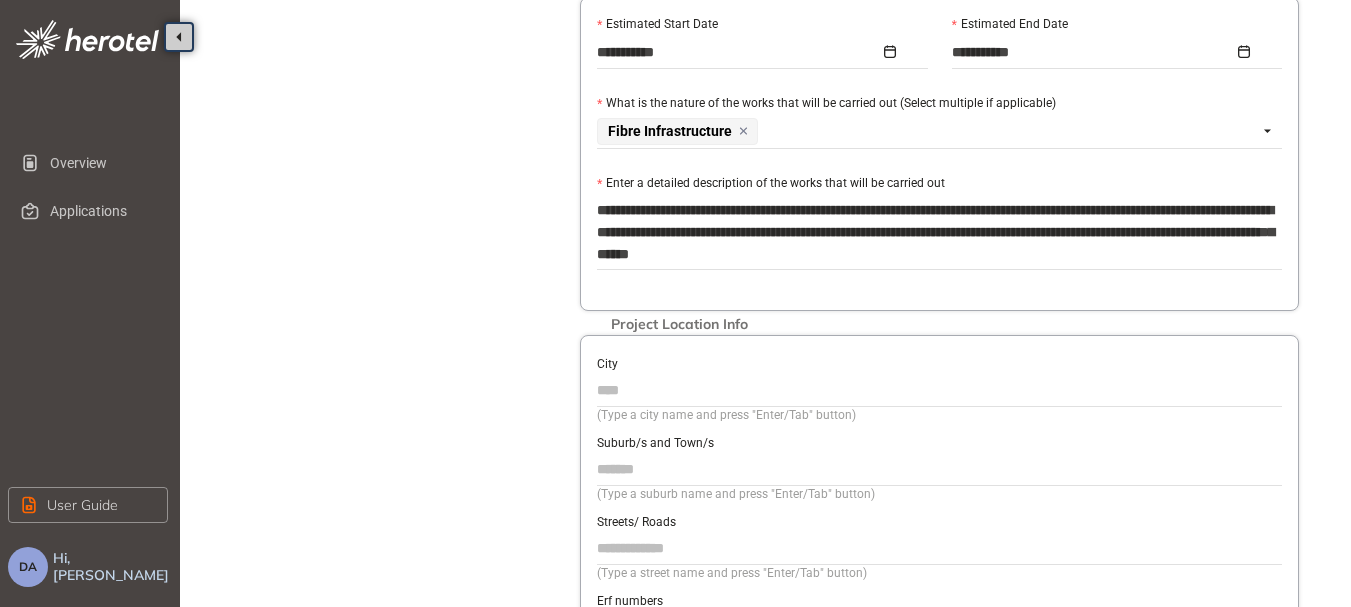 type on "**********" 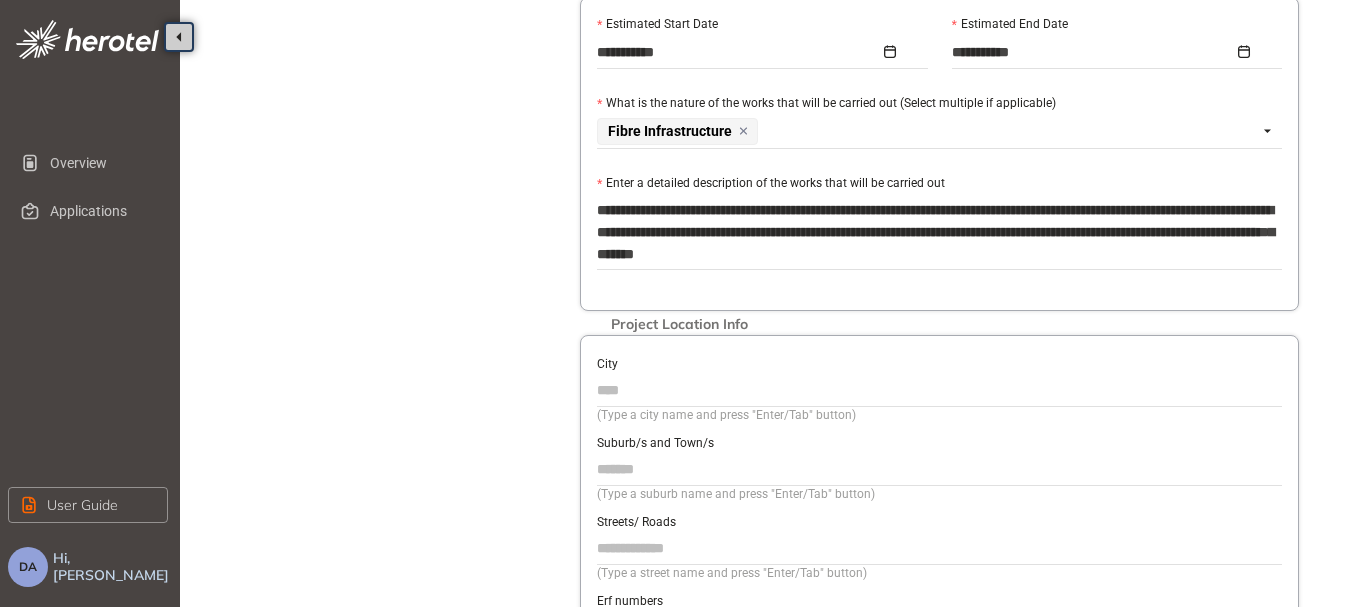 type on "**********" 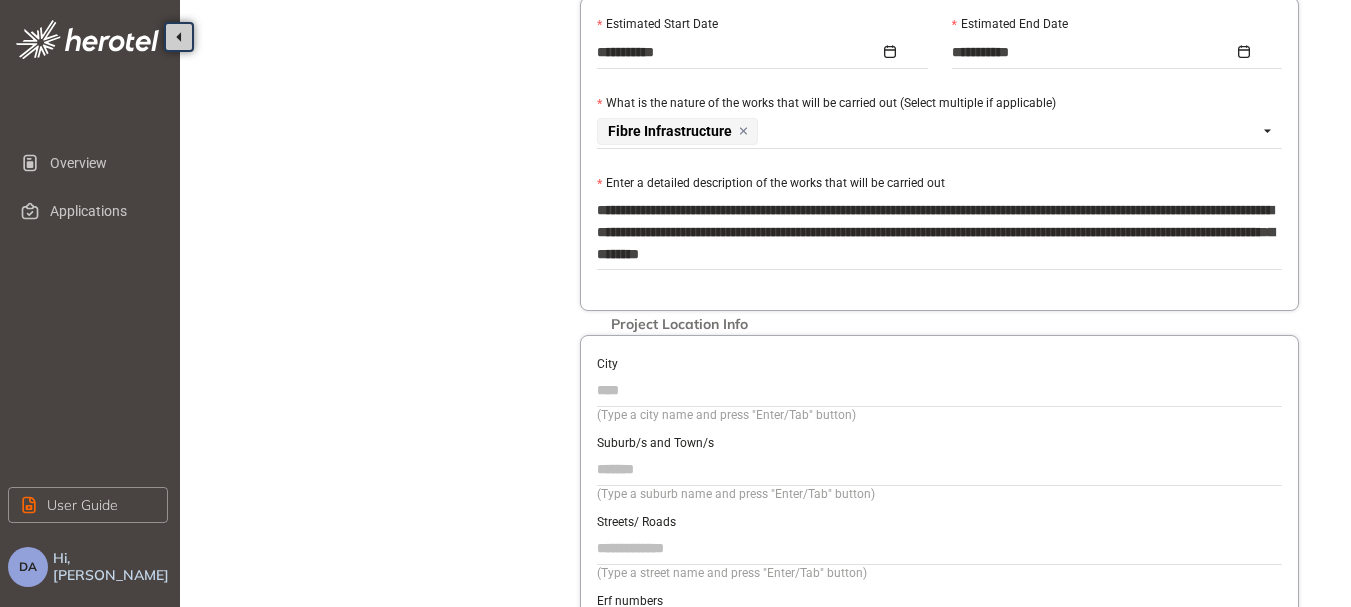 type on "**********" 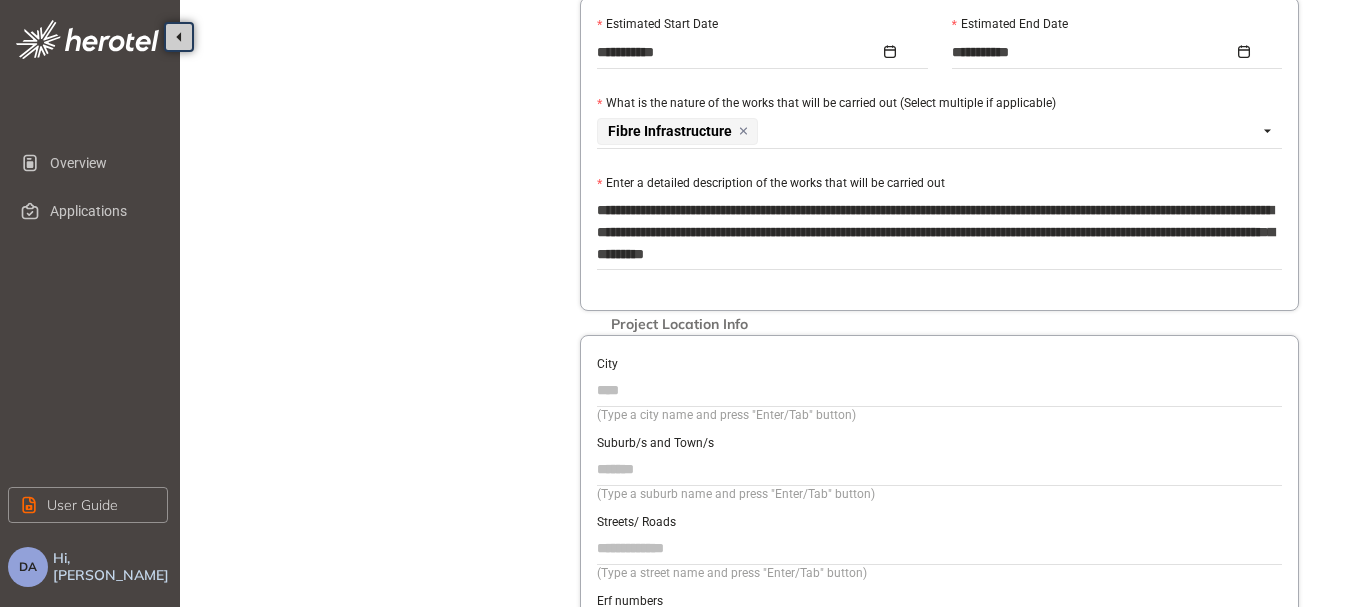 type on "**********" 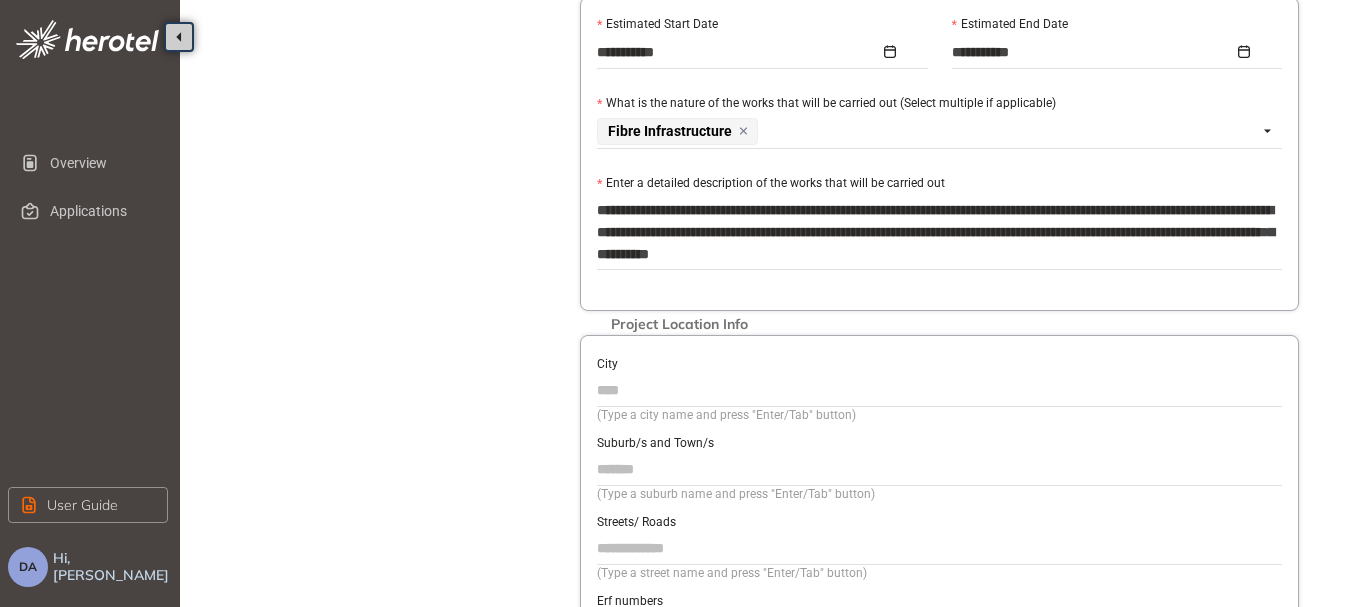 type on "**********" 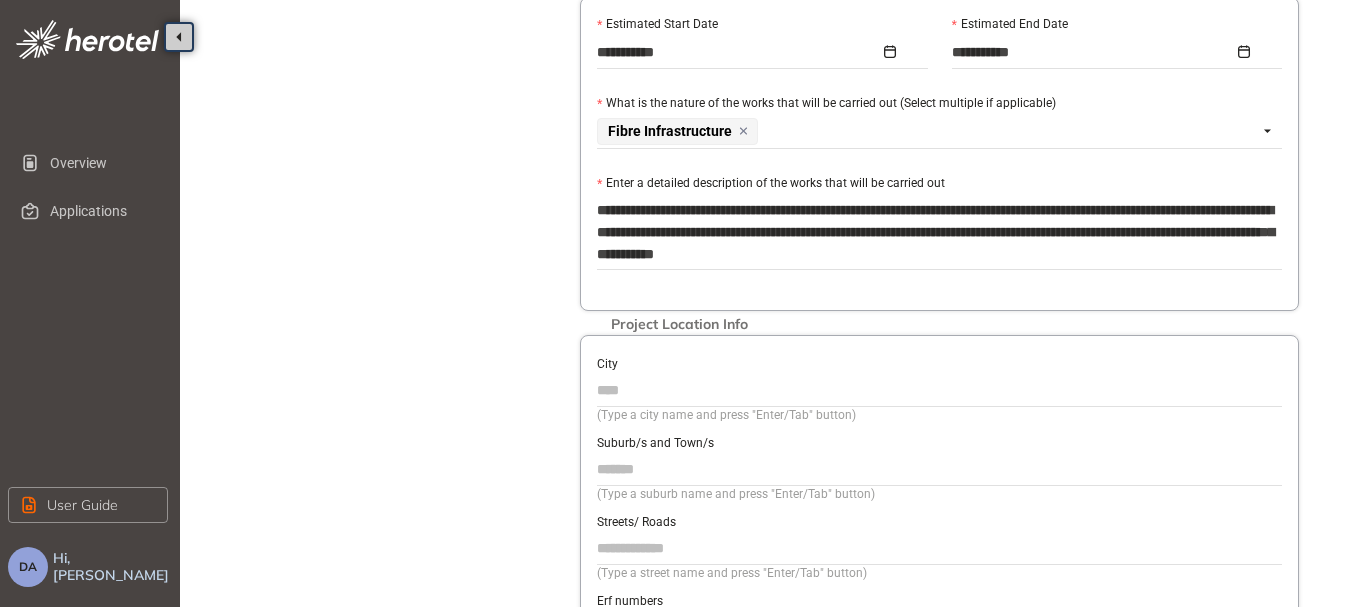 type on "**********" 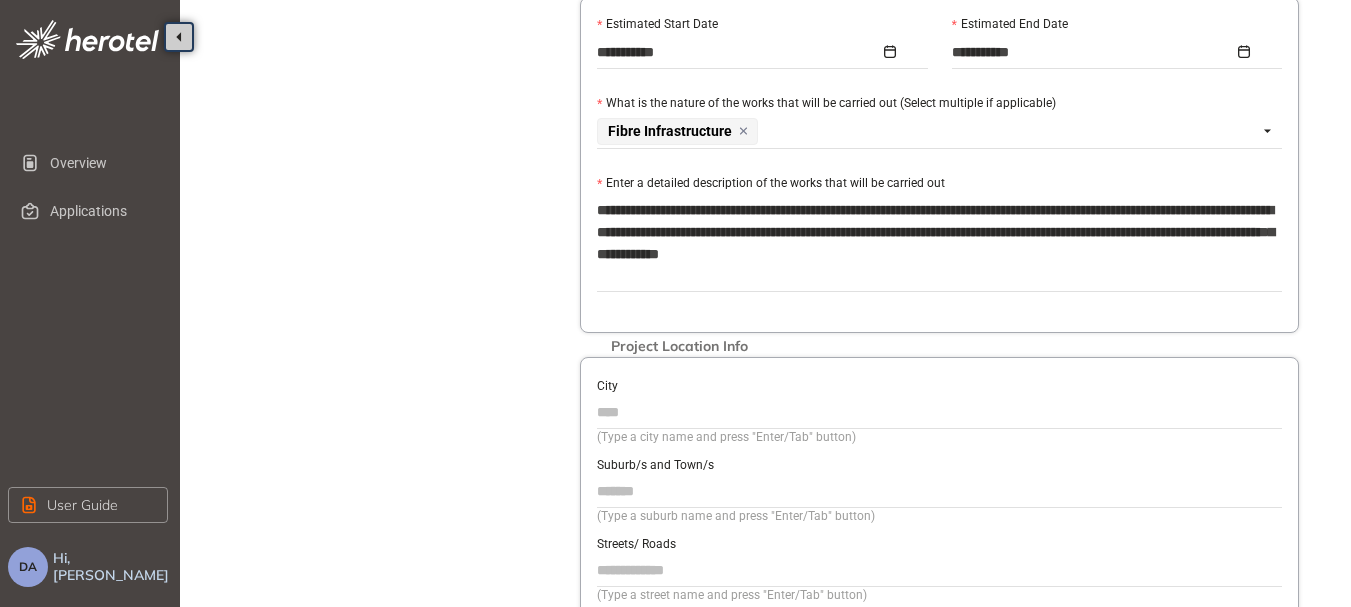 type 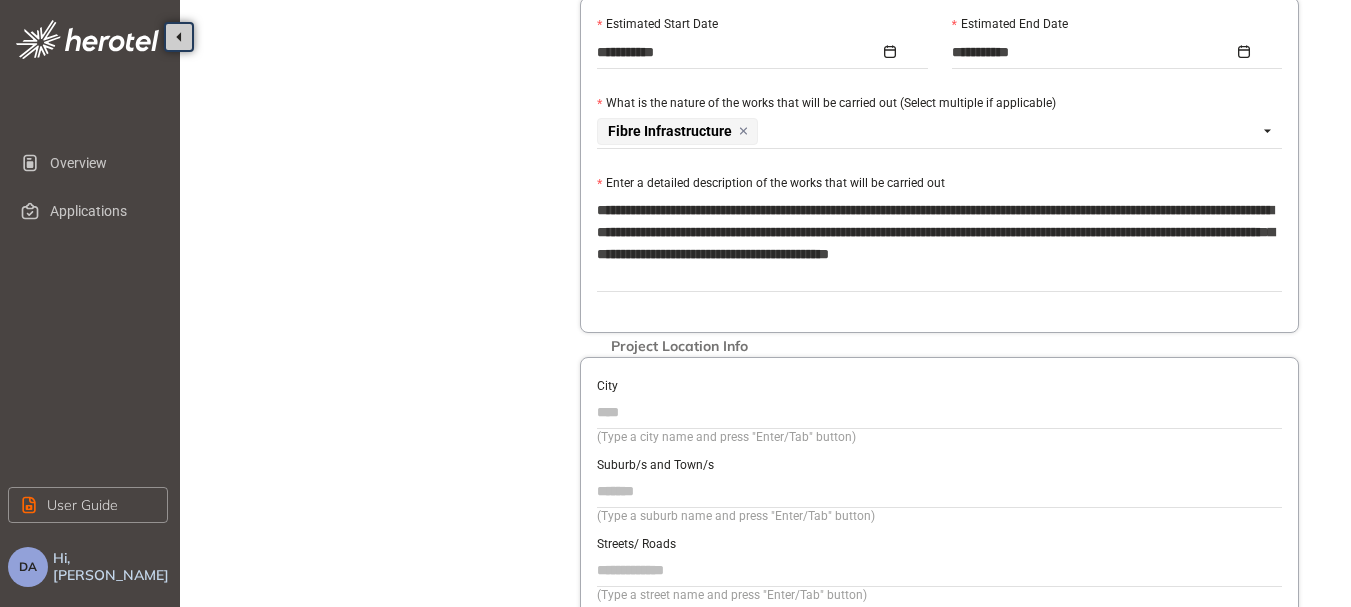 click on "**********" at bounding box center [939, 243] 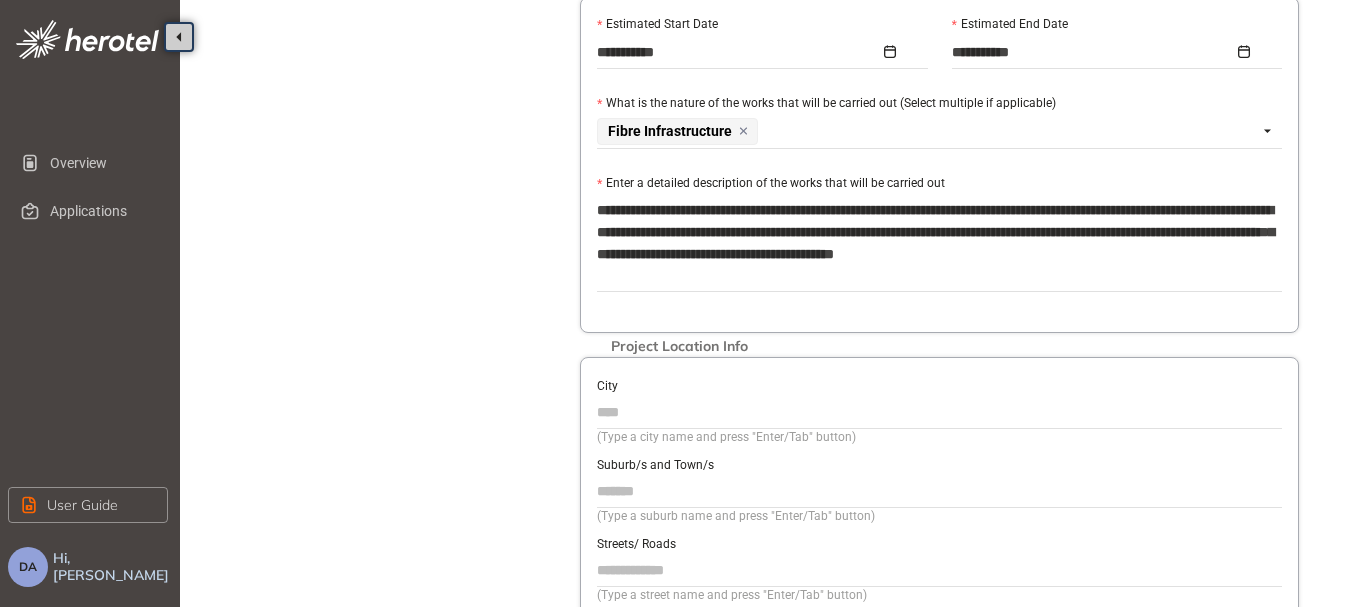 click on "City" at bounding box center [939, 412] 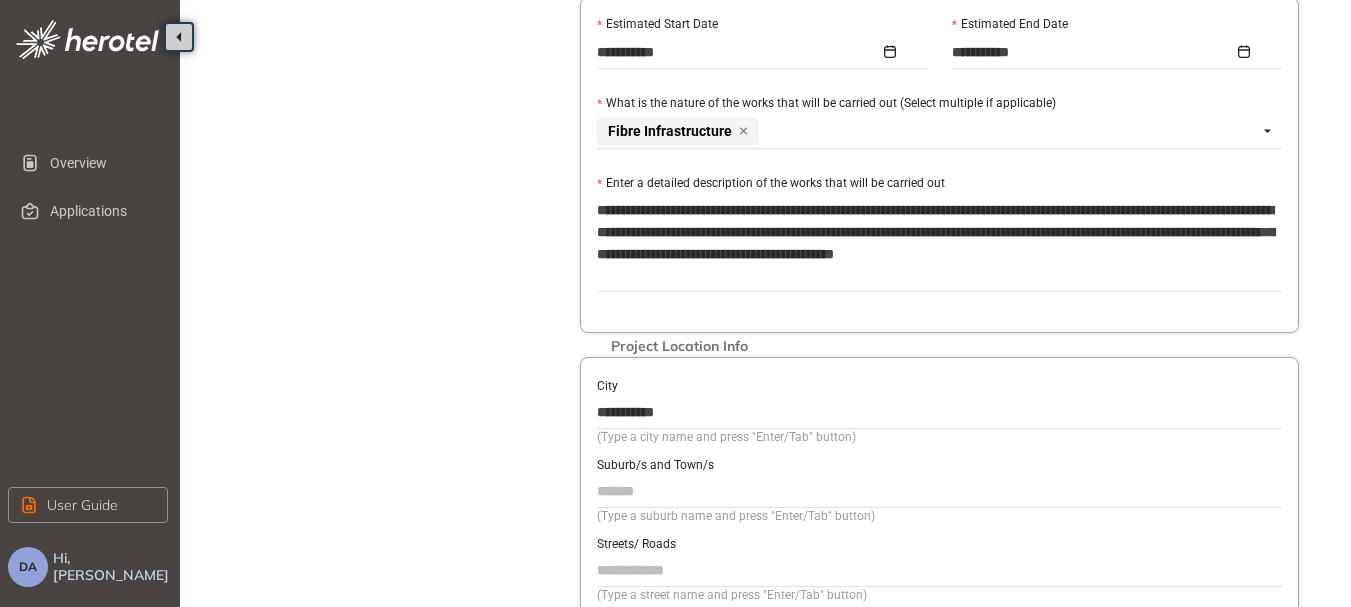 click on "Suburb/s and Town/s" at bounding box center (939, 491) 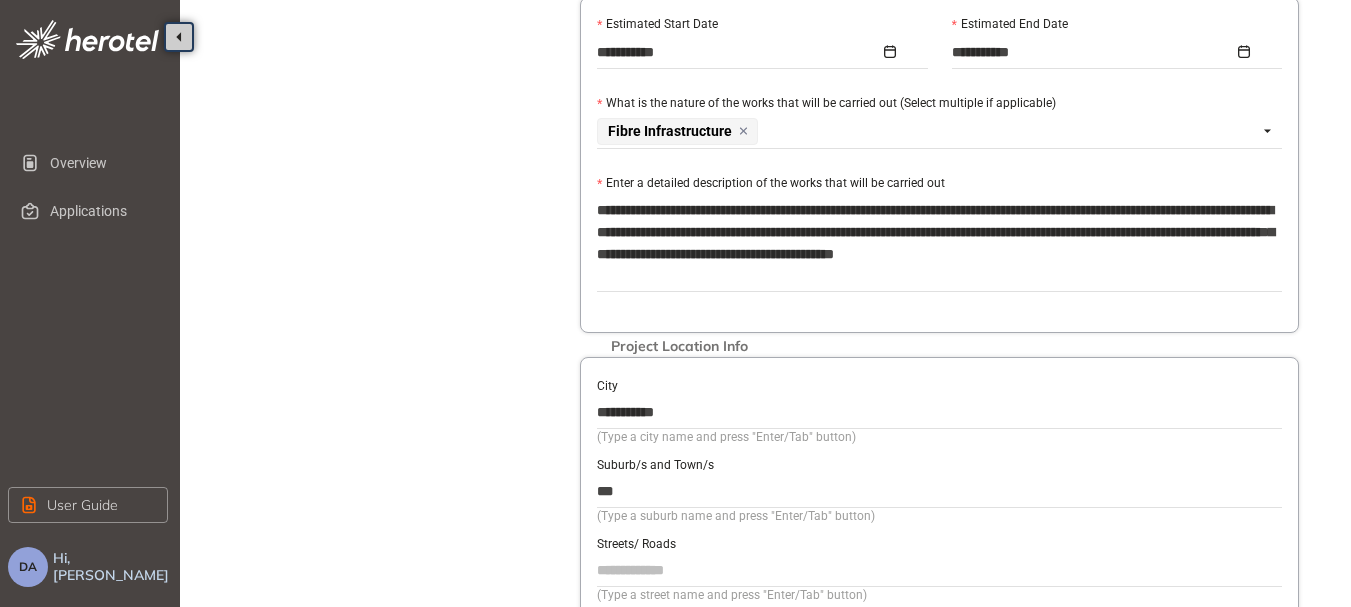 click on "Streets/ Roads" at bounding box center [939, 570] 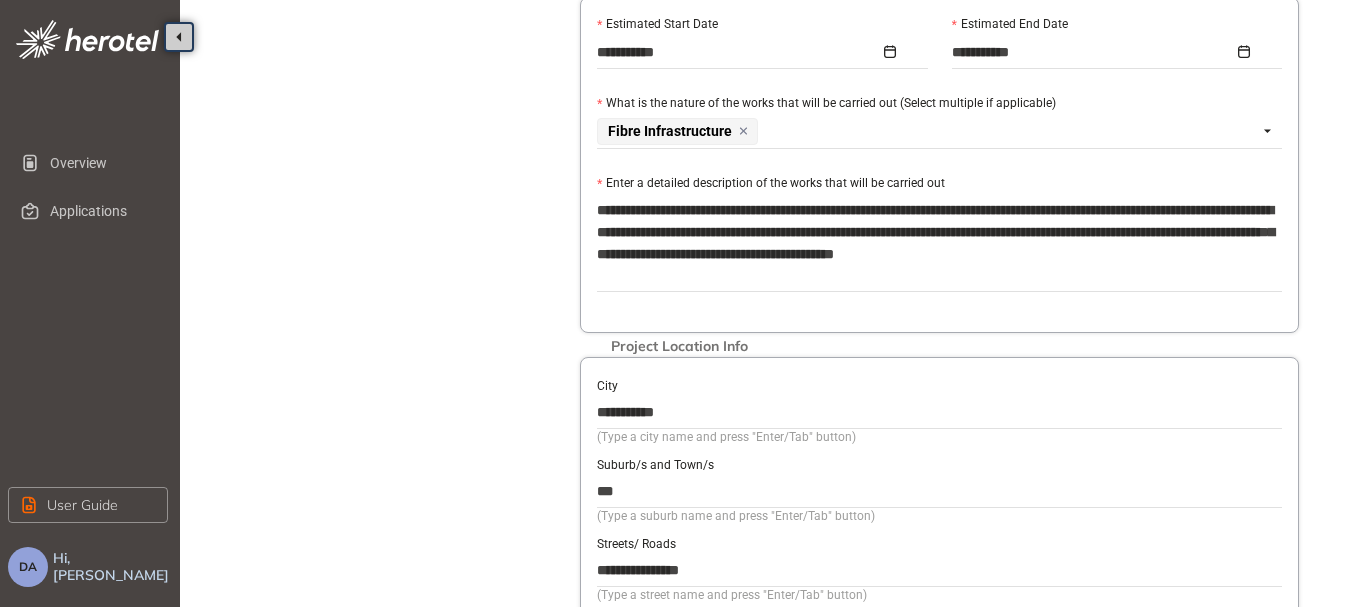 click on "**********" at bounding box center (939, 570) 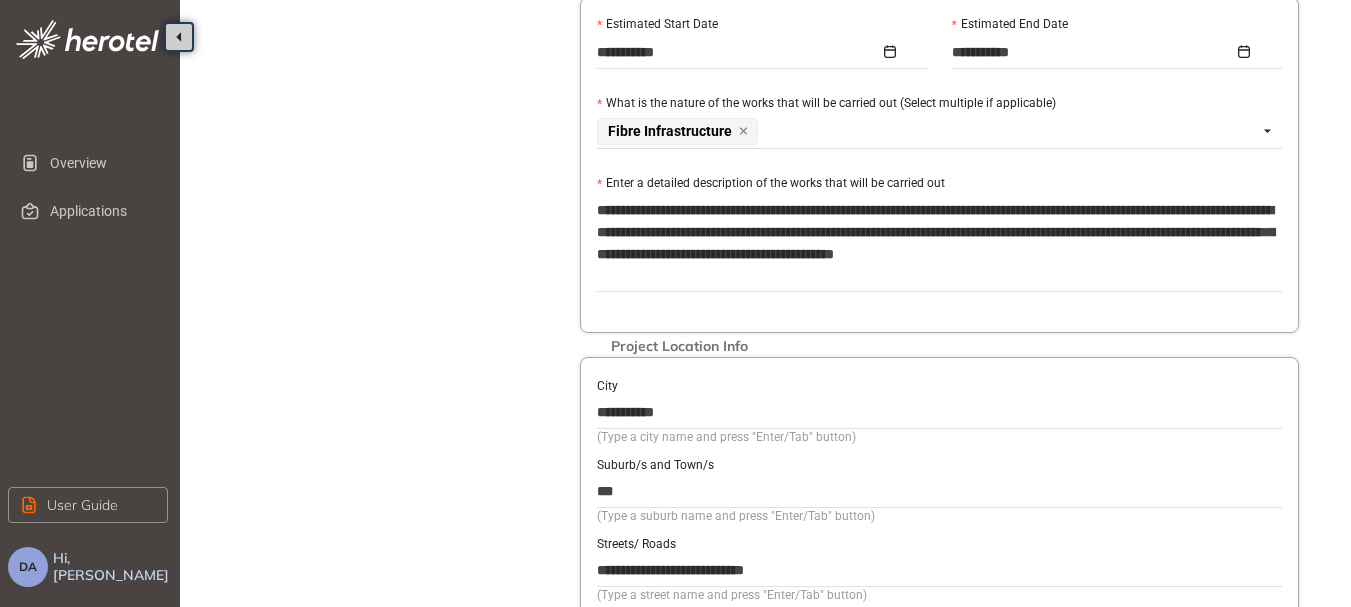 scroll, scrollTop: 800, scrollLeft: 0, axis: vertical 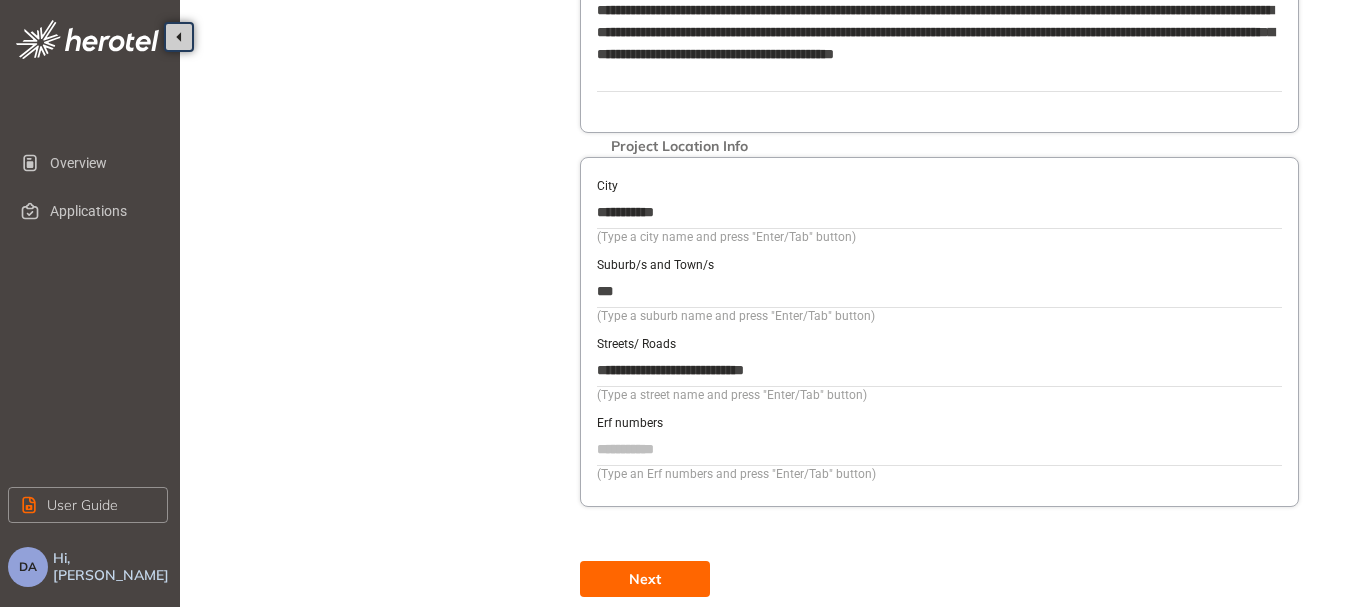click on "Erf numbers" at bounding box center (939, 449) 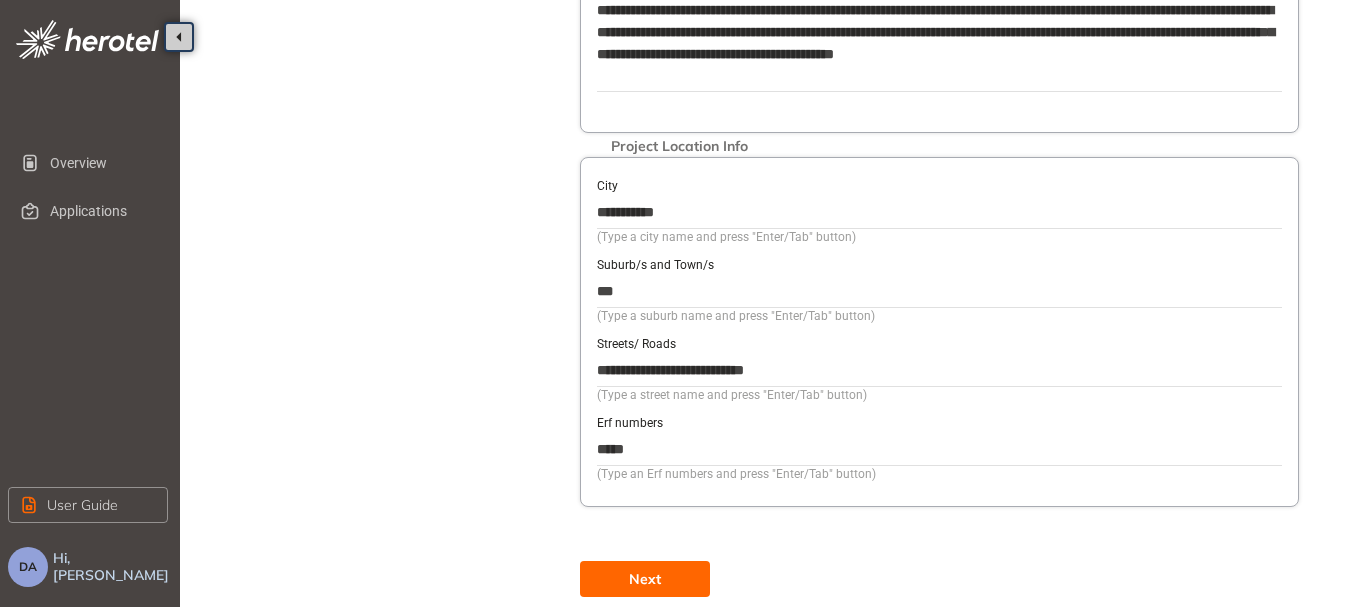 drag, startPoint x: 628, startPoint y: 573, endPoint x: 641, endPoint y: 605, distance: 34.539833 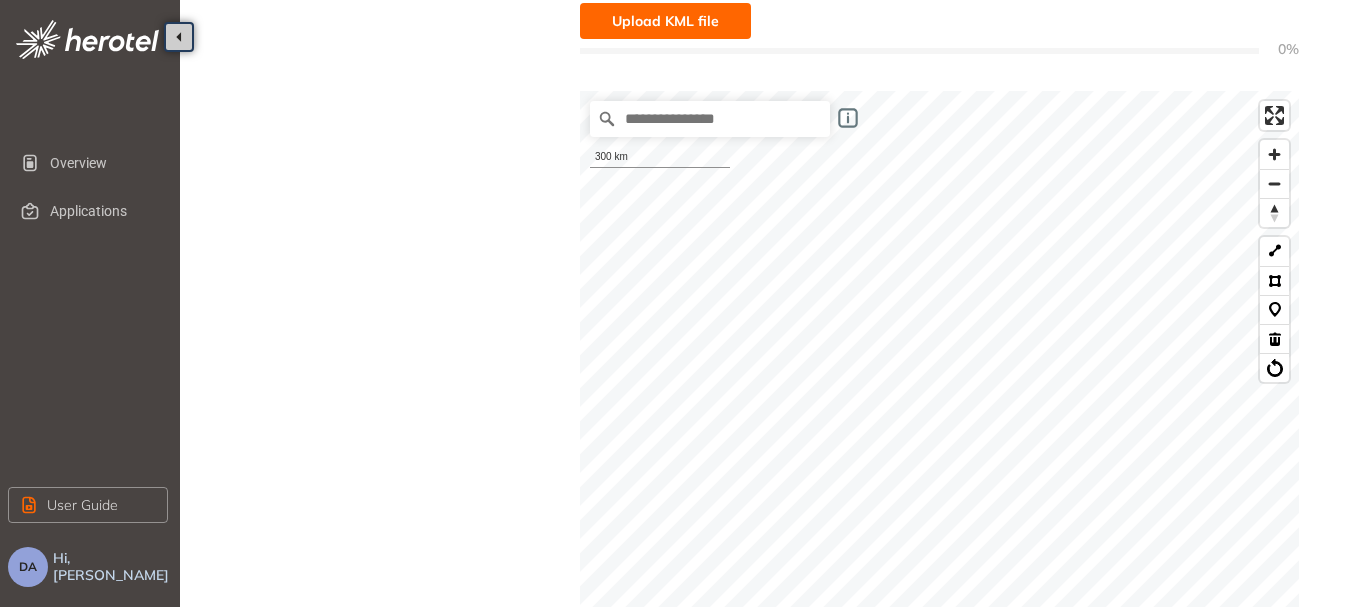 scroll, scrollTop: 200, scrollLeft: 0, axis: vertical 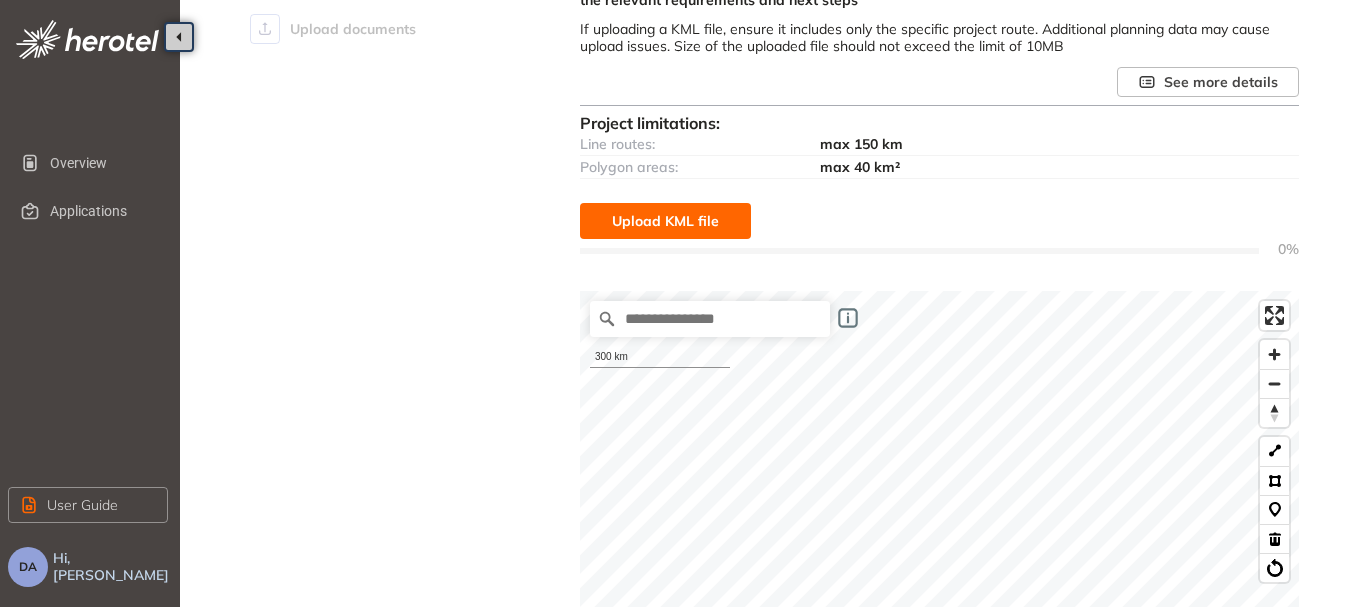 click on "Upload KML file" at bounding box center [665, 221] 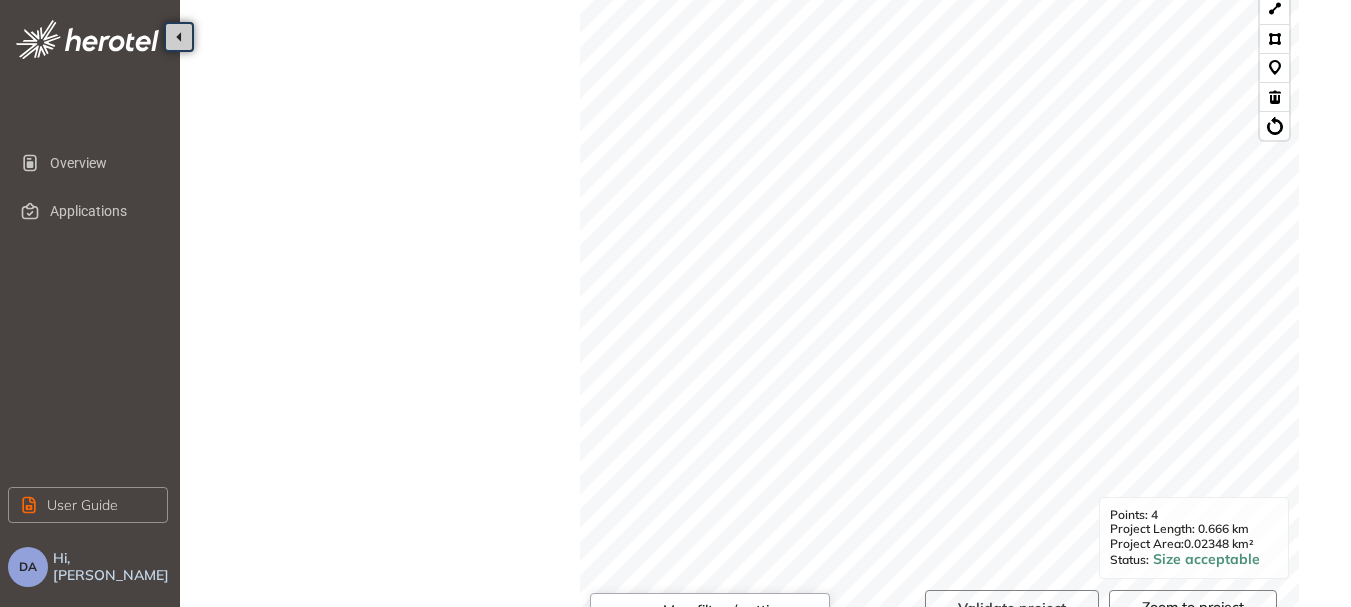 scroll, scrollTop: 930, scrollLeft: 0, axis: vertical 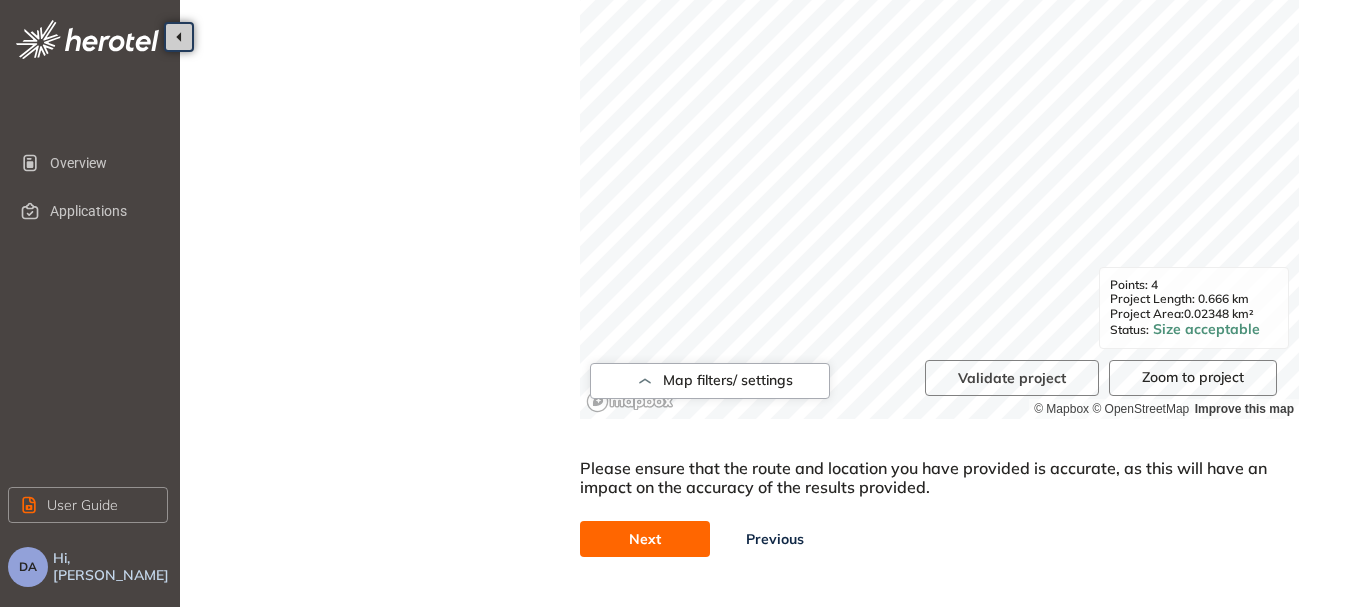 click on "Next" at bounding box center [645, 539] 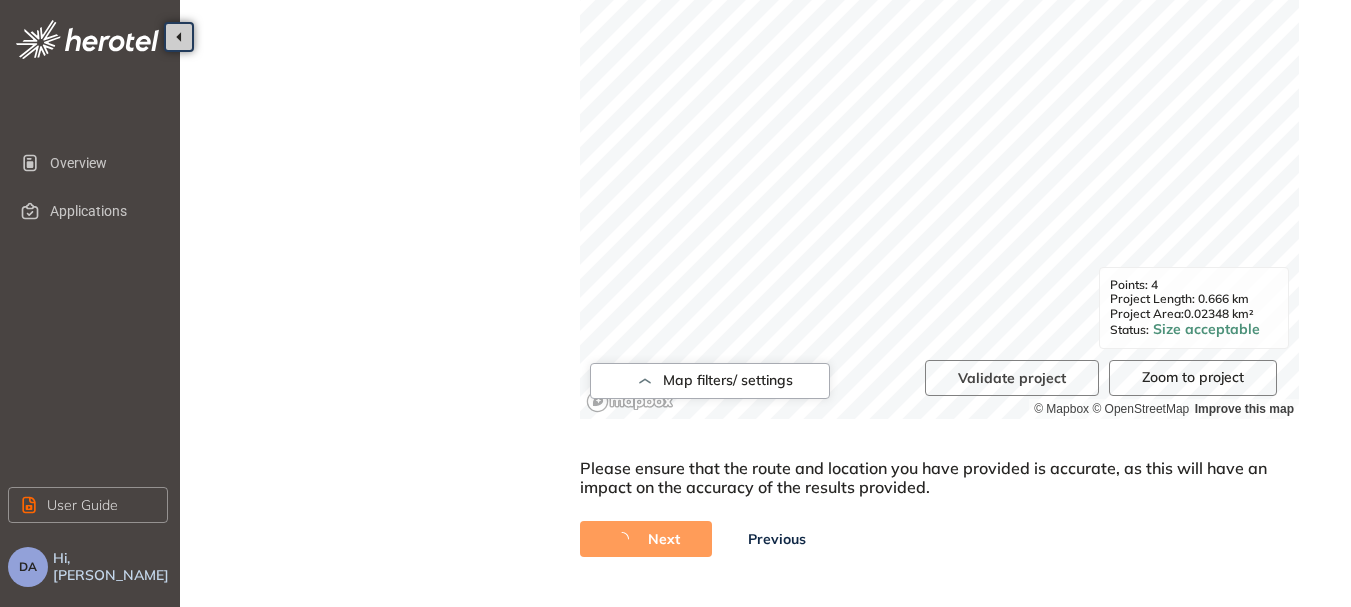scroll, scrollTop: 0, scrollLeft: 0, axis: both 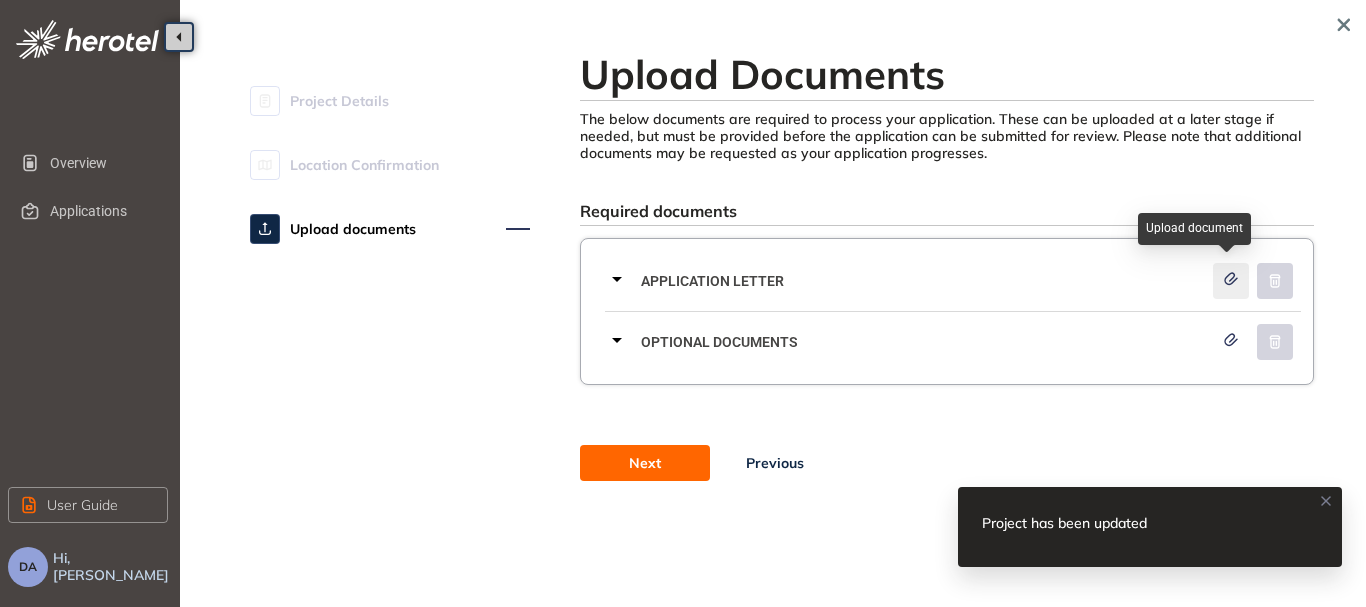 click 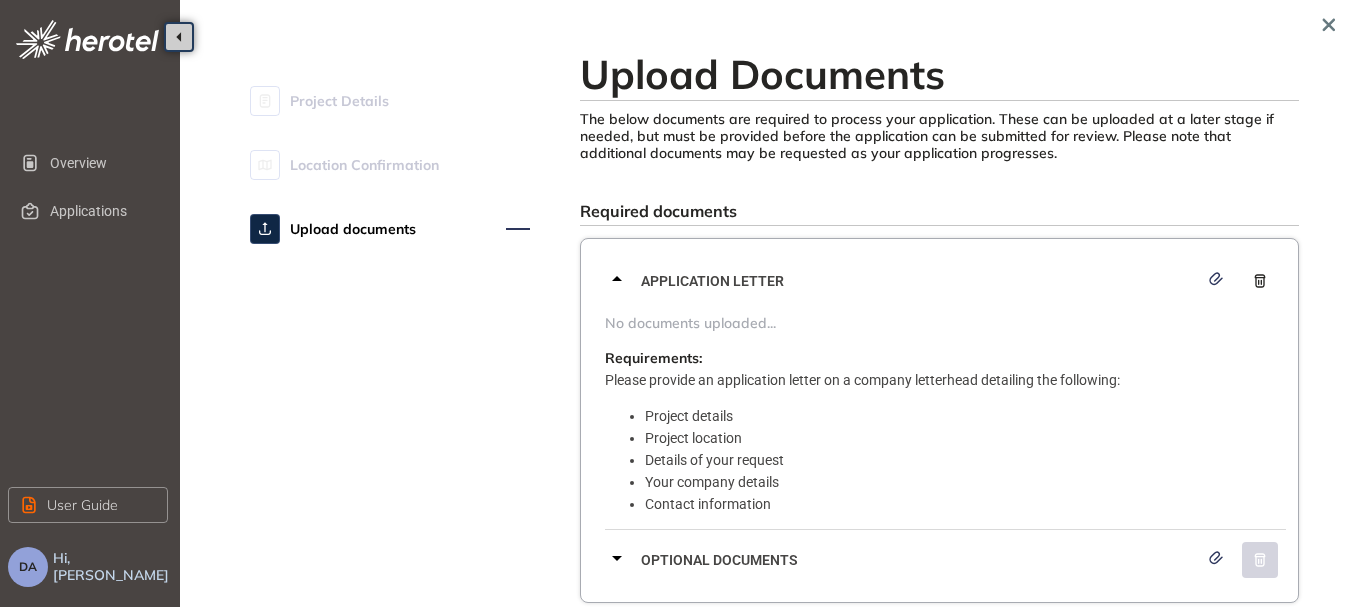 click 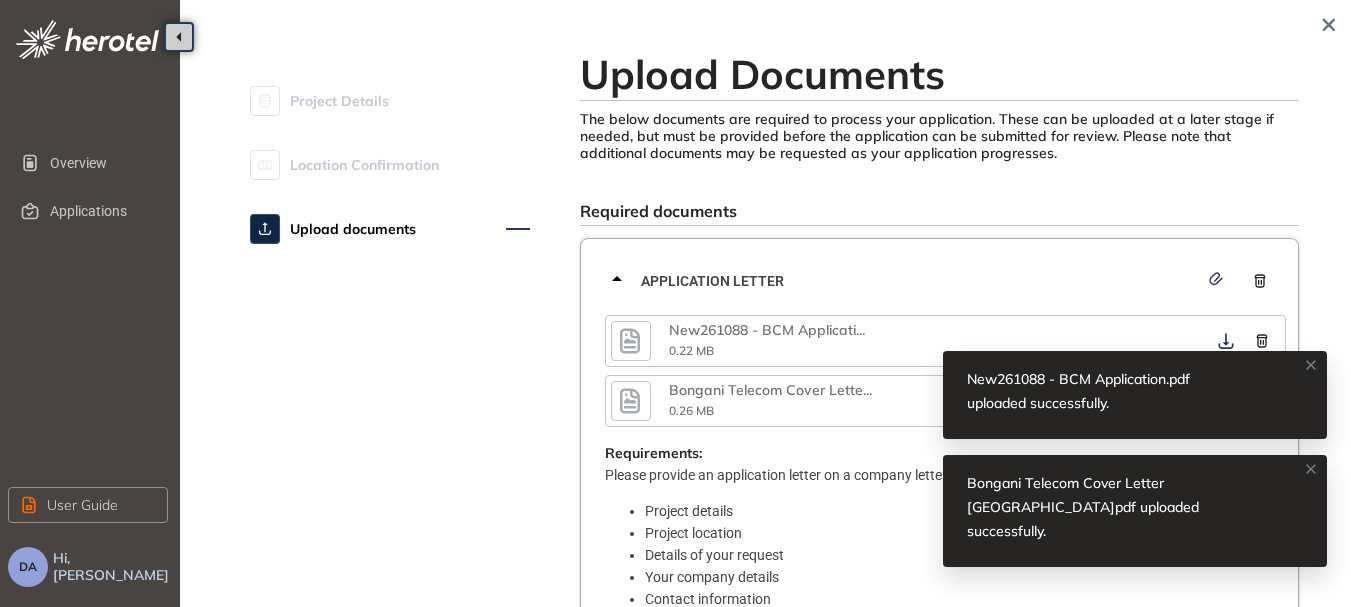 click 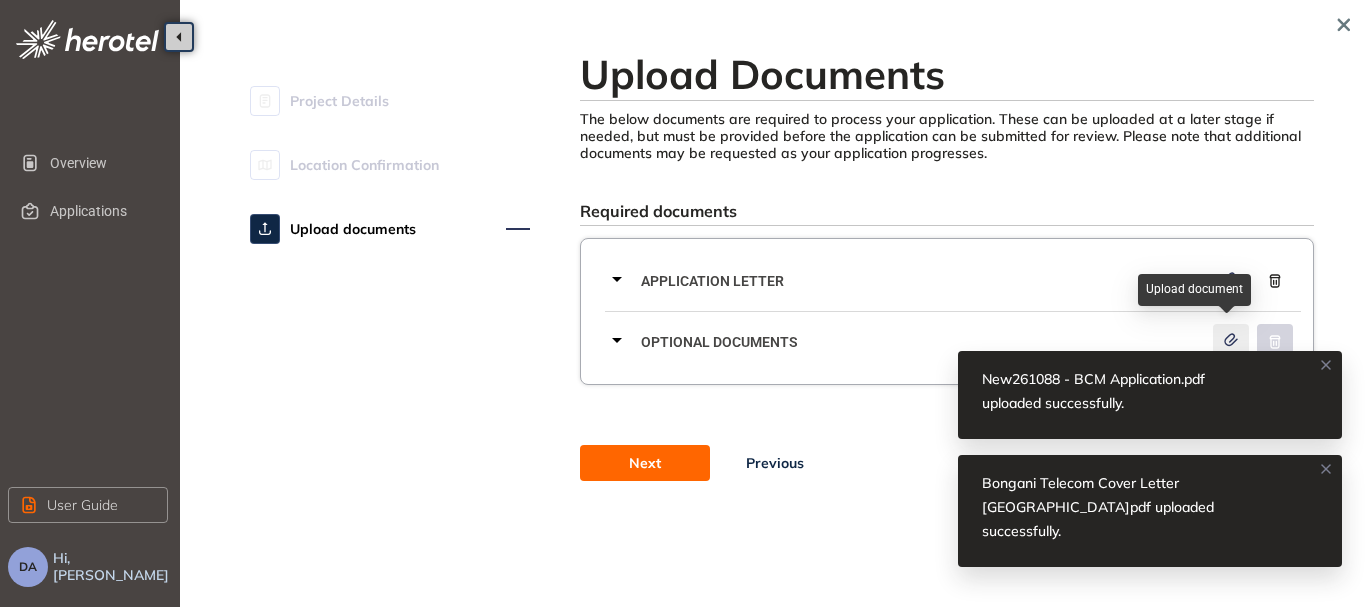 click 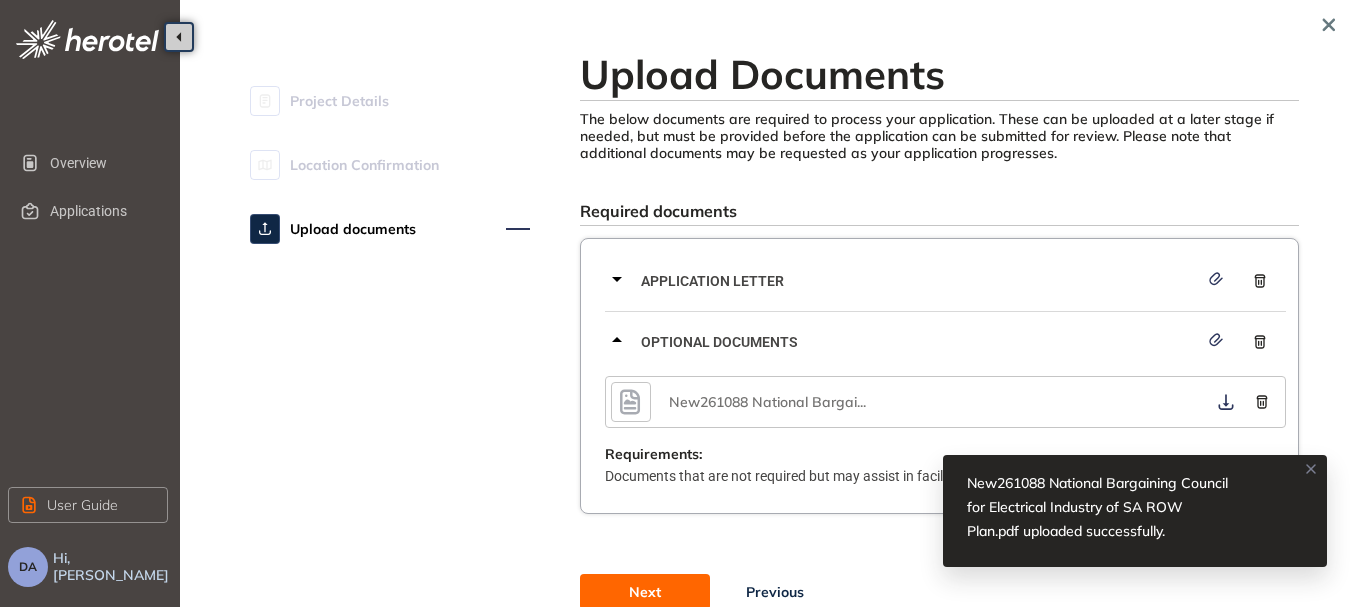 click 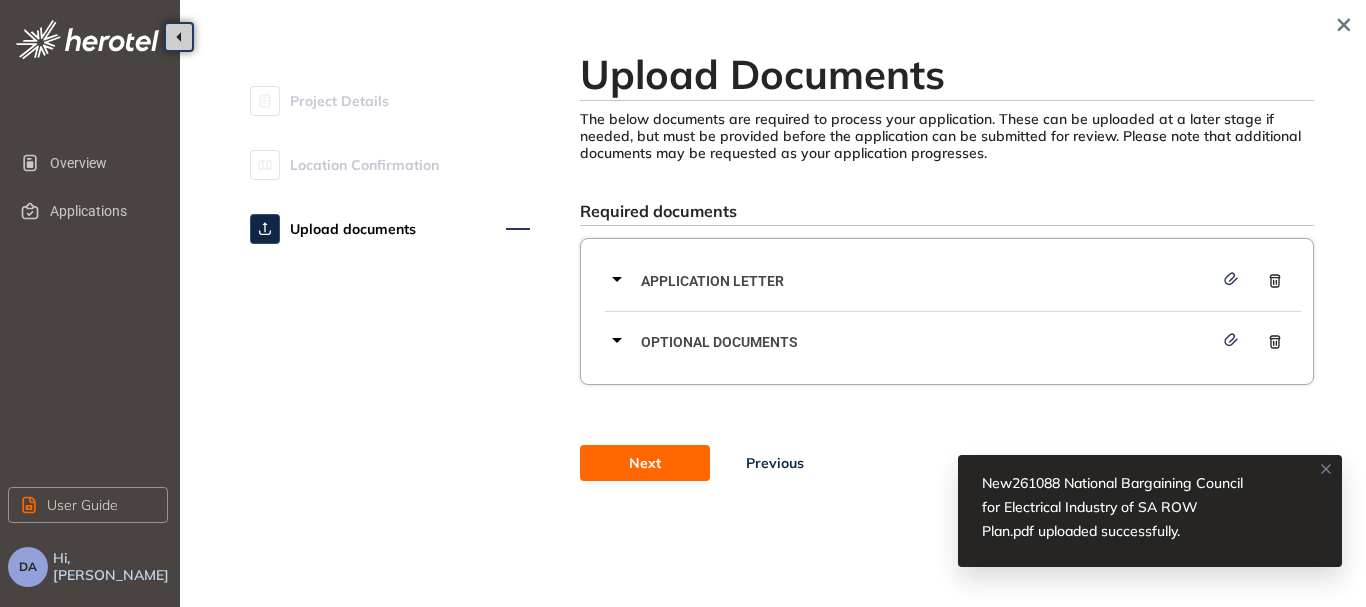 click on "Next" at bounding box center (645, 463) 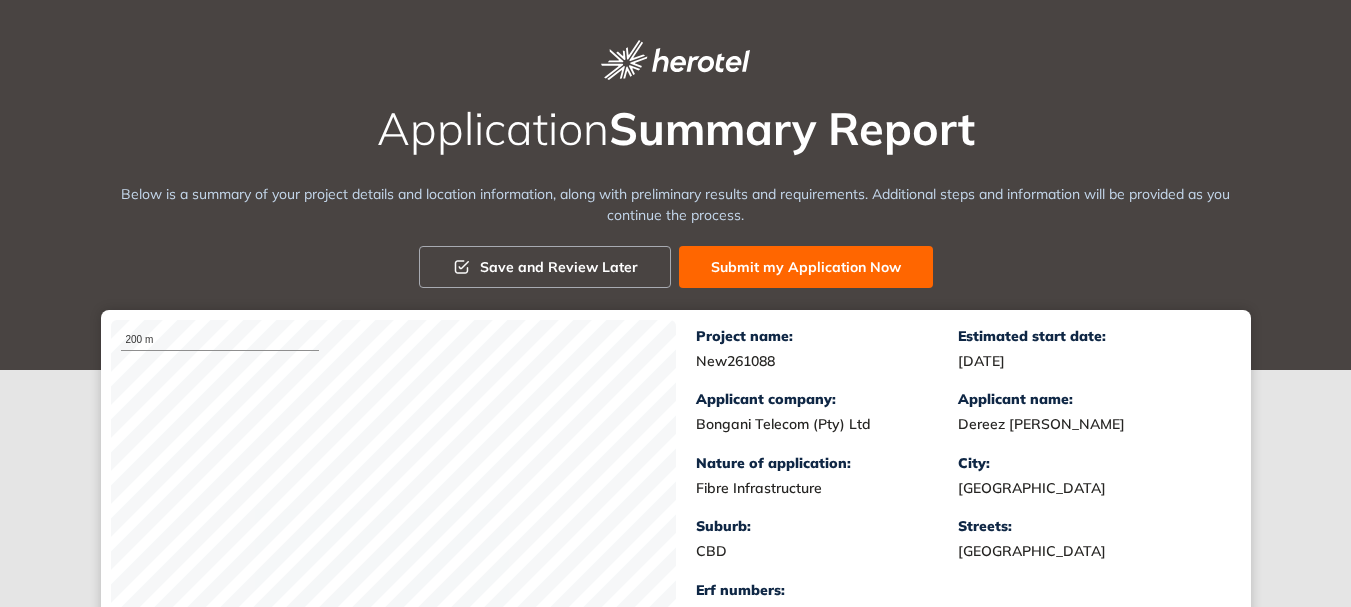 click on "Submit my Application Now" at bounding box center [806, 267] 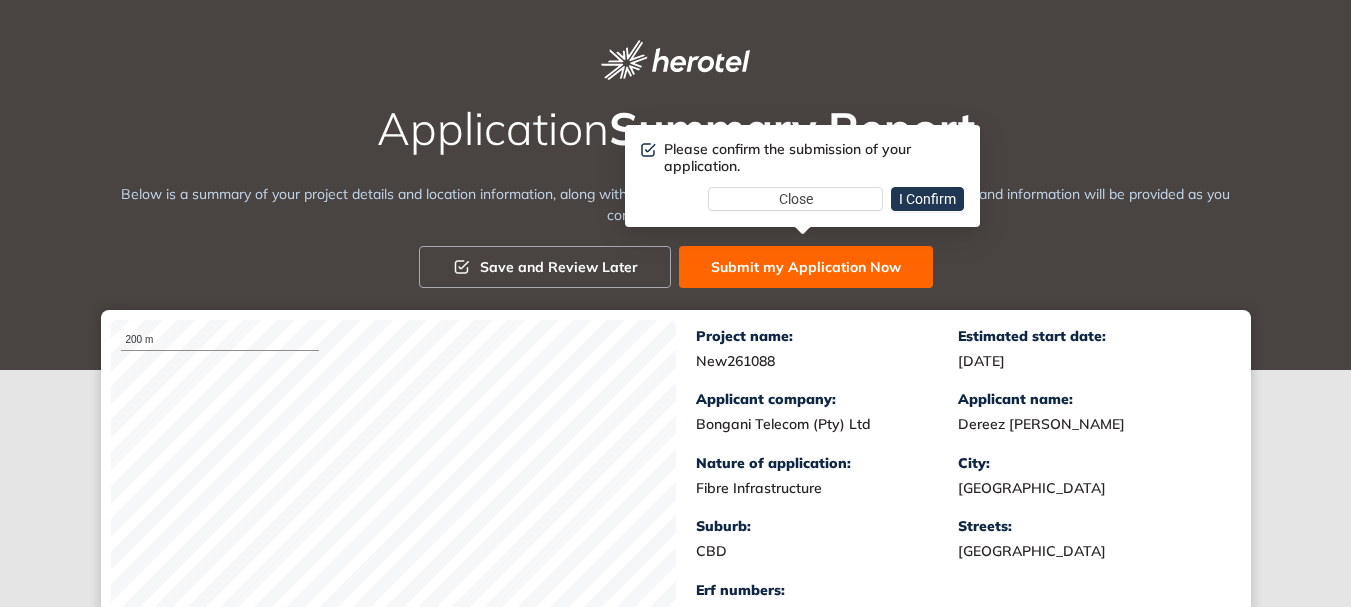 click on "I Confirm" at bounding box center [927, 199] 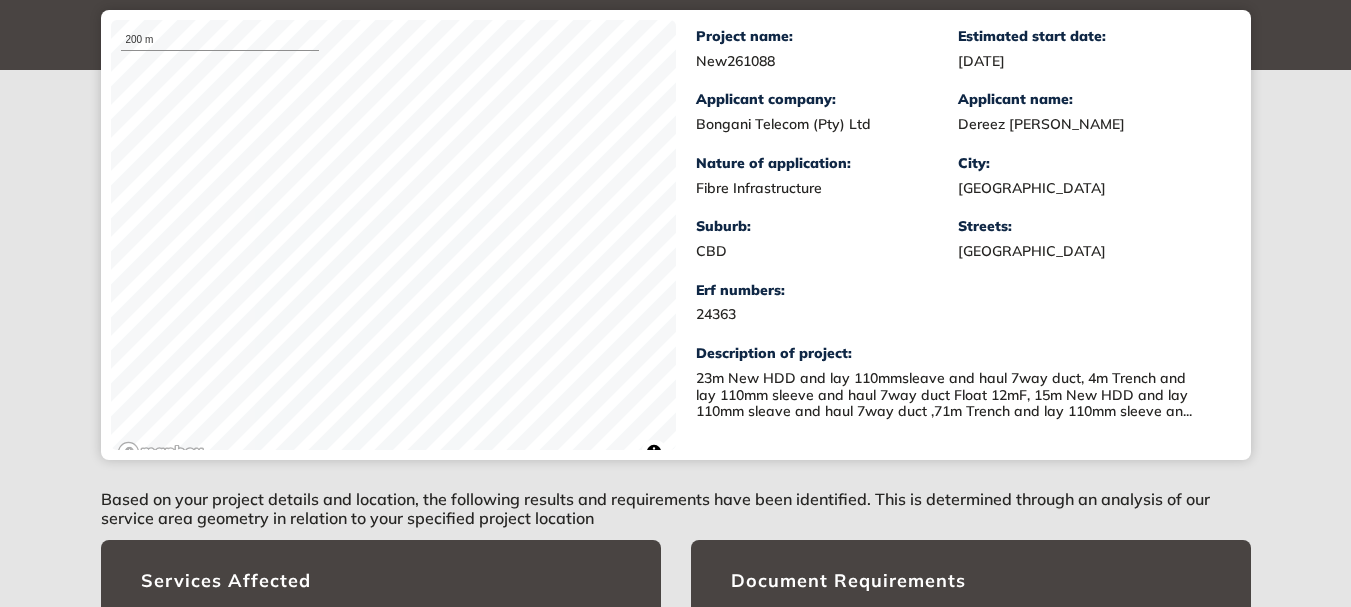 scroll, scrollTop: 570, scrollLeft: 0, axis: vertical 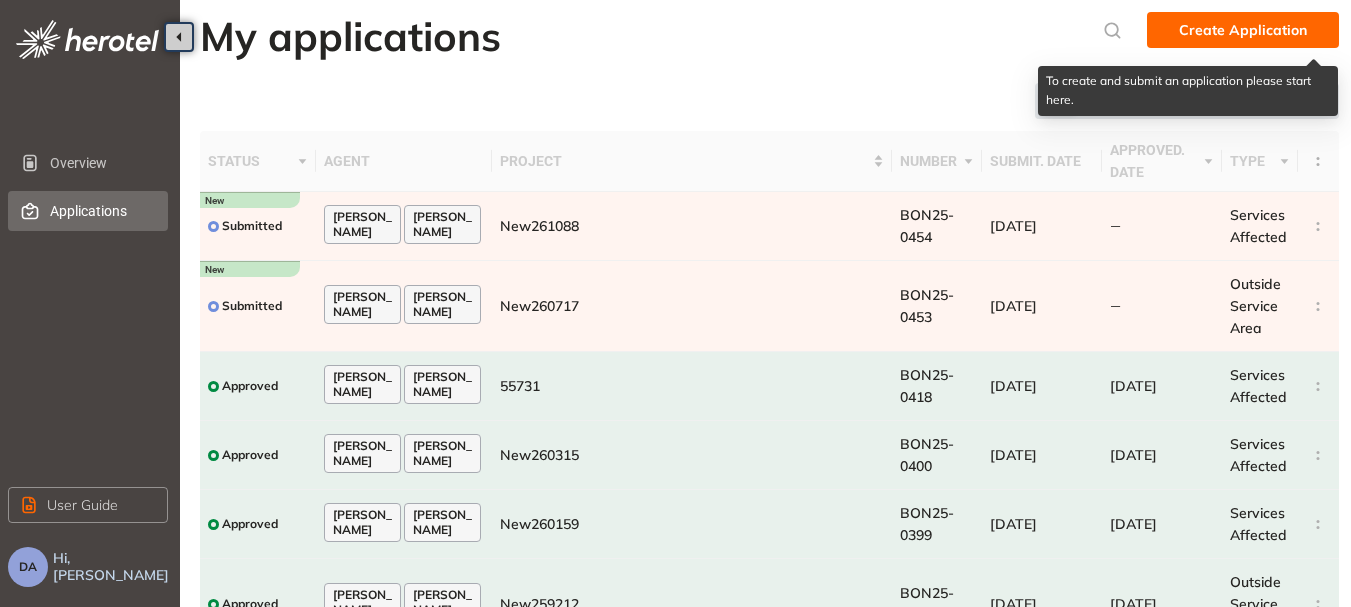 click on "Create Application" at bounding box center (1243, 30) 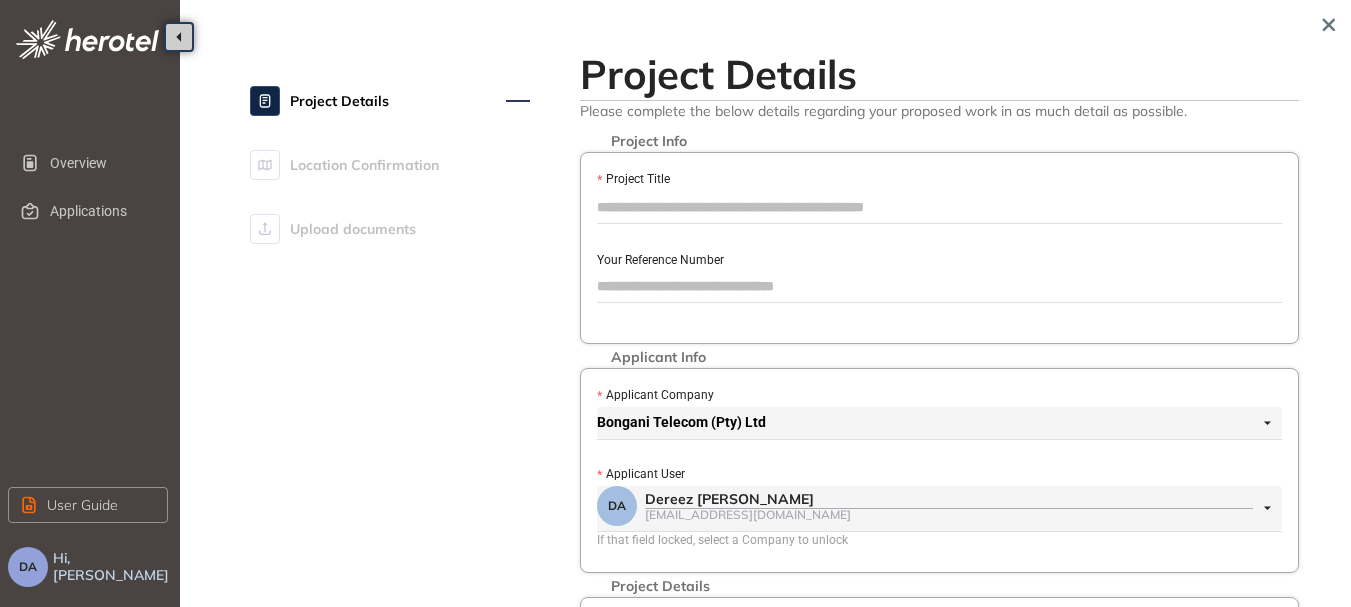click on "Project Title" at bounding box center (939, 207) 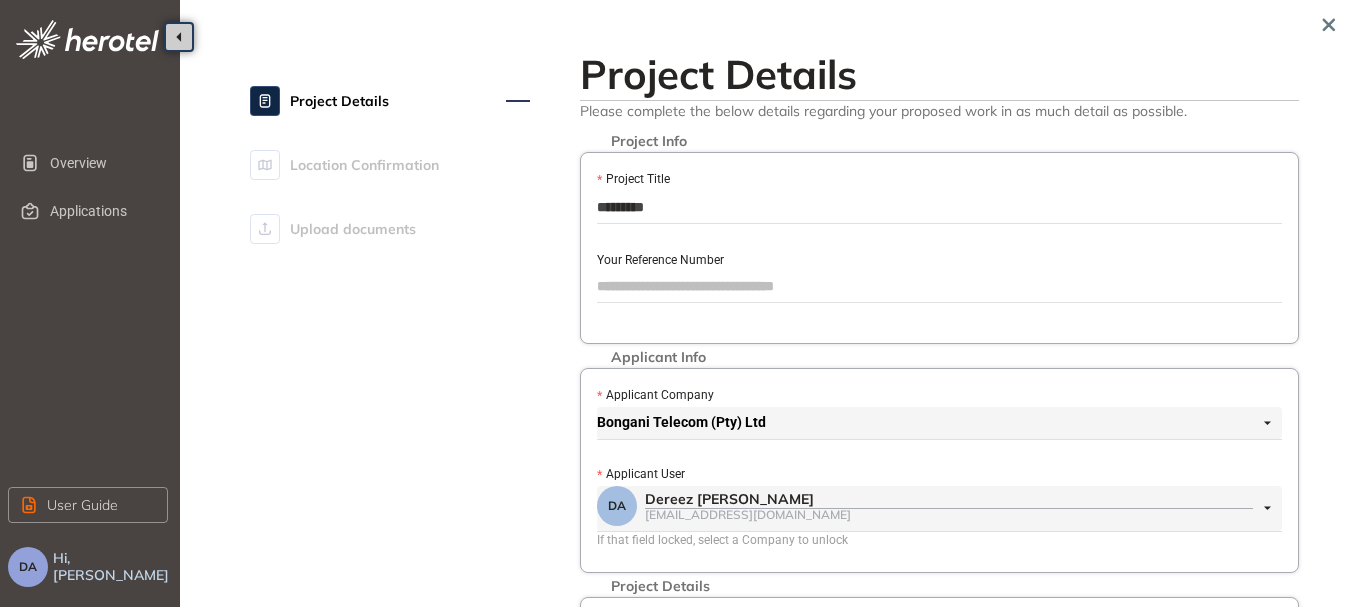 click on "Your Reference Number" at bounding box center (939, 286) 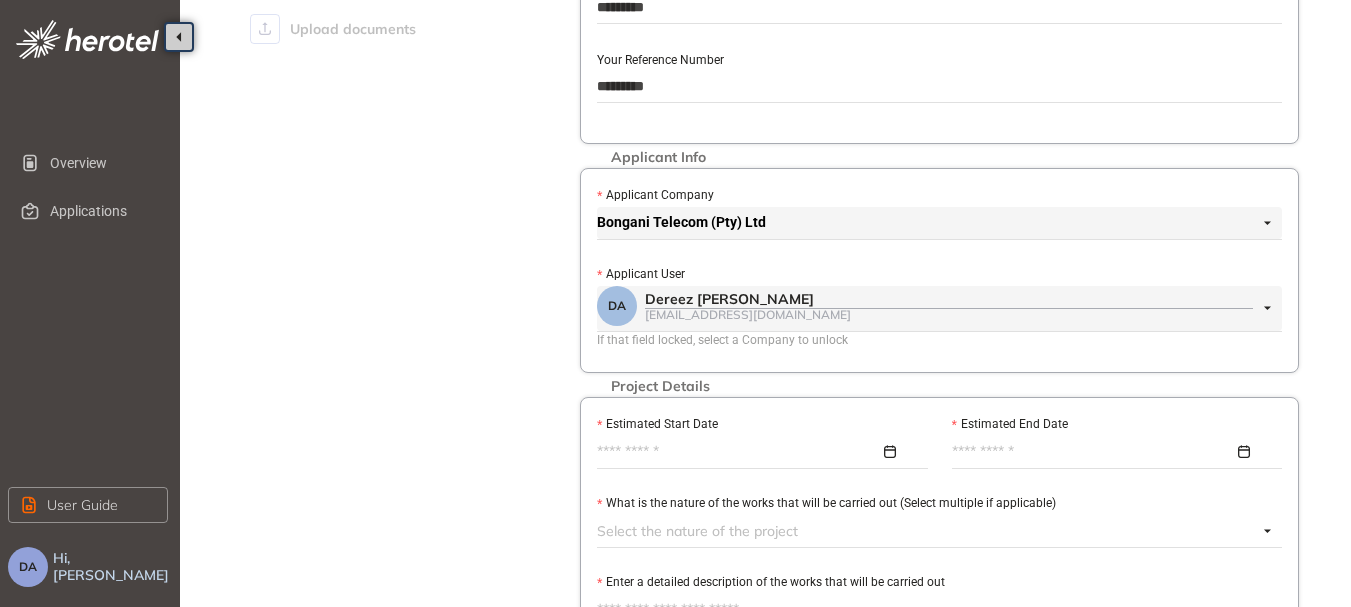 scroll, scrollTop: 300, scrollLeft: 0, axis: vertical 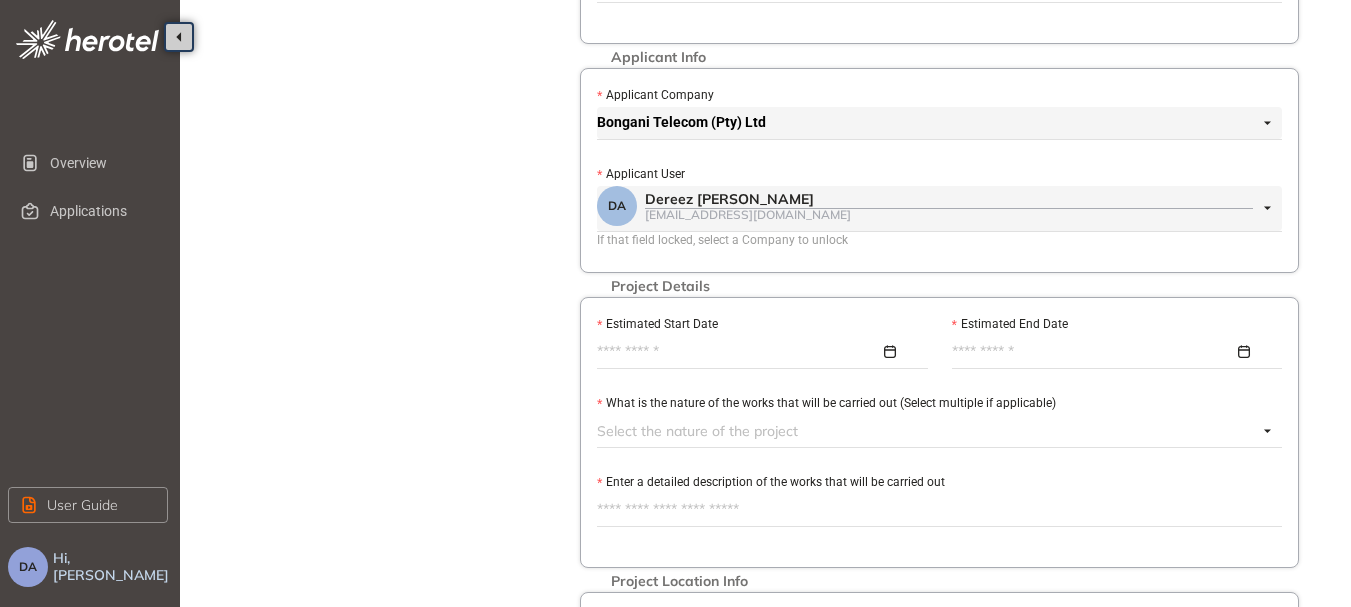 click at bounding box center [757, 352] 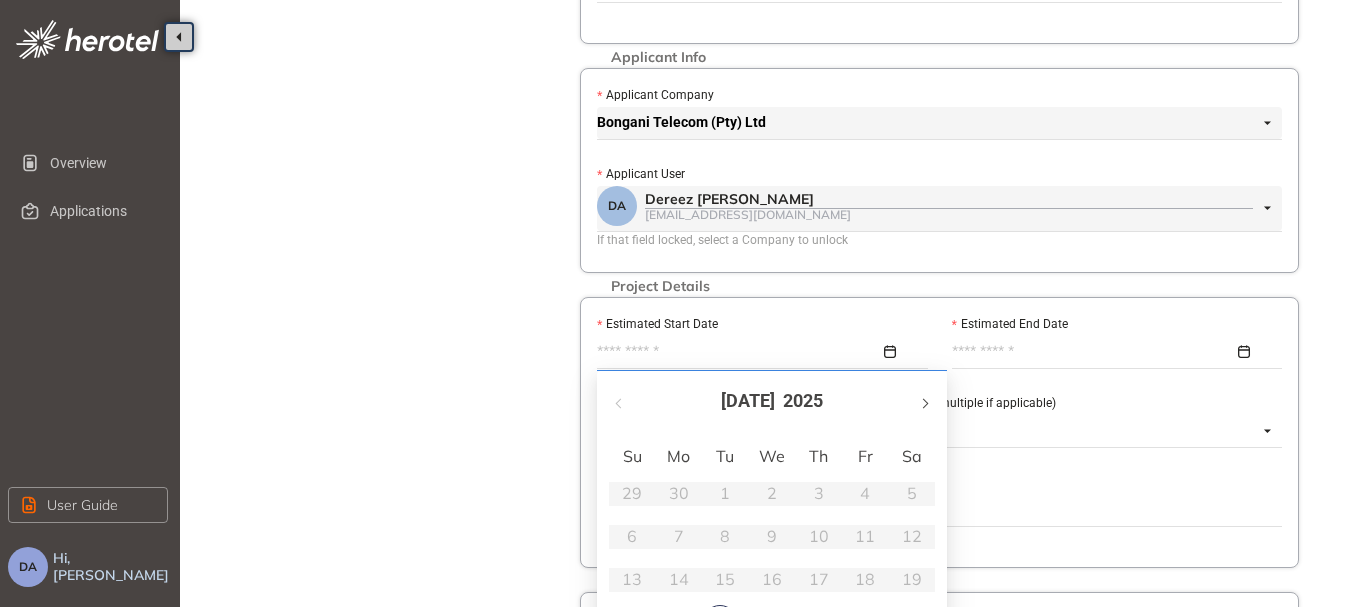 click at bounding box center [924, 403] 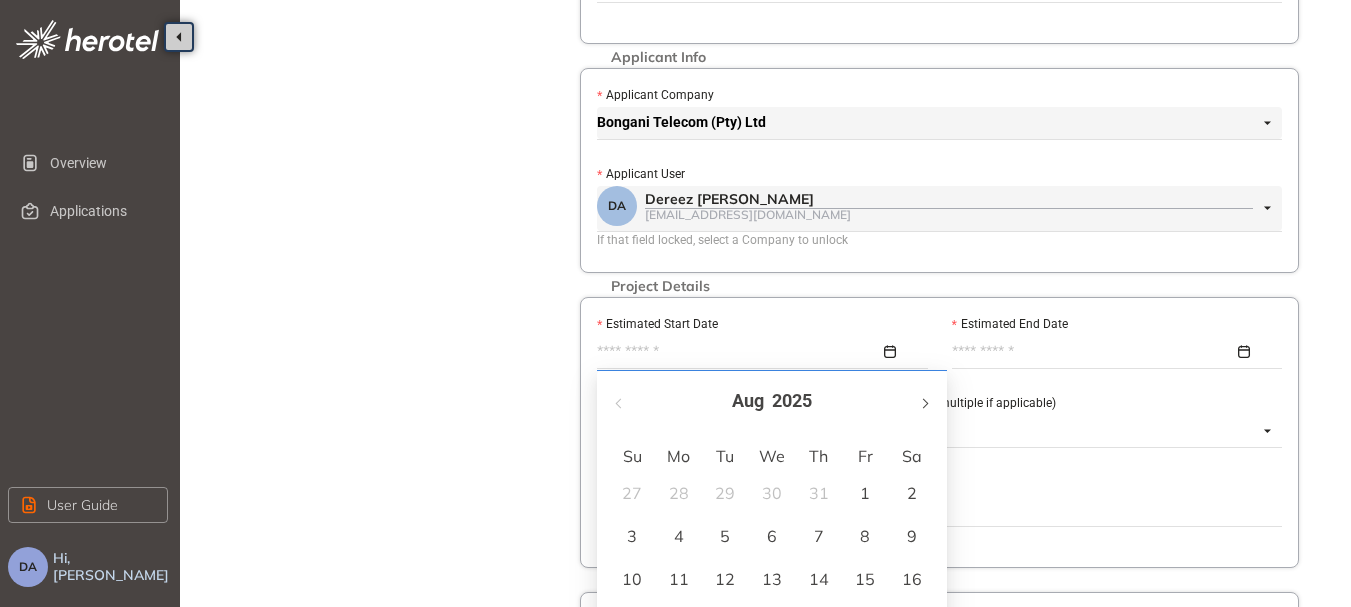 click at bounding box center [924, 401] 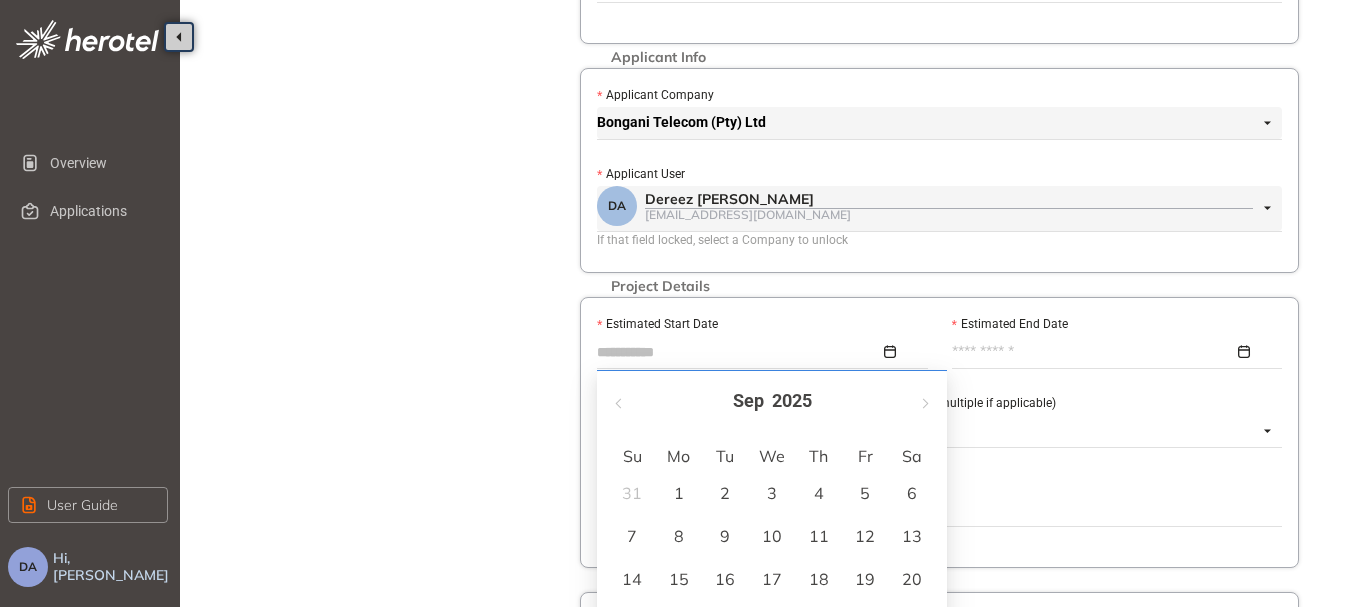 click on "1" at bounding box center [679, 493] 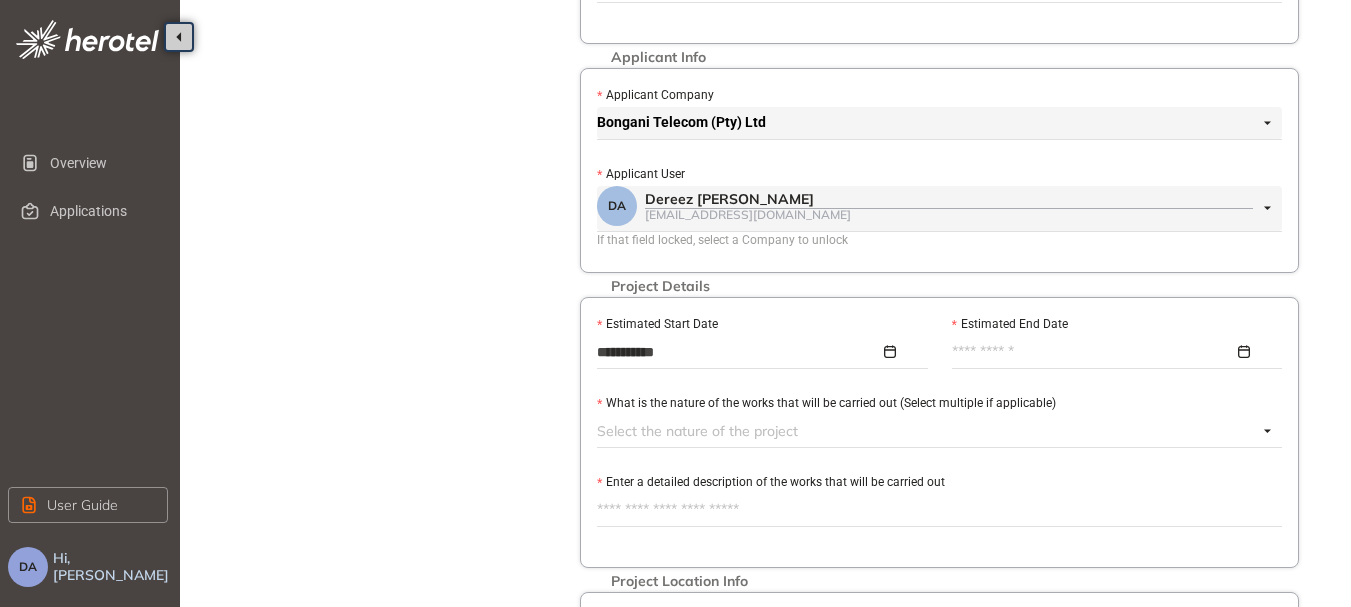 click on "Estimated End Date" at bounding box center (1093, 352) 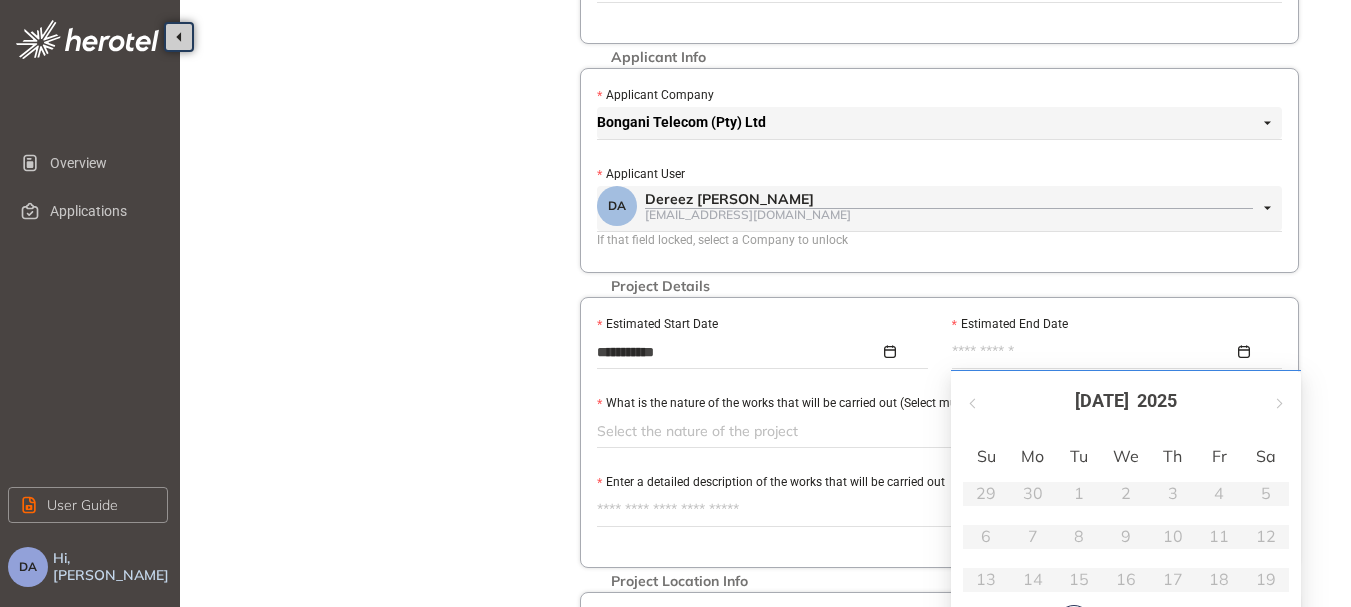 click at bounding box center [1112, 352] 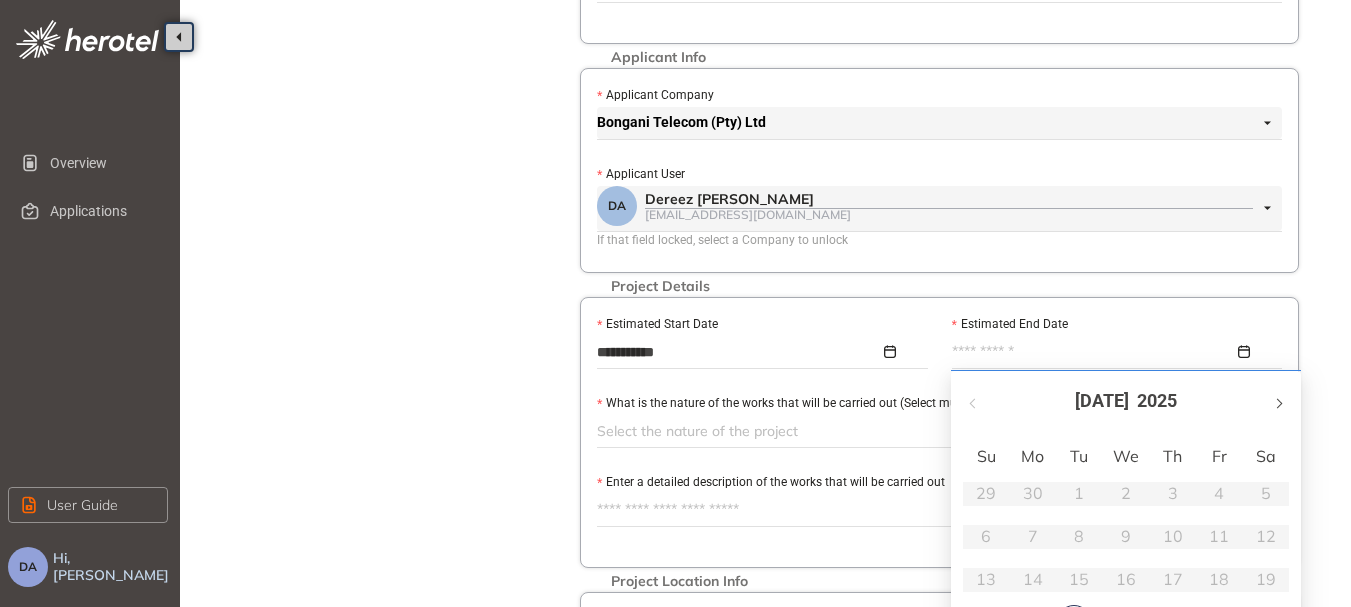 click at bounding box center [1278, 401] 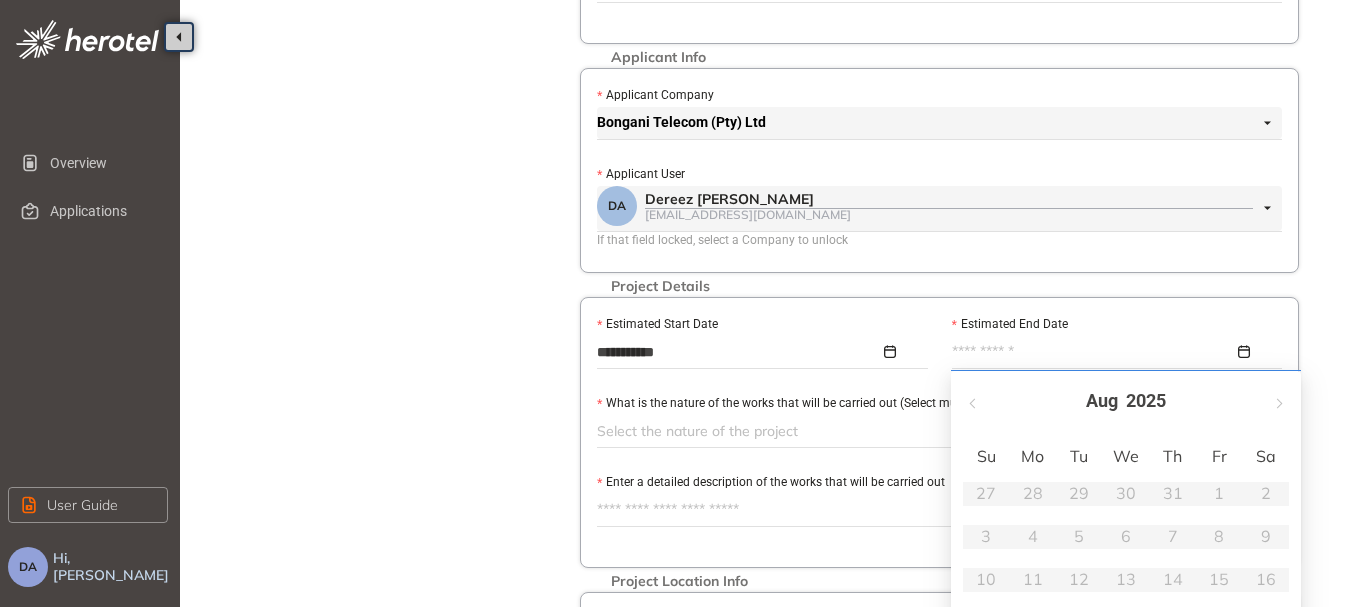 scroll, scrollTop: 400, scrollLeft: 0, axis: vertical 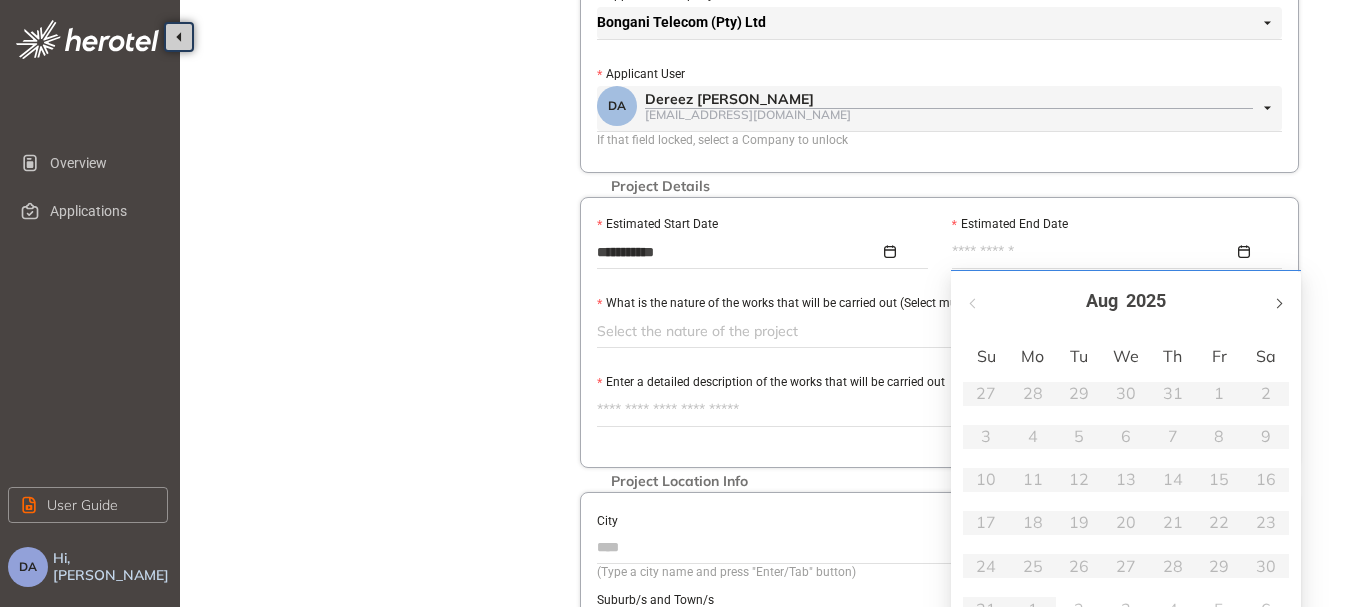 click at bounding box center [1278, 301] 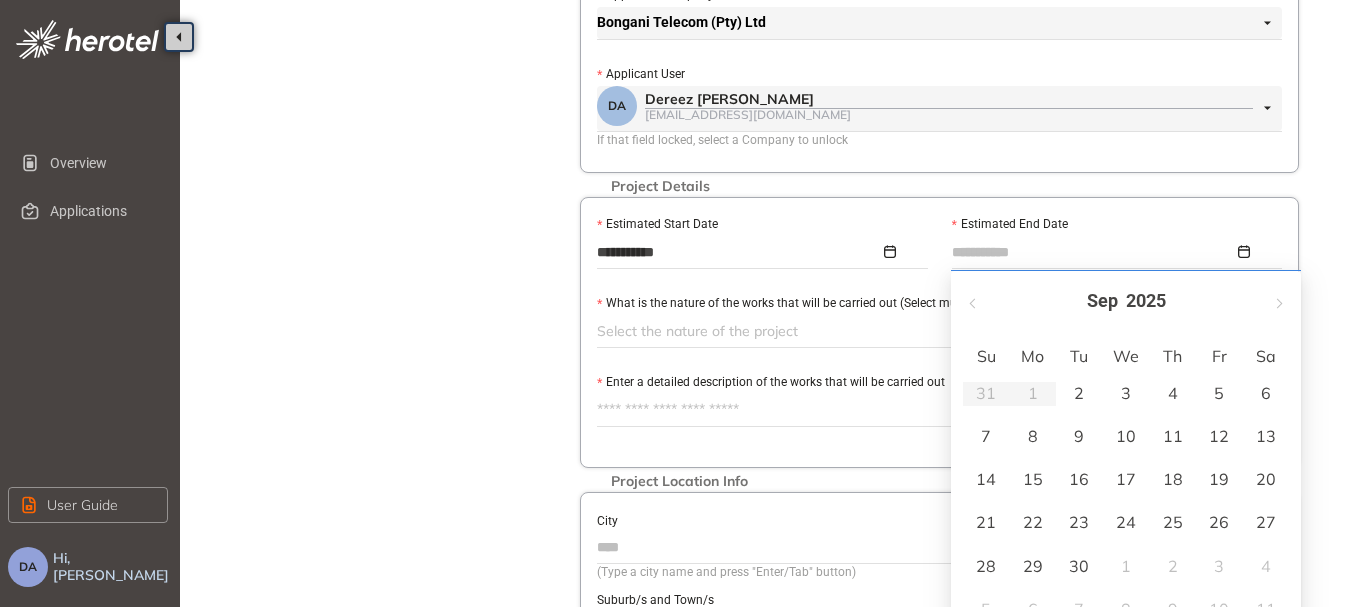 click on "4" at bounding box center (1173, 393) 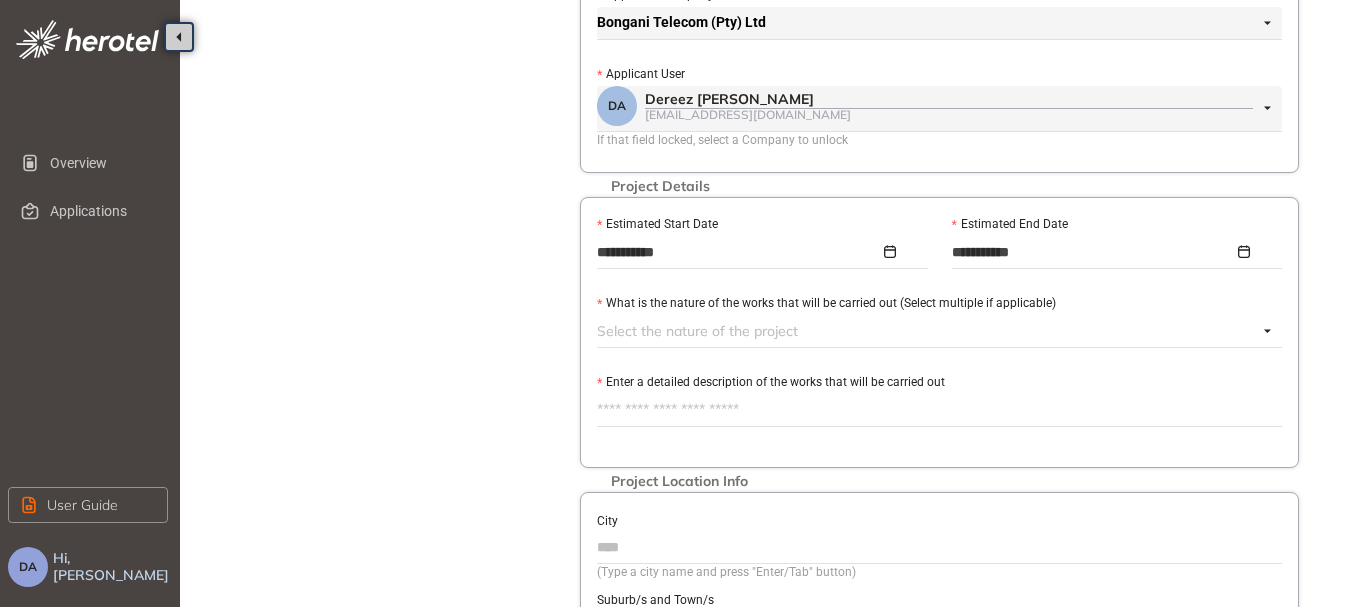 click at bounding box center (927, 331) 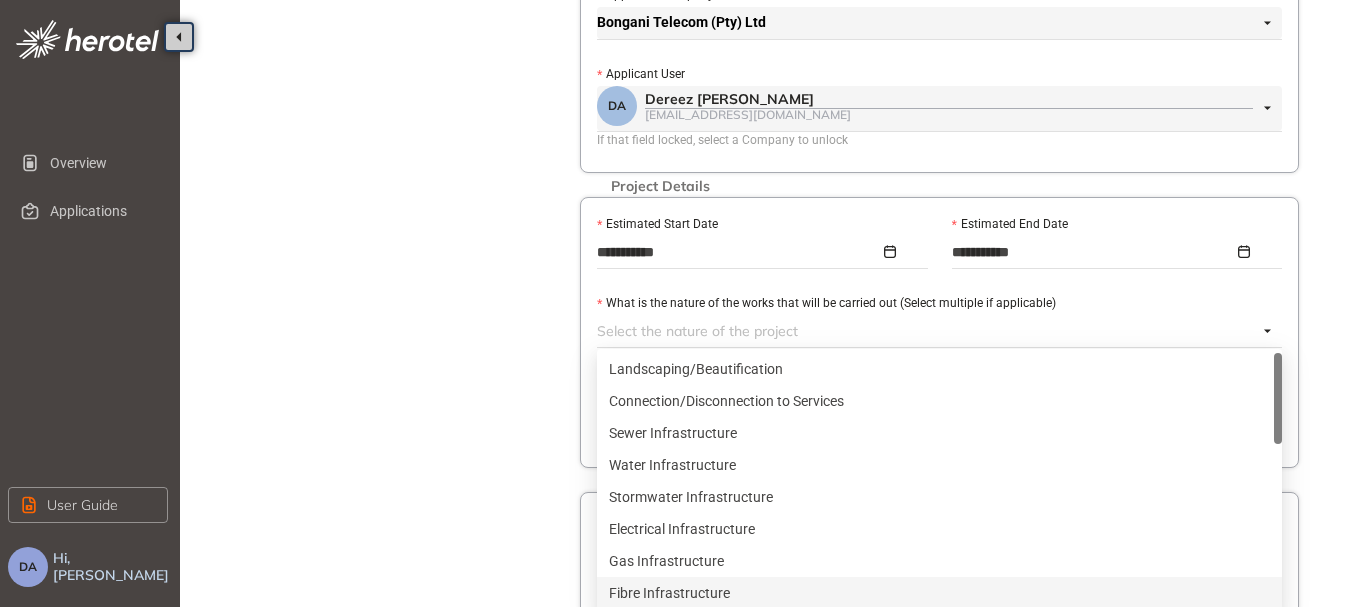 click on "Fibre Infrastructure" at bounding box center [939, 593] 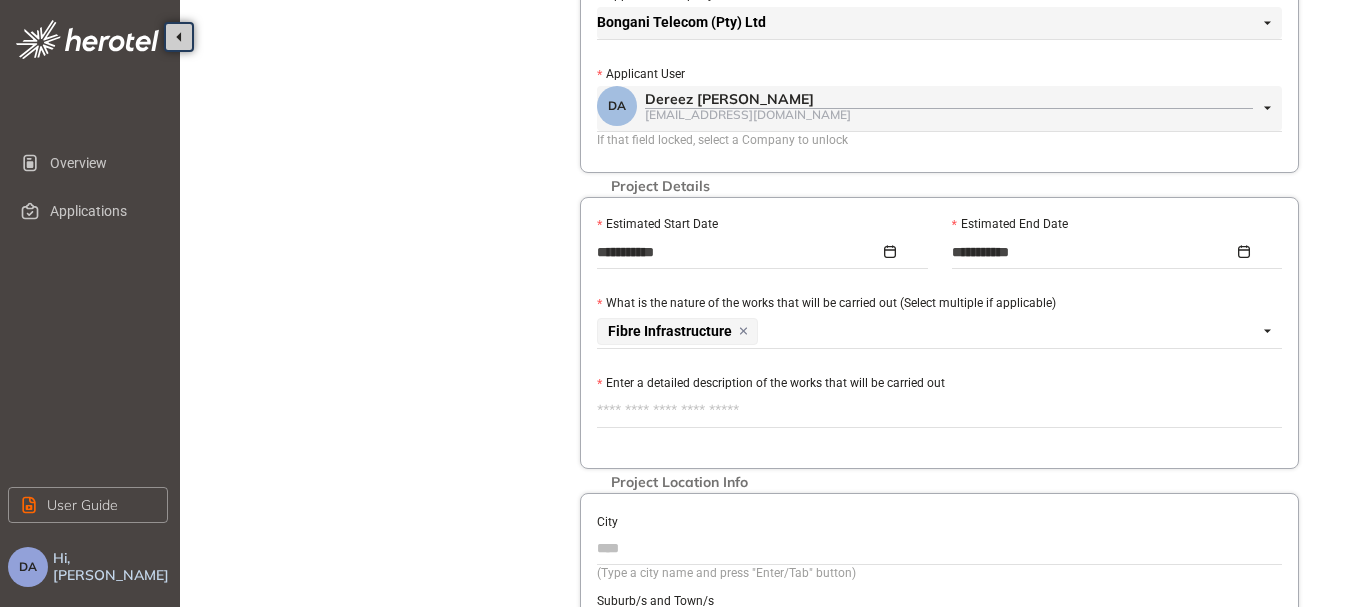 click on "Project Details Location Confirmation Upload documents" at bounding box center [390, 287] 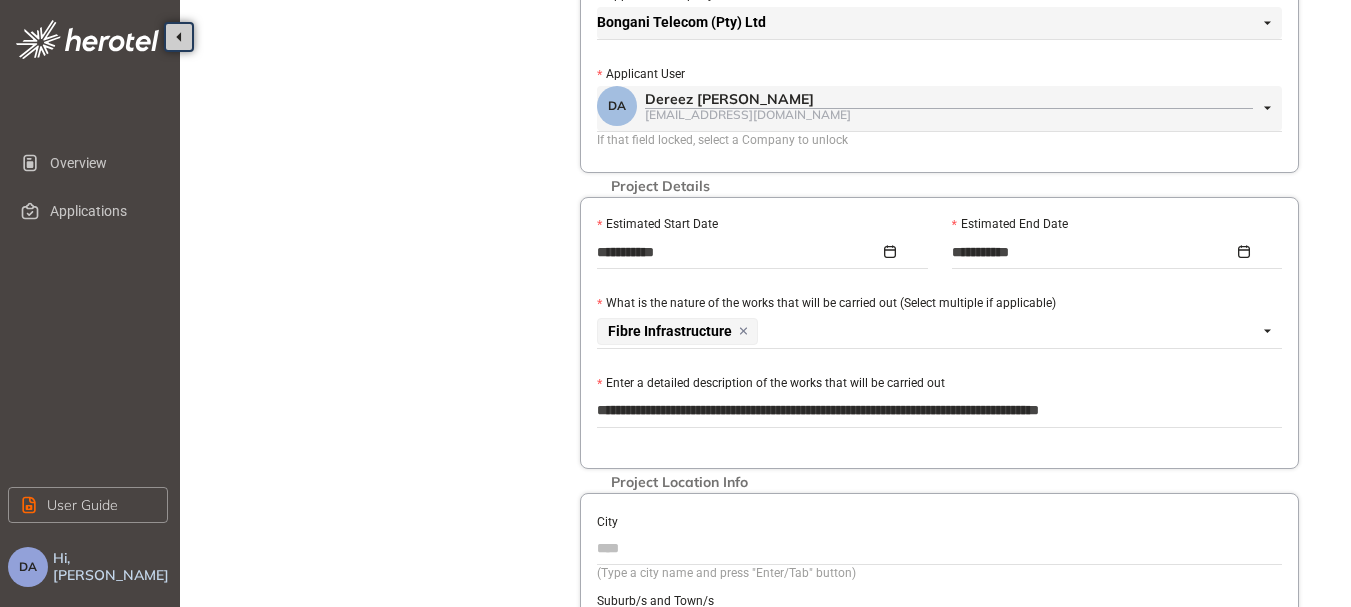 click on "**********" at bounding box center (939, 411) 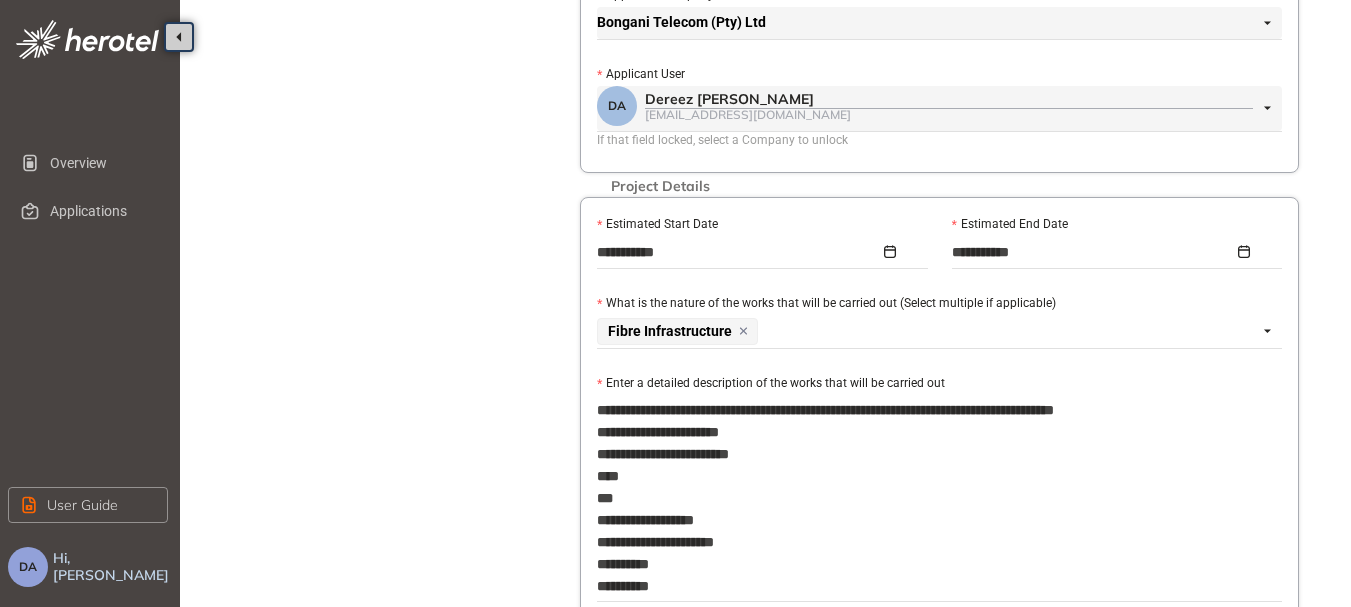 click on "**********" at bounding box center [939, 498] 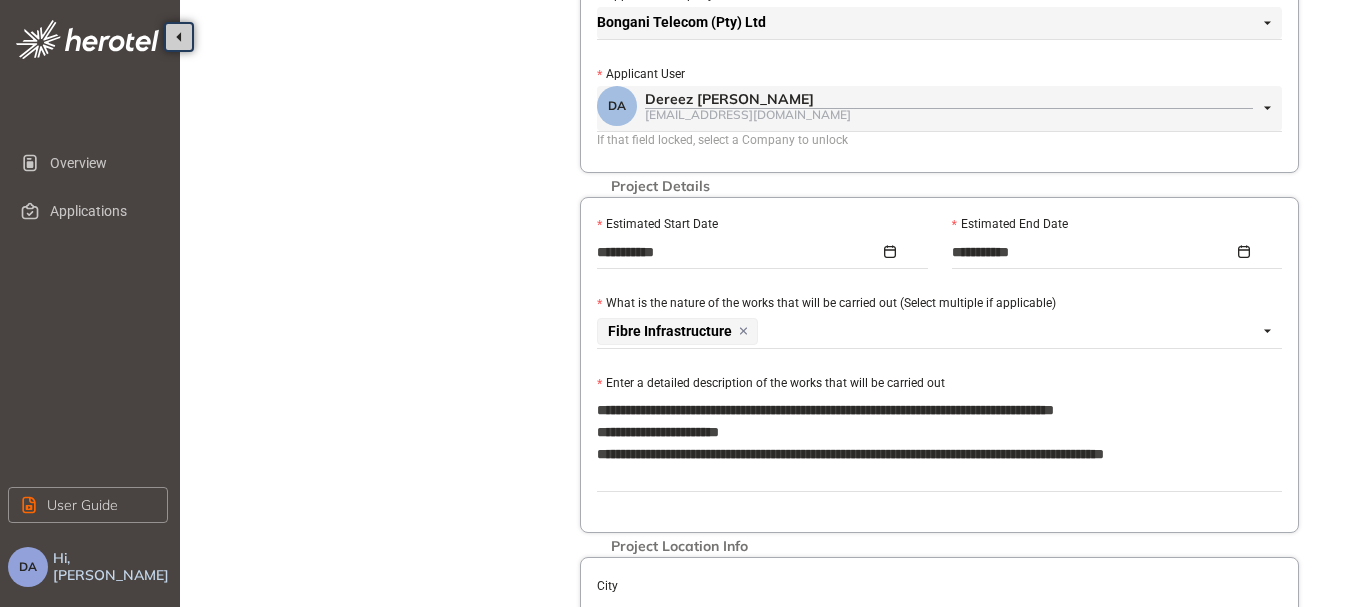 click on "**********" at bounding box center [939, 443] 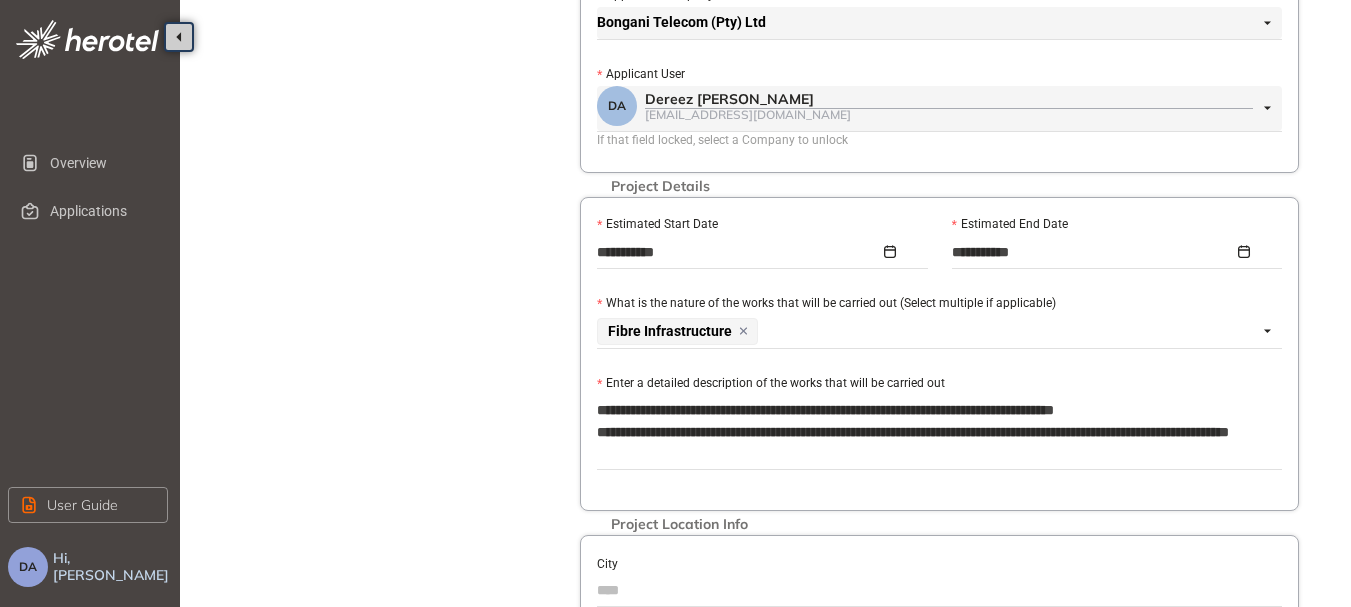 click on "**********" at bounding box center [939, 432] 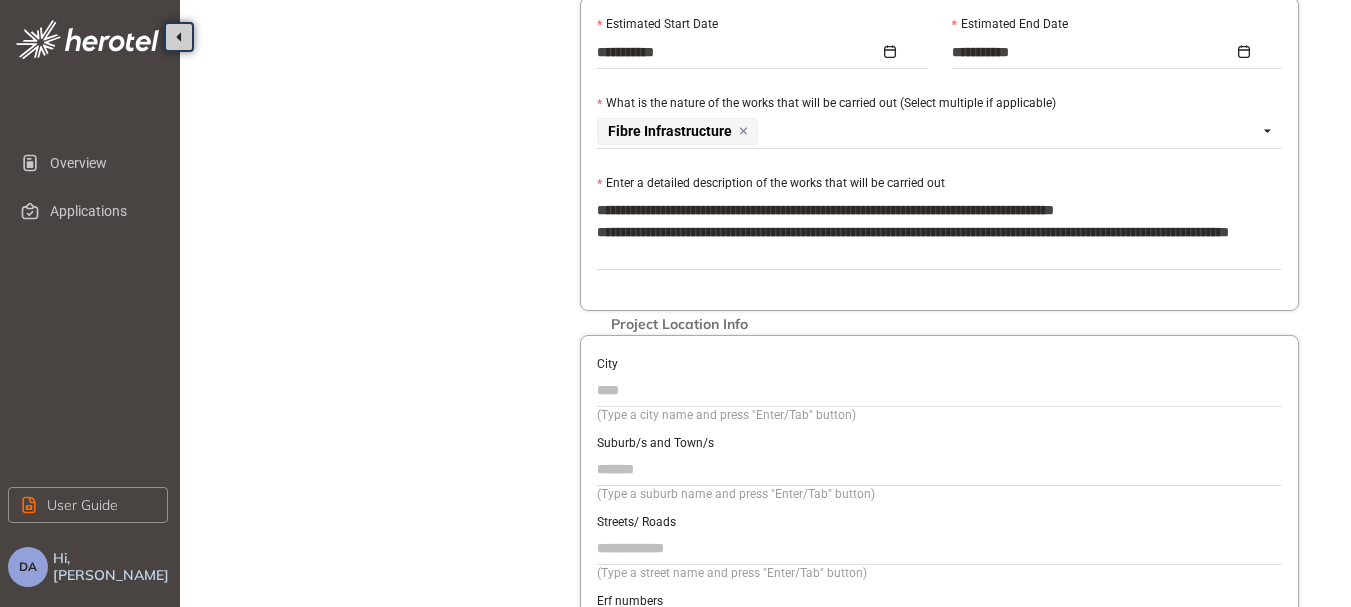 click on "City" at bounding box center [939, 390] 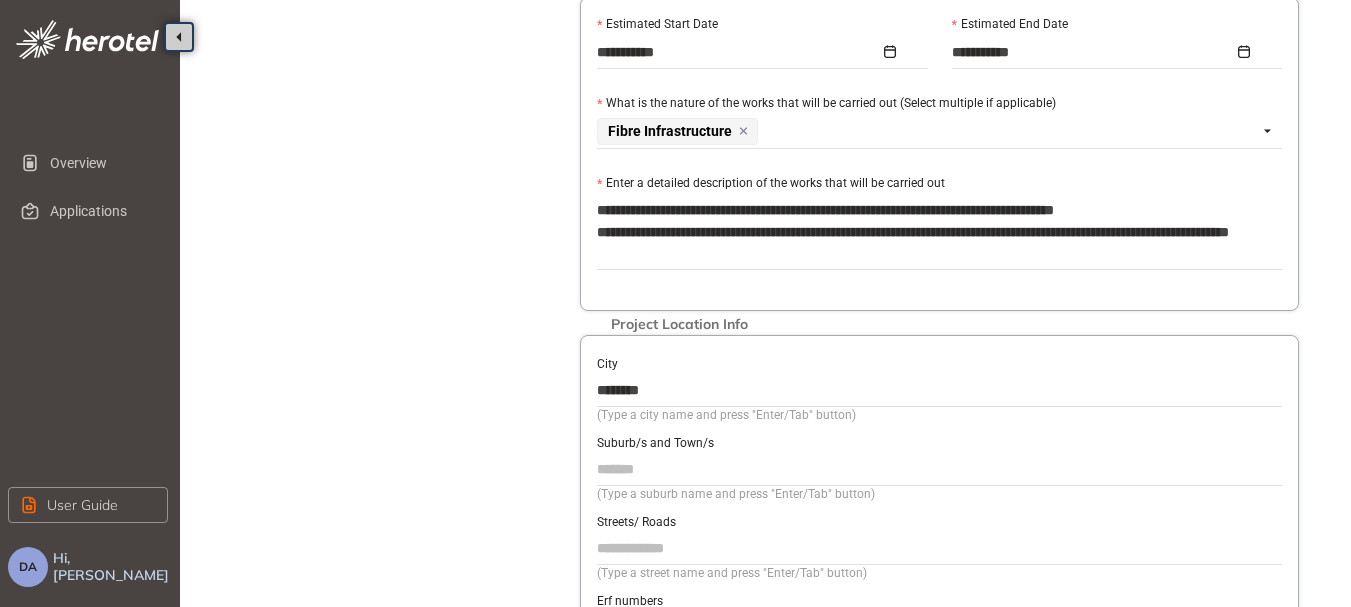 click on "Suburb/s and Town/s" at bounding box center (939, 469) 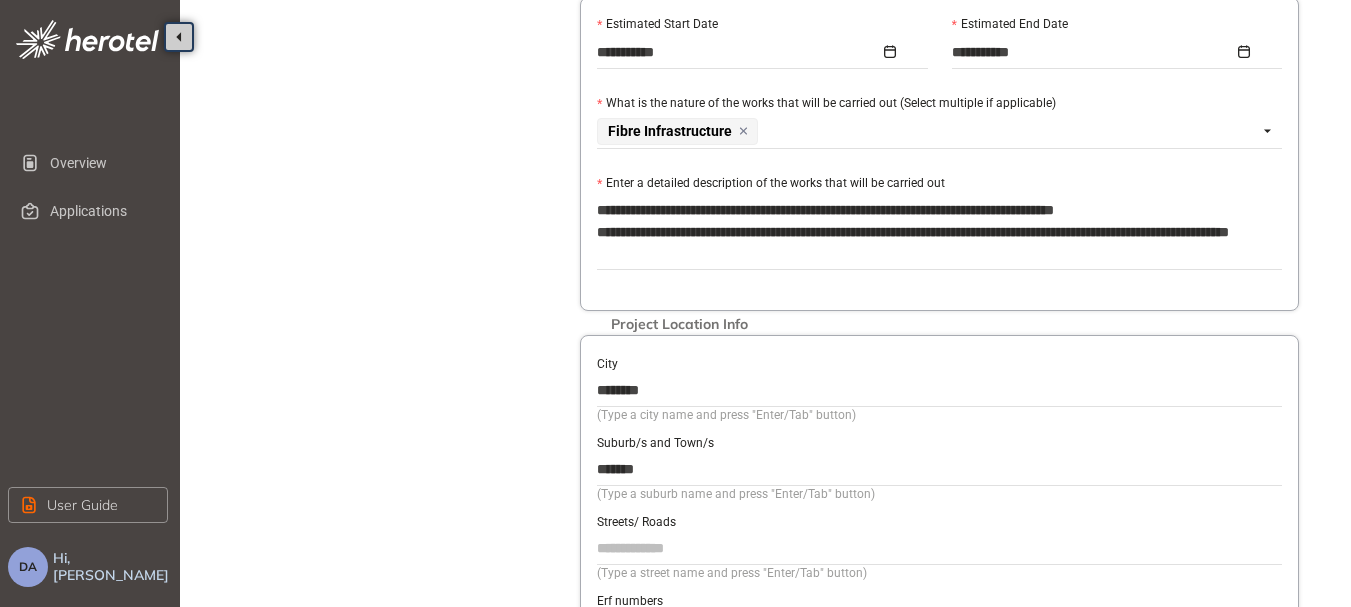 click on "Streets/ Roads" at bounding box center [939, 548] 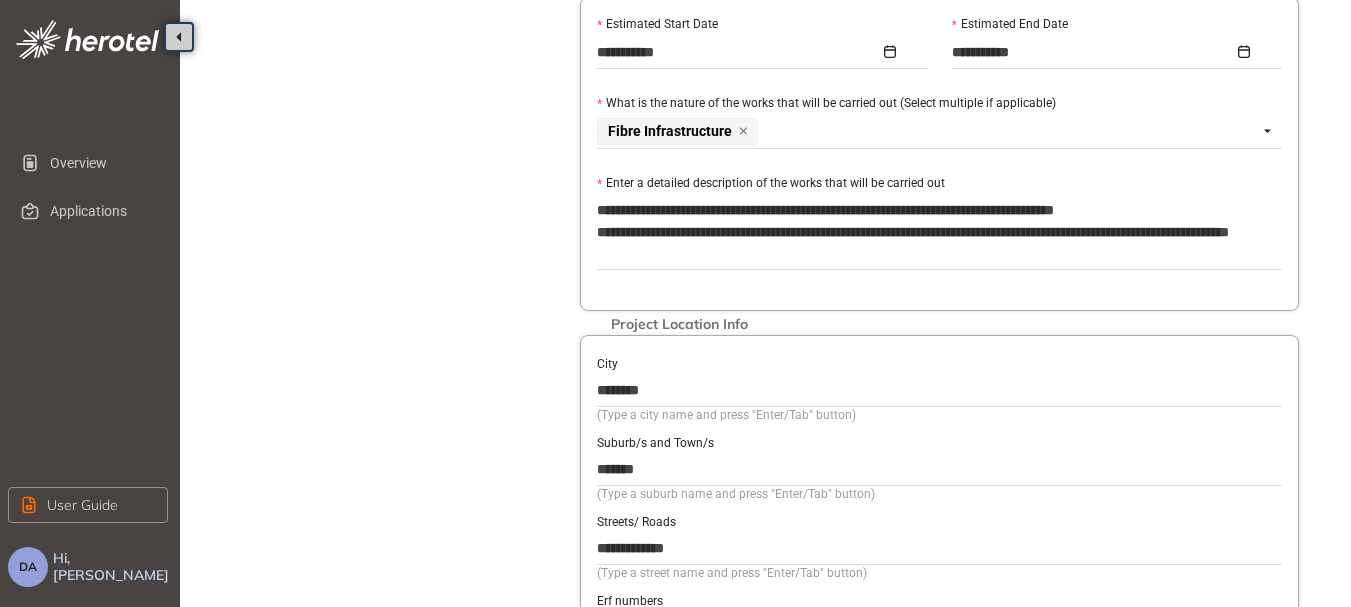 click on "**********" at bounding box center (939, 548) 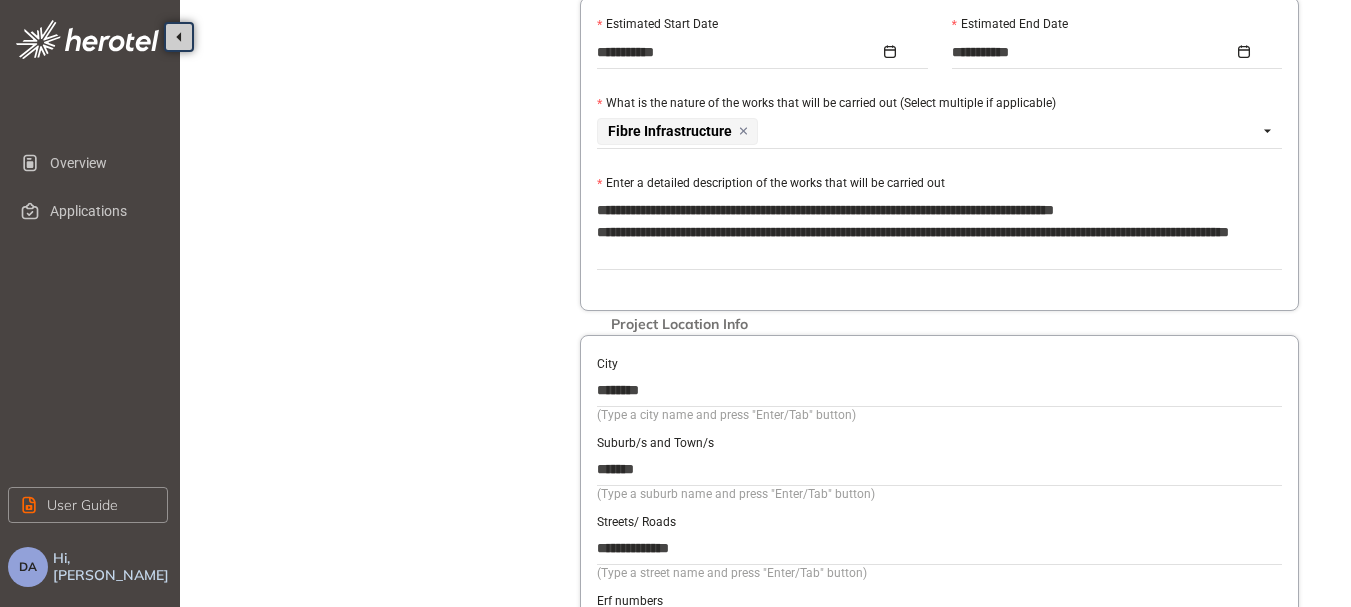 click on "**********" at bounding box center [939, 548] 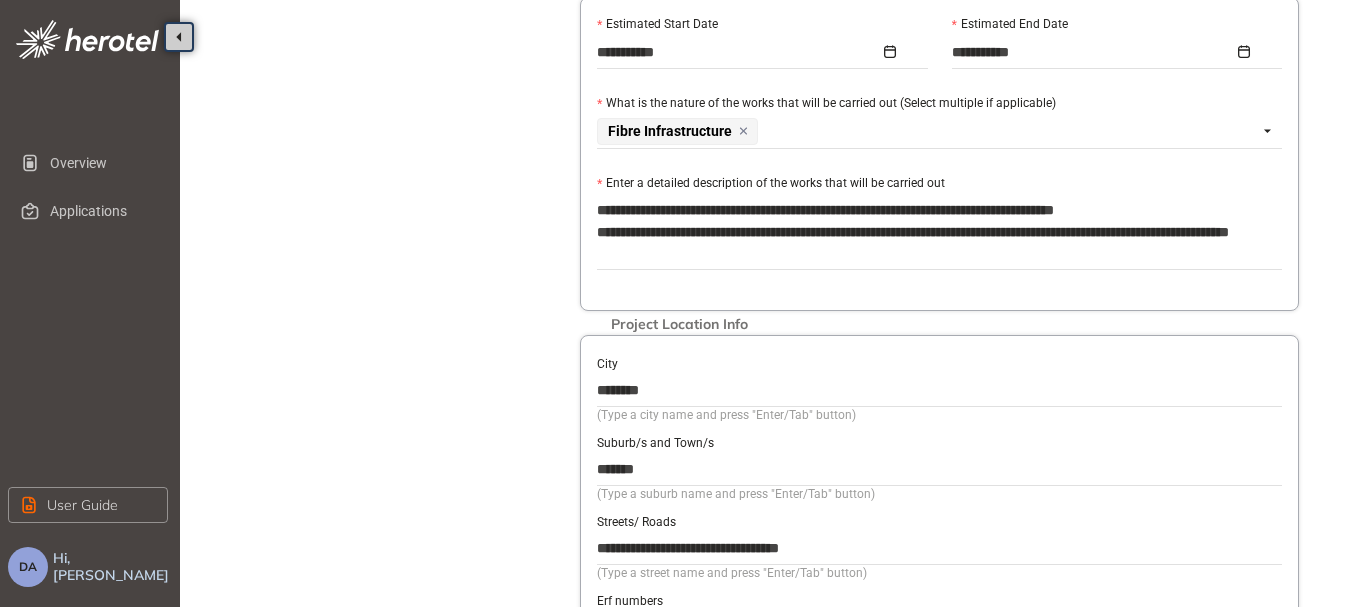scroll, scrollTop: 818, scrollLeft: 0, axis: vertical 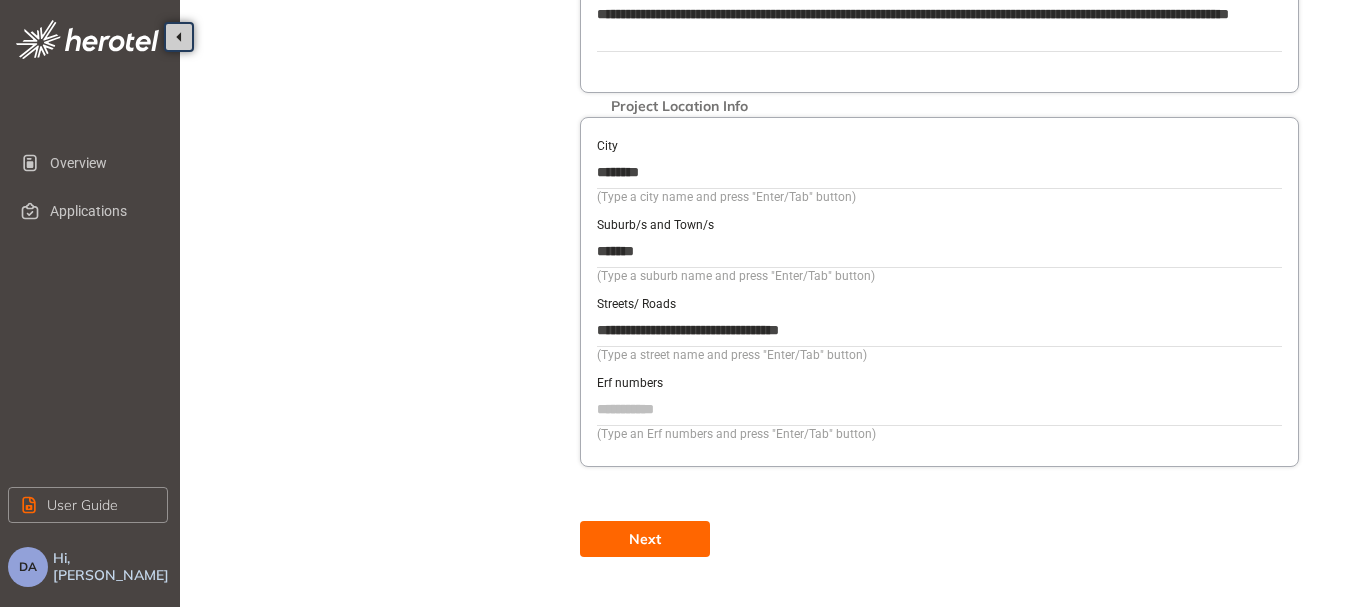 click on "Erf numbers" at bounding box center (939, 409) 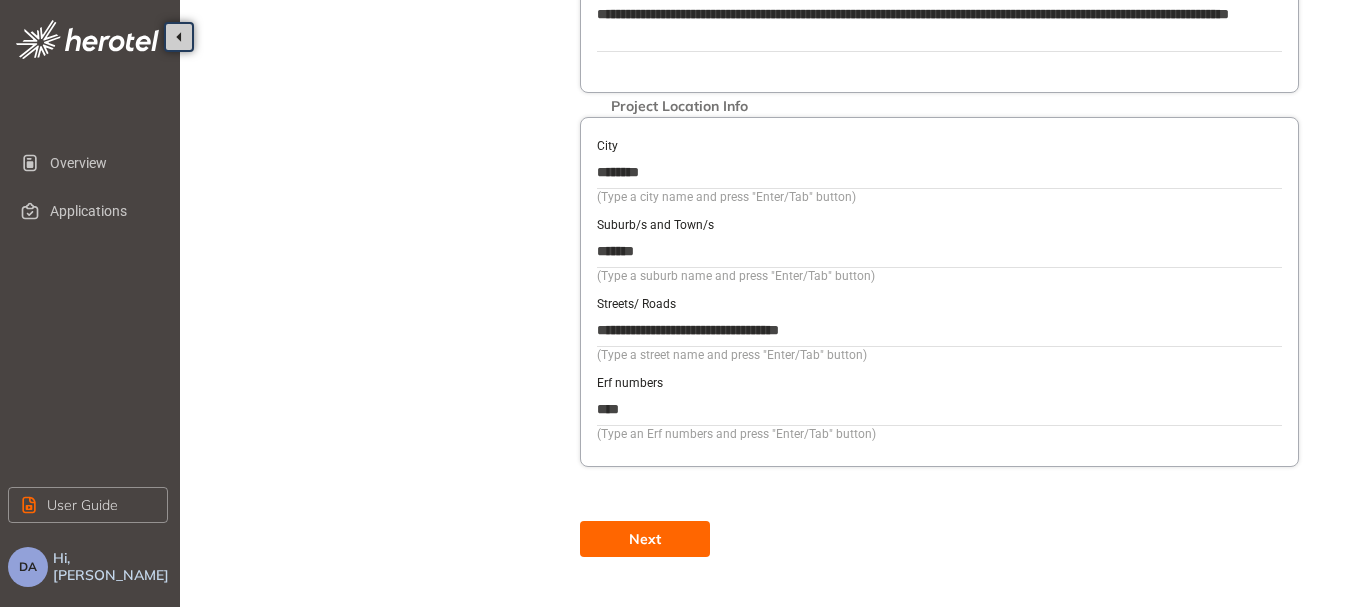 click on "Next" at bounding box center [645, 539] 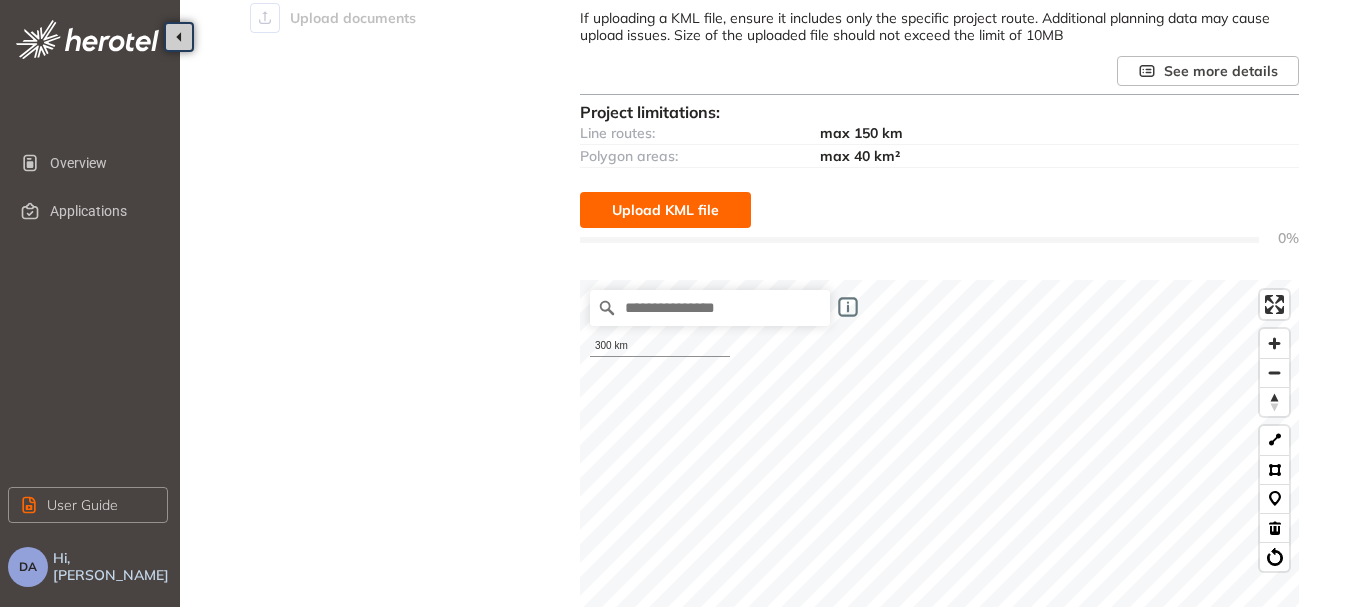 scroll, scrollTop: 111, scrollLeft: 0, axis: vertical 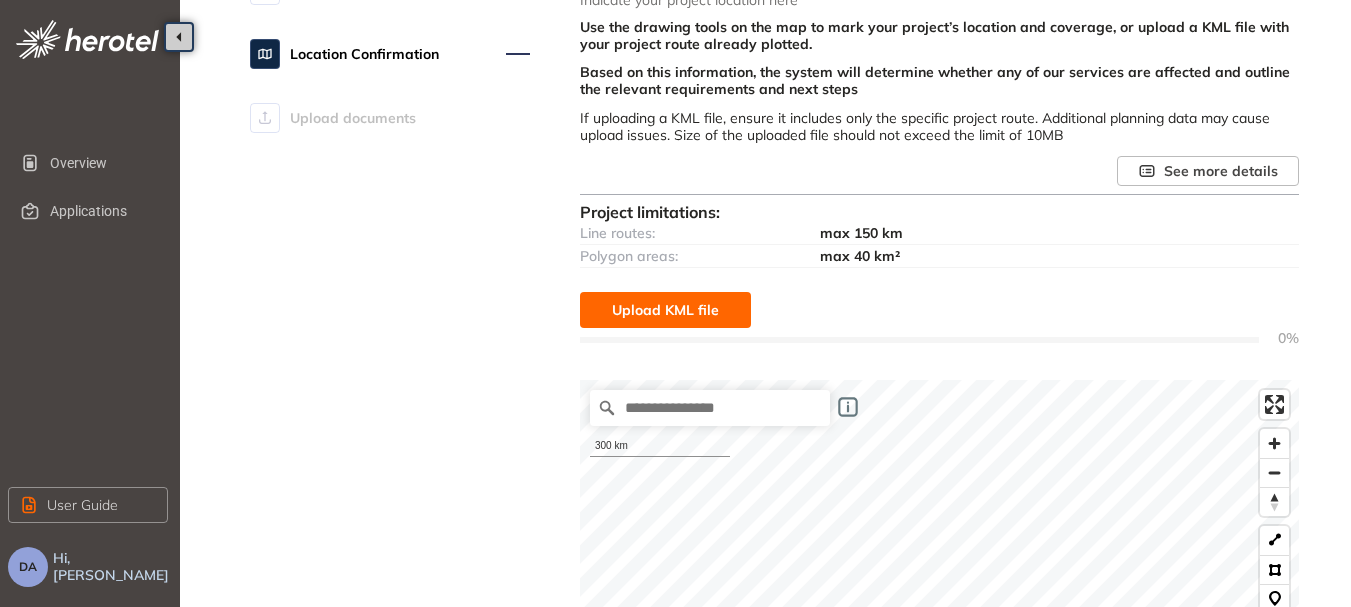 click on "Upload KML file" at bounding box center (665, 310) 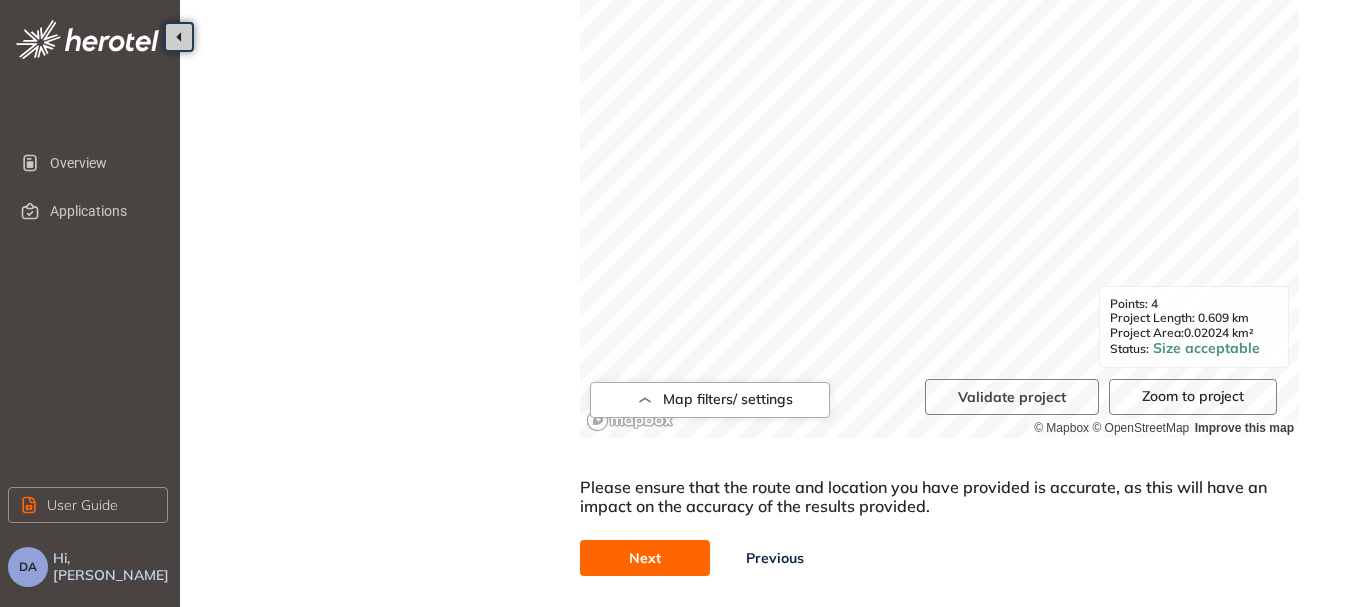 scroll, scrollTop: 930, scrollLeft: 0, axis: vertical 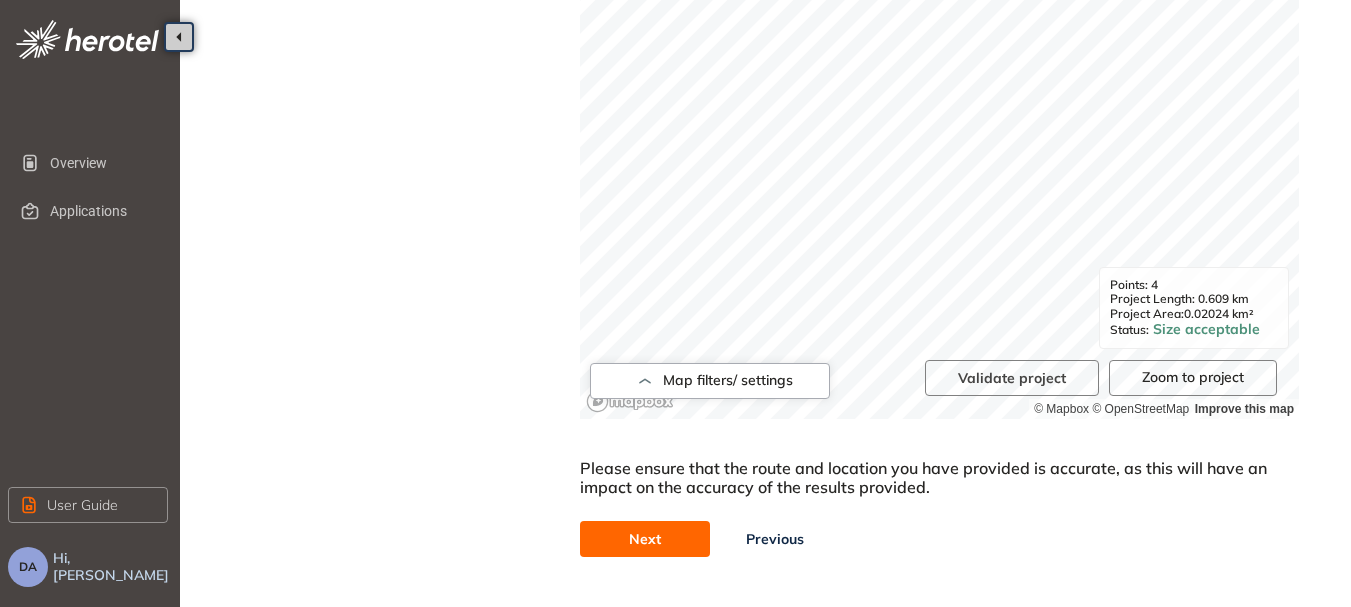 click on "Next" at bounding box center (645, 539) 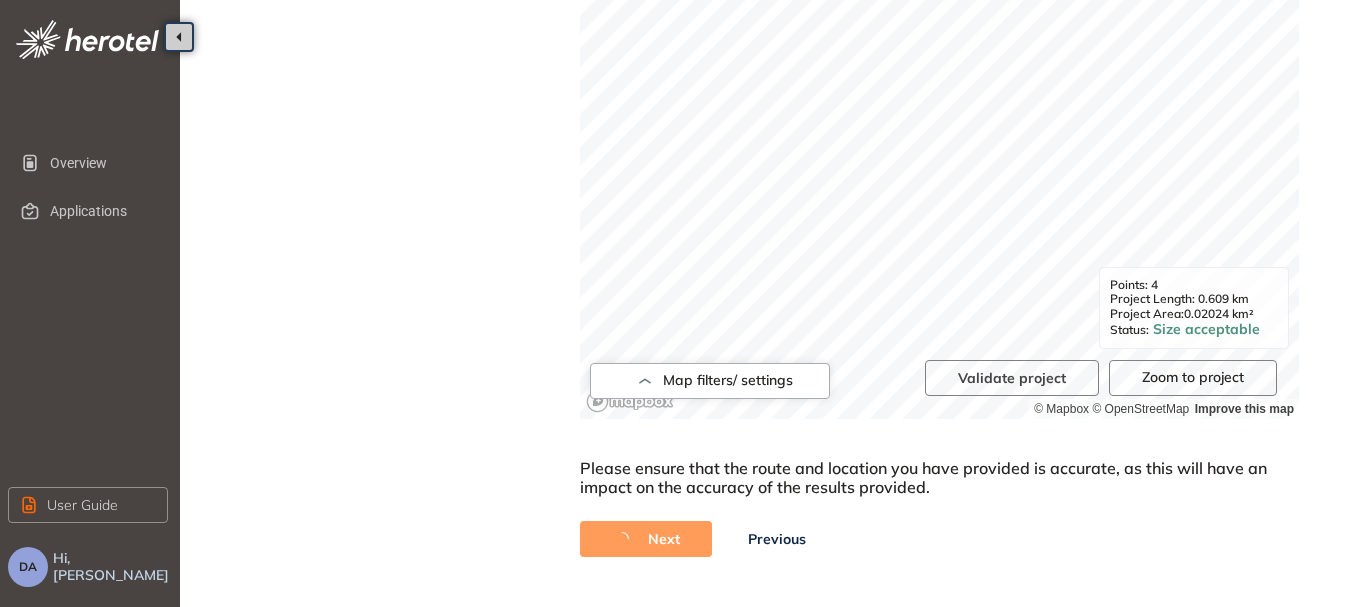 scroll, scrollTop: 0, scrollLeft: 0, axis: both 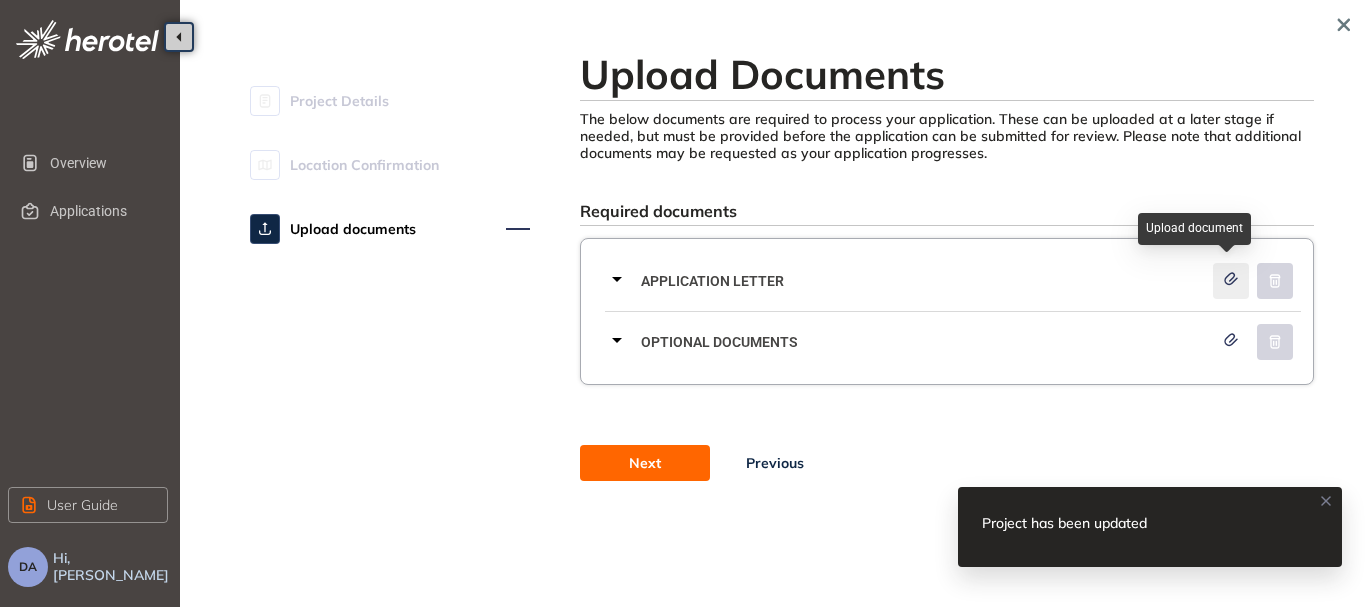 click 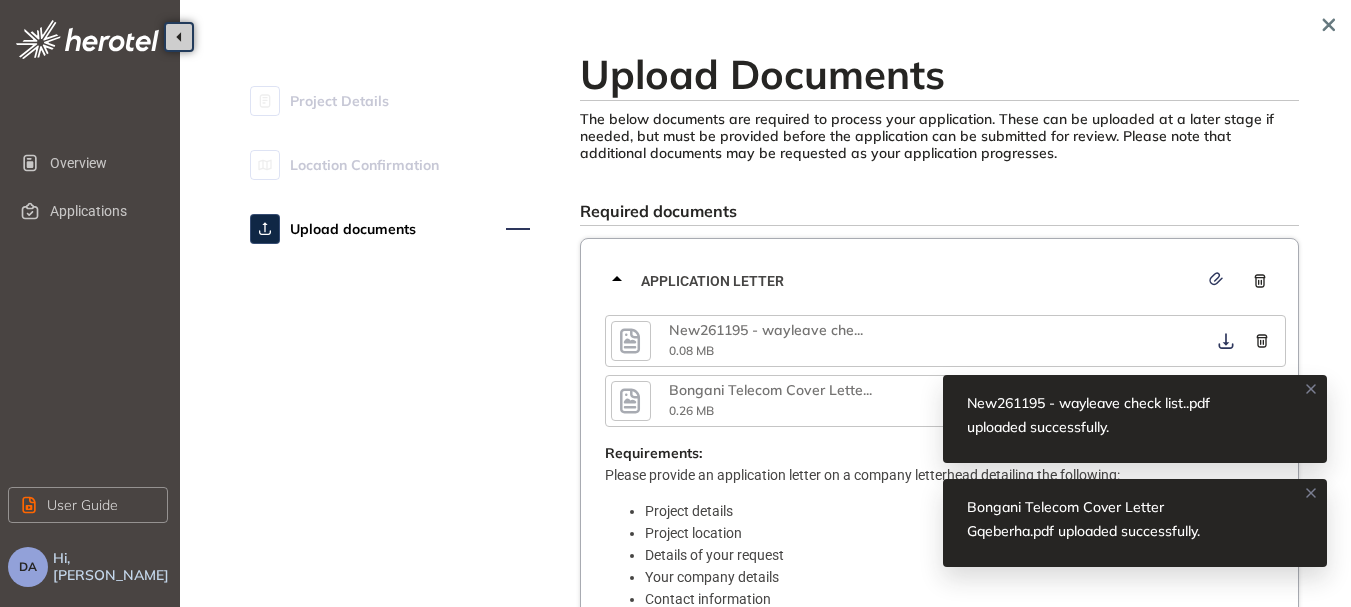 click 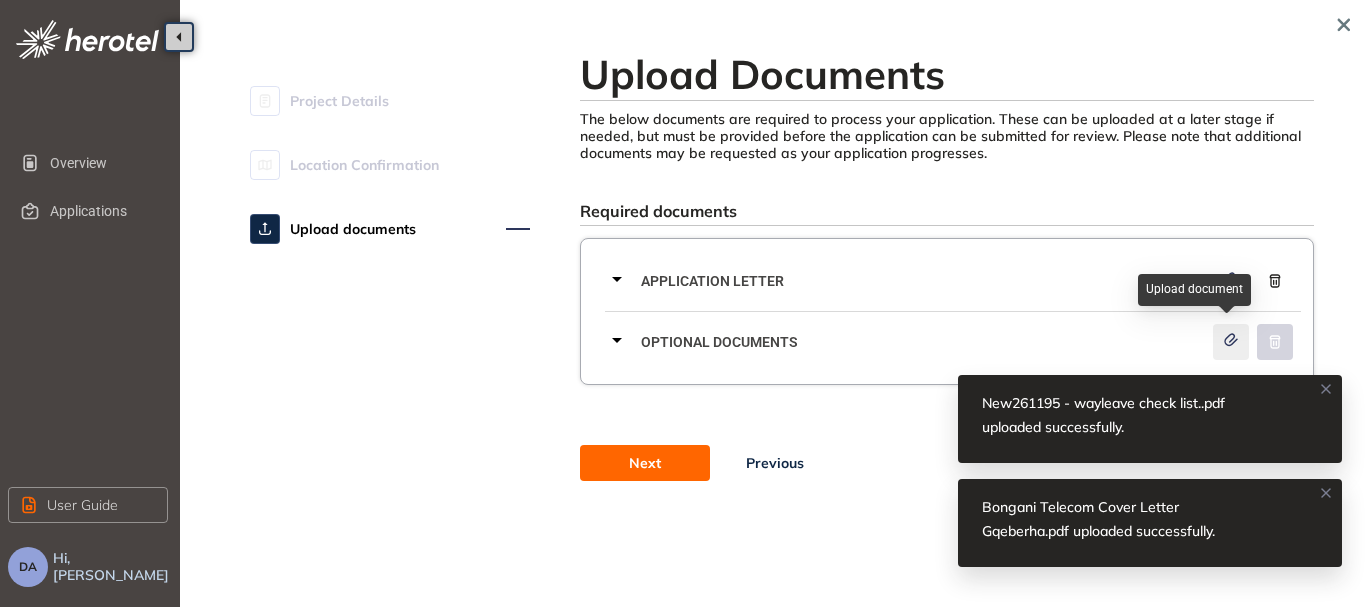 click 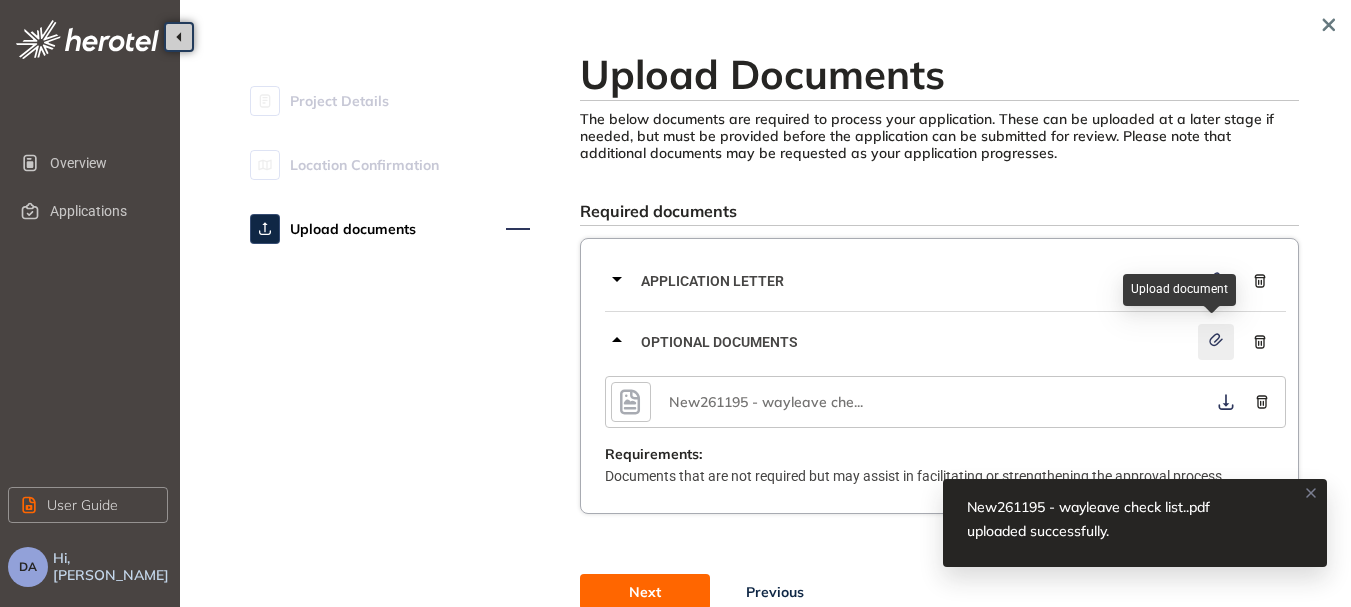 click 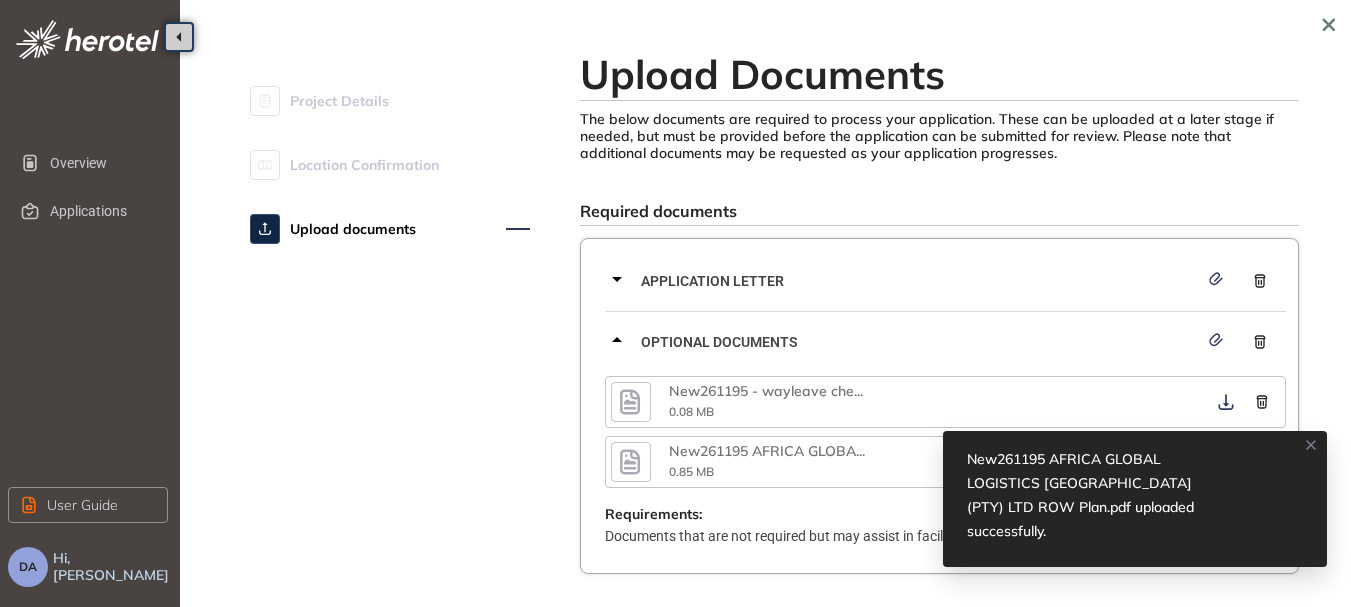 scroll, scrollTop: 153, scrollLeft: 0, axis: vertical 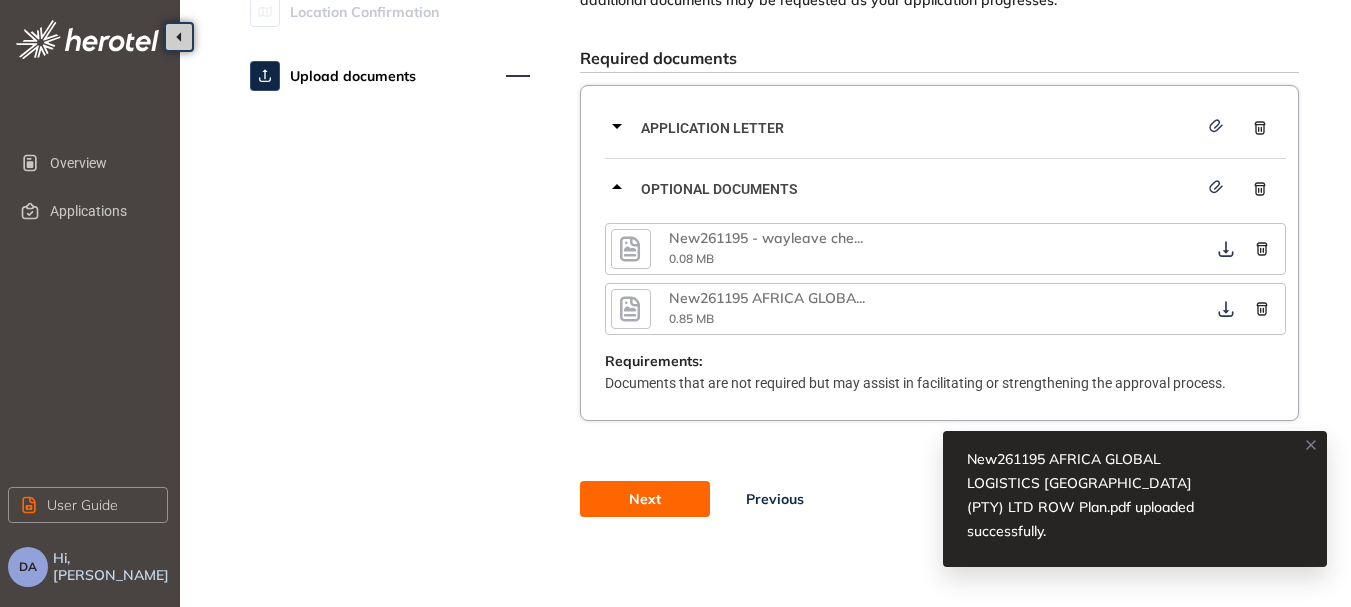 click on "Next" at bounding box center (645, 499) 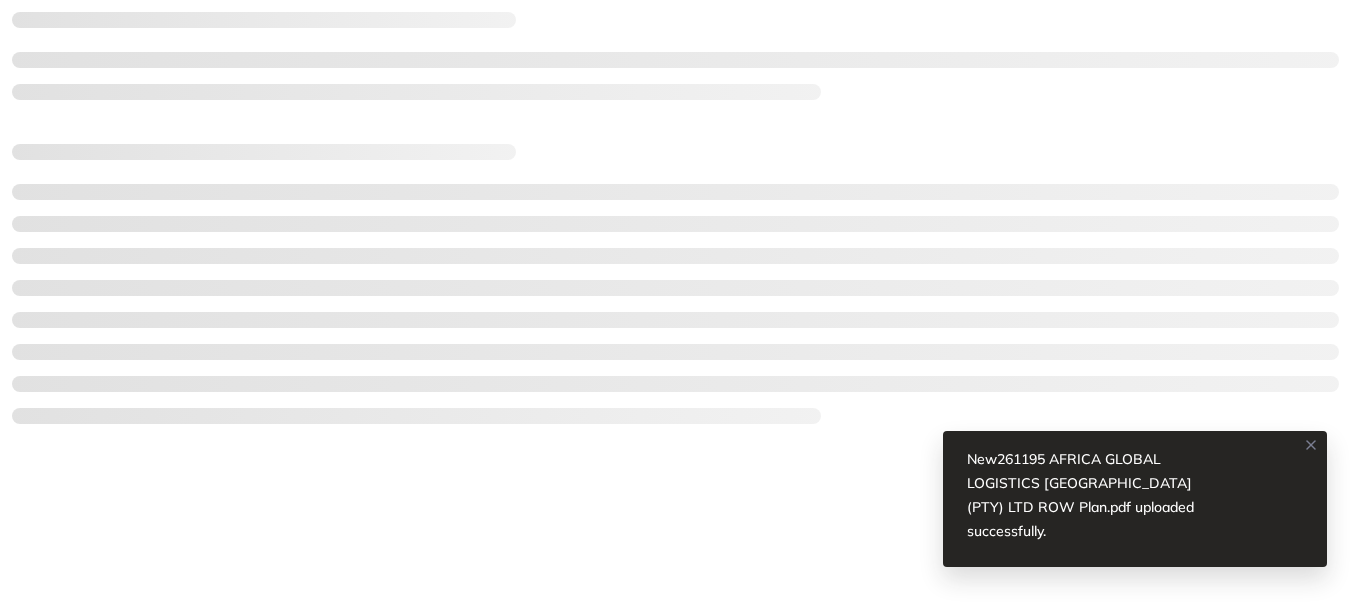 scroll, scrollTop: 0, scrollLeft: 0, axis: both 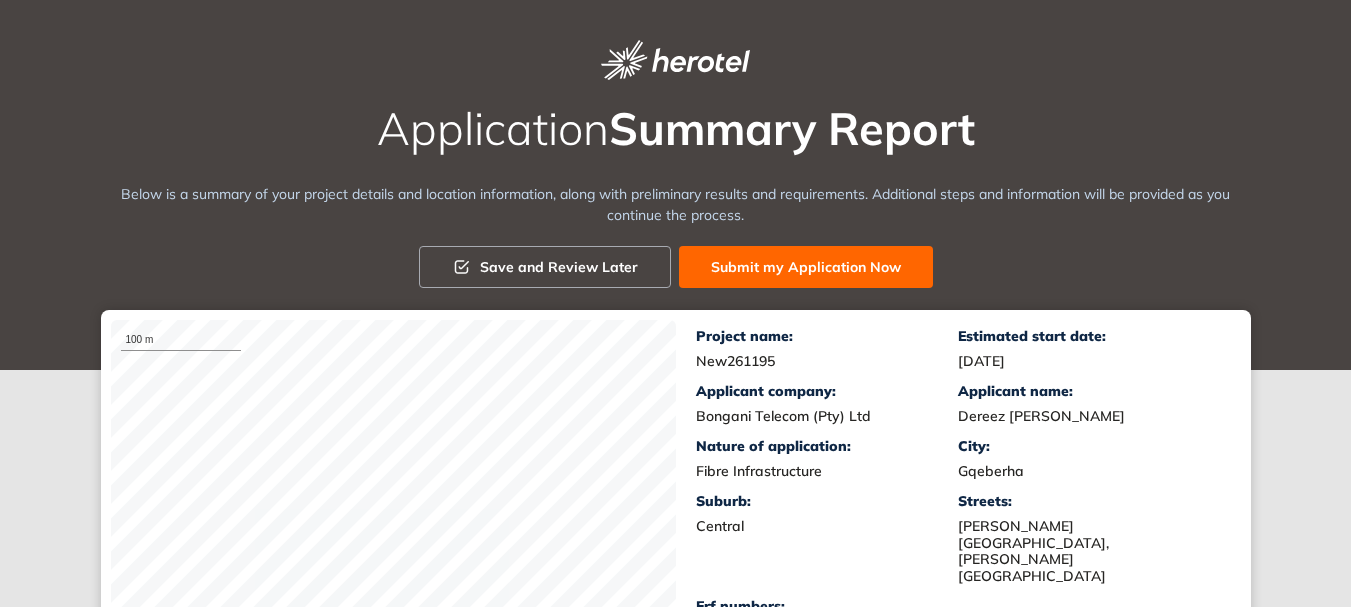 click on "Submit my Application Now" at bounding box center [806, 267] 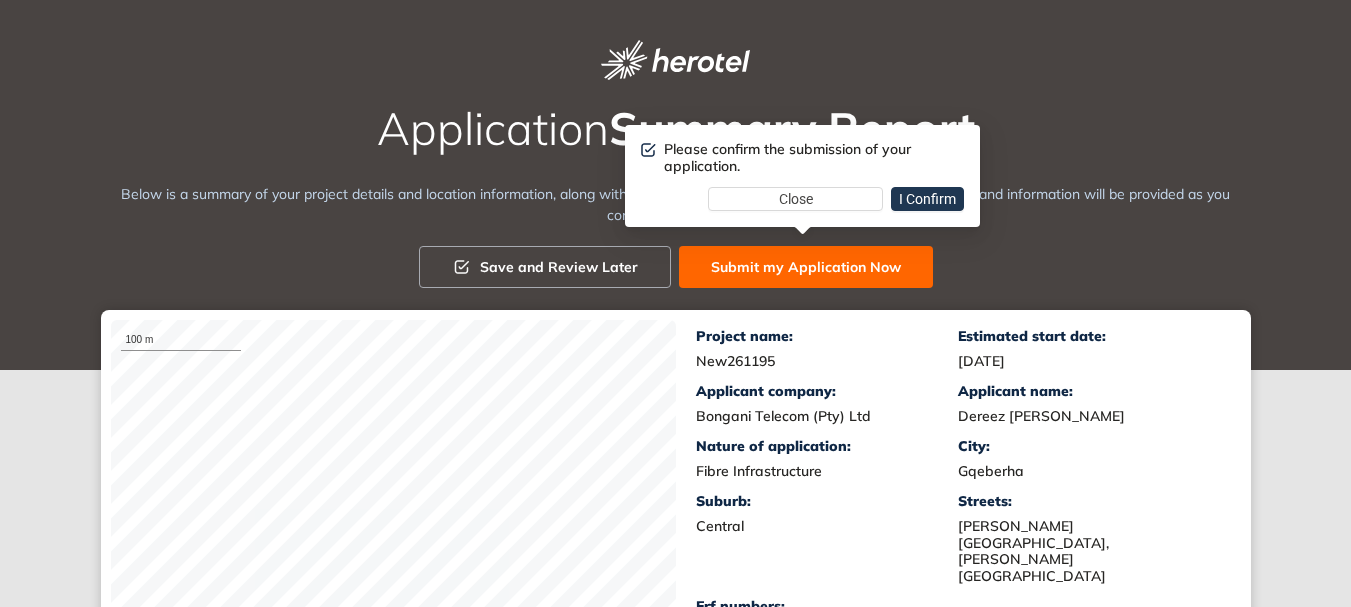 click on "I Confirm" at bounding box center [927, 199] 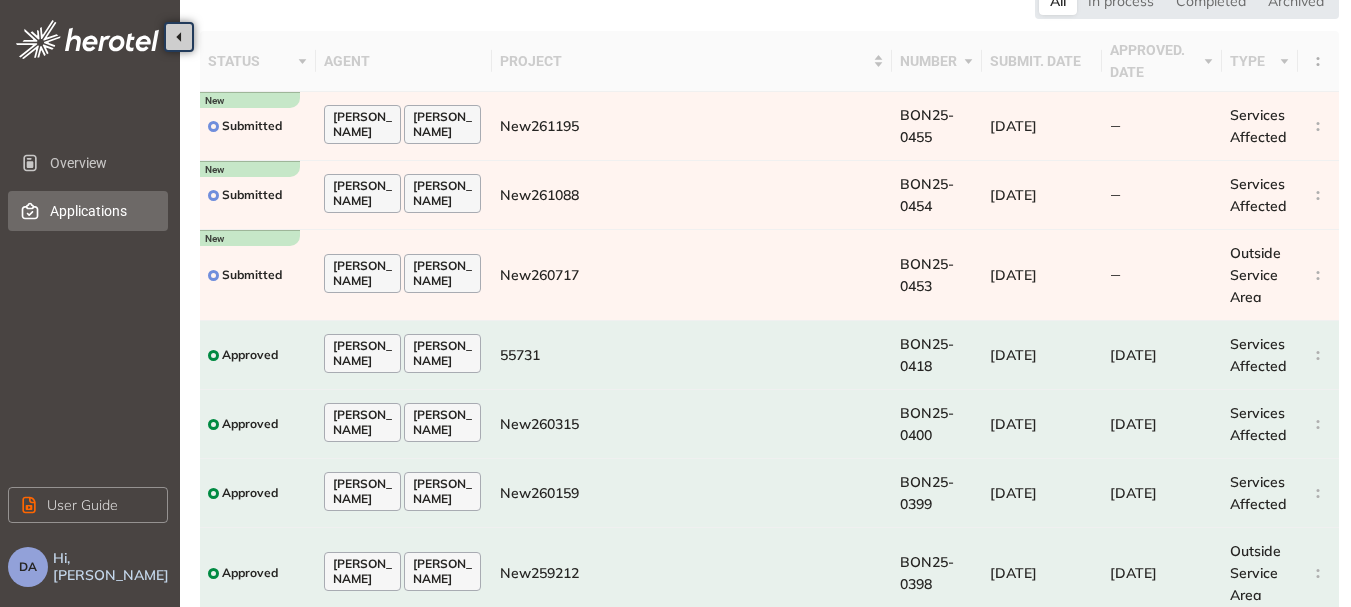scroll, scrollTop: 0, scrollLeft: 0, axis: both 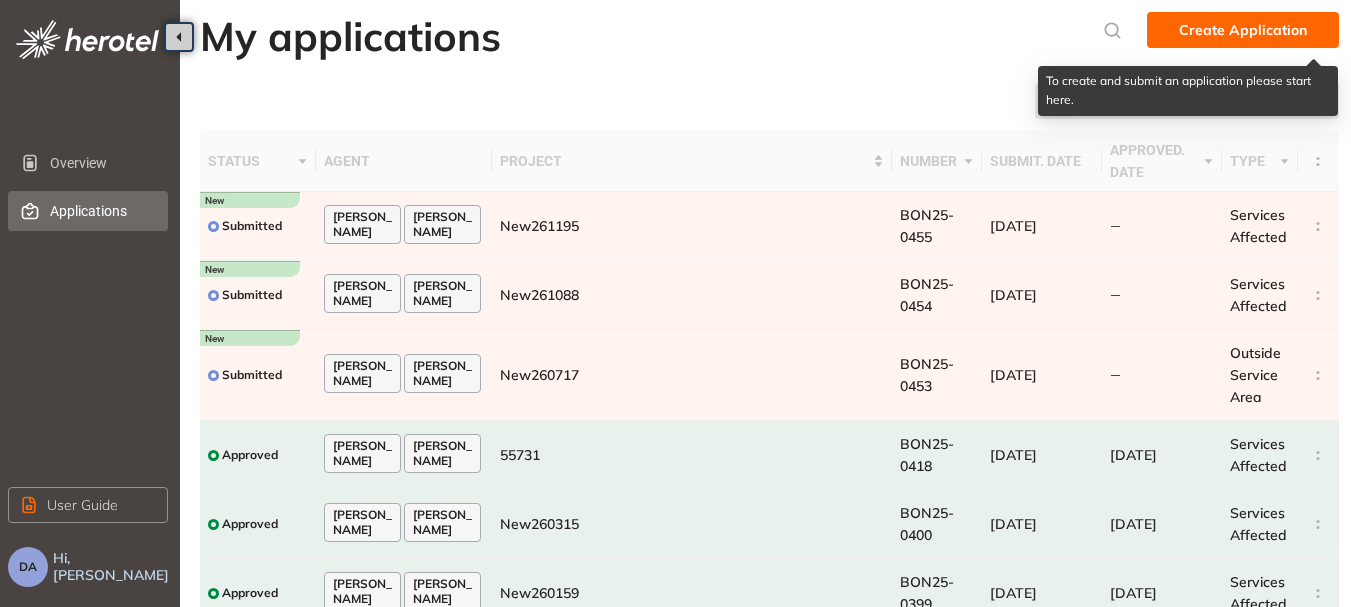click on "Create Application" at bounding box center (1243, 30) 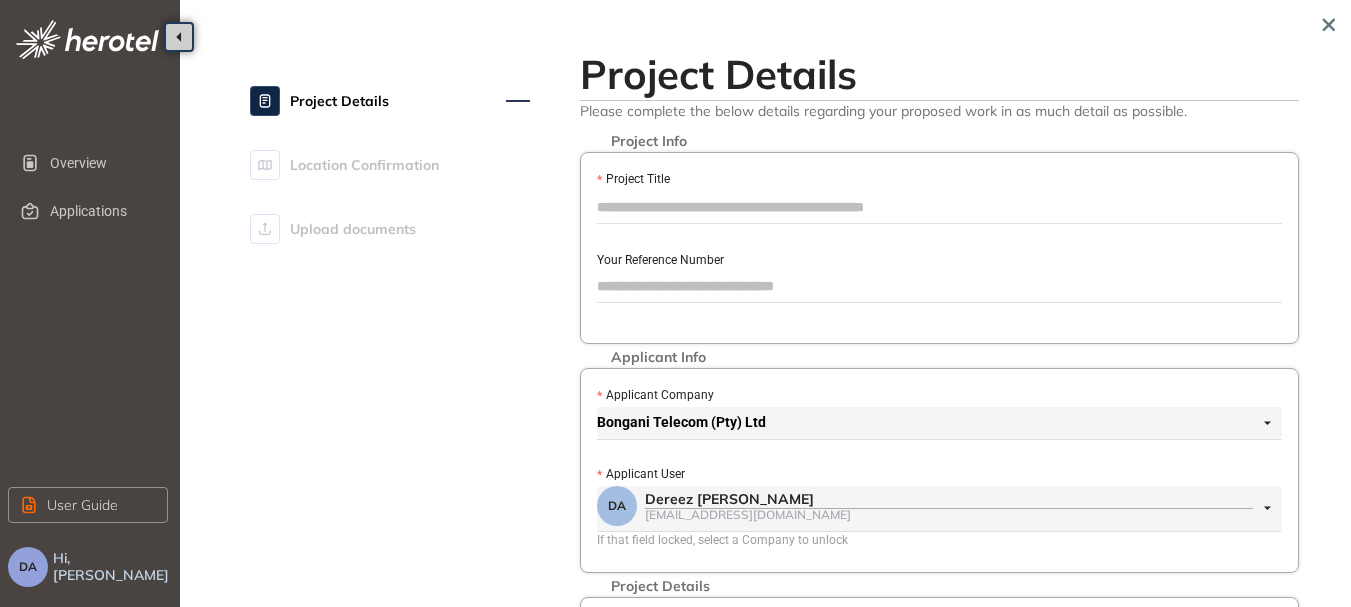 click on "Project Title" at bounding box center (939, 207) 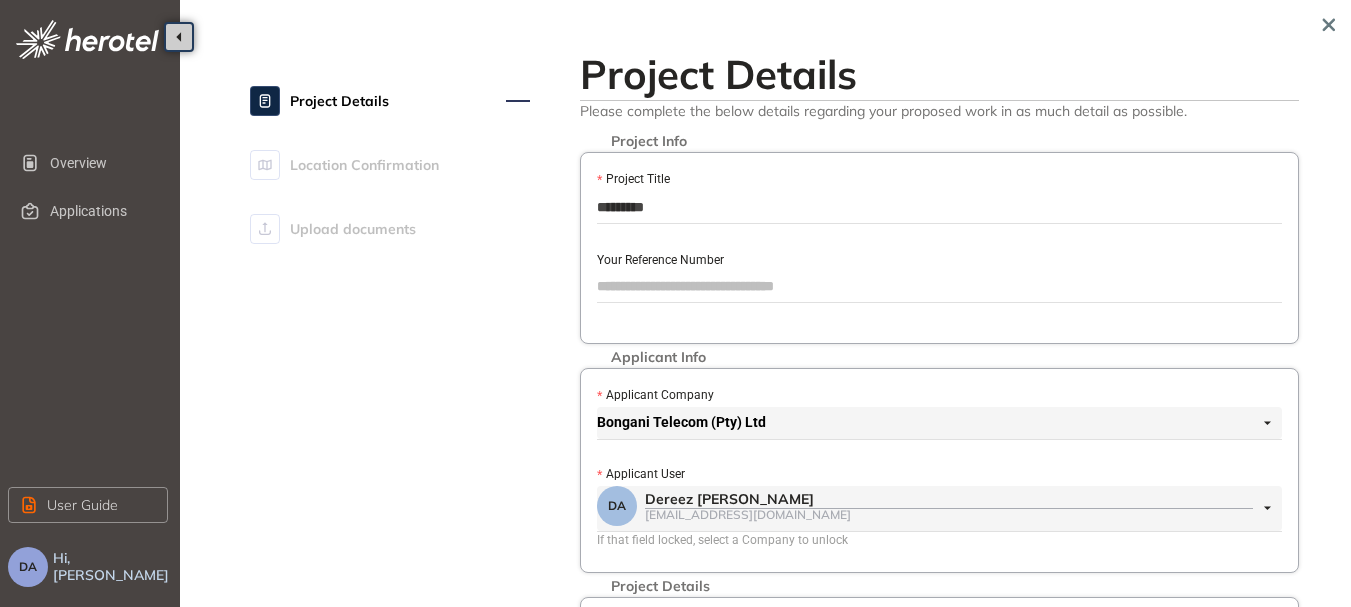 click on "Your Reference Number" at bounding box center (939, 286) 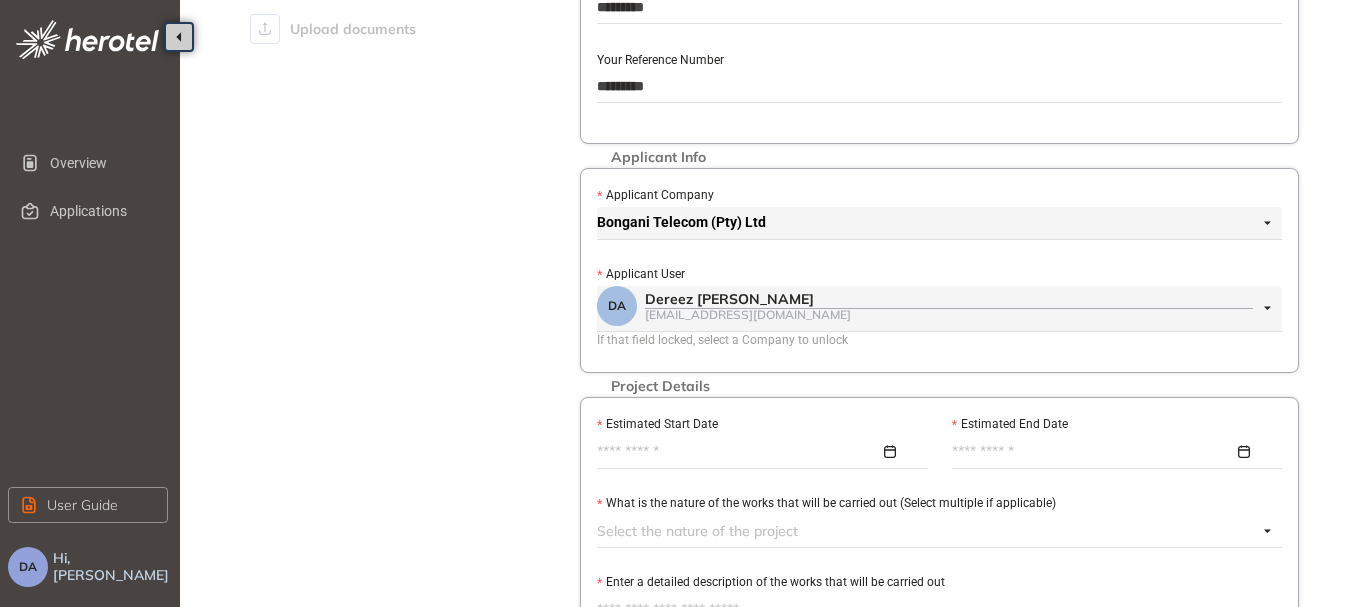scroll, scrollTop: 300, scrollLeft: 0, axis: vertical 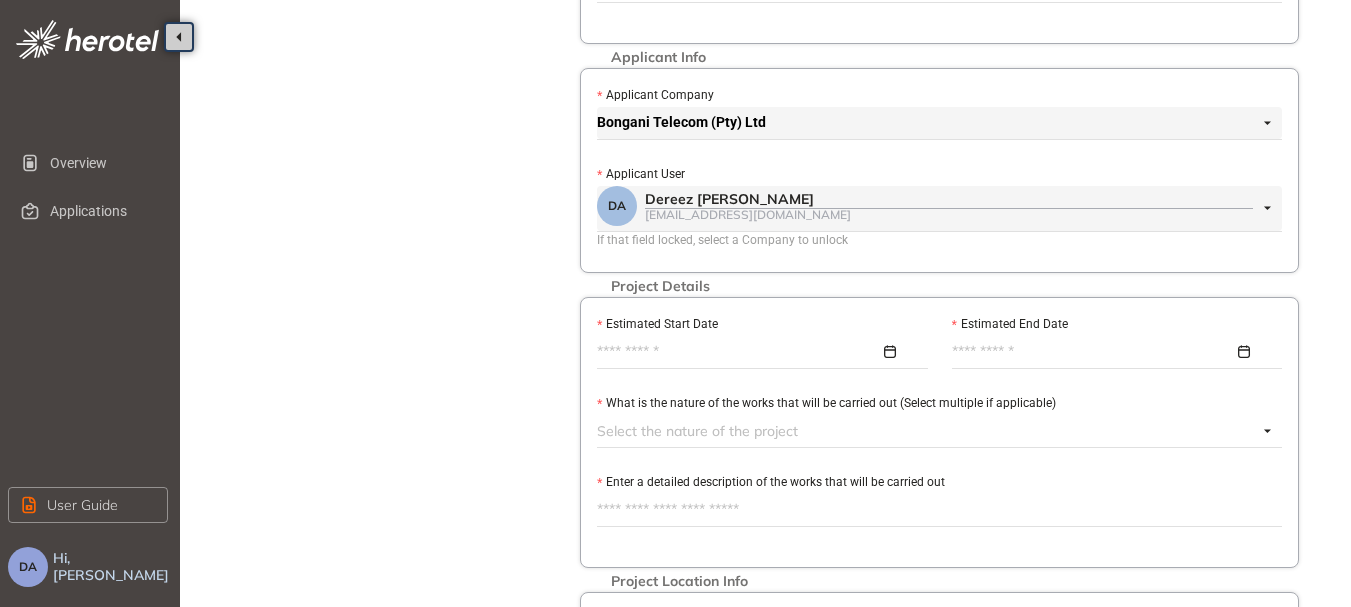 click on "Estimated Start Date" at bounding box center (738, 352) 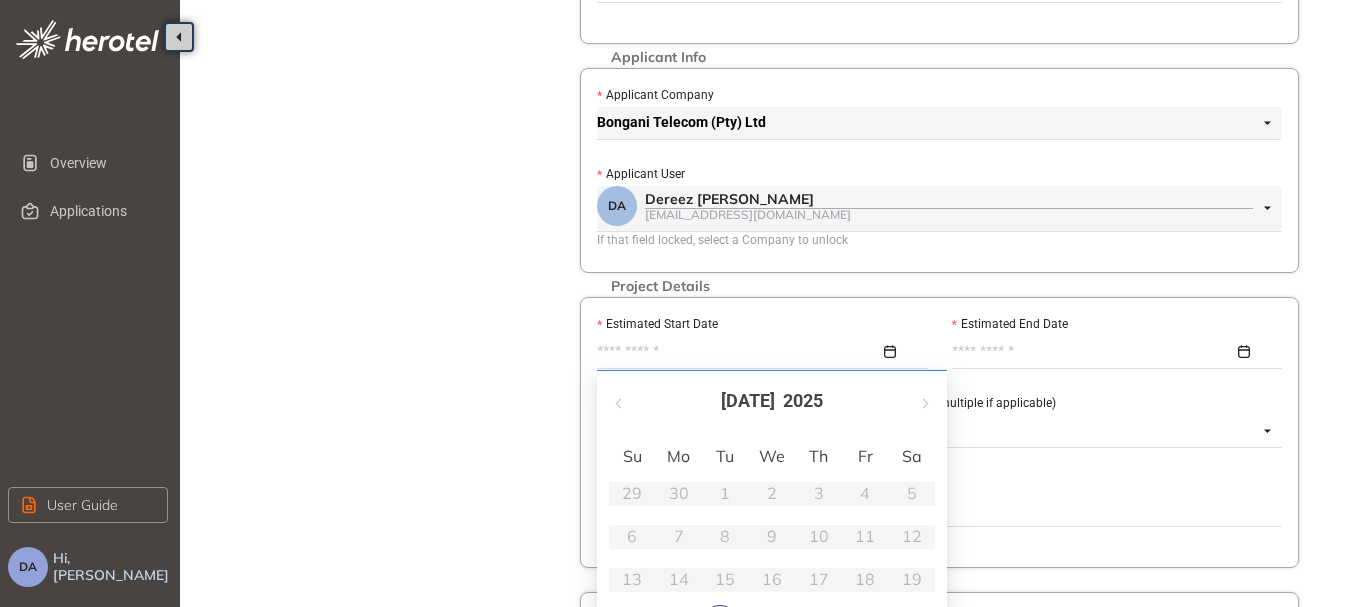 click at bounding box center [757, 352] 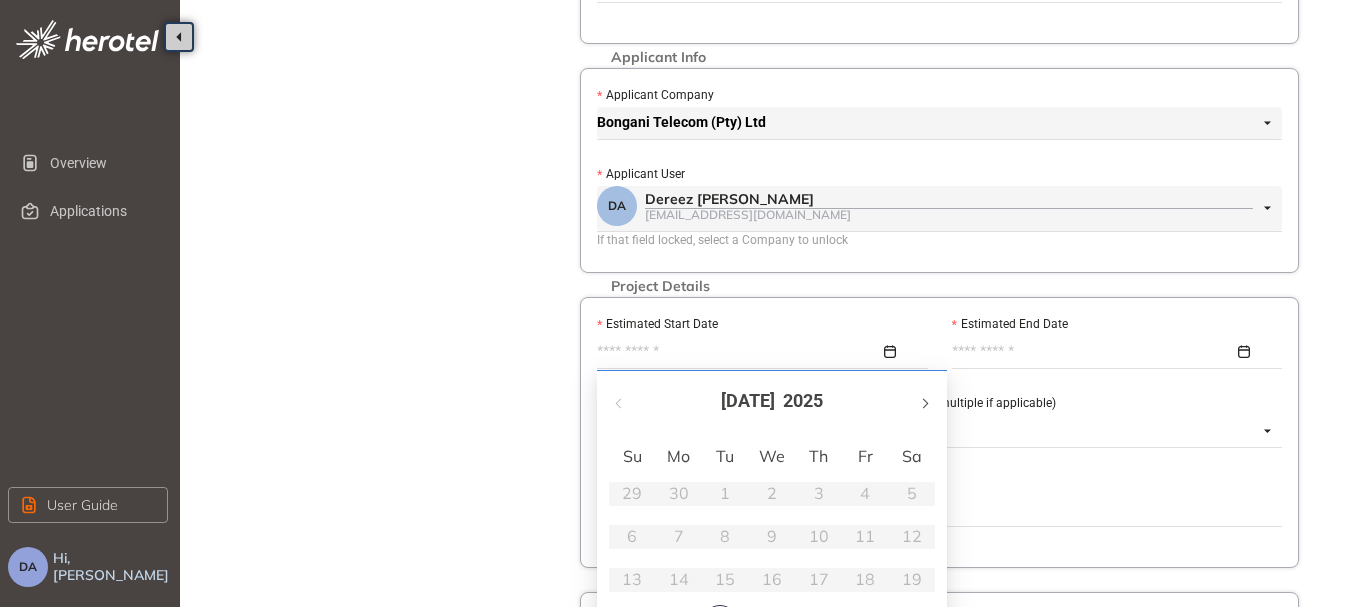 click at bounding box center (924, 401) 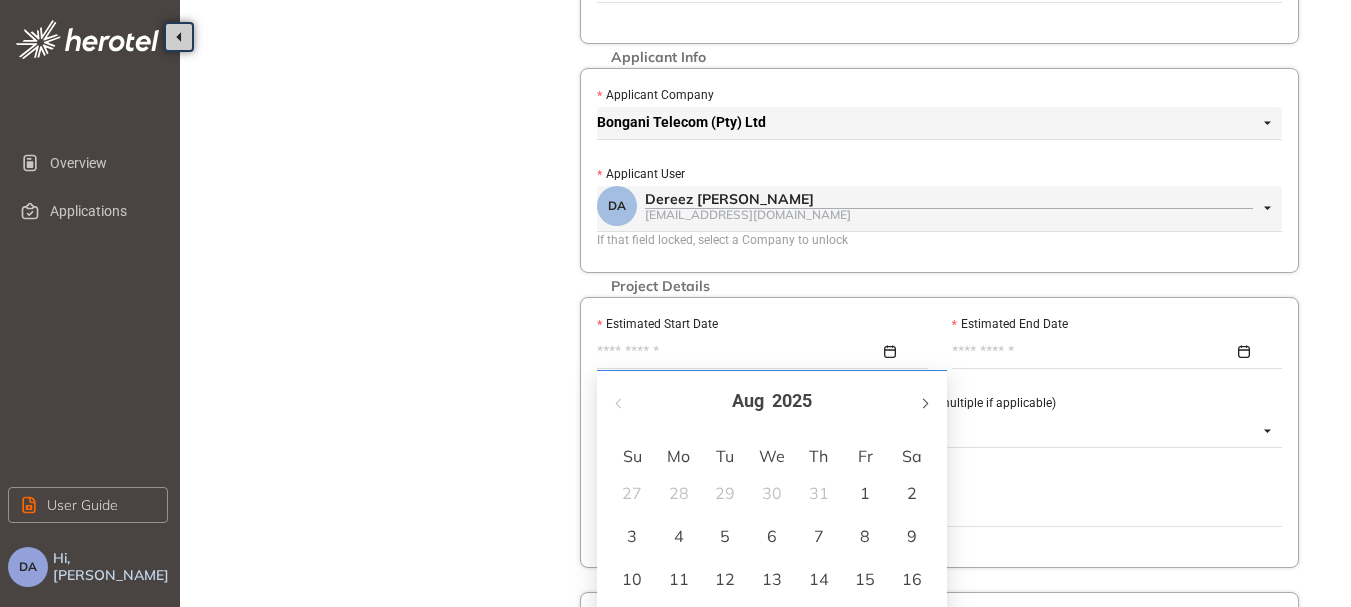 click at bounding box center [924, 403] 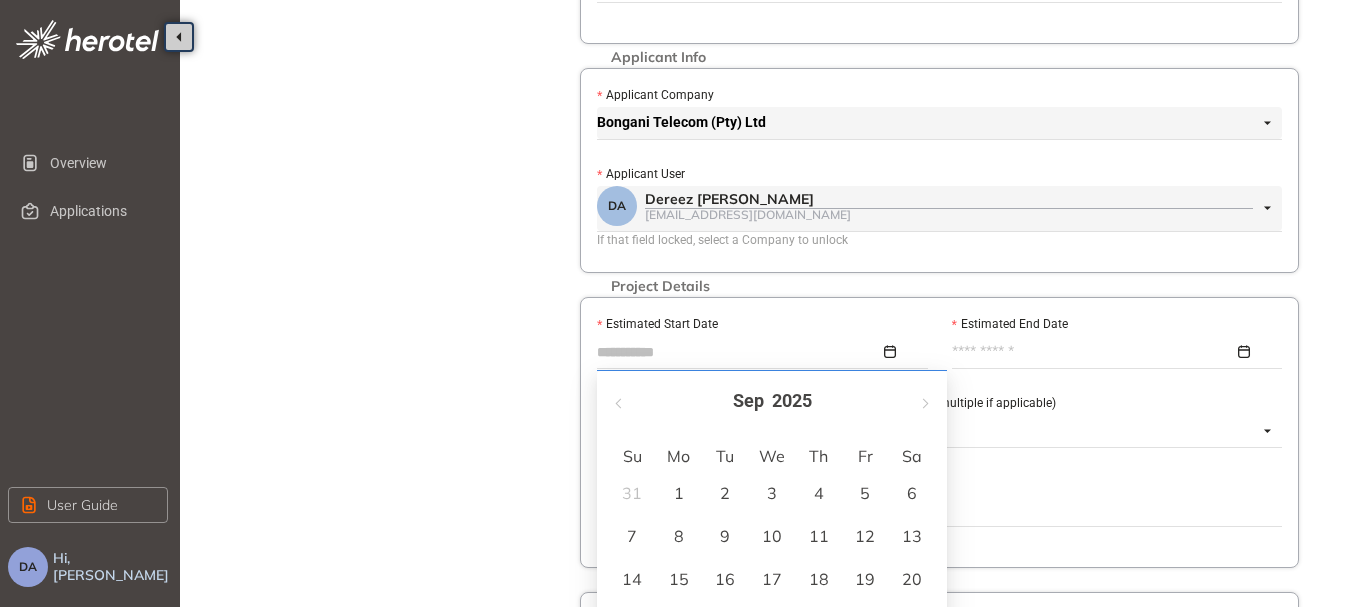 drag, startPoint x: 682, startPoint y: 535, endPoint x: 690, endPoint y: 524, distance: 13.601471 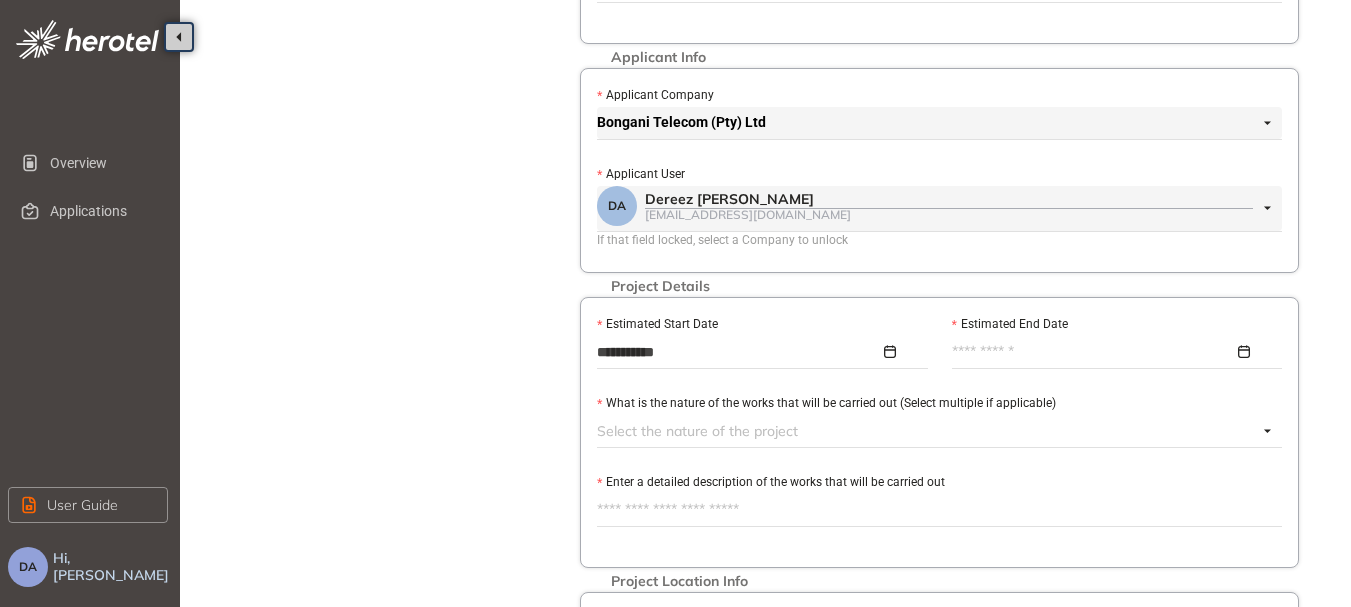 click at bounding box center [1112, 352] 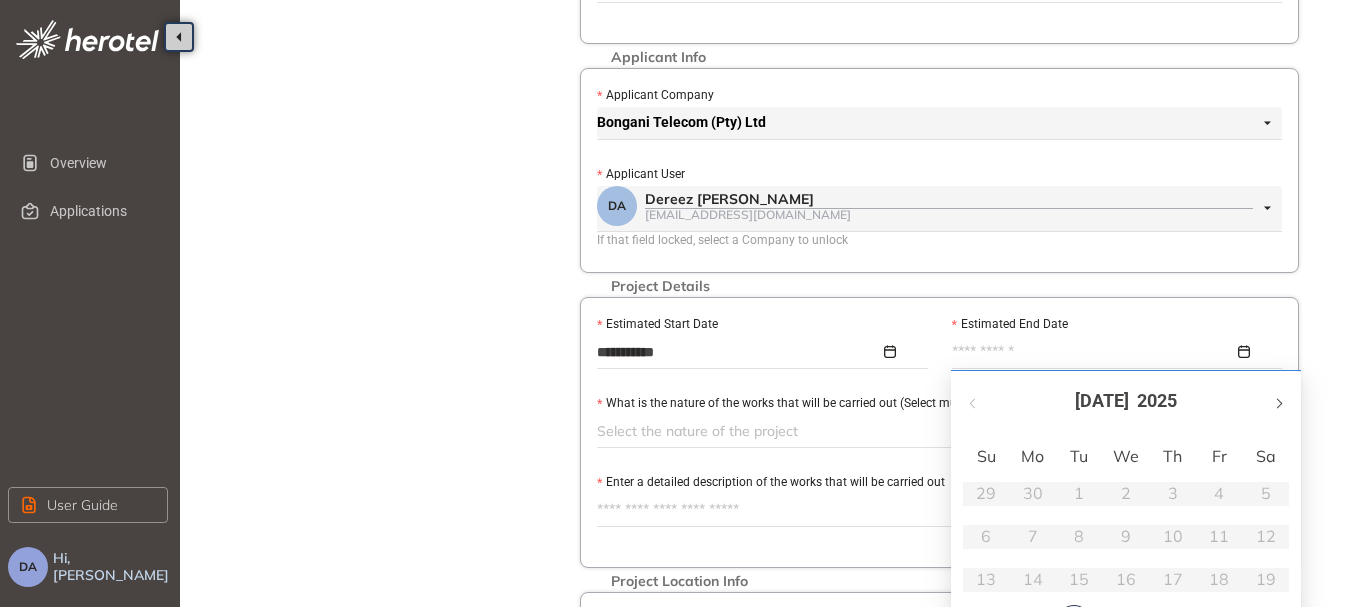 click at bounding box center [1278, 401] 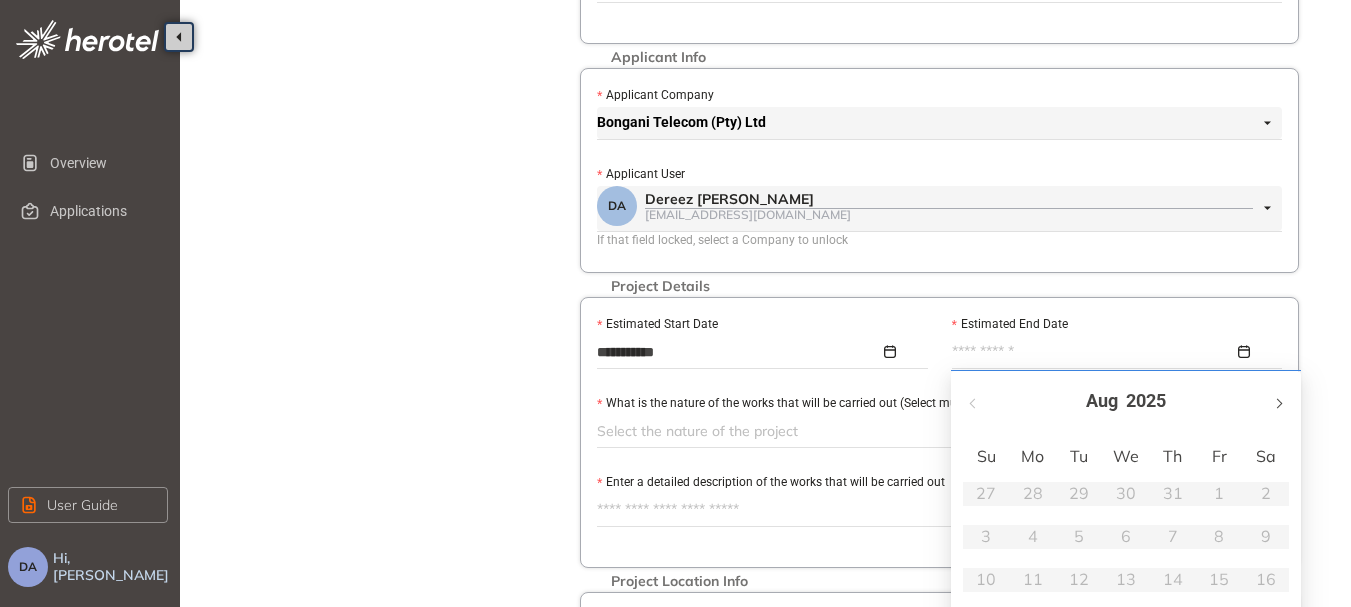 click at bounding box center (1278, 401) 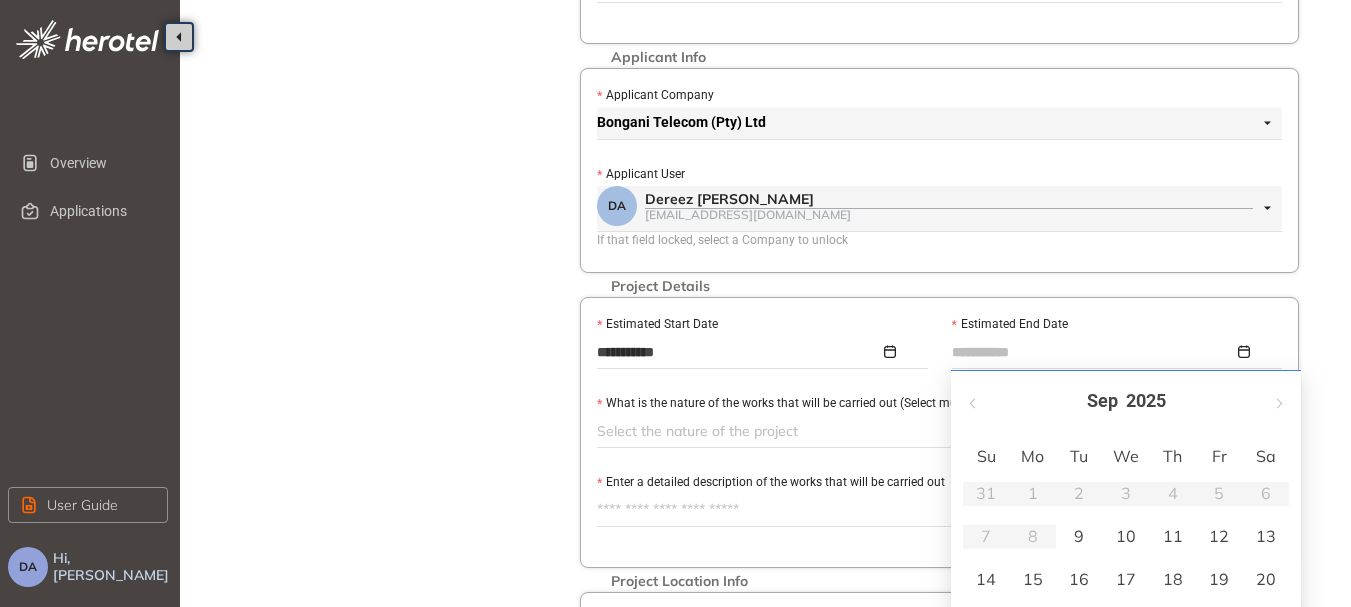 click on "12" at bounding box center (1219, 536) 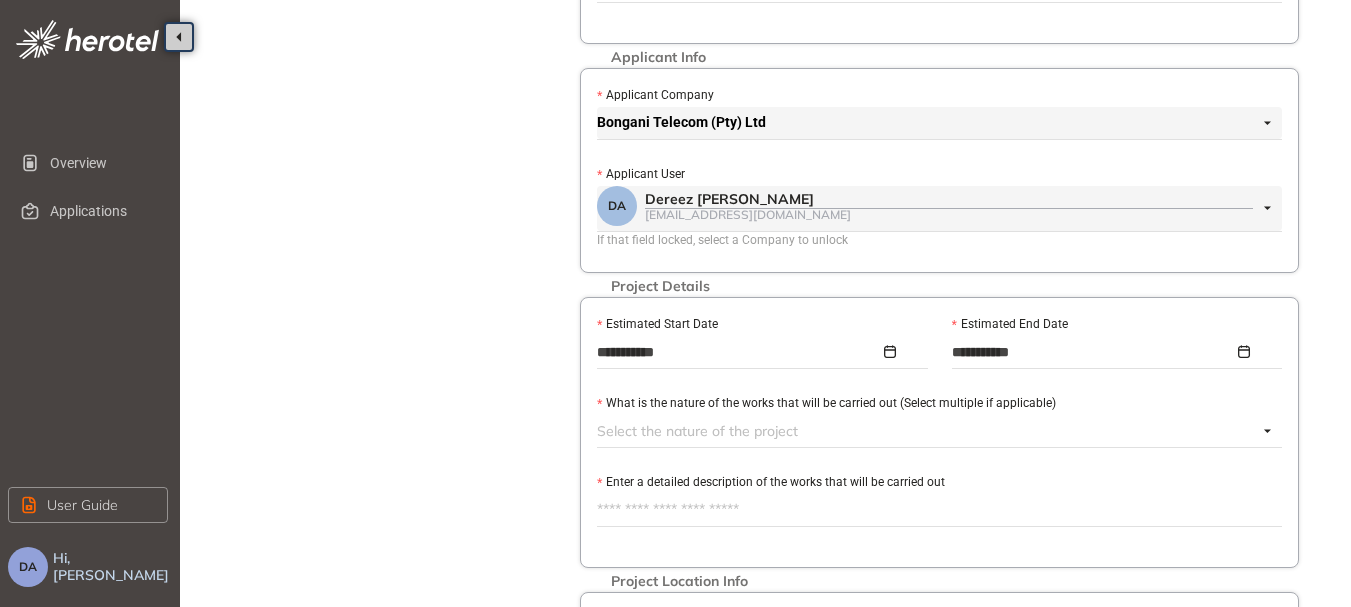 click at bounding box center [927, 431] 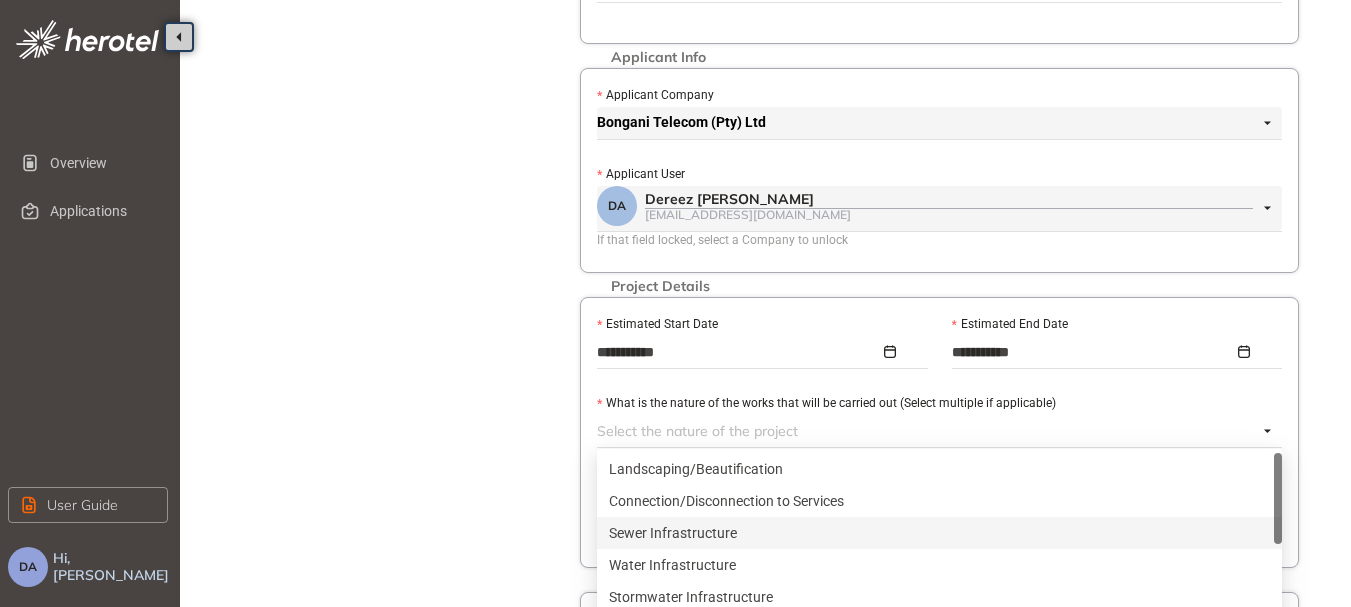 scroll, scrollTop: 200, scrollLeft: 0, axis: vertical 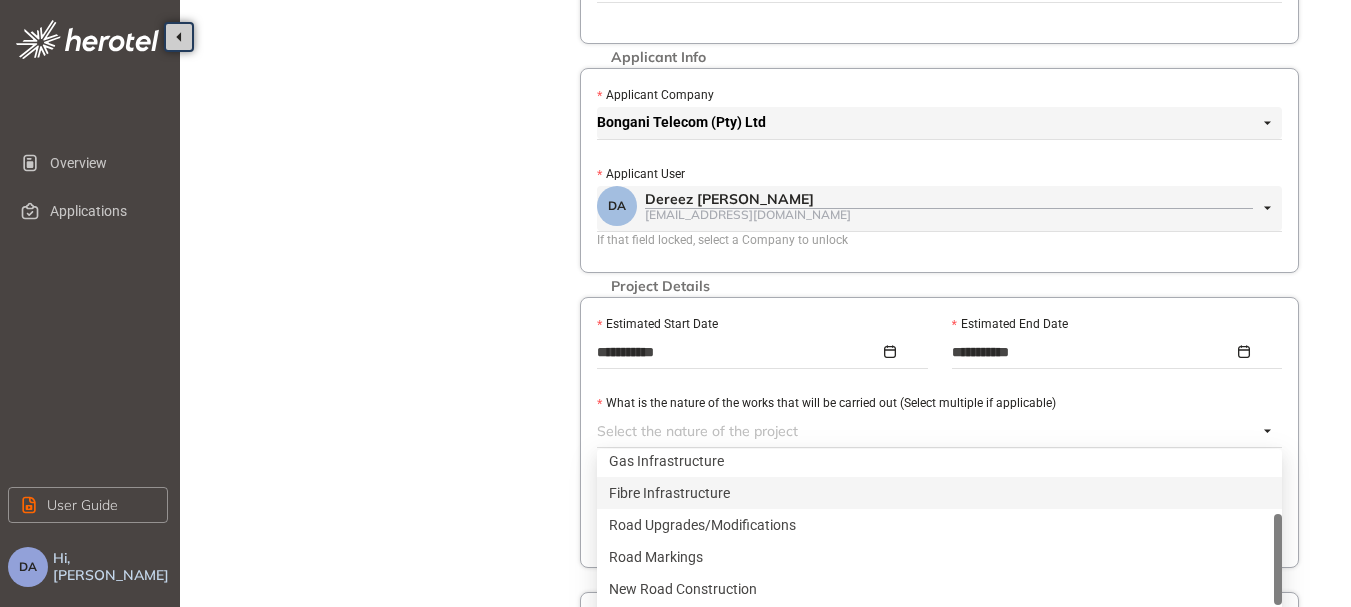 click on "Fibre Infrastructure" at bounding box center [939, 493] 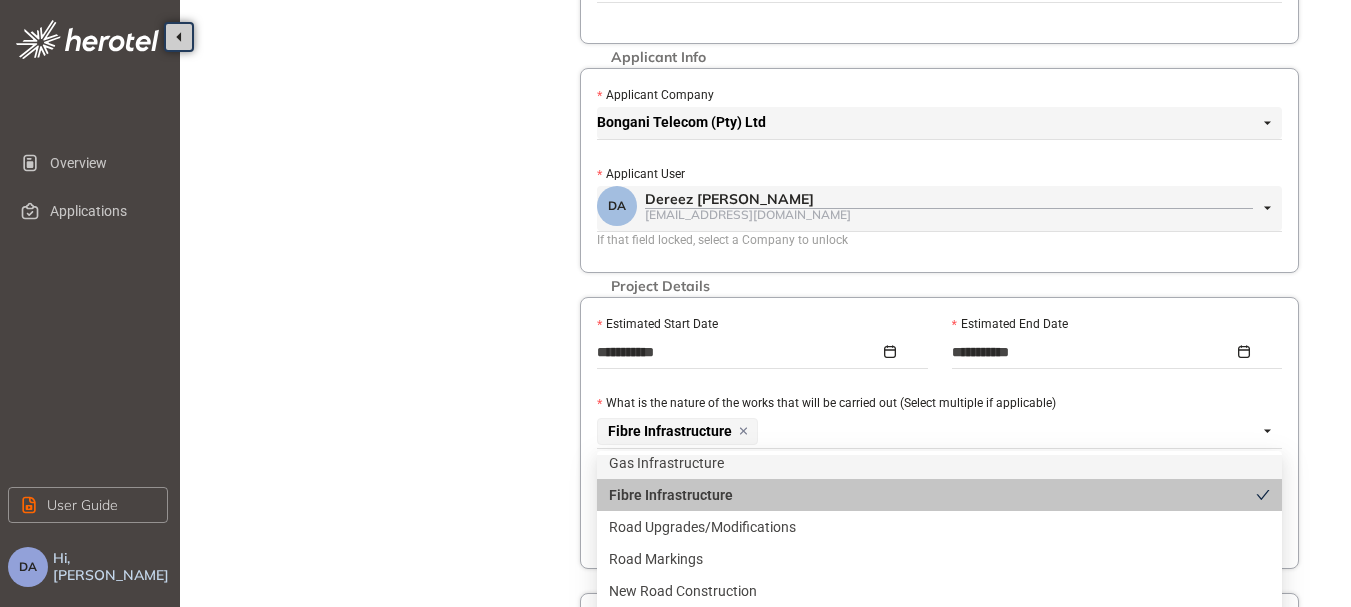 click on "Project Details Location Confirmation Upload documents" at bounding box center (390, 387) 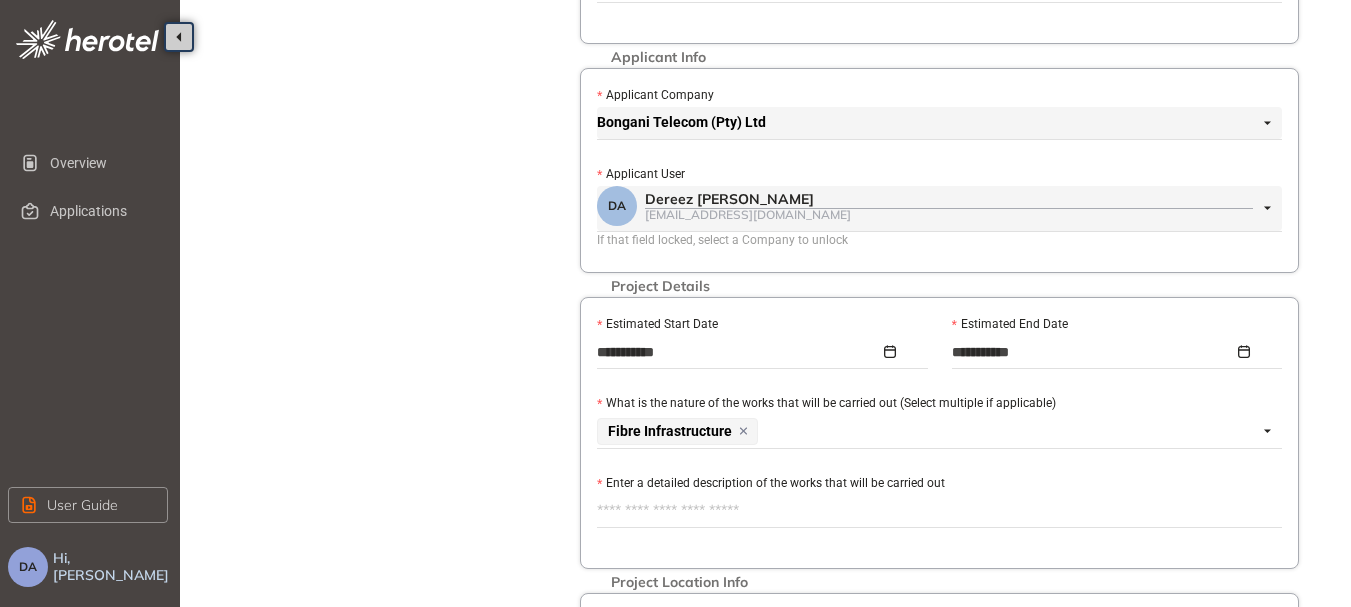 click on "Enter a detailed description of the works that will be carried out" at bounding box center (939, 511) 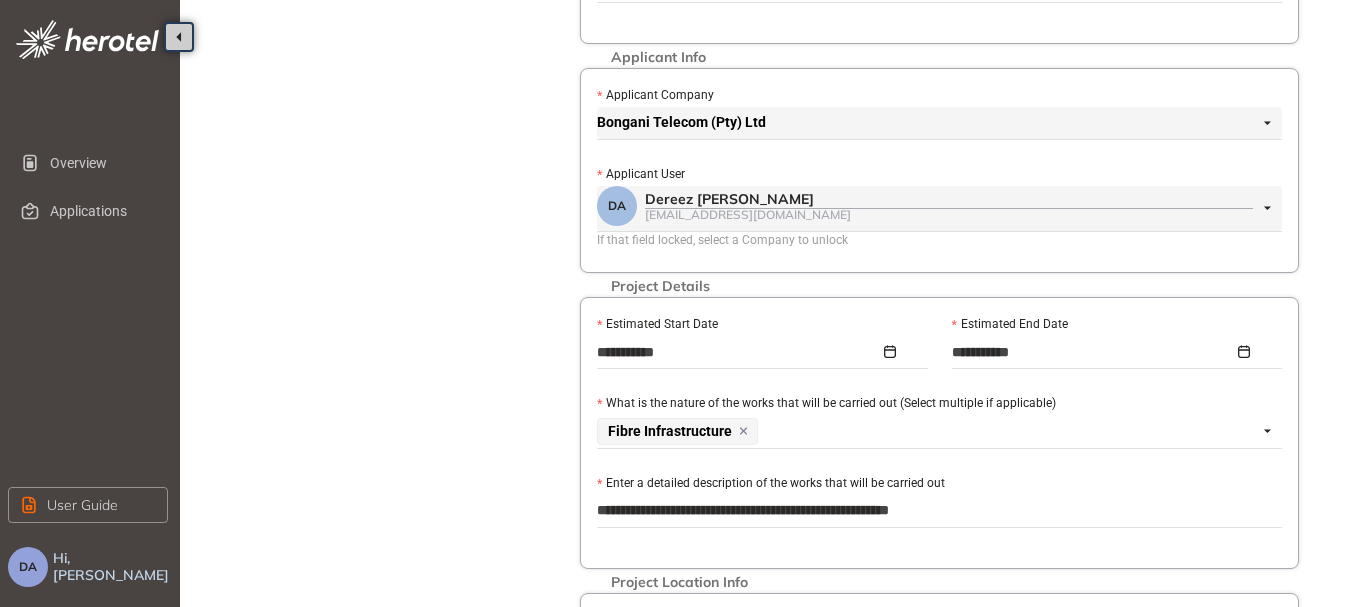 click on "**********" at bounding box center [939, 511] 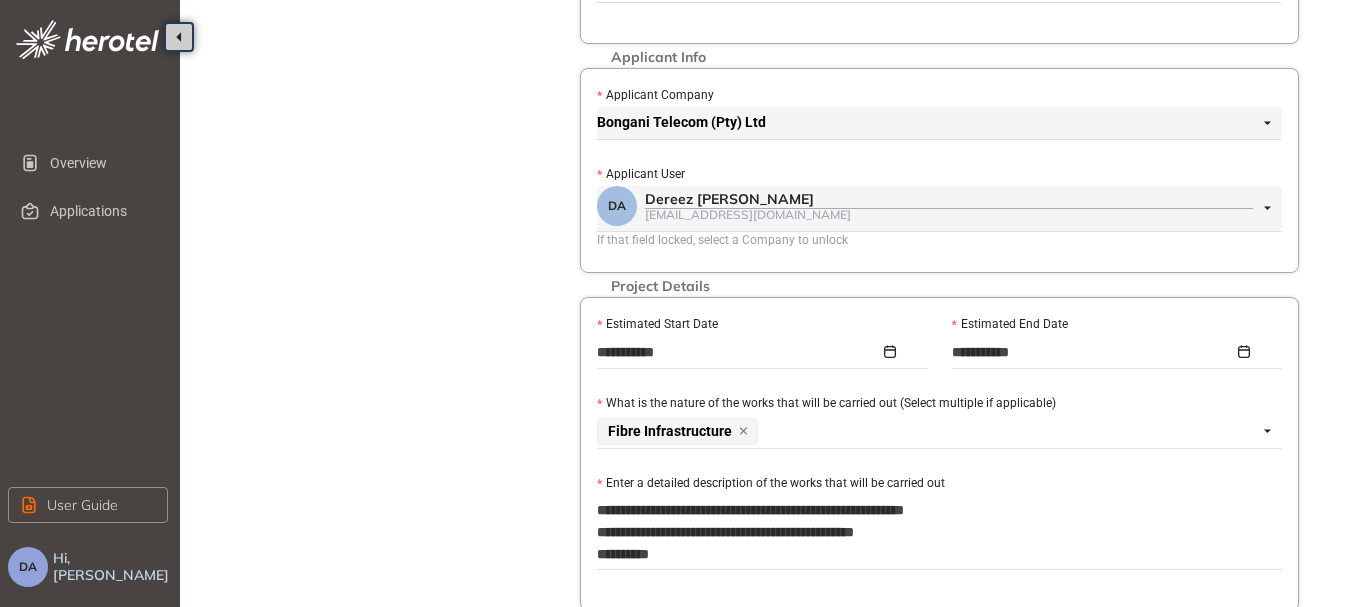 click on "**********" at bounding box center [939, 532] 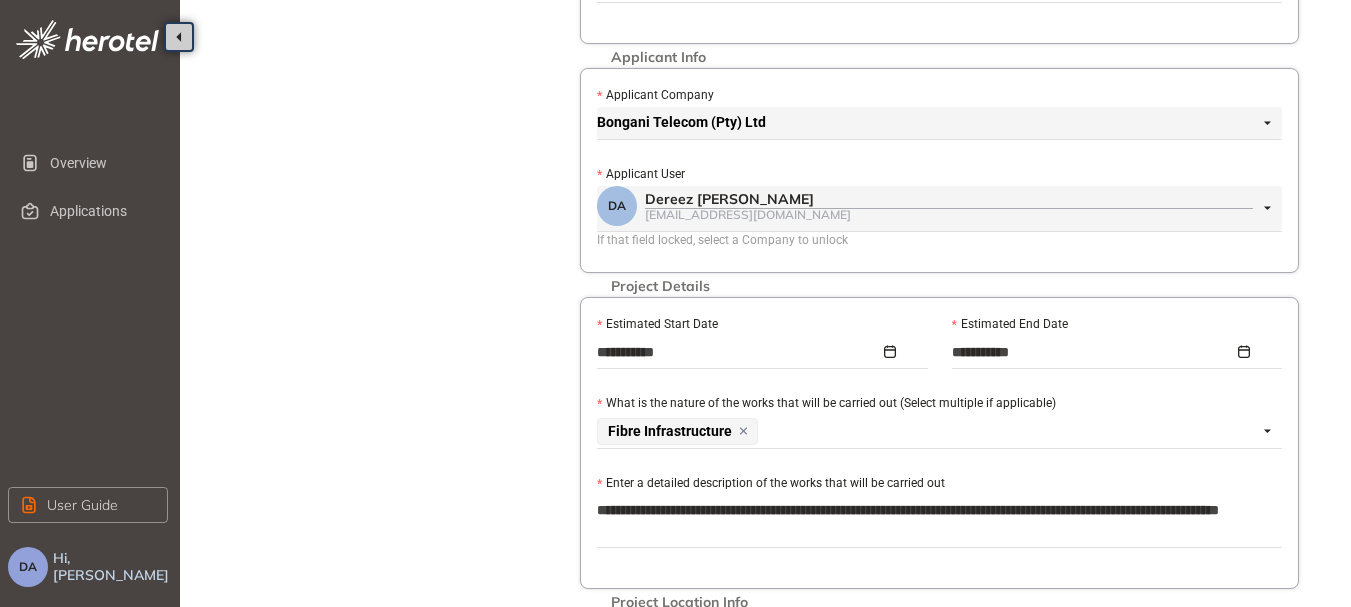 click on "**********" at bounding box center [939, 521] 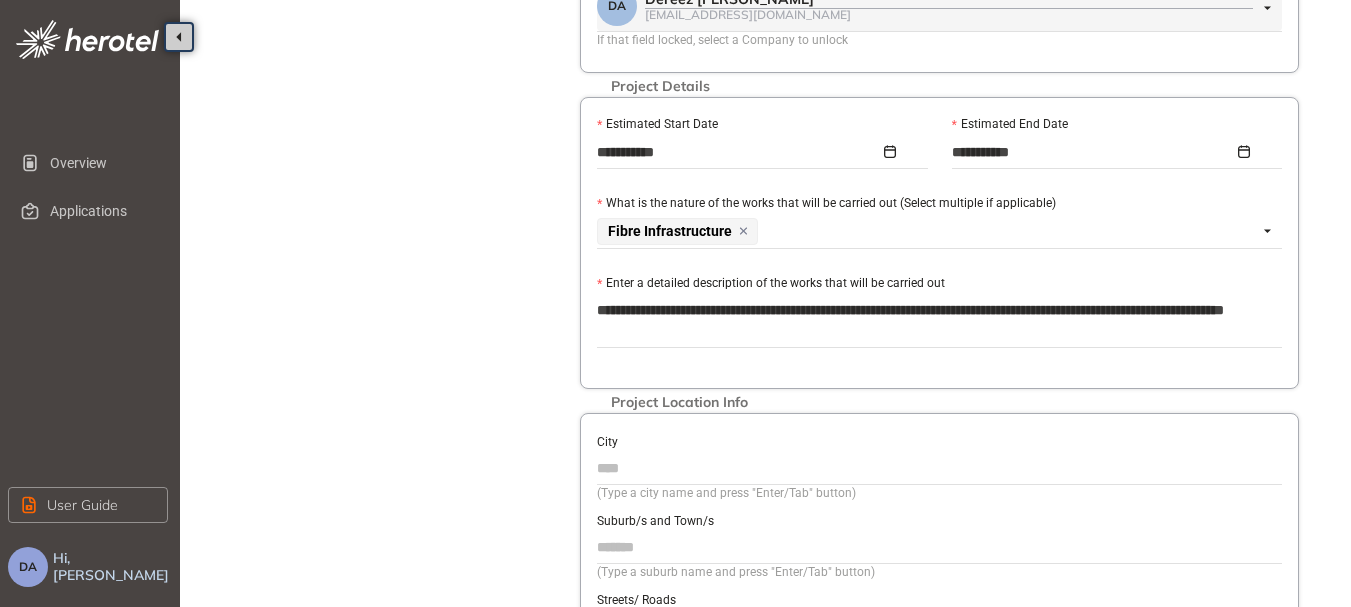 scroll, scrollTop: 600, scrollLeft: 0, axis: vertical 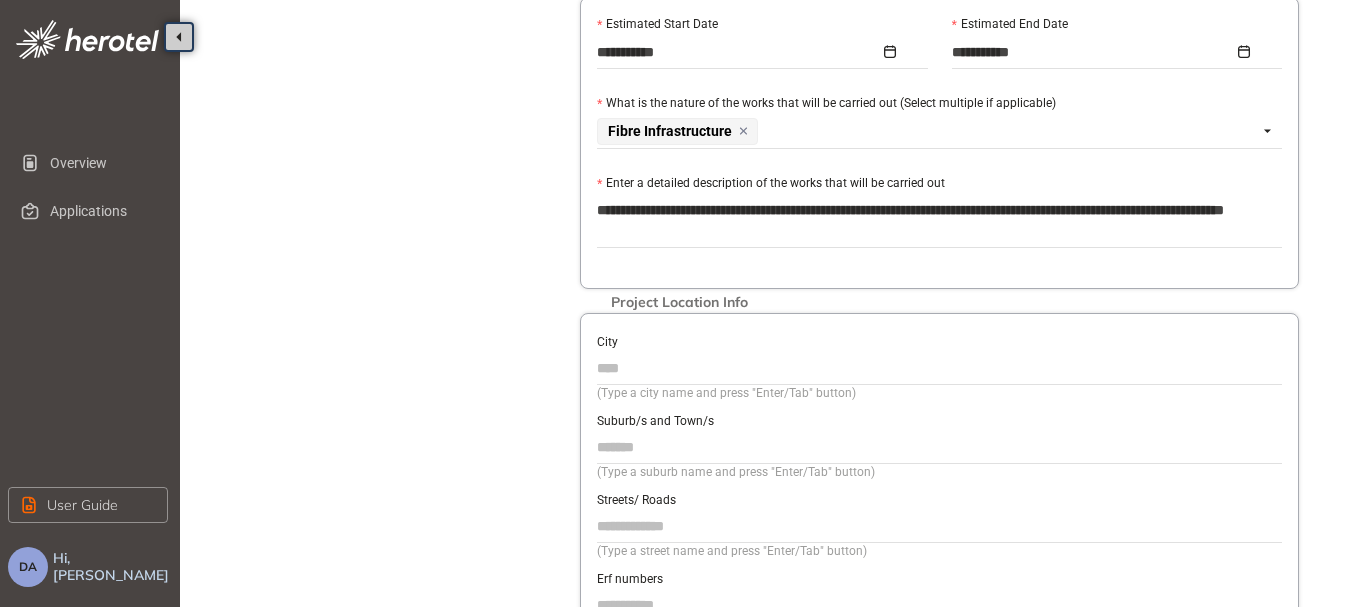 click on "City" at bounding box center [939, 368] 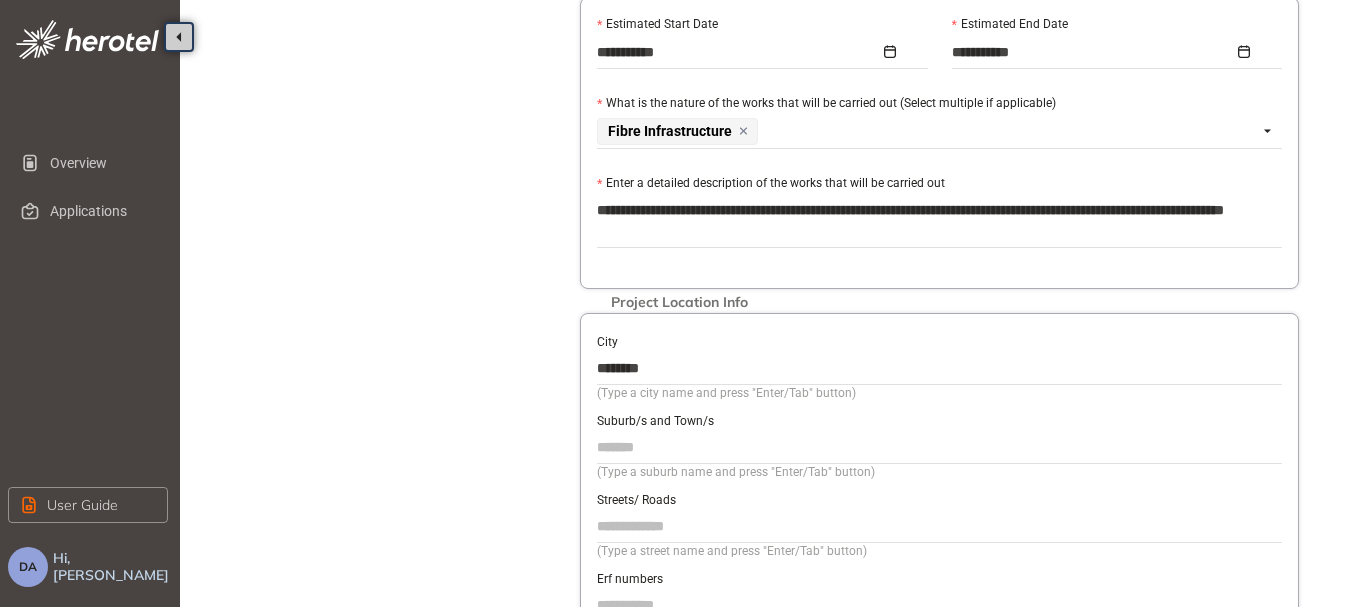 click on "Suburb/s and Town/s" at bounding box center (939, 447) 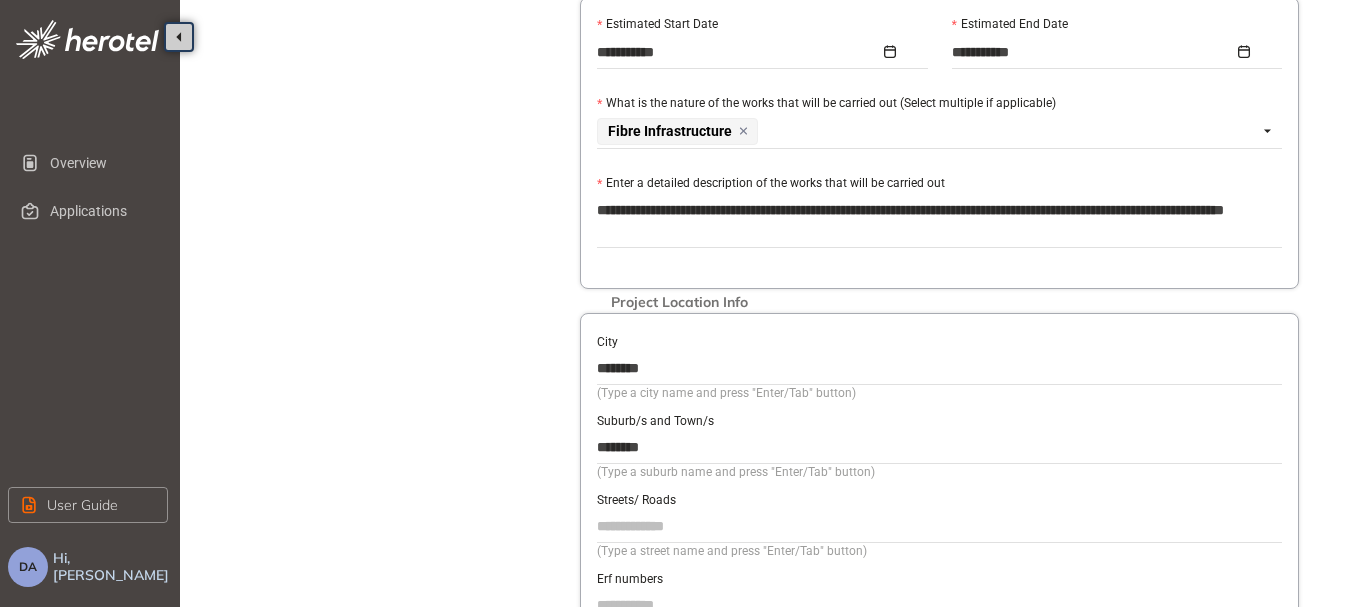 click on "Streets/ Roads" at bounding box center [939, 526] 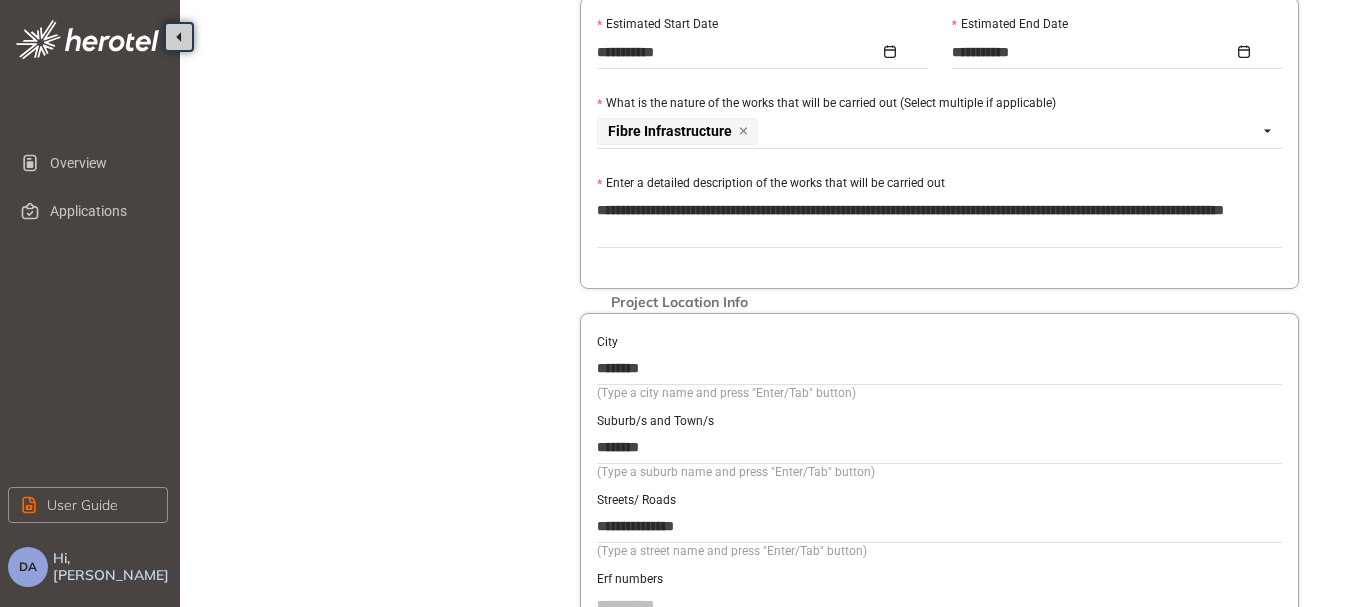 scroll, scrollTop: 700, scrollLeft: 0, axis: vertical 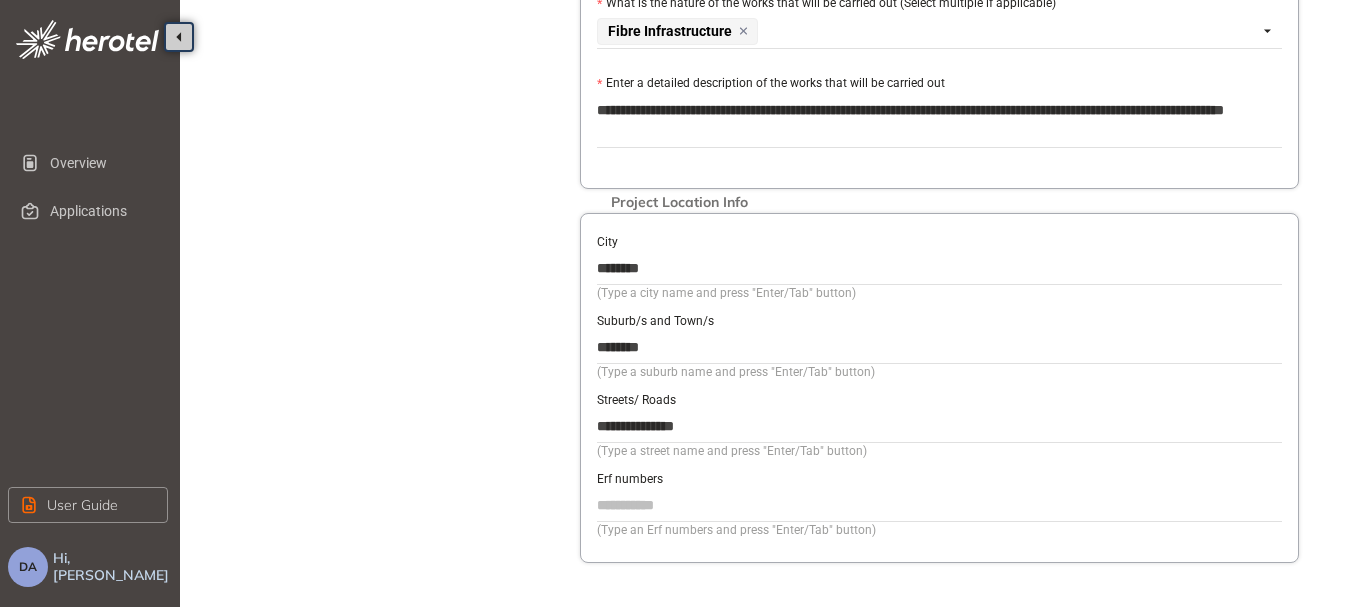 click on "Erf numbers" at bounding box center [939, 505] 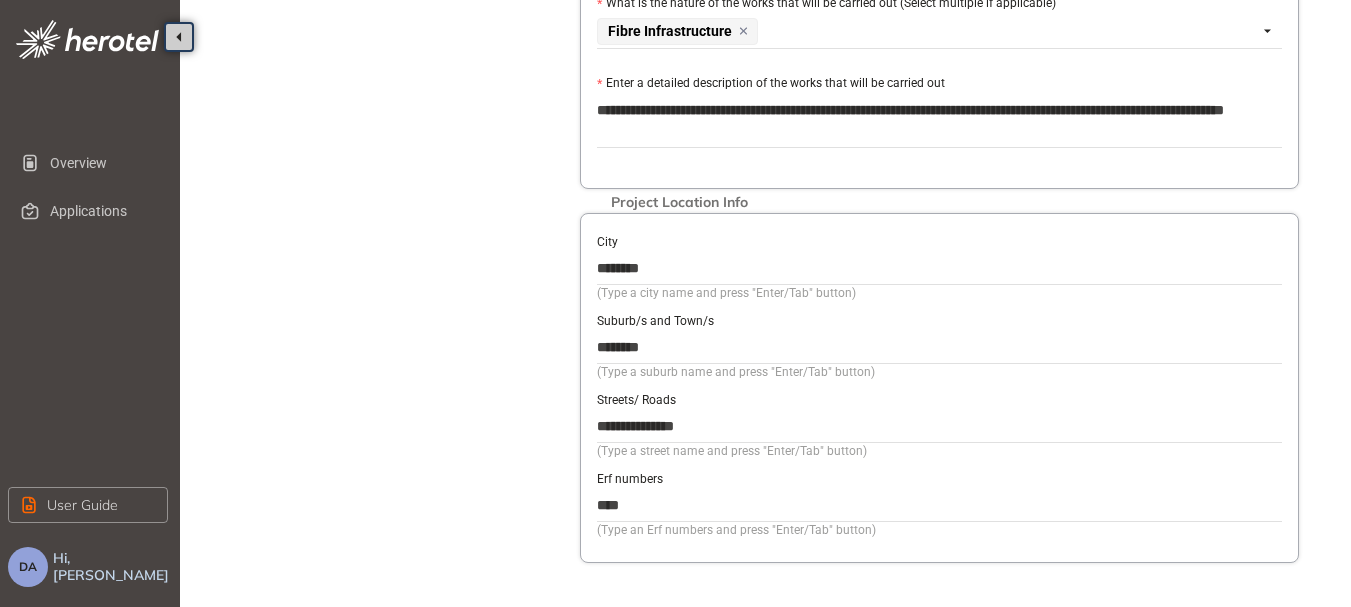 scroll, scrollTop: 796, scrollLeft: 0, axis: vertical 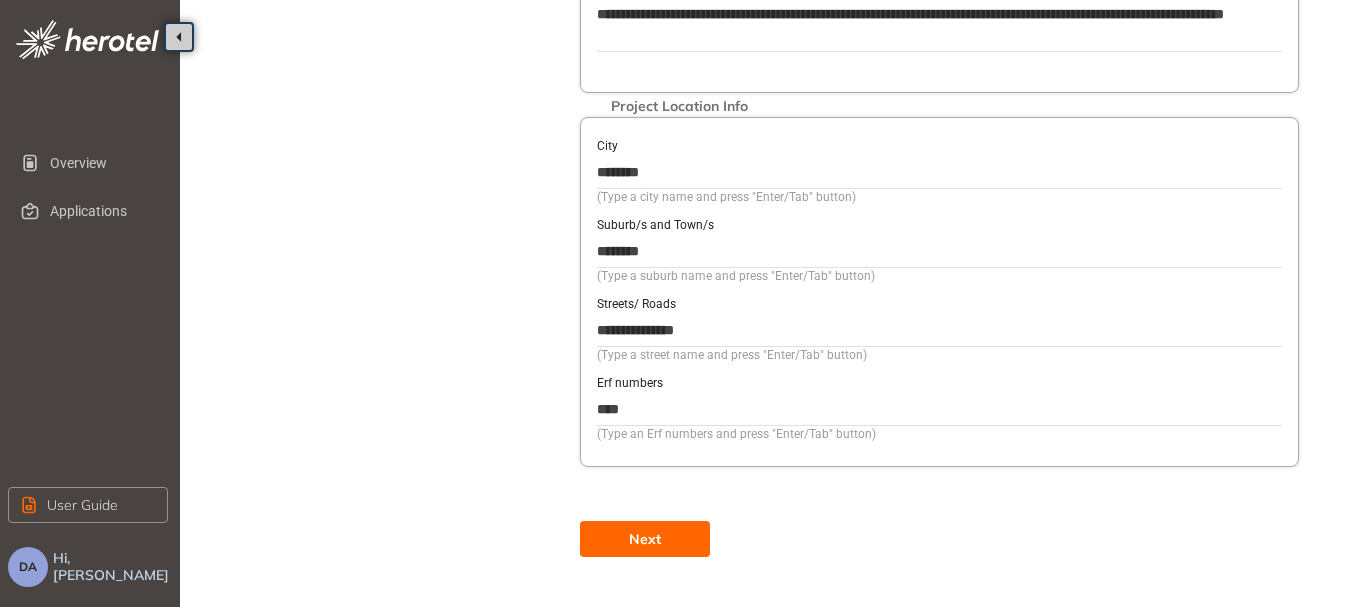 click on "Next" at bounding box center [645, 539] 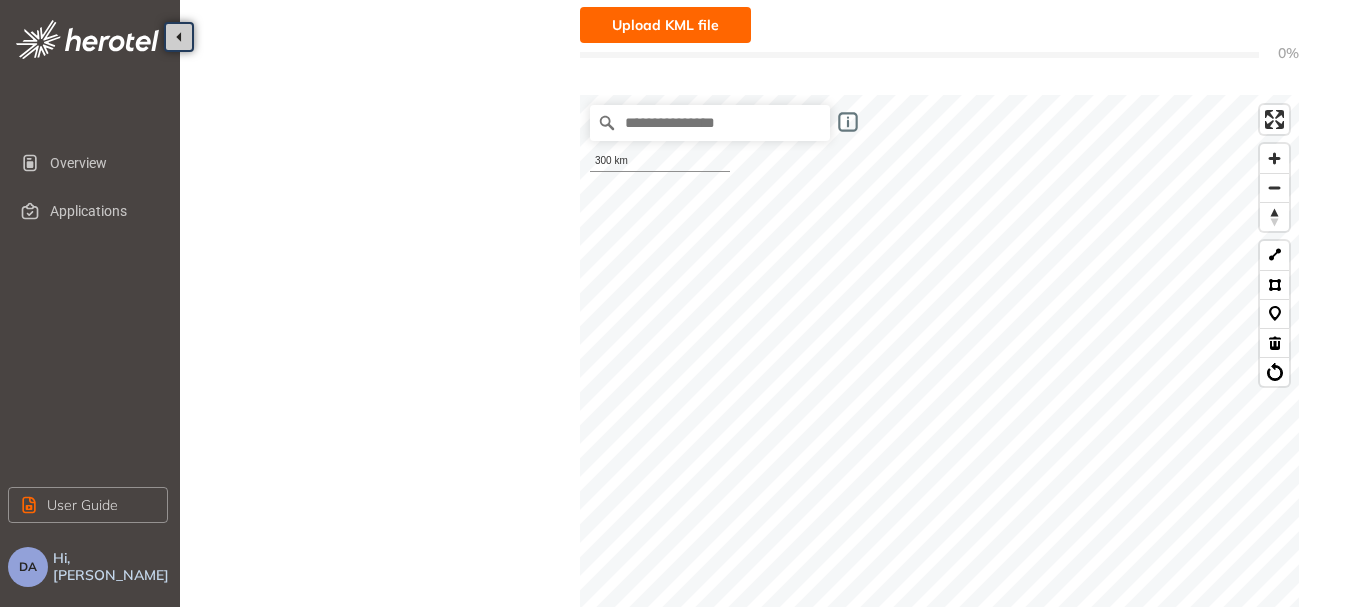 scroll, scrollTop: 296, scrollLeft: 0, axis: vertical 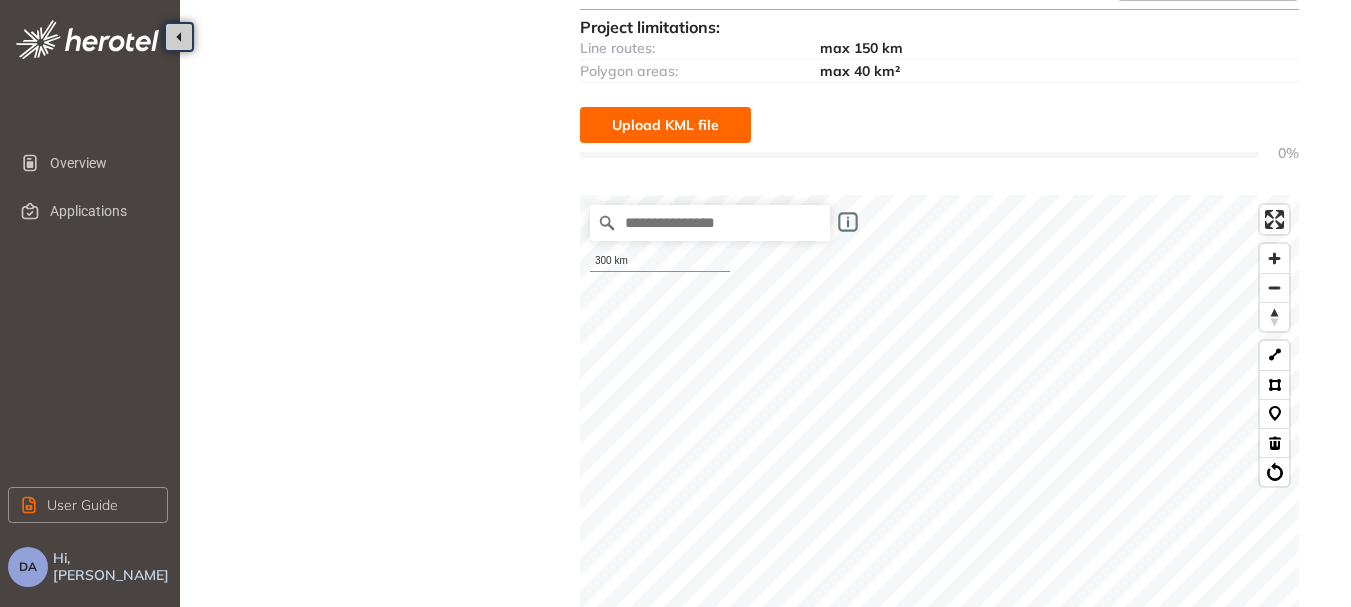 click on "Upload KML file" at bounding box center (665, 125) 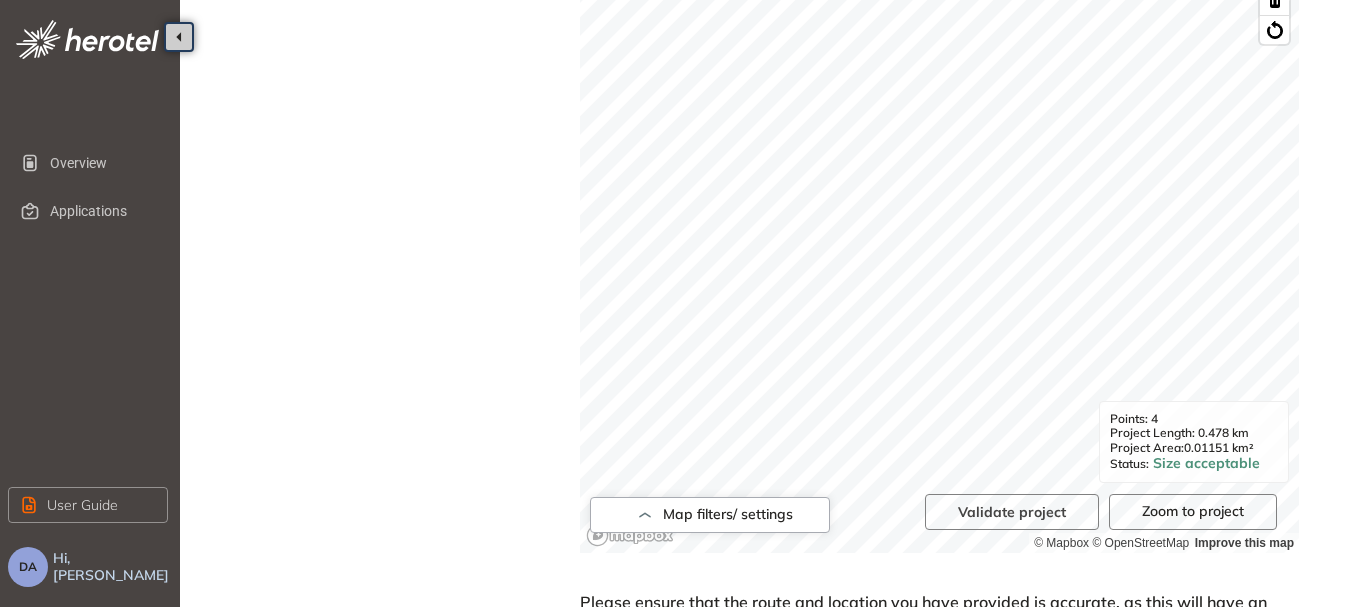 scroll, scrollTop: 930, scrollLeft: 0, axis: vertical 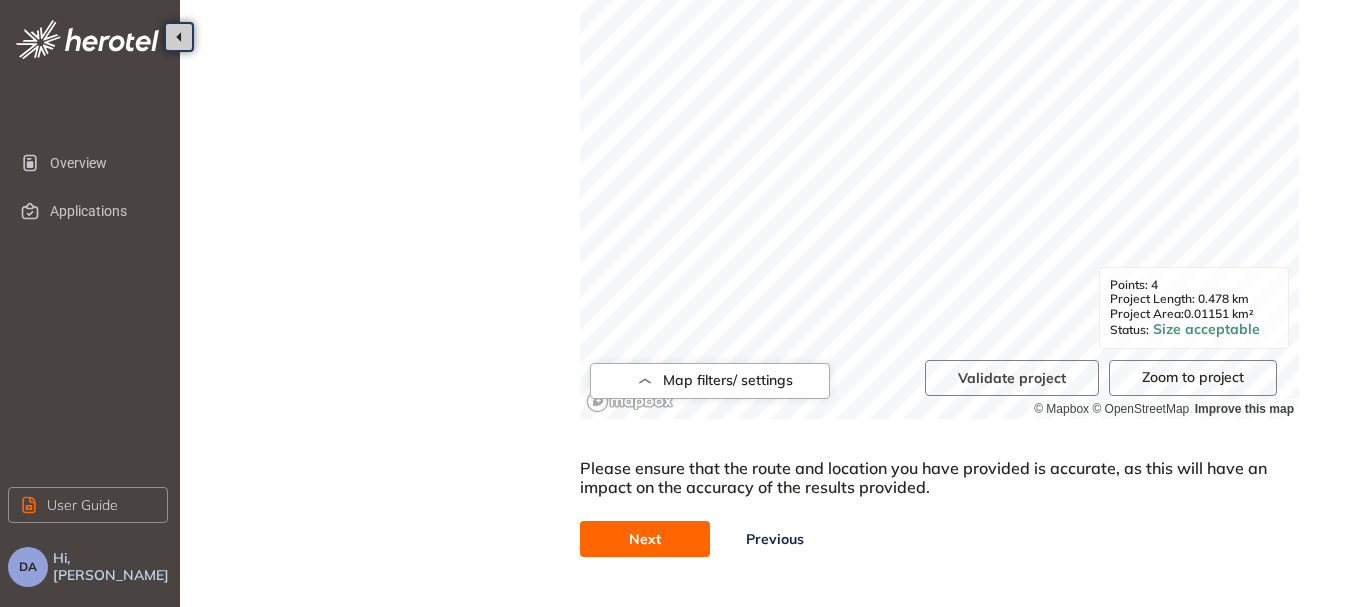 click on "Next" at bounding box center [645, 539] 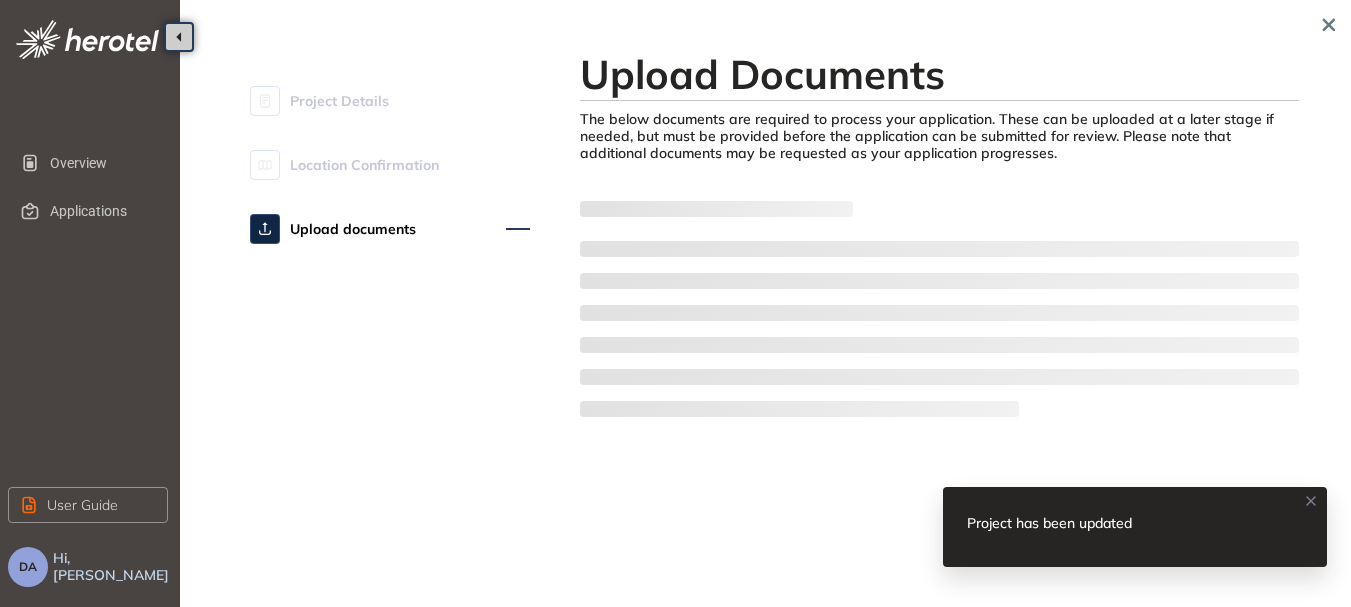 scroll, scrollTop: 0, scrollLeft: 0, axis: both 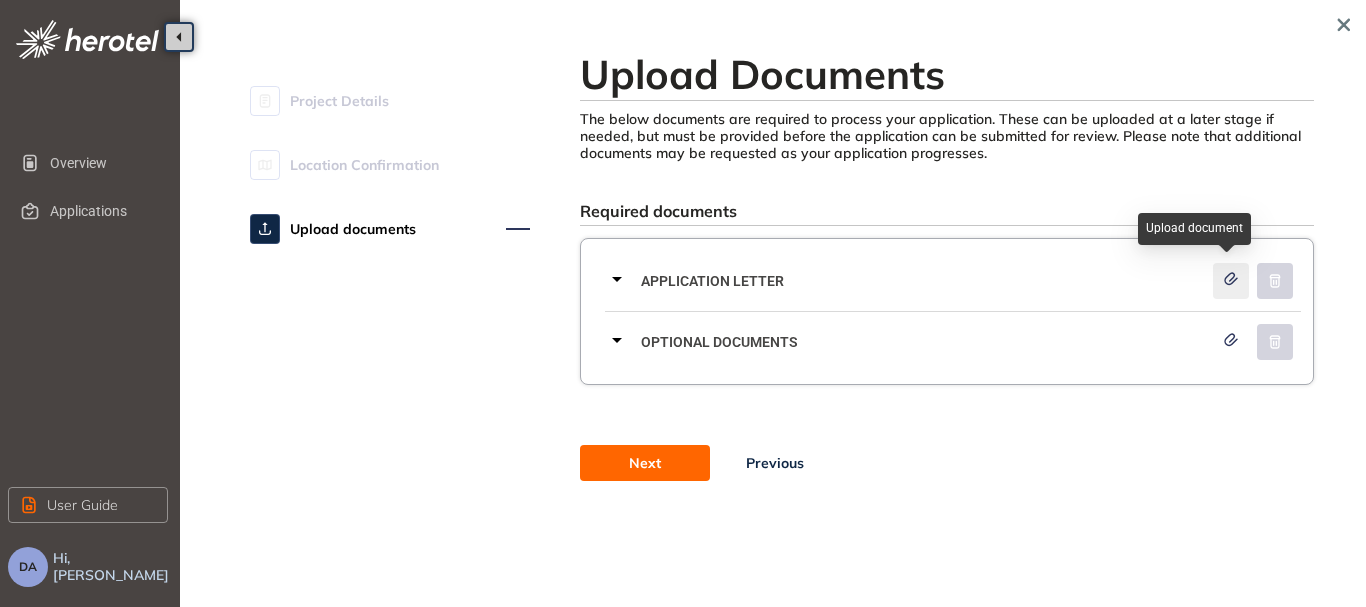 click 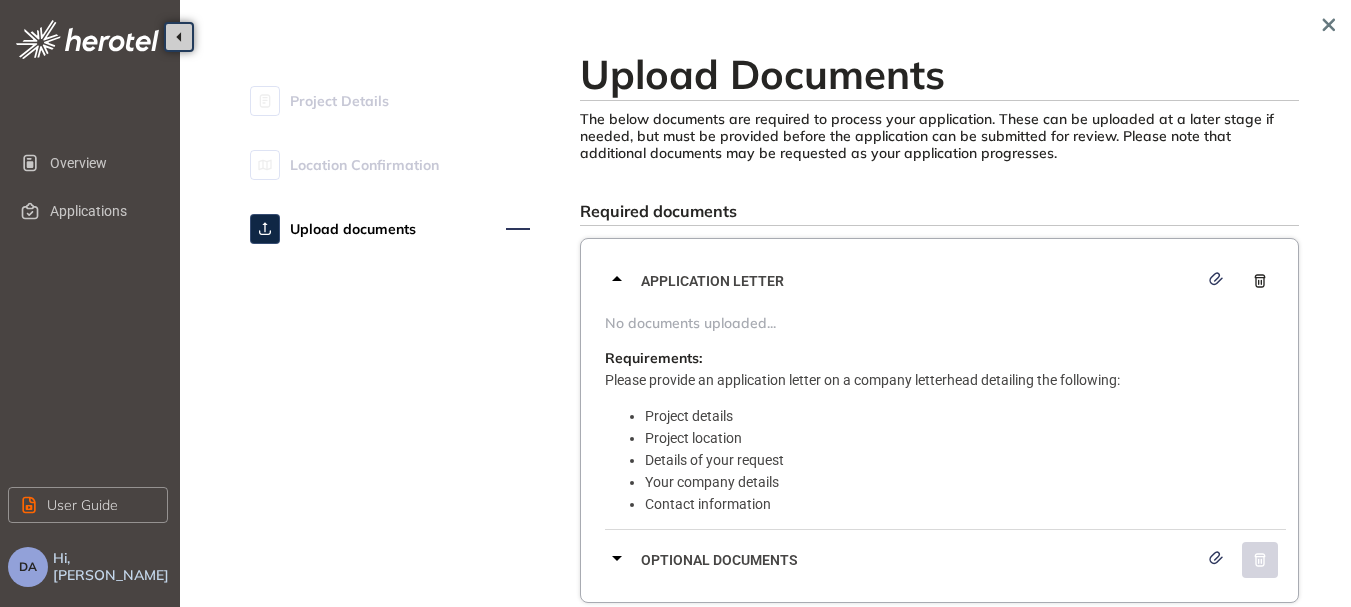 click 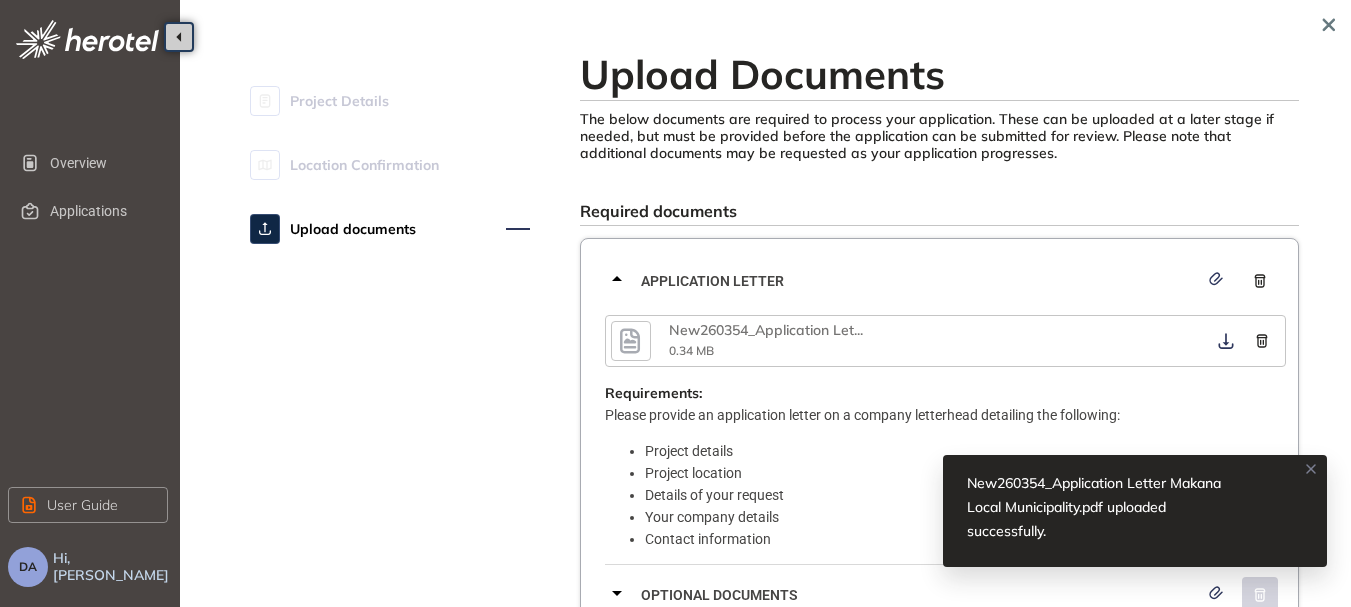 click 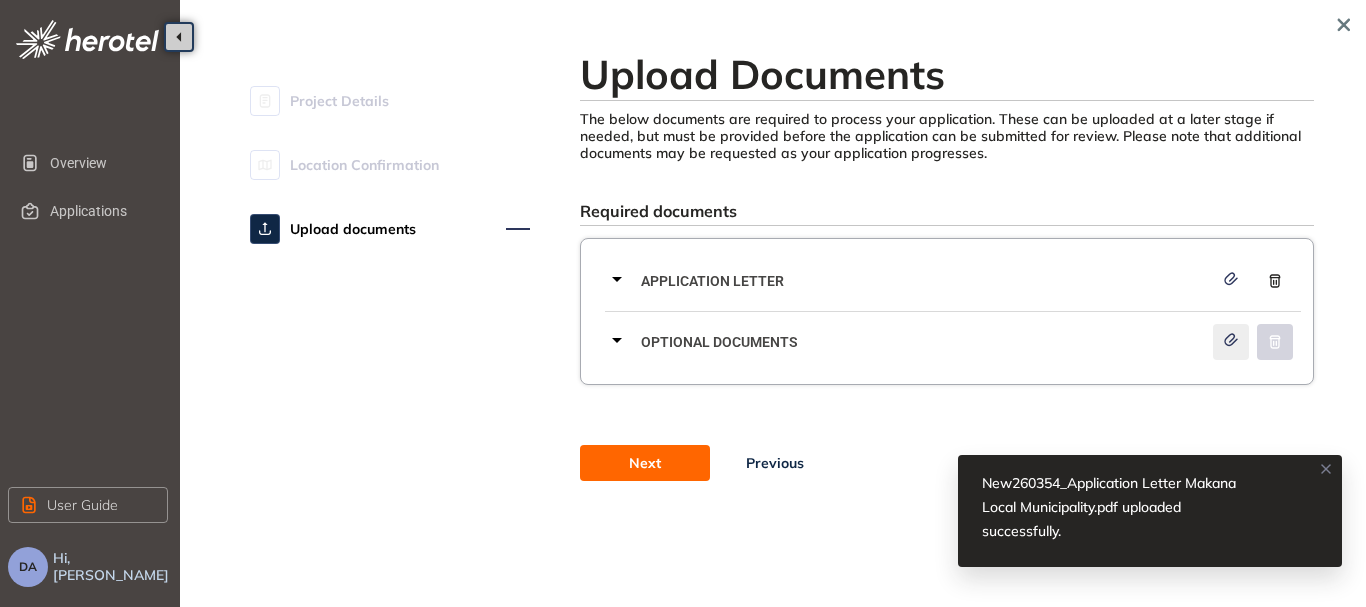 click 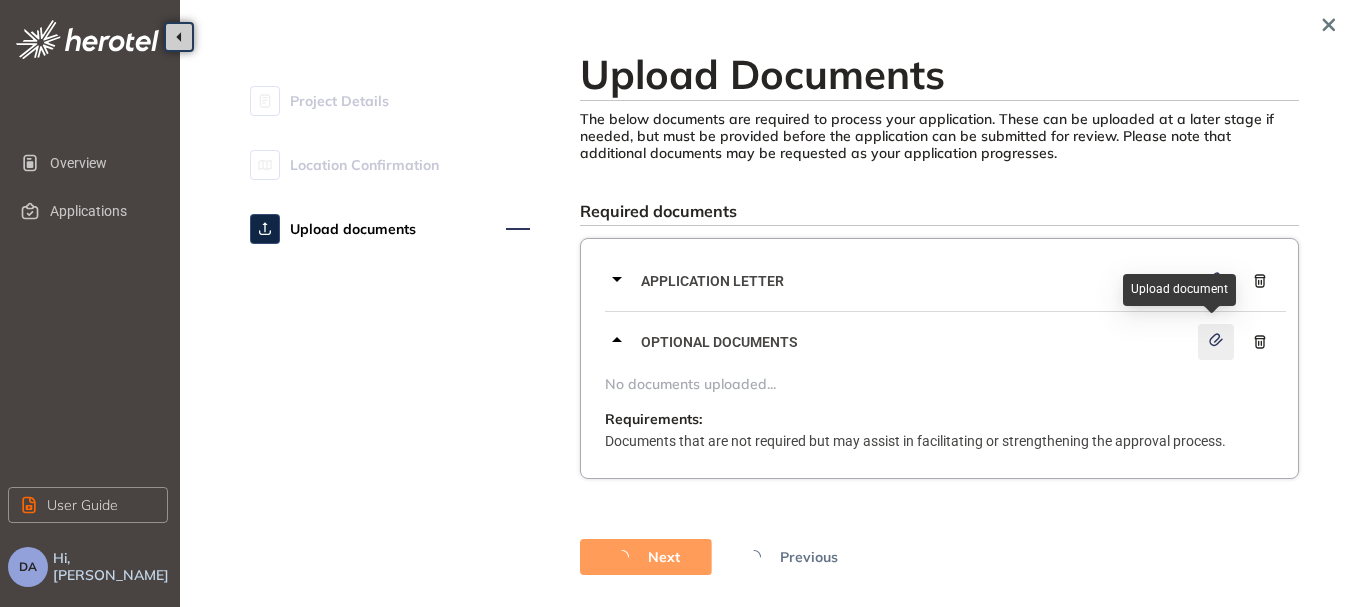 click 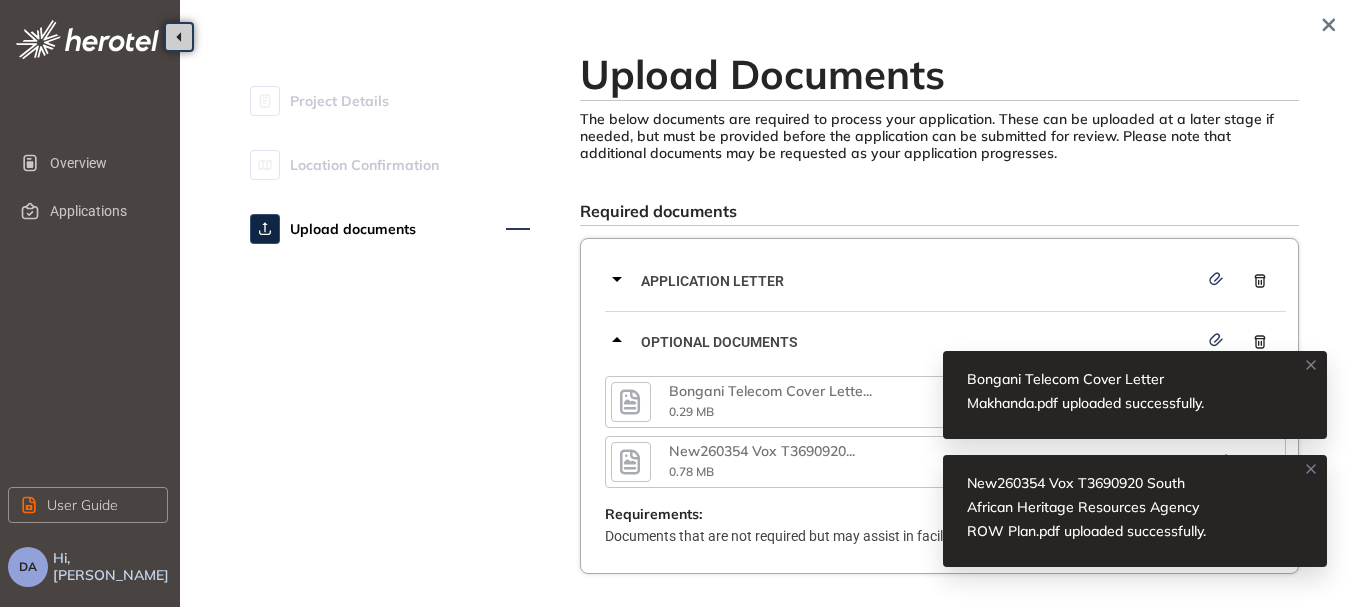 click 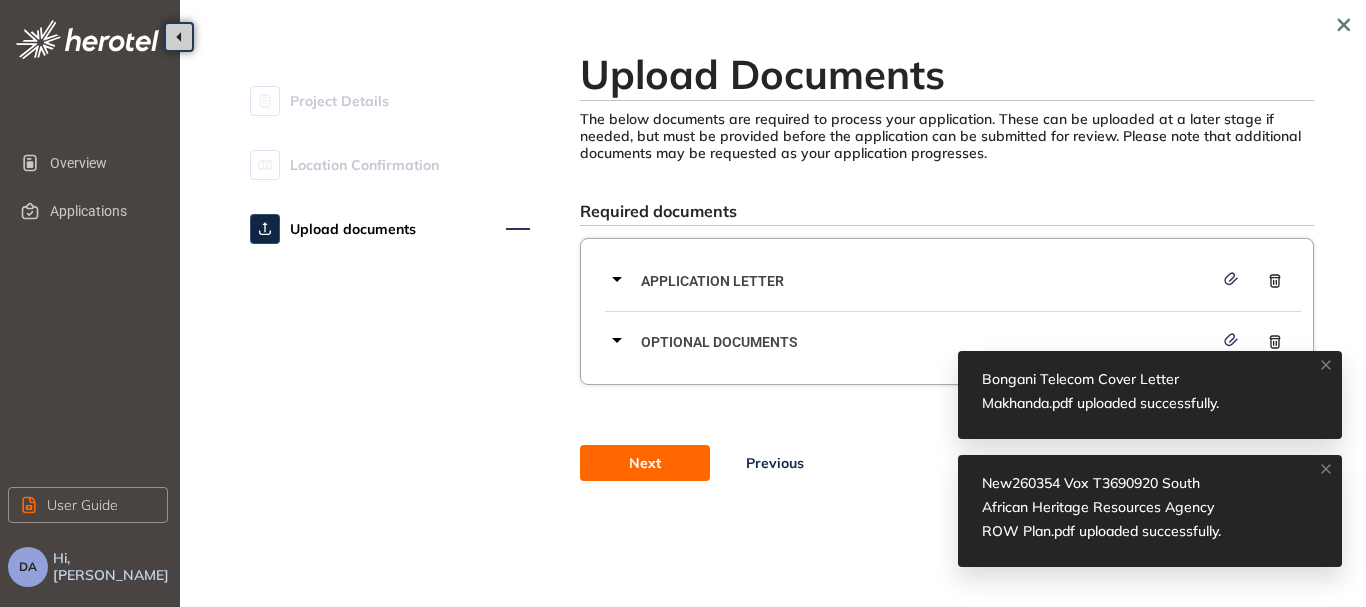 click on "Next" at bounding box center (645, 463) 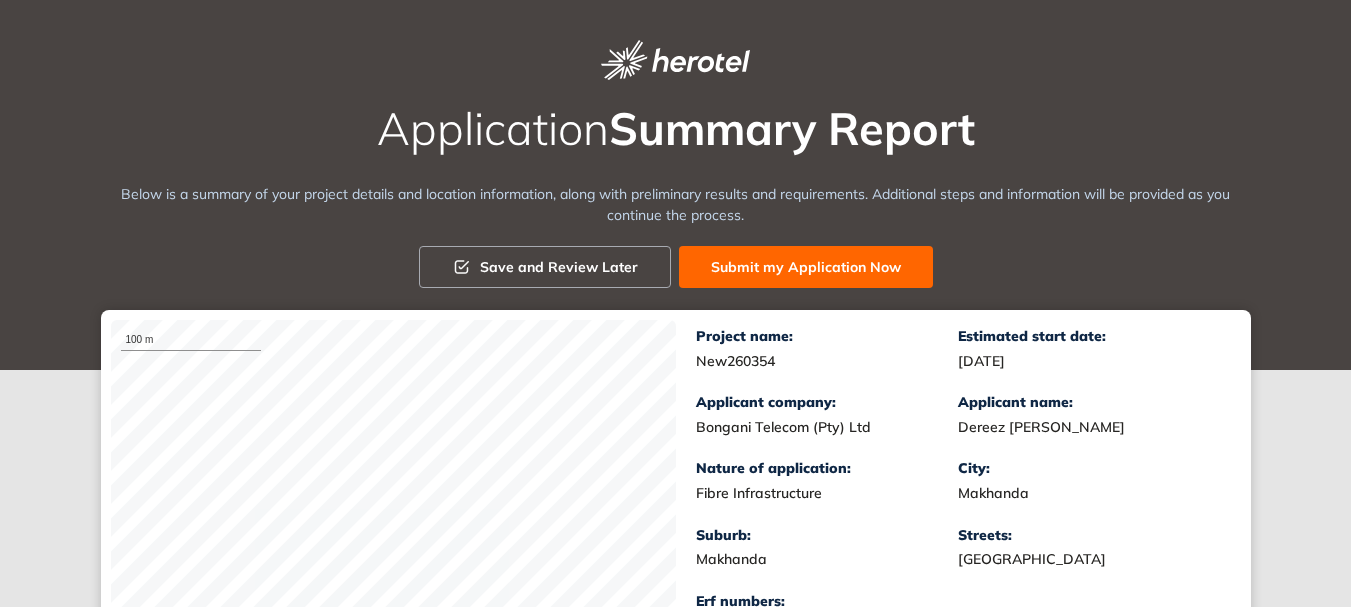 click on "Submit my Application Now" at bounding box center (806, 267) 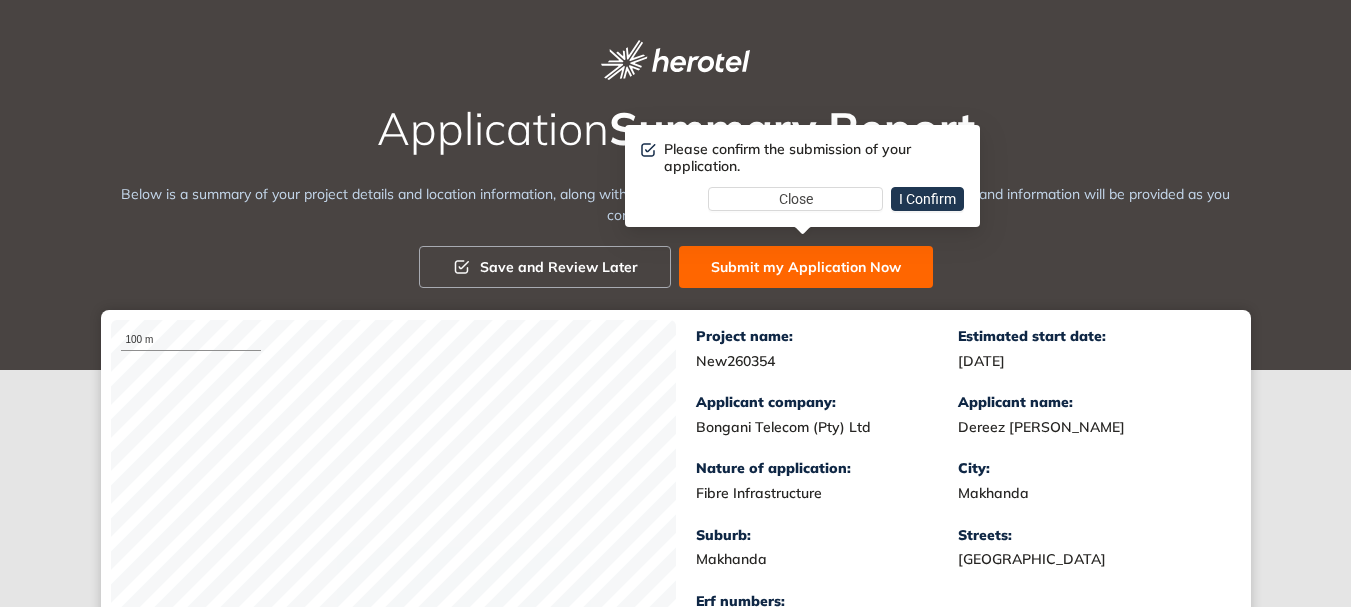 click on "I Confirm" at bounding box center (927, 199) 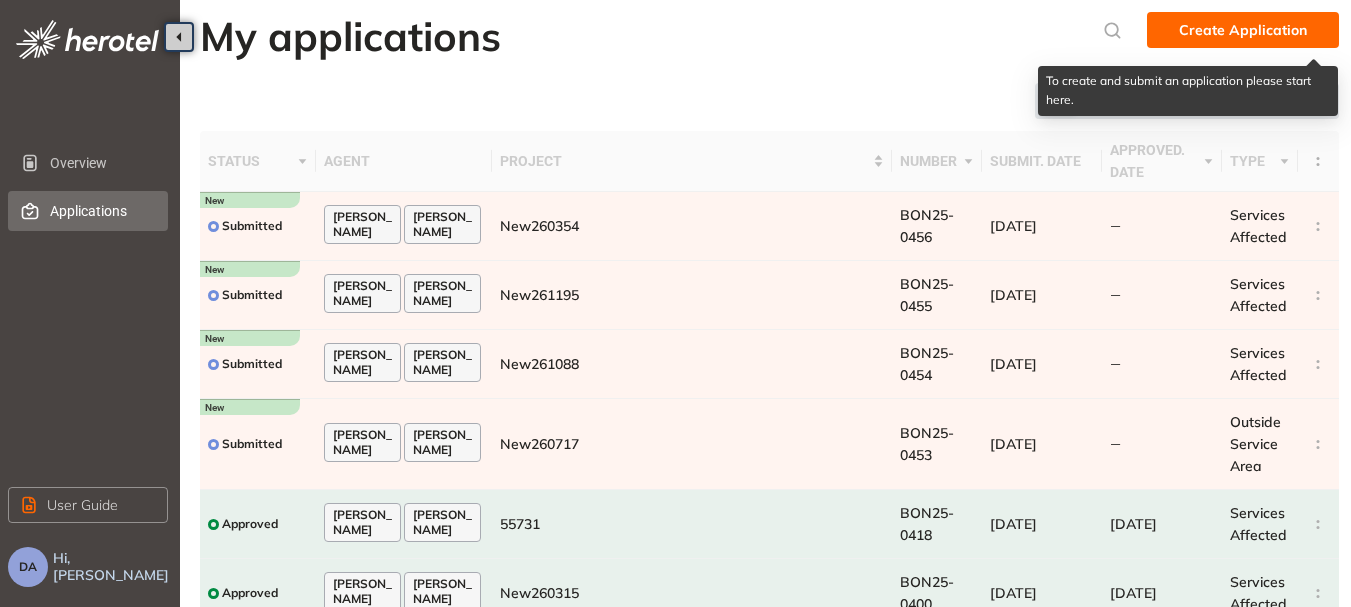 click on "Create Application" at bounding box center [1243, 30] 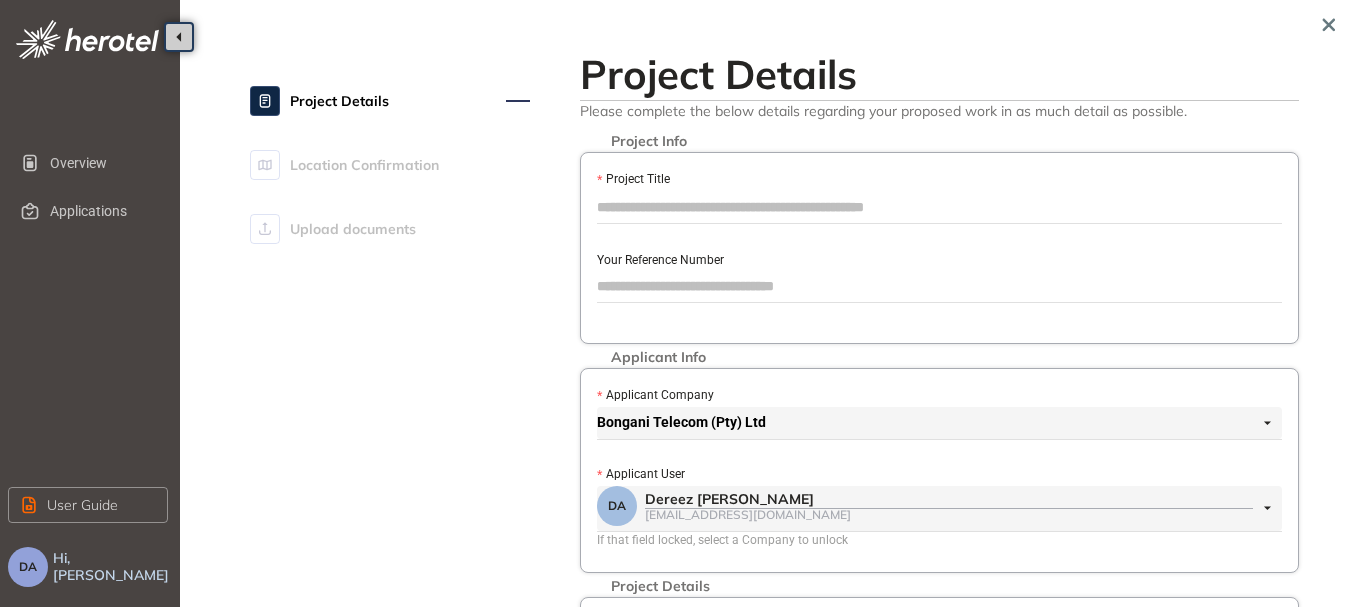 click on "Project Title" at bounding box center (939, 207) 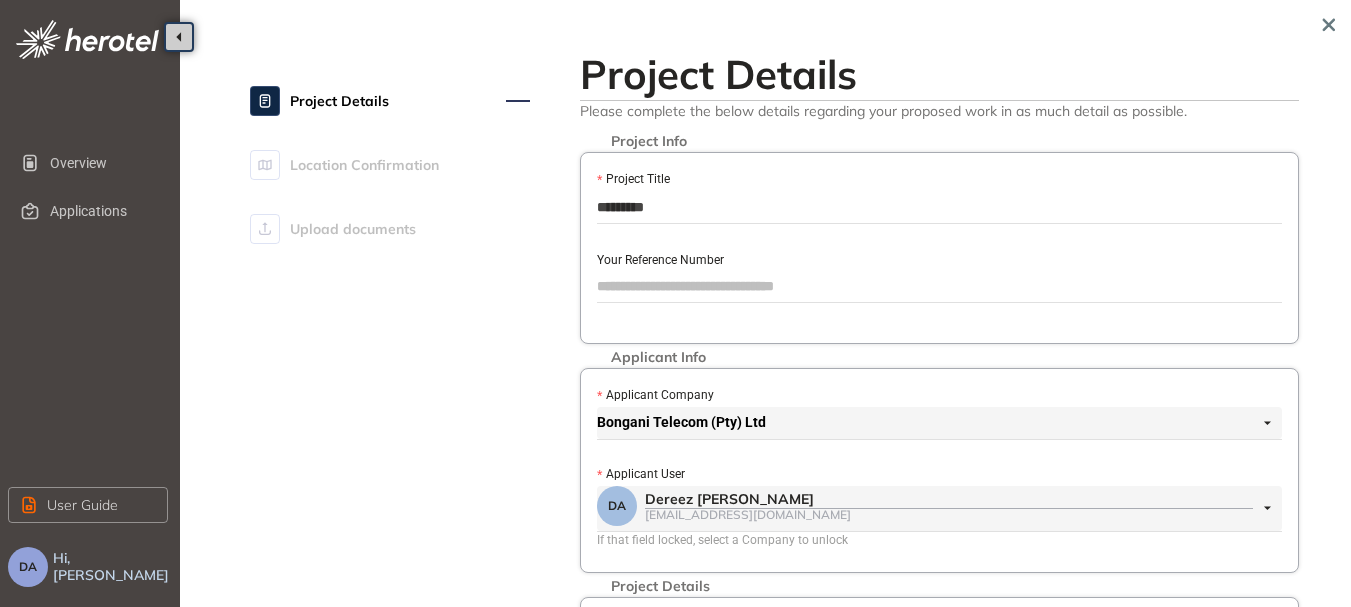 click on "Your Reference Number" at bounding box center [939, 286] 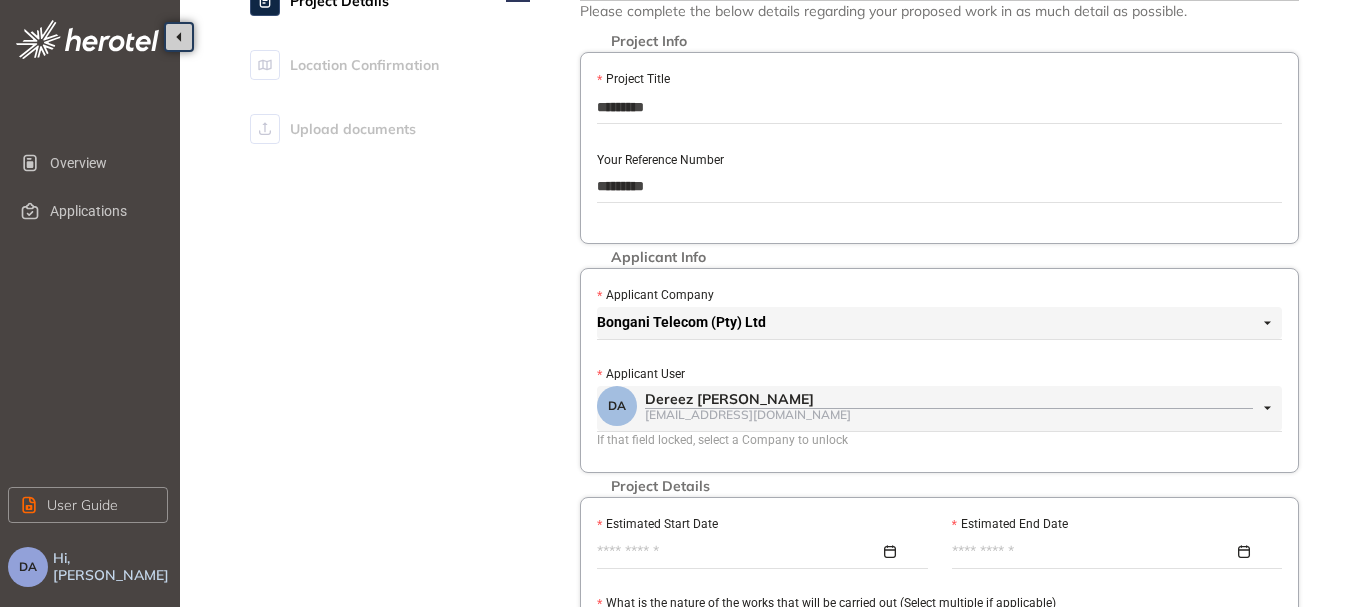 scroll, scrollTop: 300, scrollLeft: 0, axis: vertical 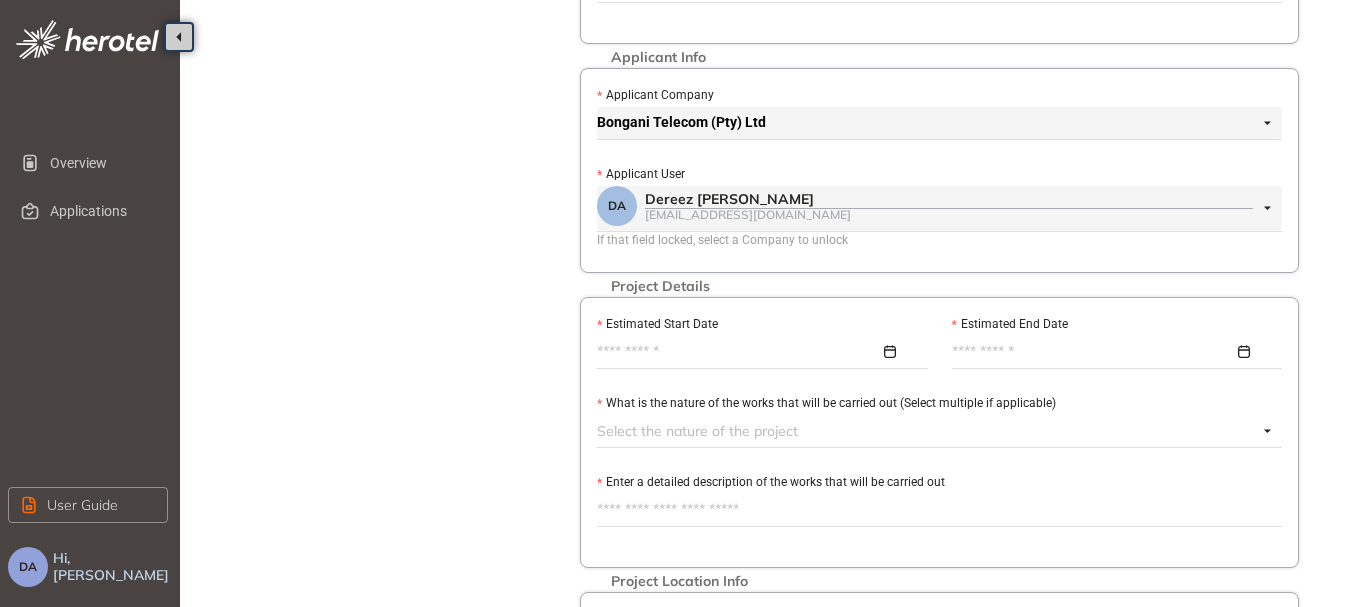 click at bounding box center [757, 352] 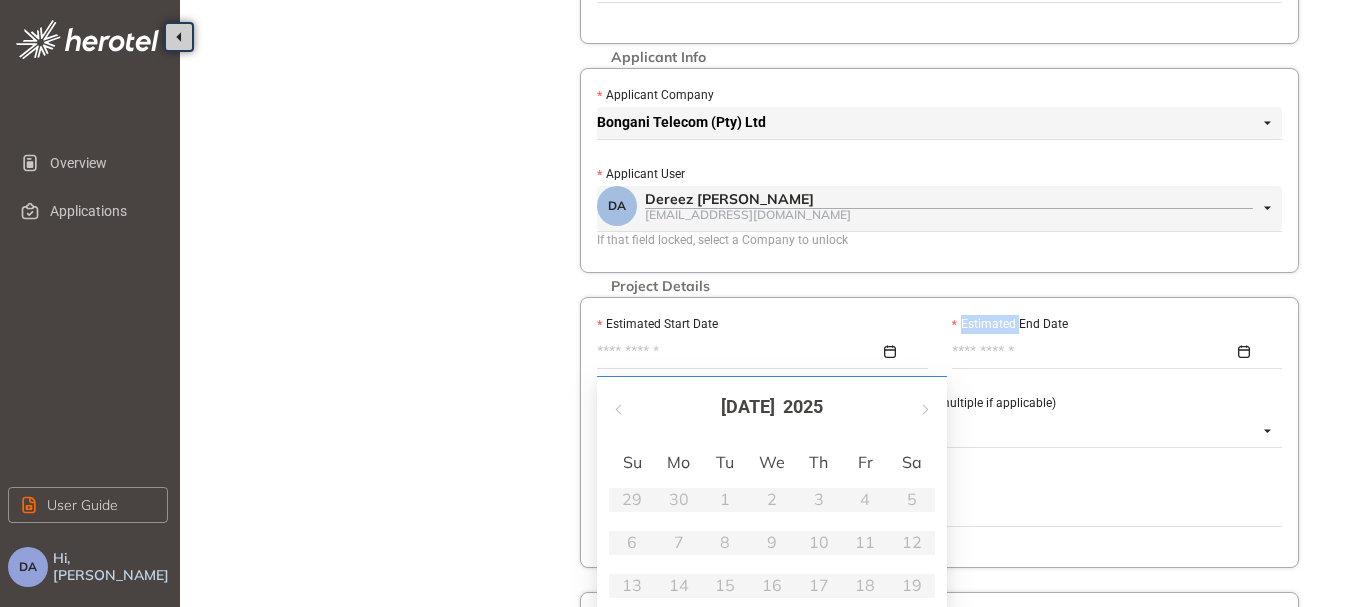 click at bounding box center (757, 352) 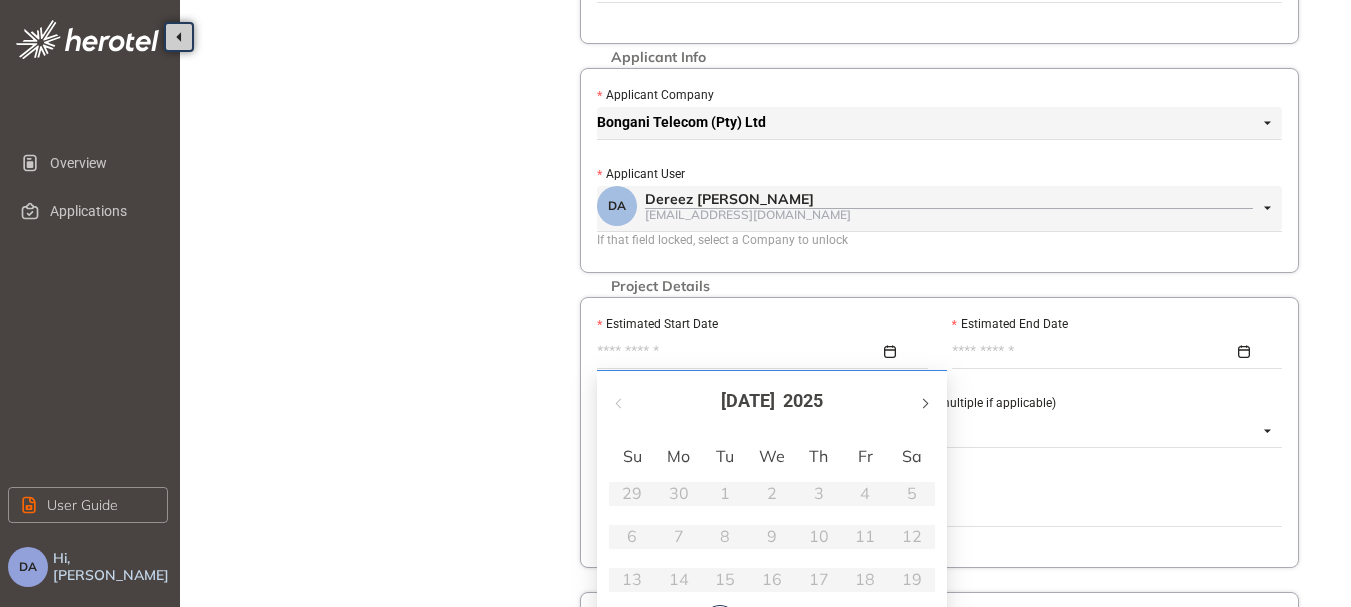 click at bounding box center (924, 401) 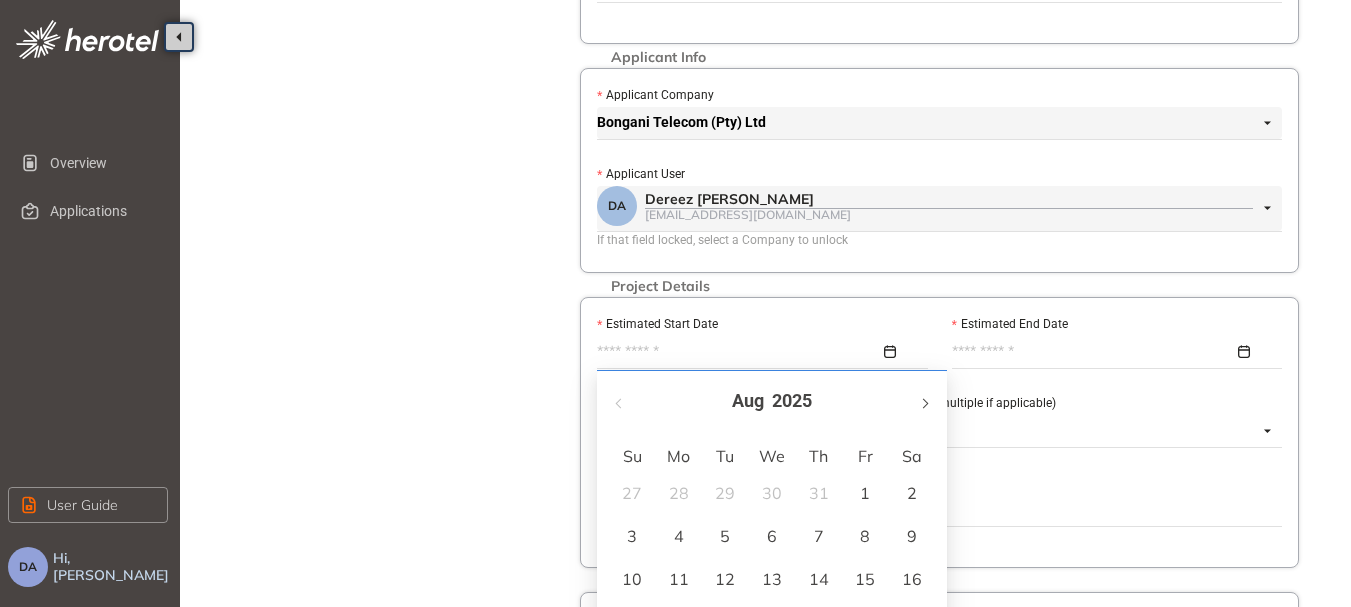click at bounding box center [924, 401] 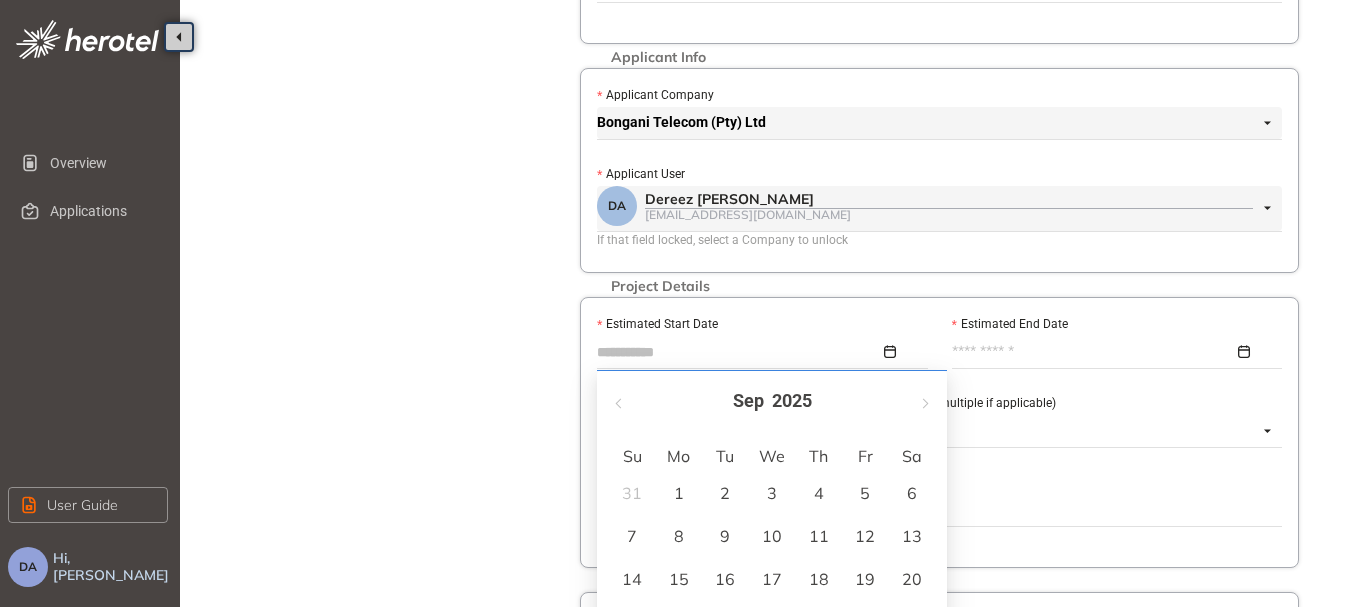 click on "14" at bounding box center [632, 579] 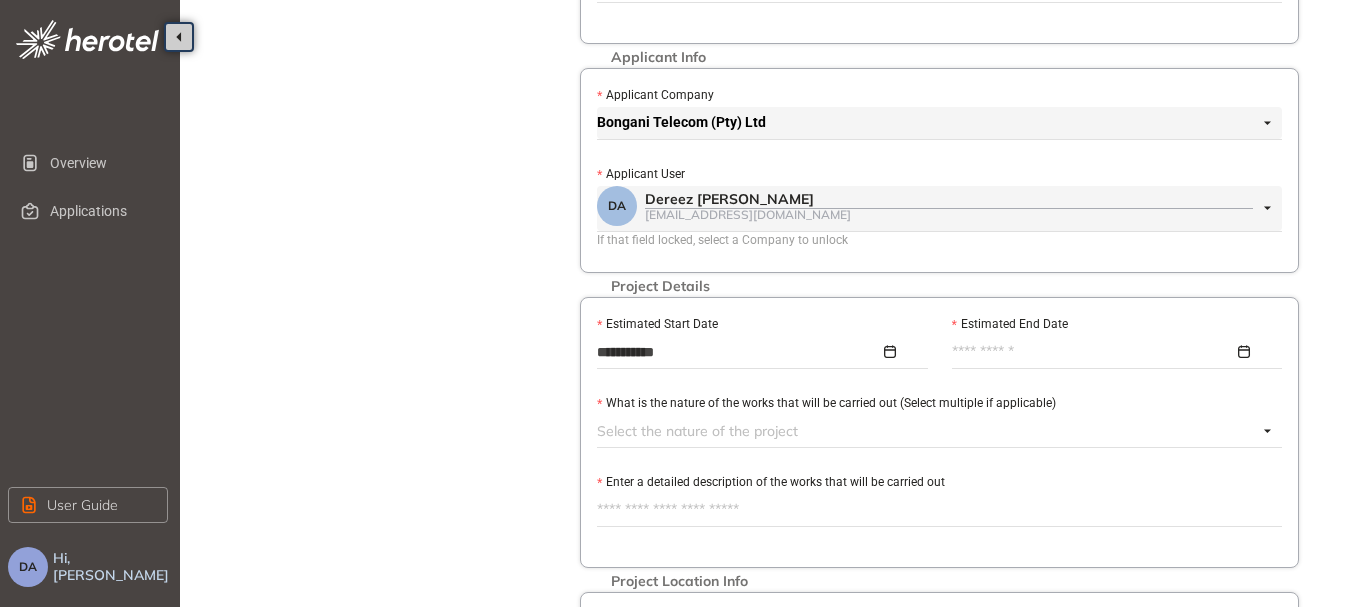 click at bounding box center [1112, 352] 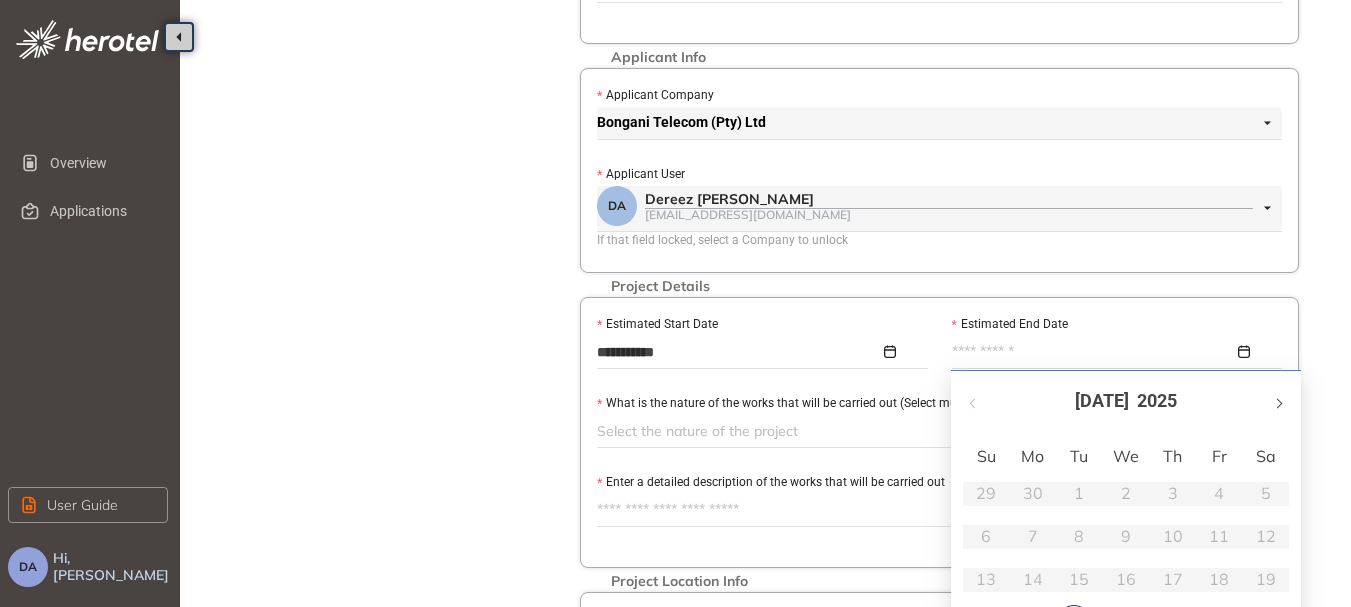 click at bounding box center [1278, 403] 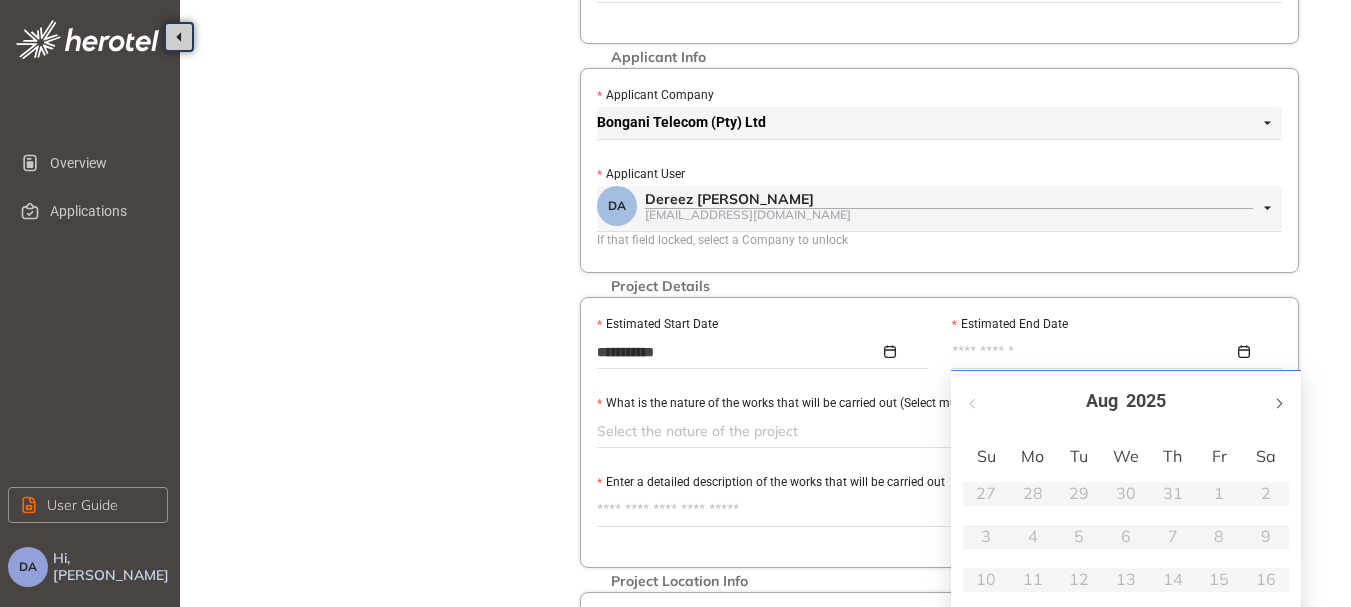 click at bounding box center [1278, 403] 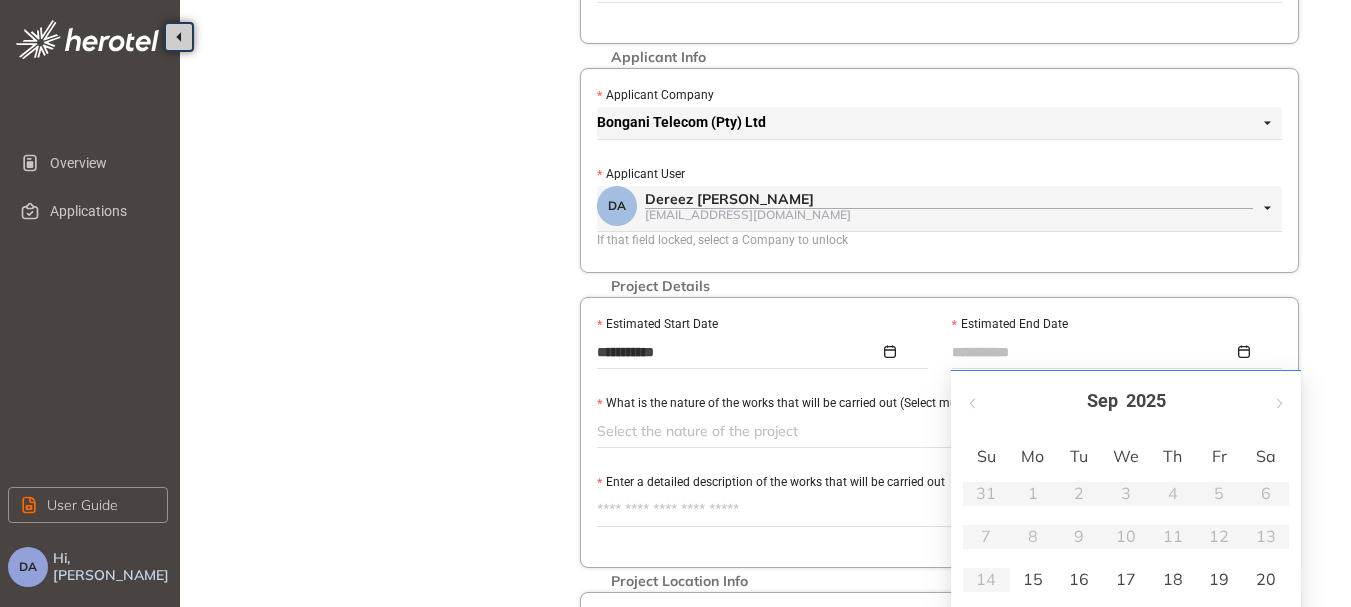 click on "19" at bounding box center [1219, 579] 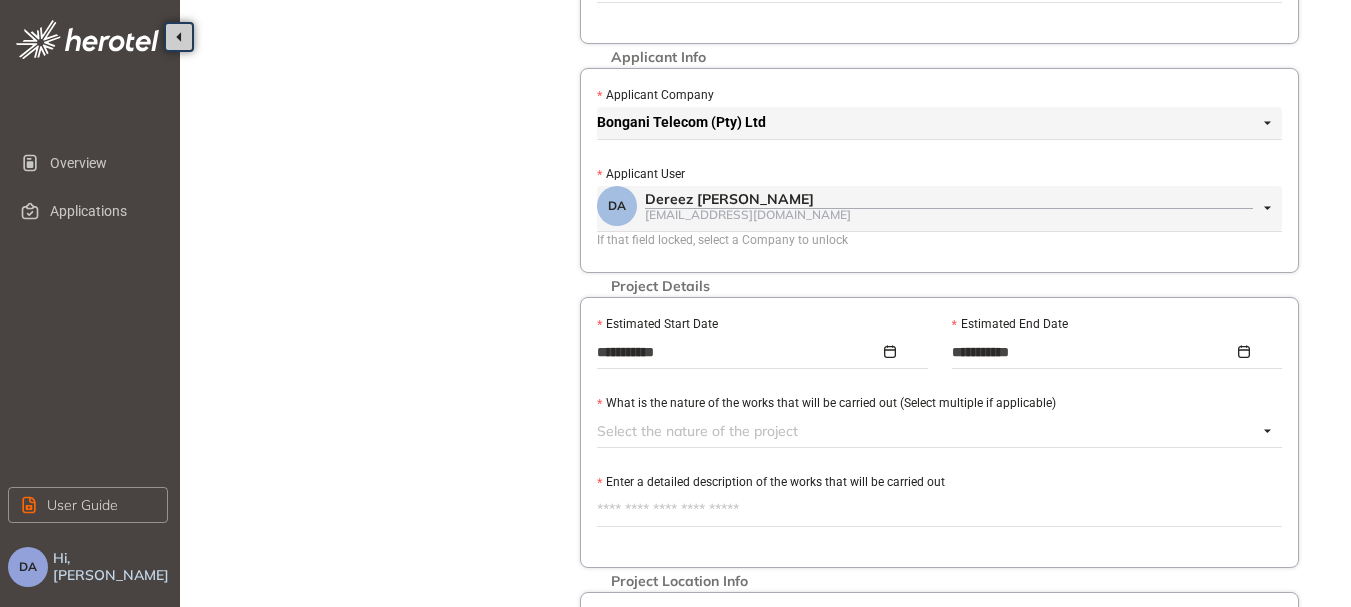 click at bounding box center [927, 431] 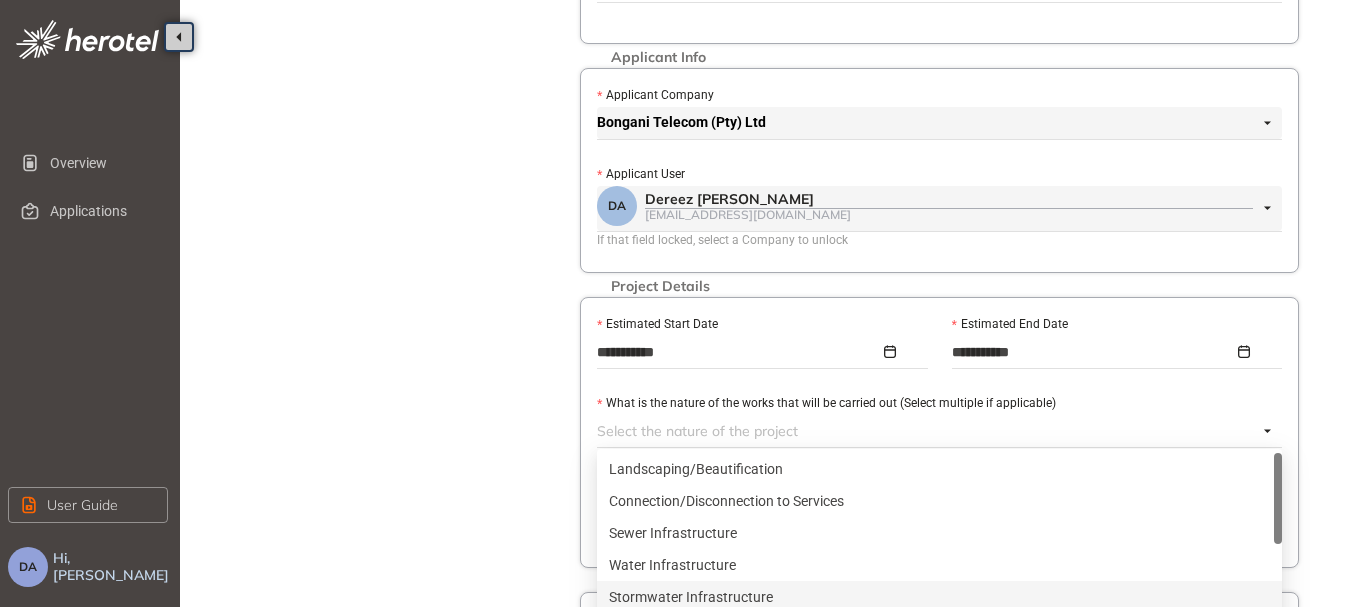 scroll, scrollTop: 100, scrollLeft: 0, axis: vertical 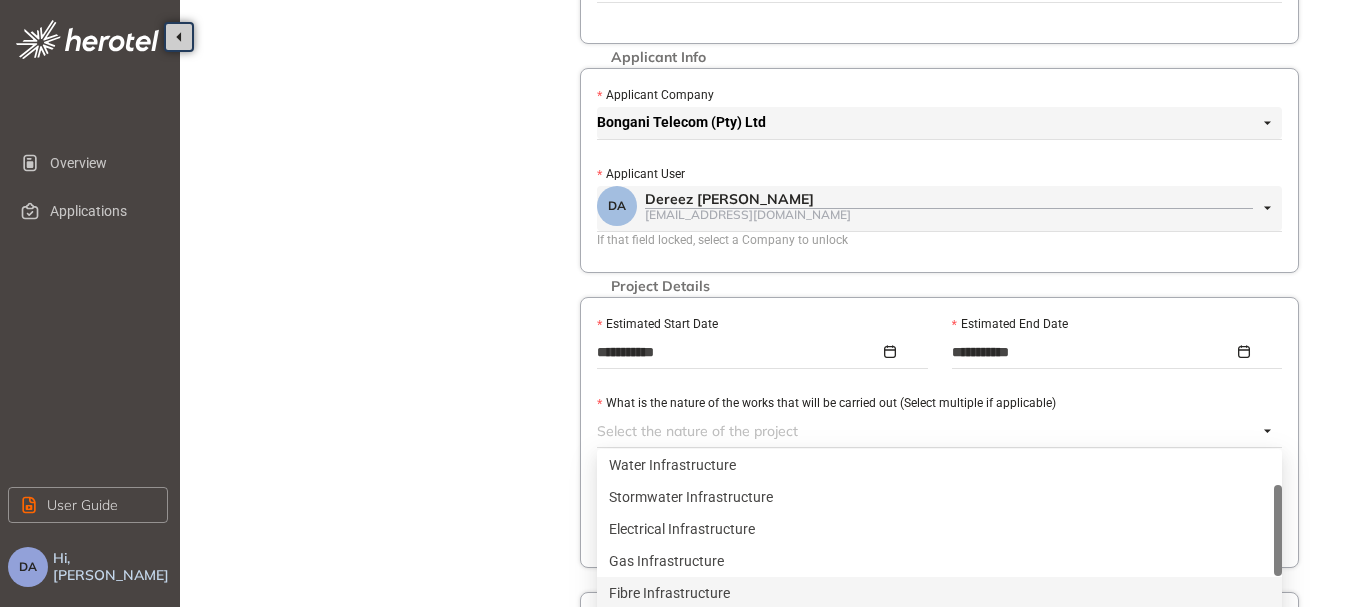 click on "Fibre Infrastructure" at bounding box center (939, 593) 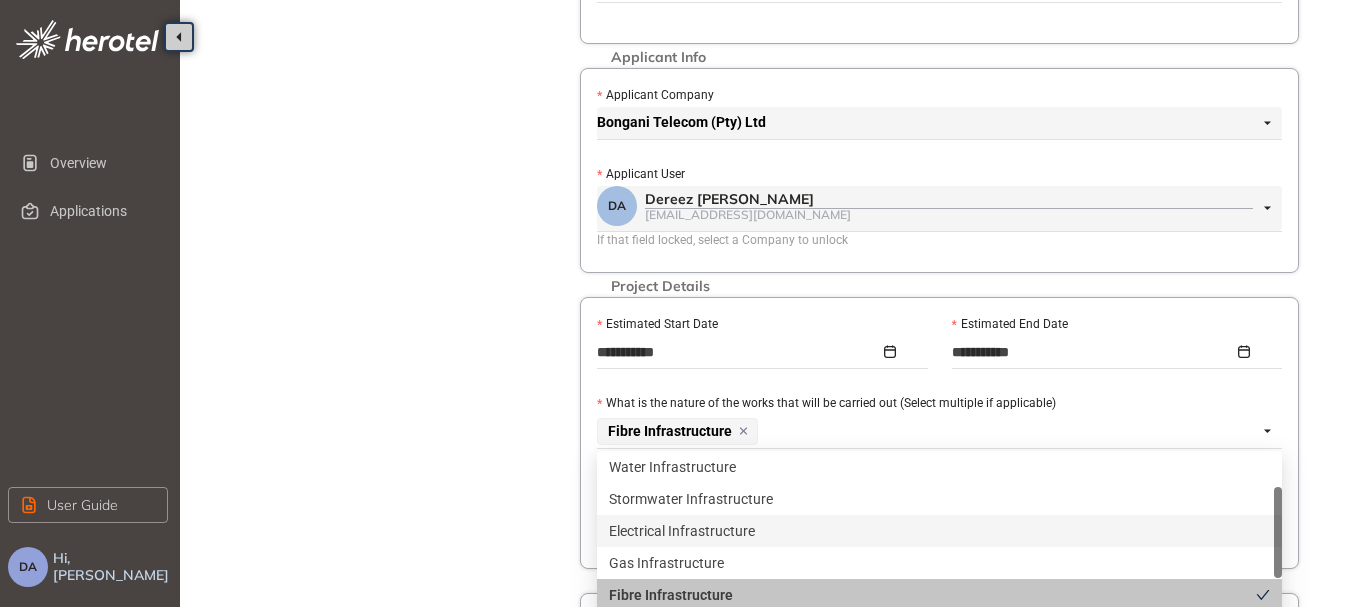 click on "Project Details Location Confirmation Upload documents" at bounding box center (390, 387) 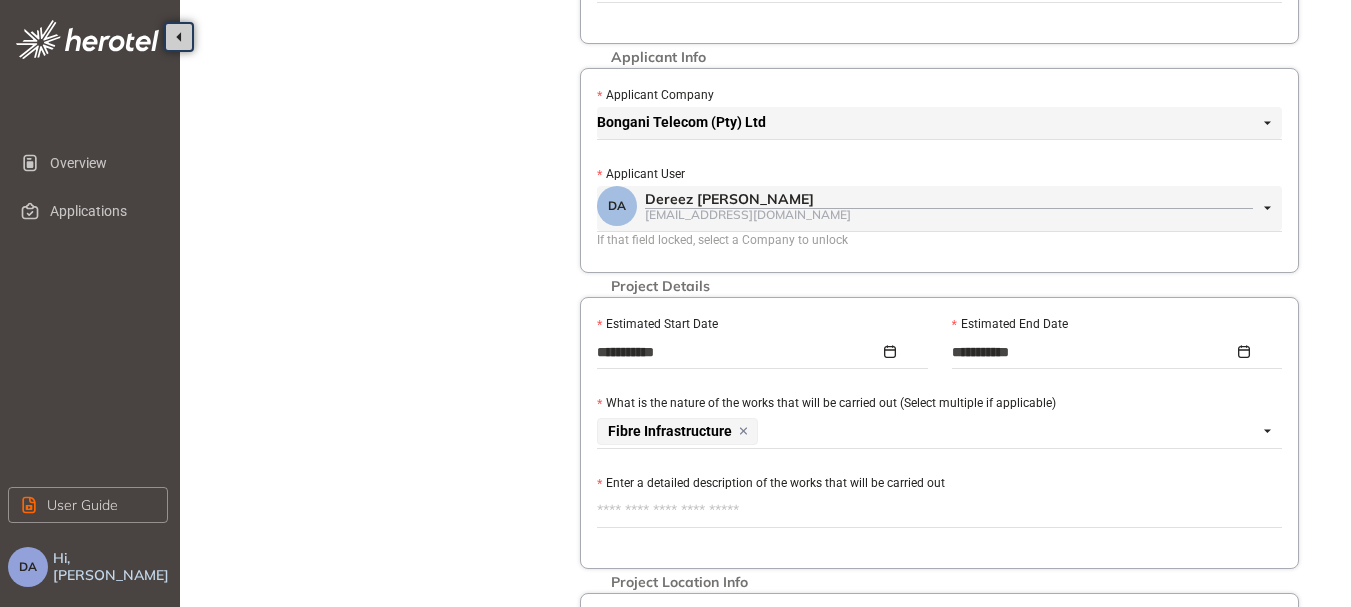scroll, scrollTop: 400, scrollLeft: 0, axis: vertical 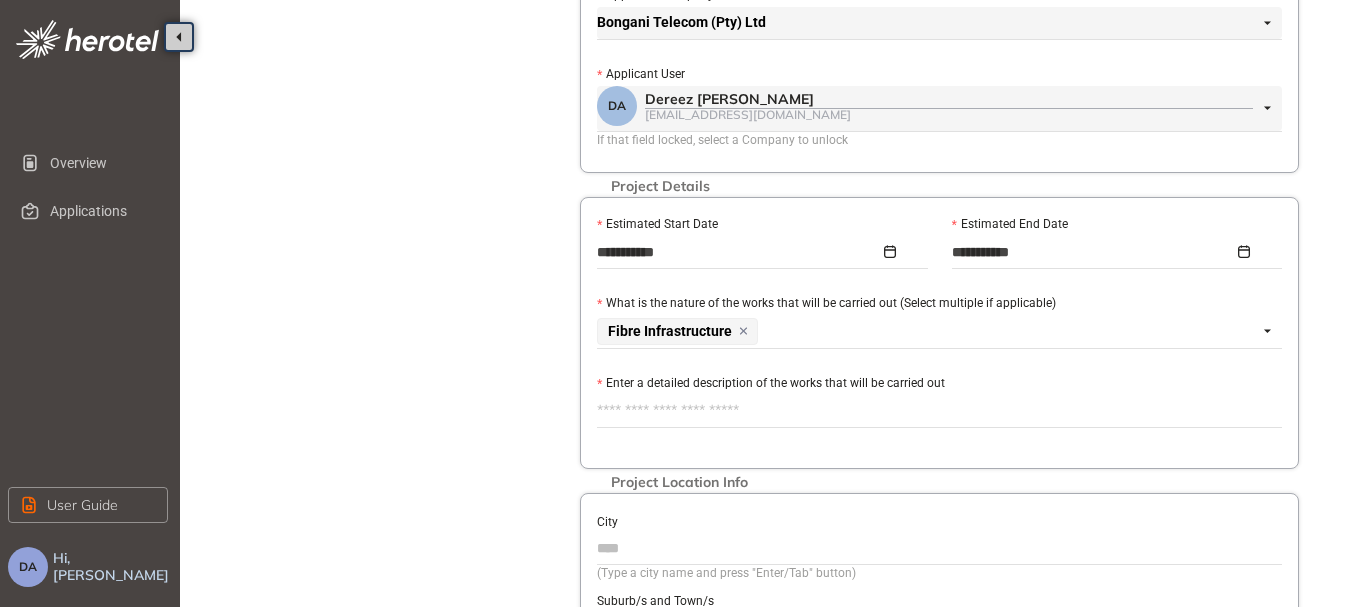 click on "Enter a detailed description of the works that will be carried out" at bounding box center [939, 411] 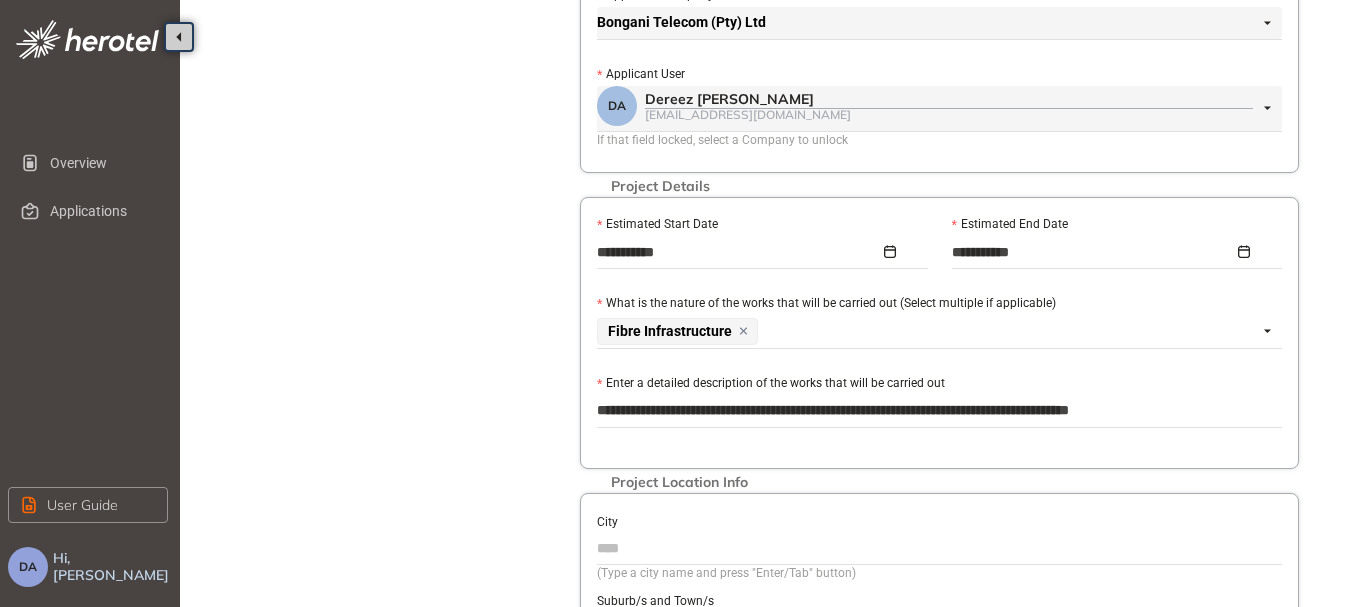 click on "**********" at bounding box center [939, 411] 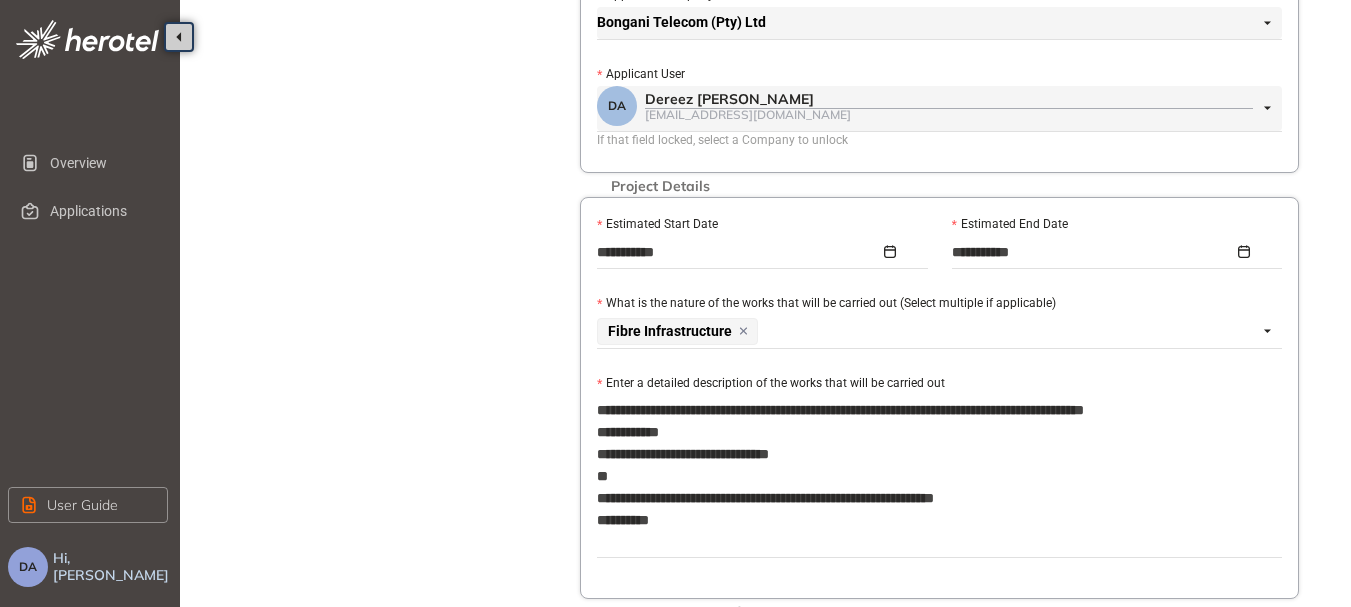 click on "**********" at bounding box center (939, 398) 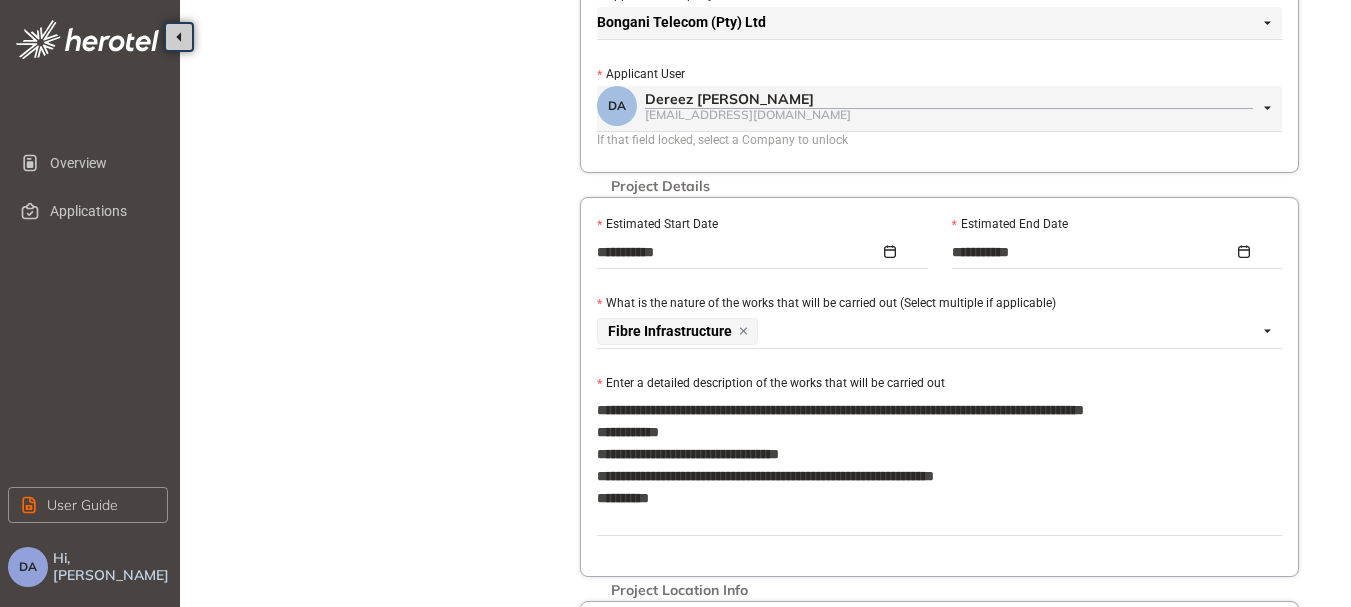 click on "**********" at bounding box center [939, 465] 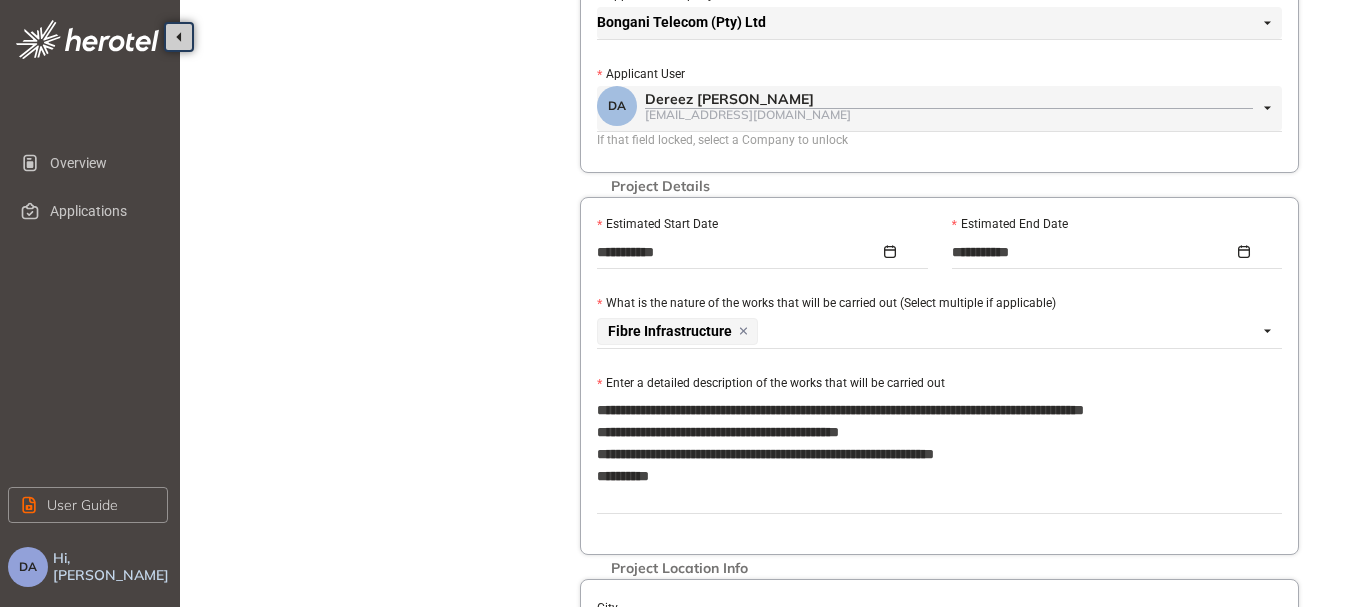 click on "**********" at bounding box center (939, 454) 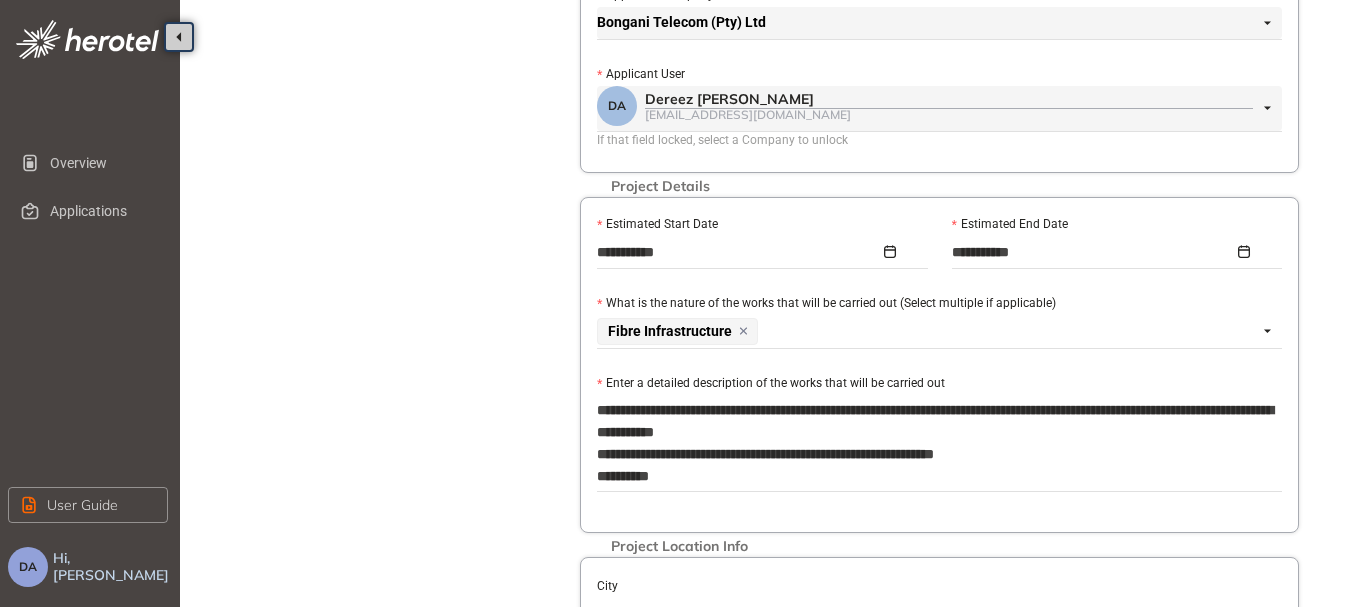 click on "**********" at bounding box center [939, 443] 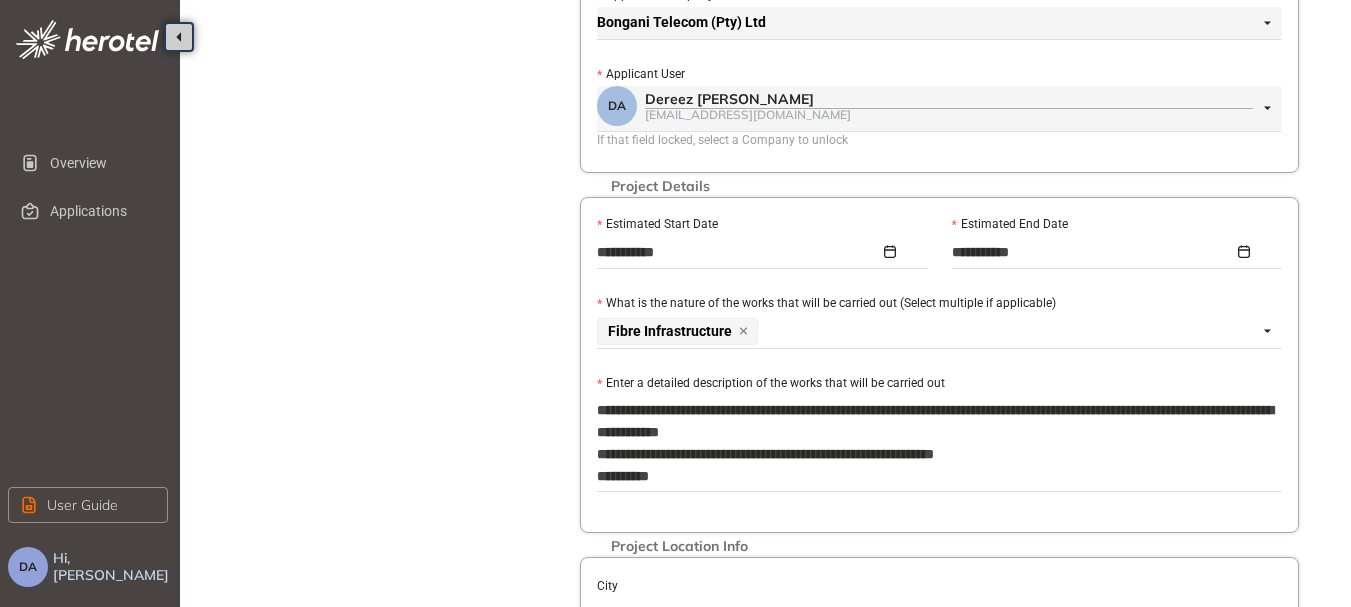 click on "**********" at bounding box center [939, 443] 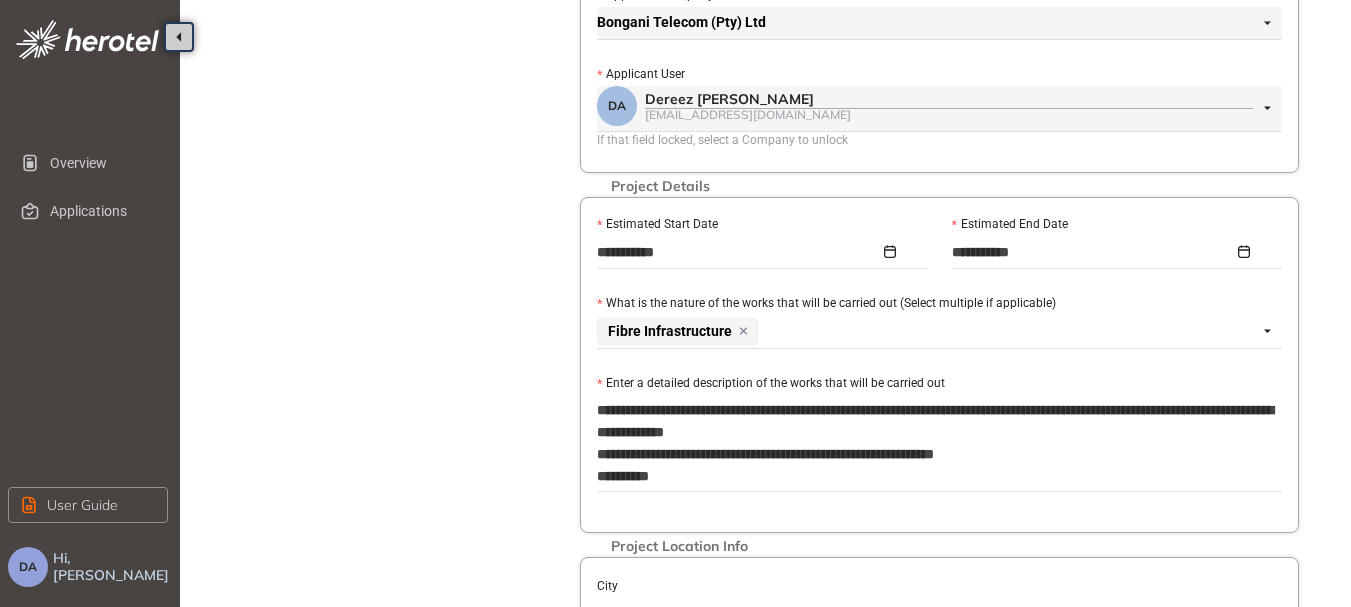 click on "**********" at bounding box center [939, 365] 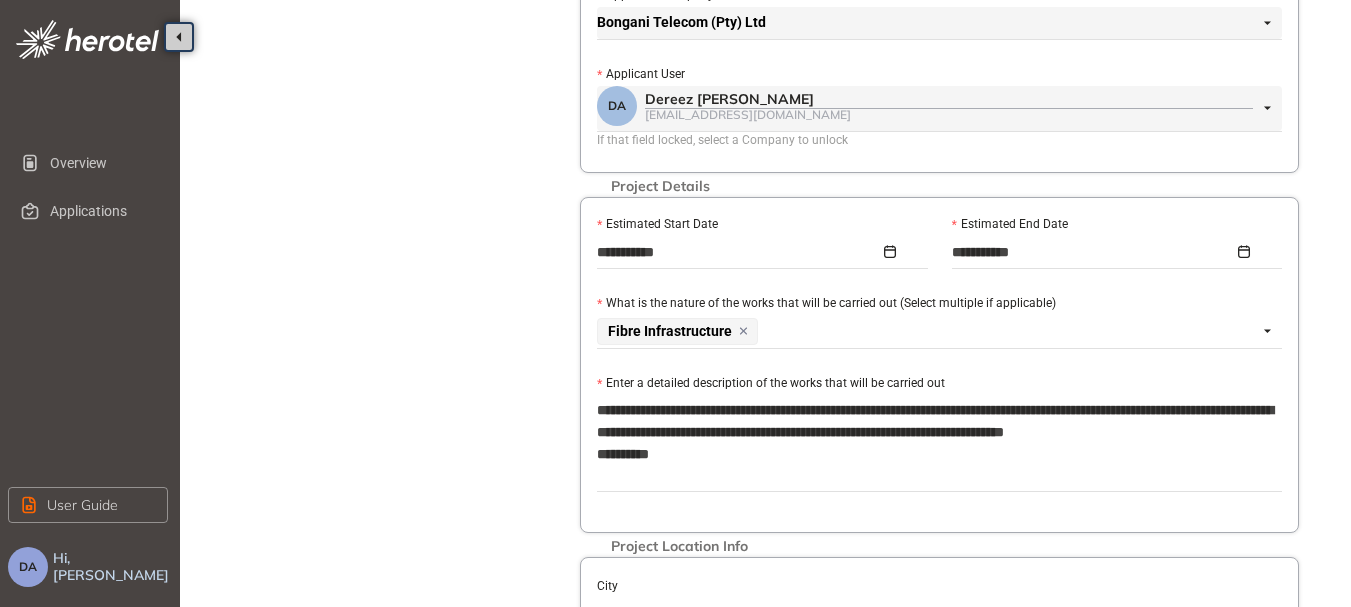 click on "**********" at bounding box center (939, 365) 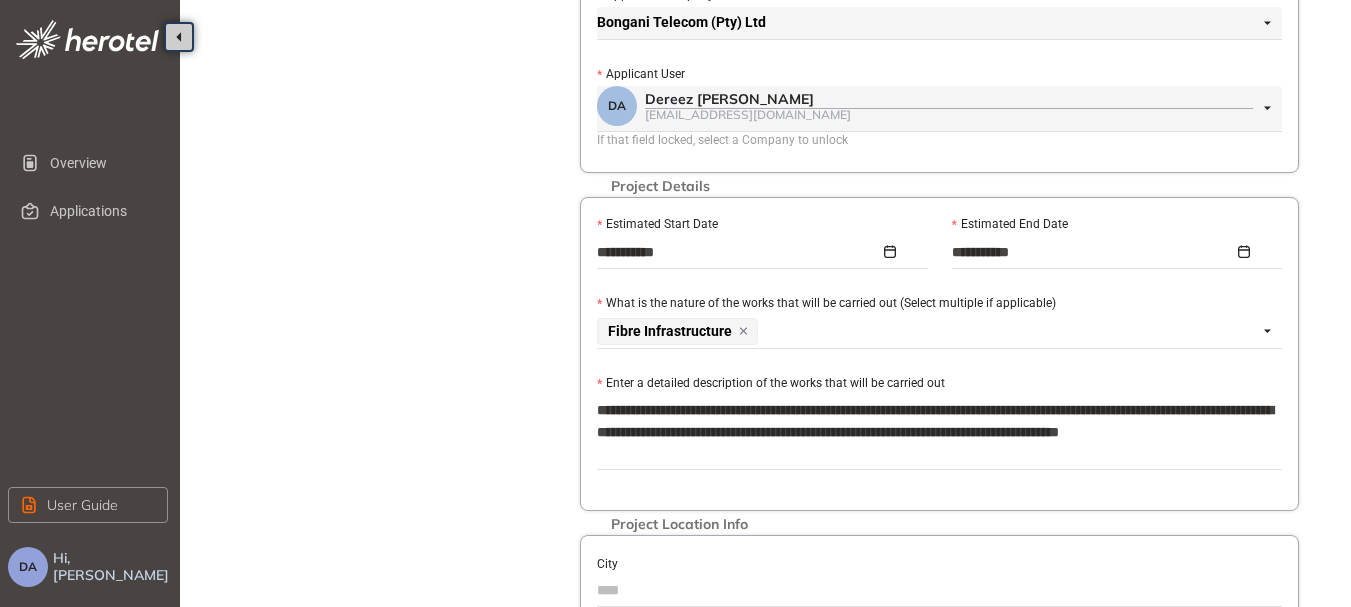 scroll, scrollTop: 600, scrollLeft: 0, axis: vertical 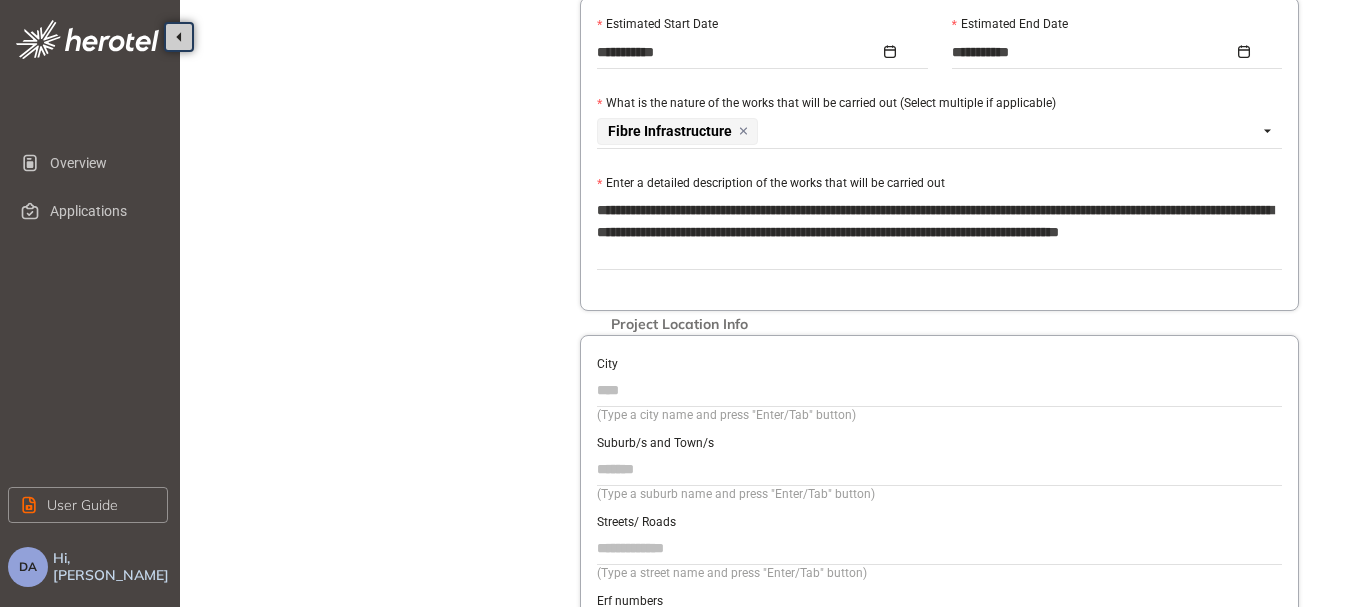 click on "City" at bounding box center [939, 390] 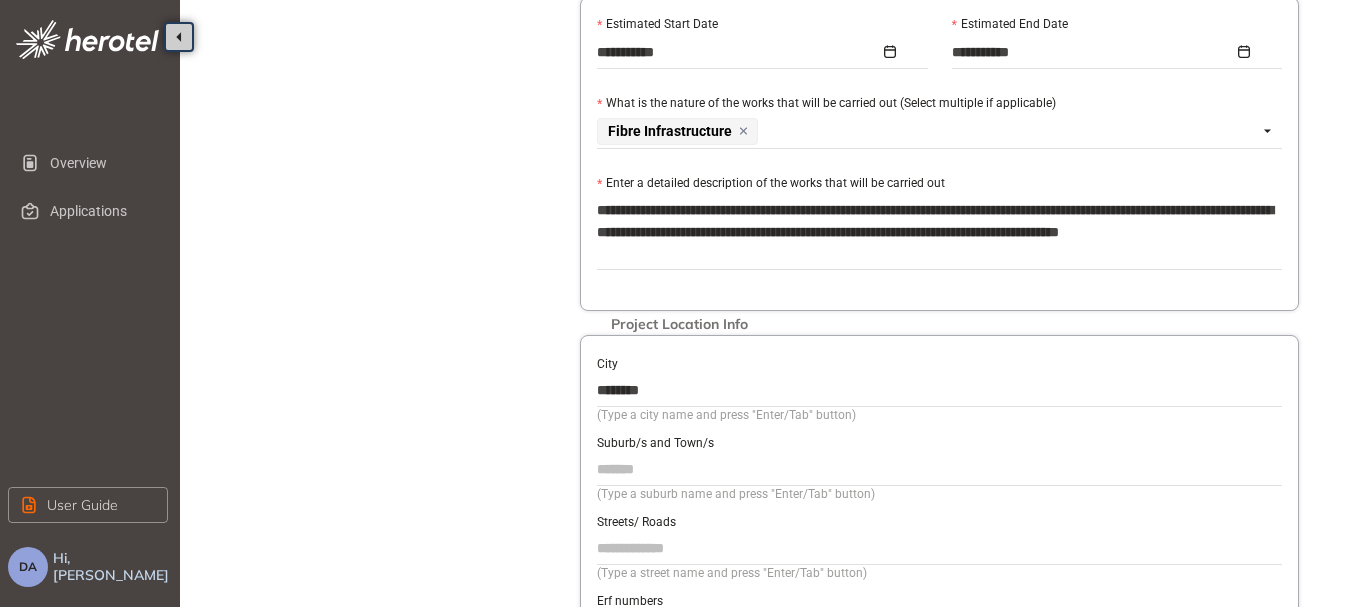 click on "Suburb/s and Town/s" at bounding box center [939, 469] 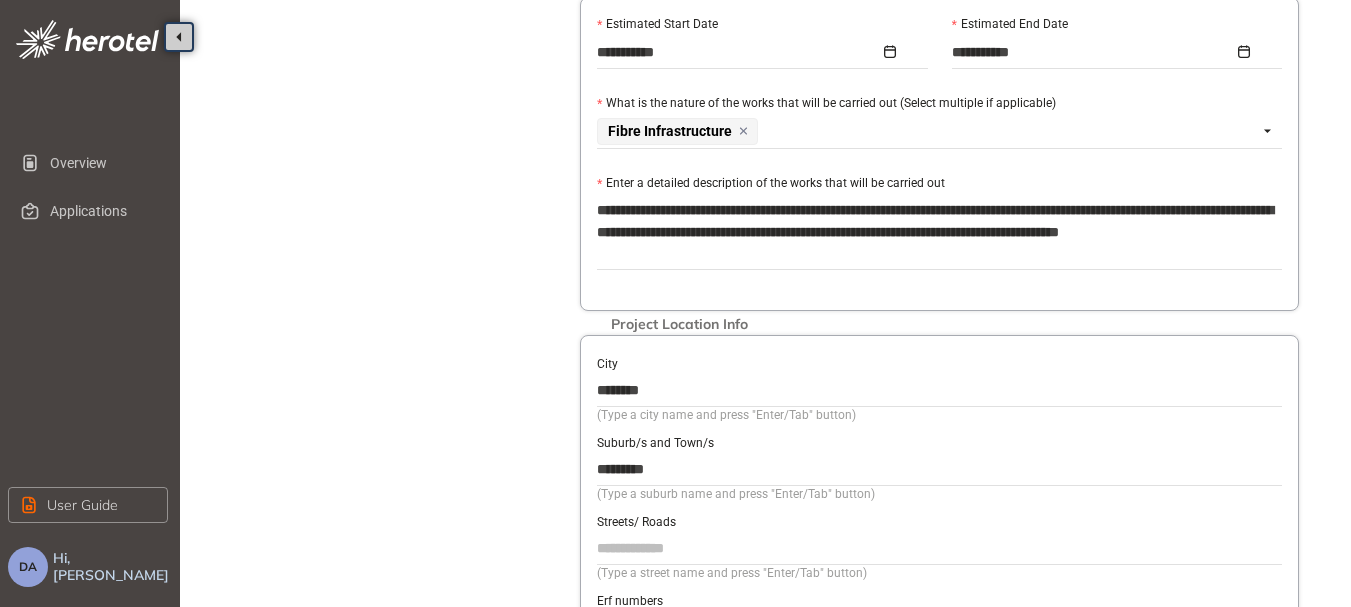 click on "Streets/ Roads" at bounding box center (939, 548) 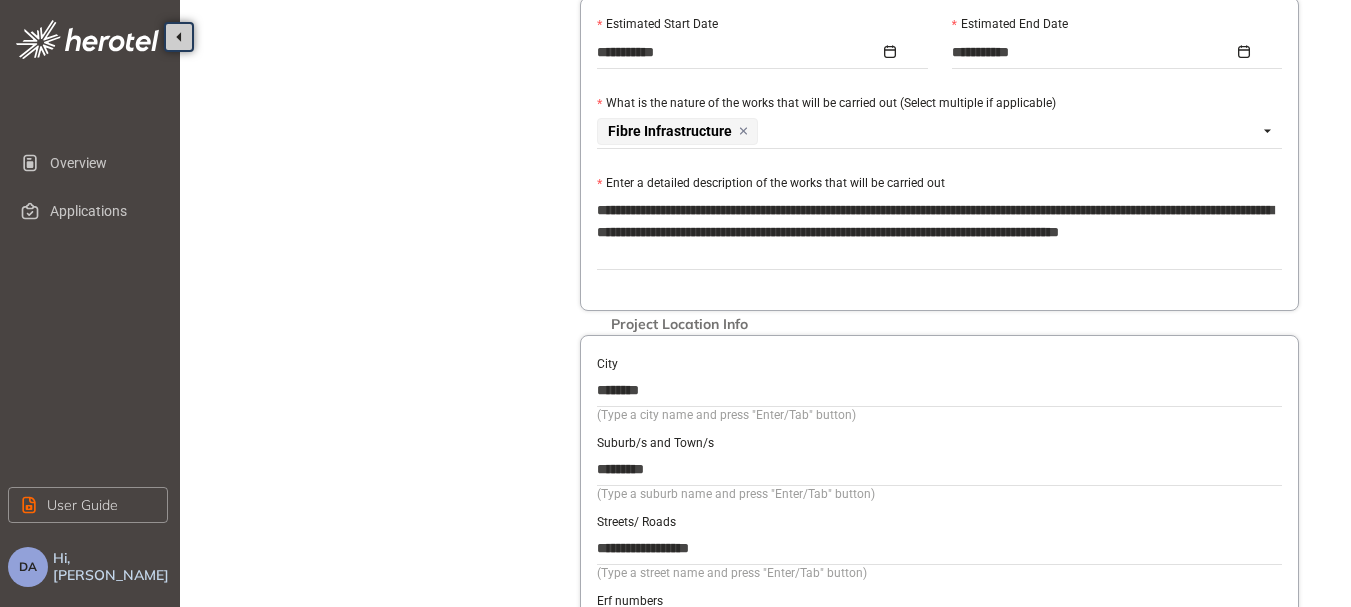 click on "(Type a street name and press "Enter/Tab" button)" at bounding box center (939, 576) 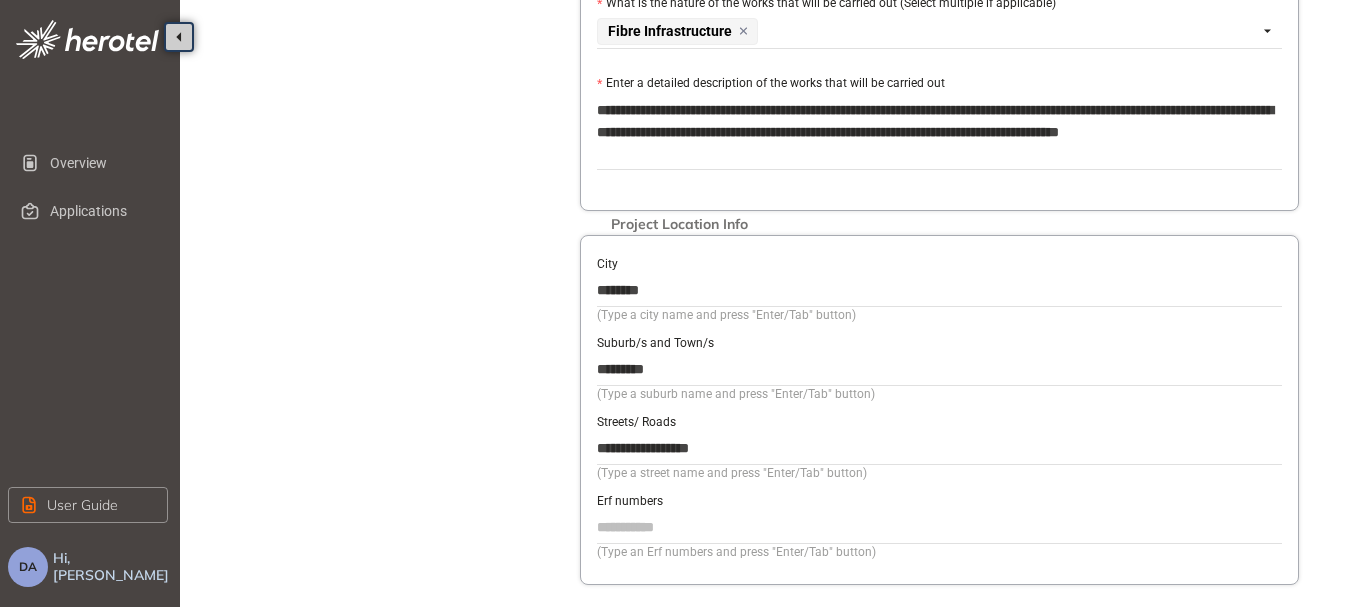 click on "Erf numbers" at bounding box center (939, 527) 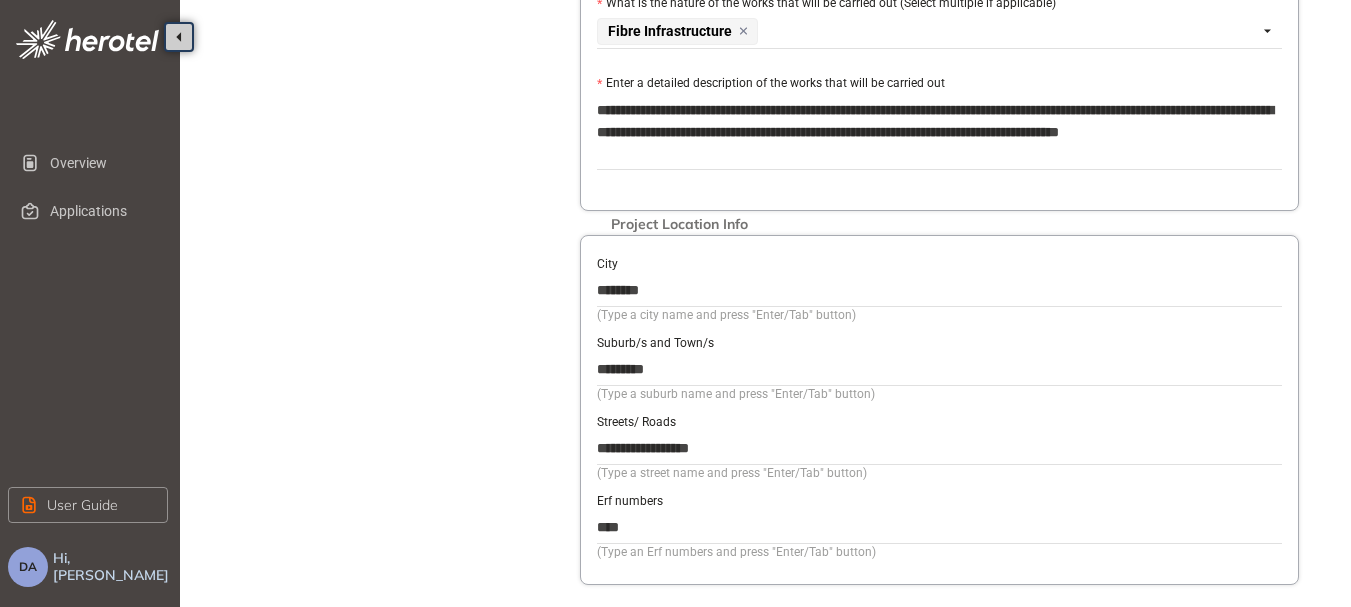 click on "****" at bounding box center [939, 527] 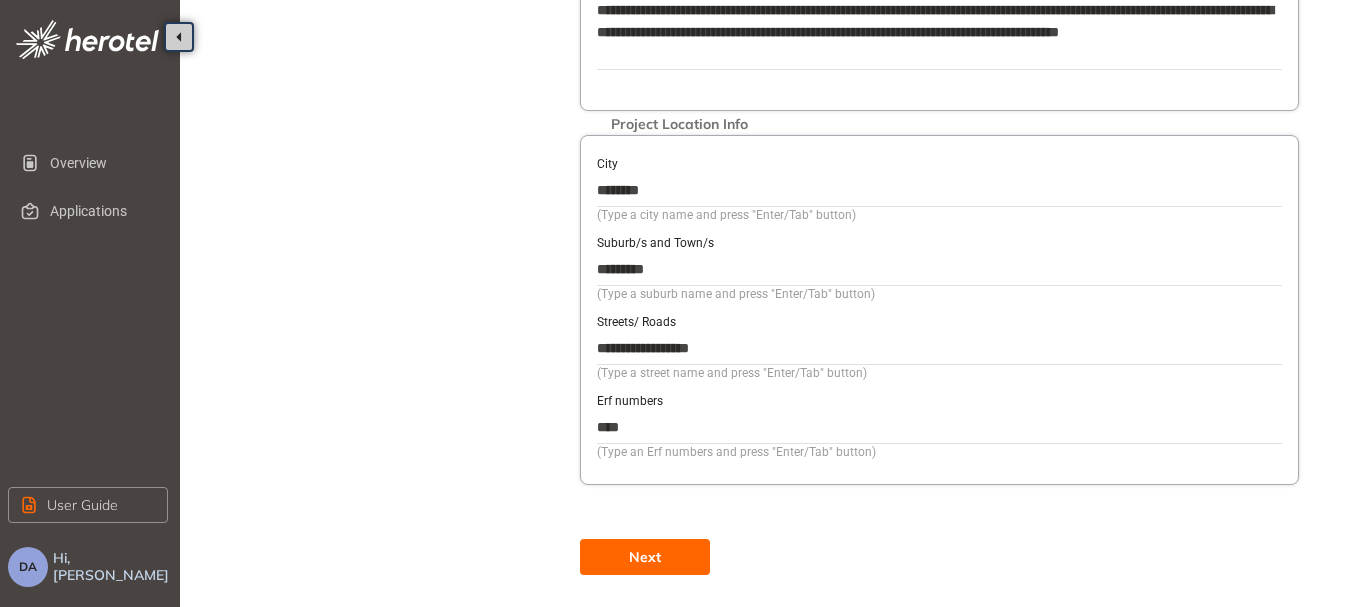 scroll, scrollTop: 818, scrollLeft: 0, axis: vertical 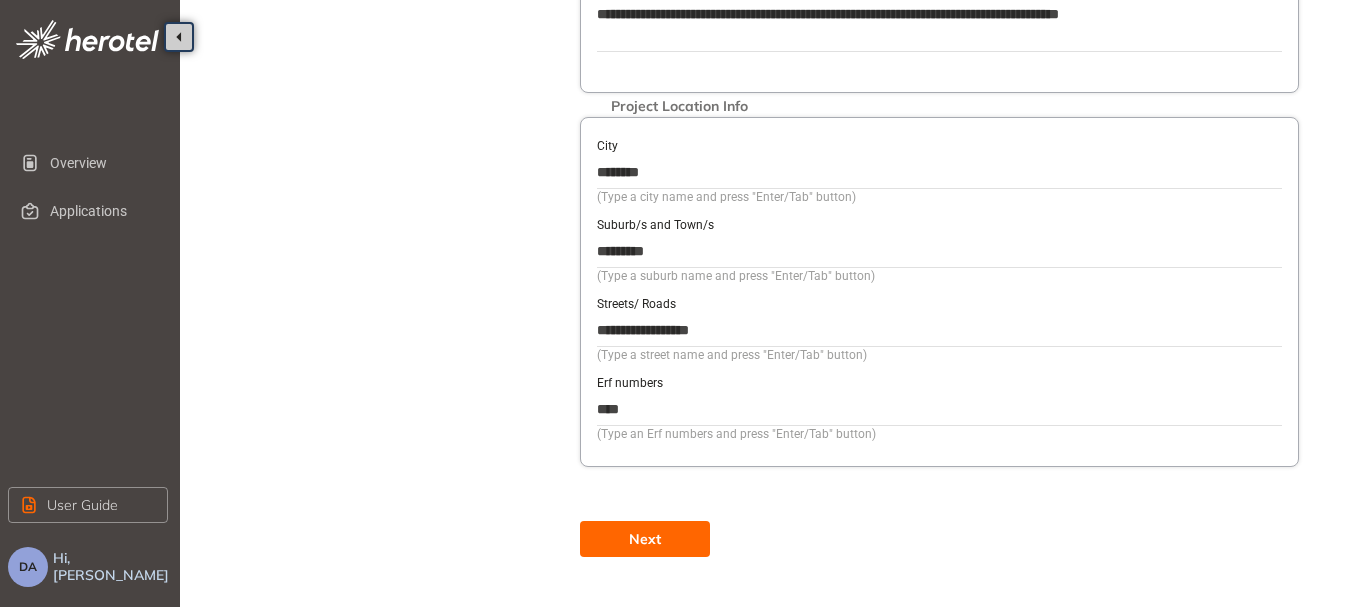 click on "Next" at bounding box center [645, 539] 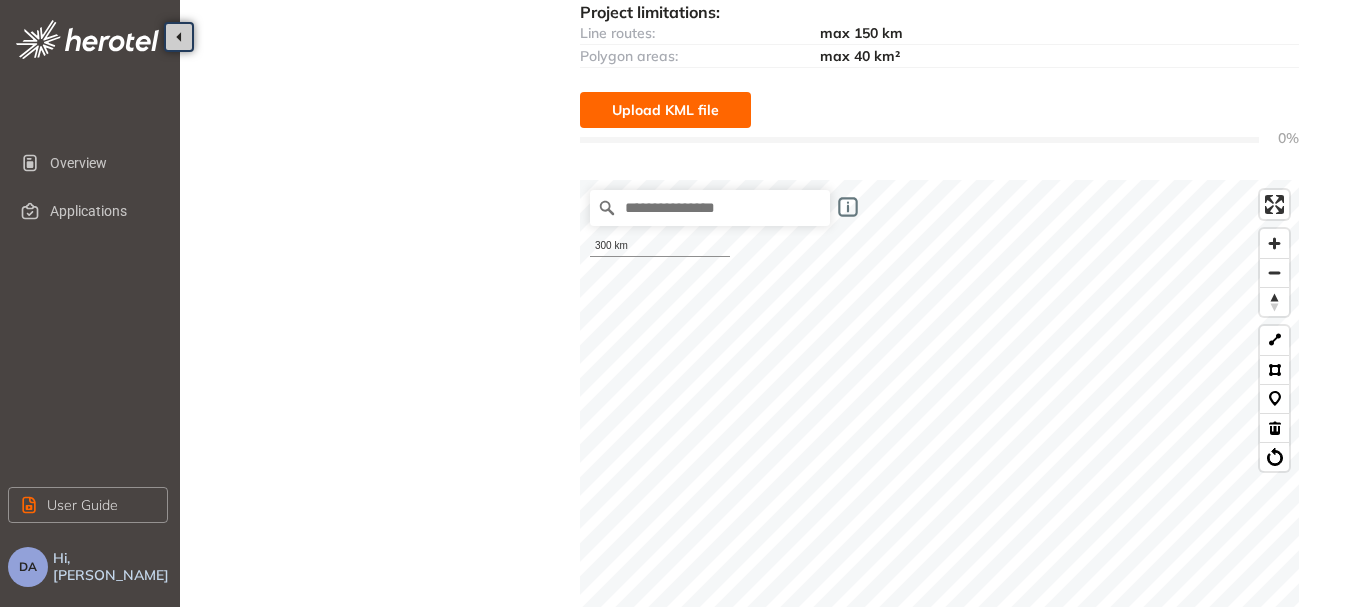 scroll, scrollTop: 211, scrollLeft: 0, axis: vertical 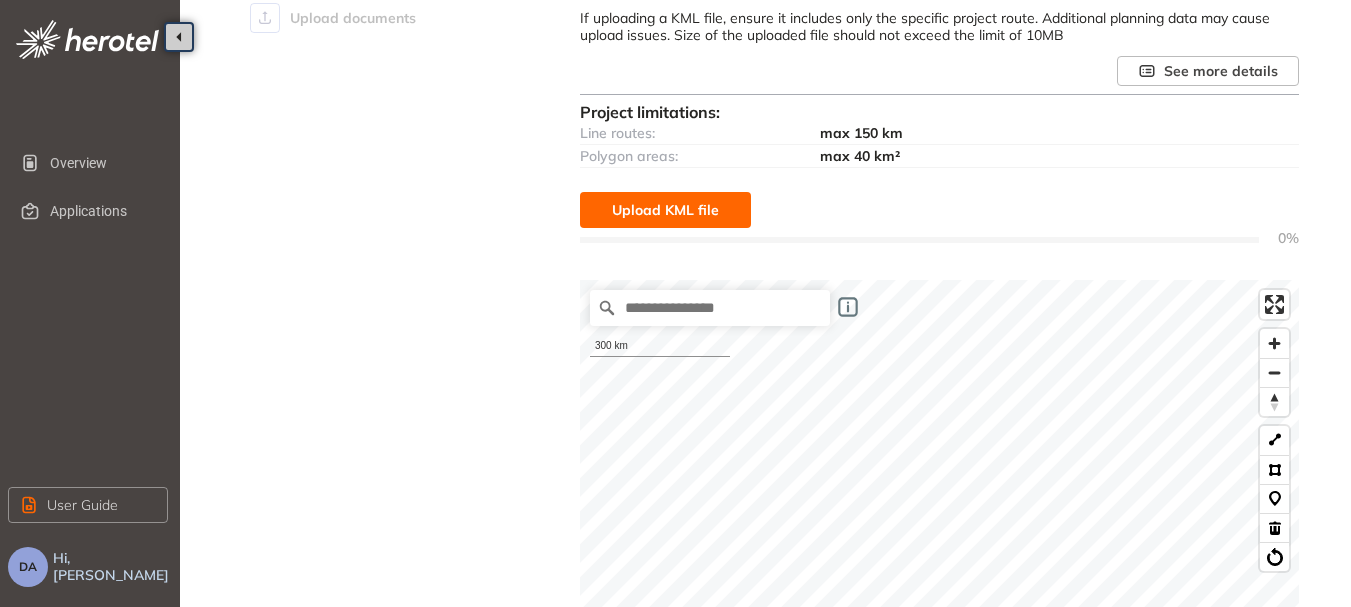 click on "Upload KML file" at bounding box center (665, 210) 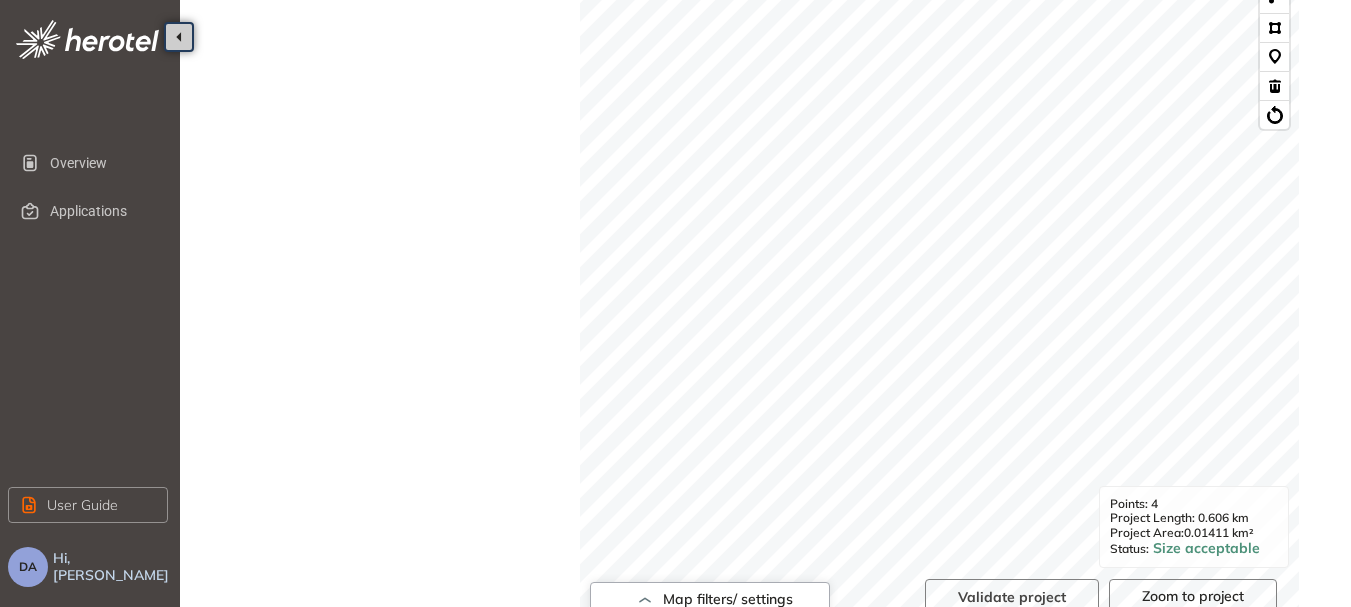 scroll, scrollTop: 930, scrollLeft: 0, axis: vertical 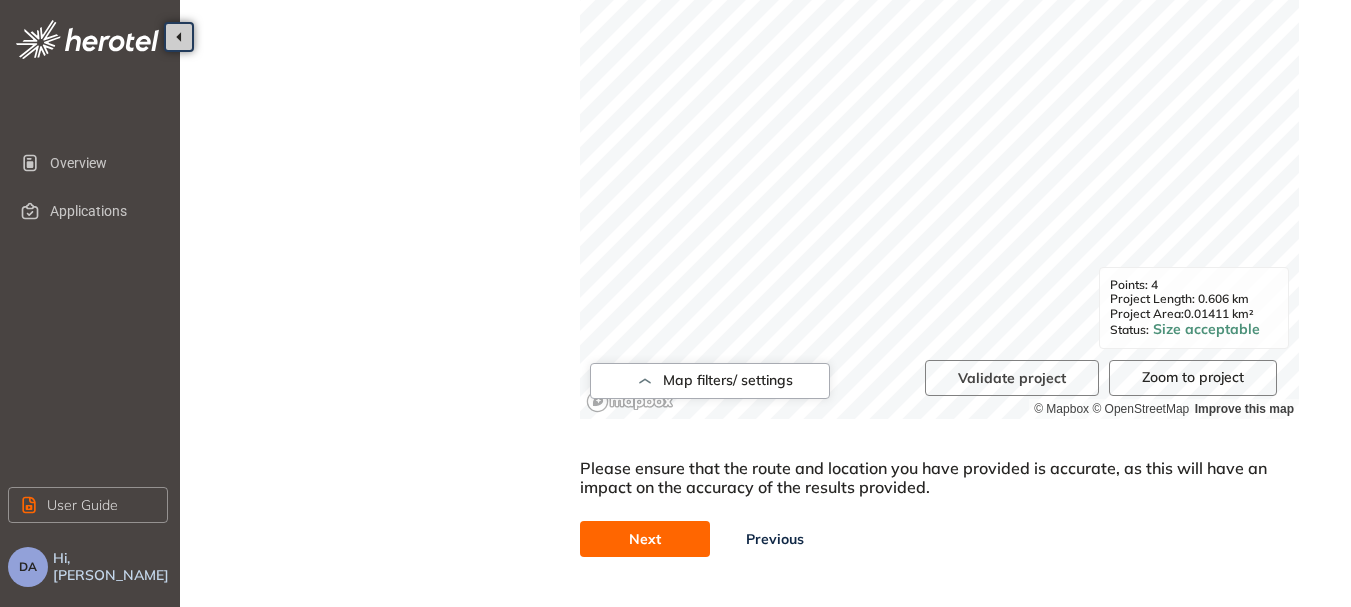 click on "Next" at bounding box center [645, 539] 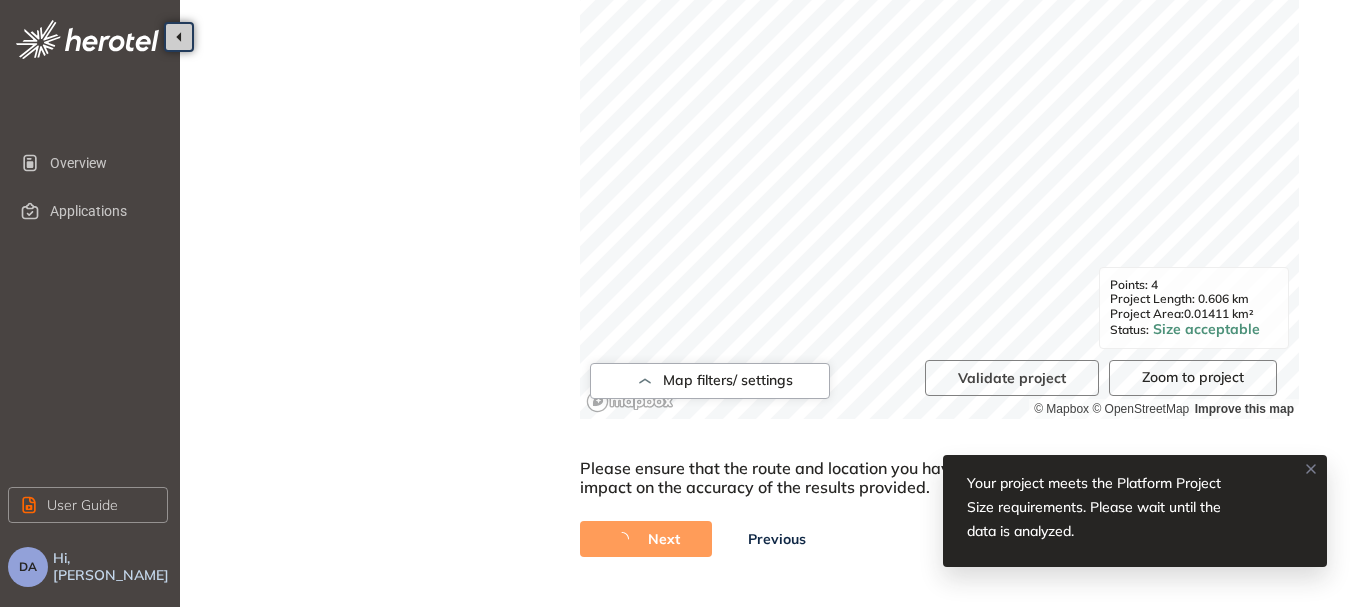 scroll, scrollTop: 0, scrollLeft: 0, axis: both 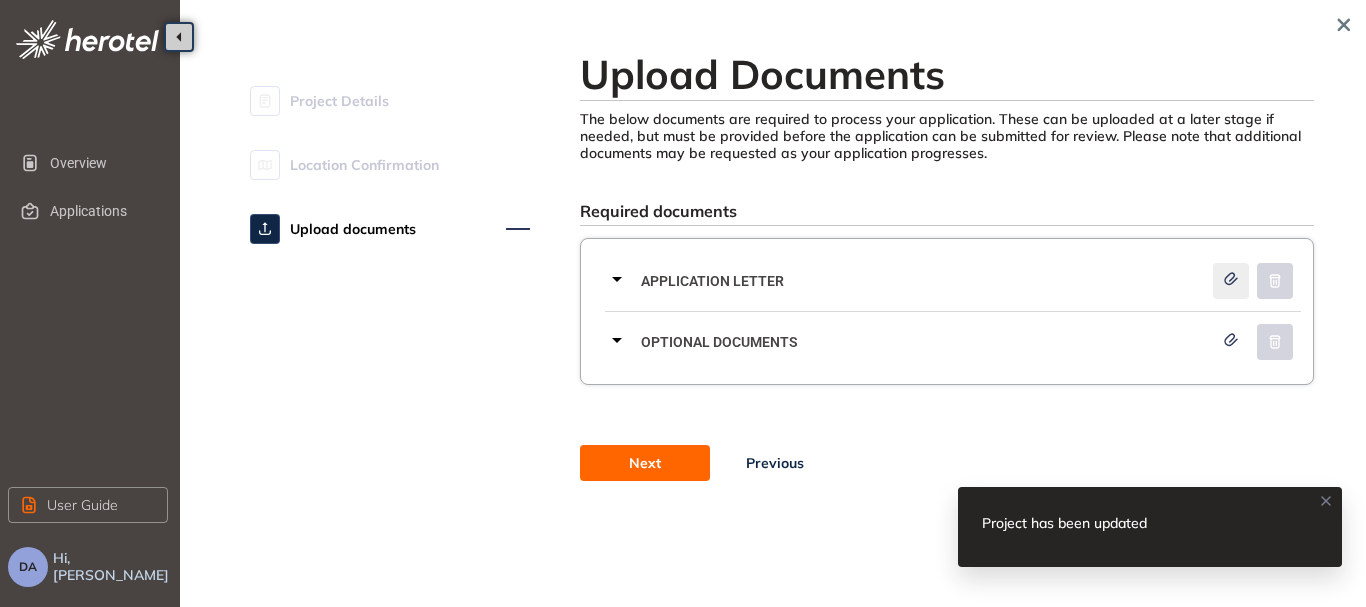 click at bounding box center [1231, 281] 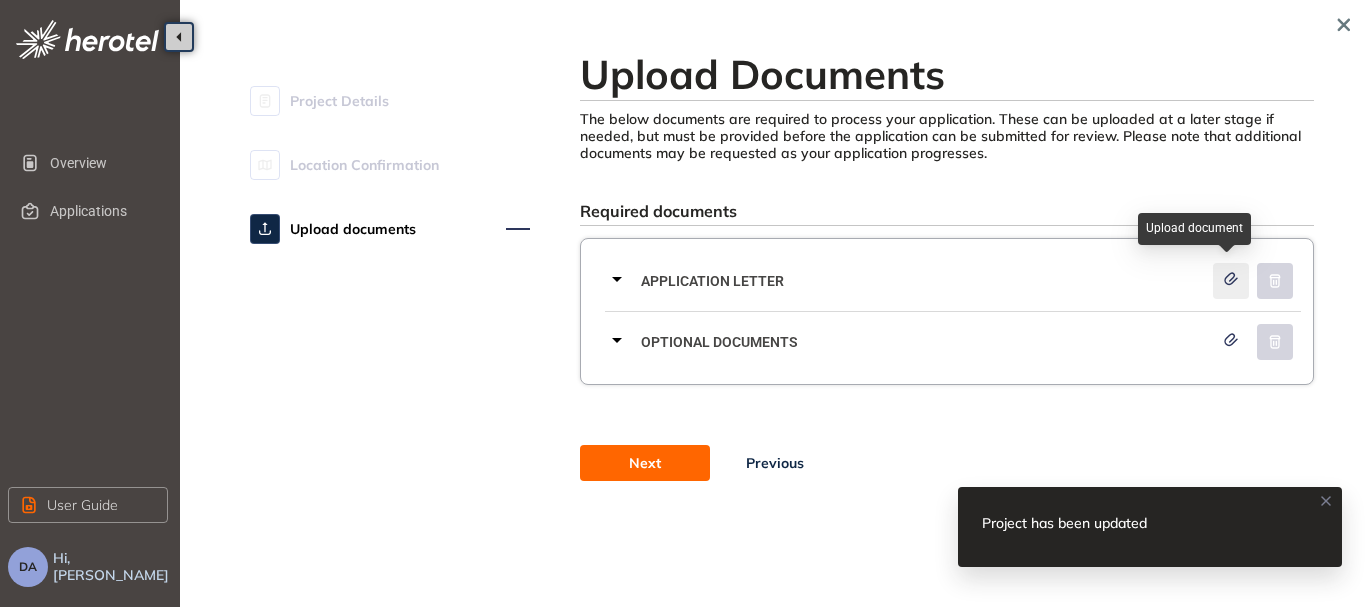 click 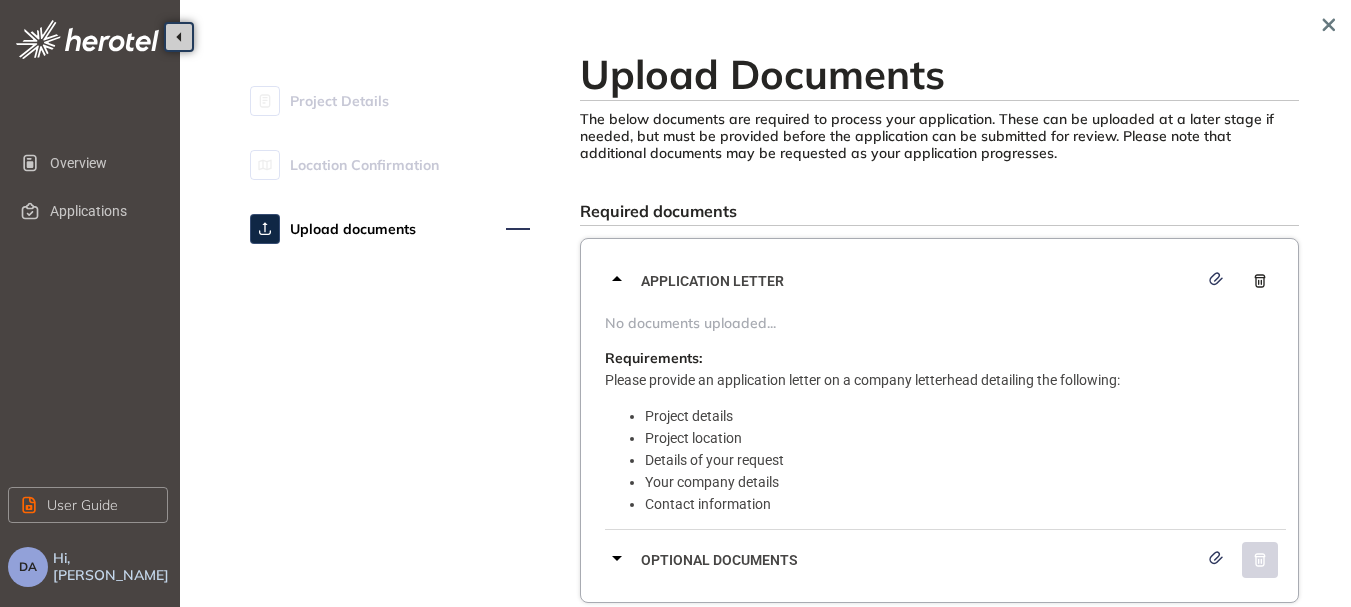 click 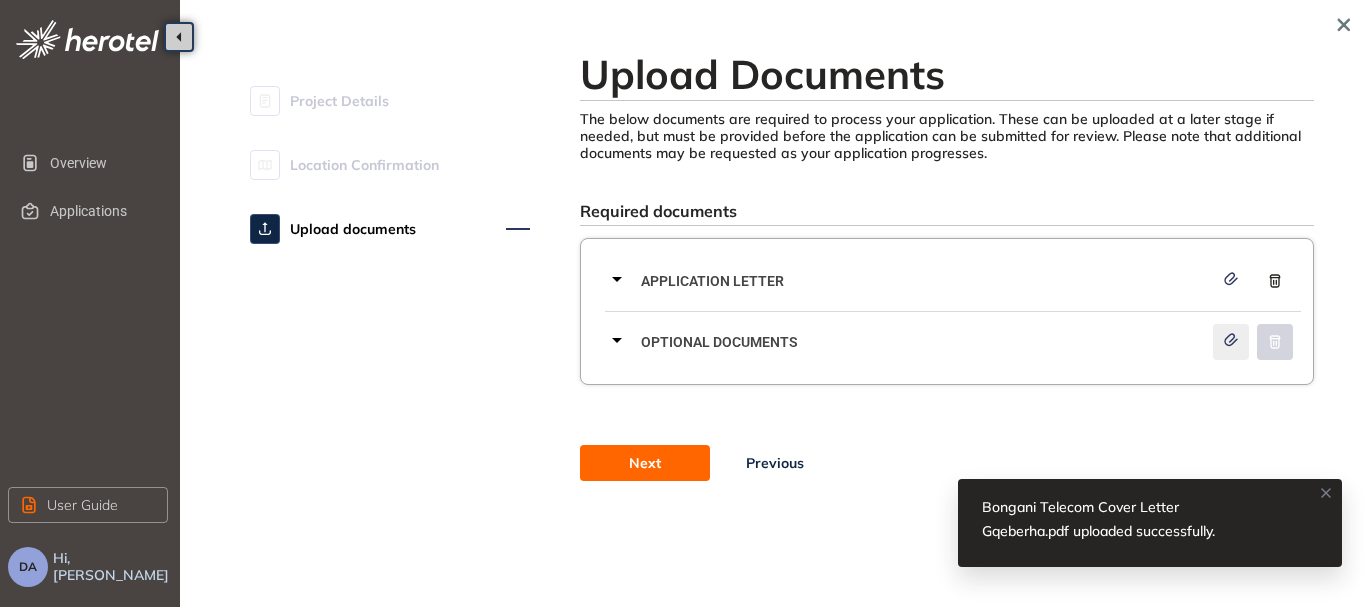click at bounding box center (1231, 342) 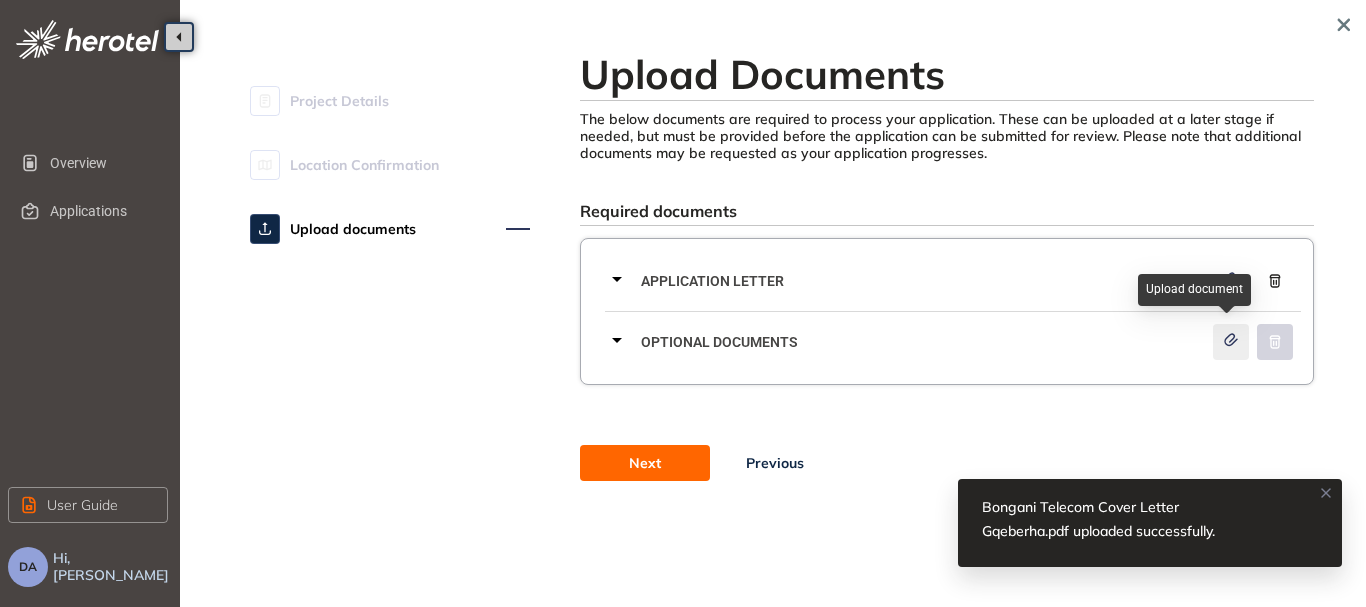 click 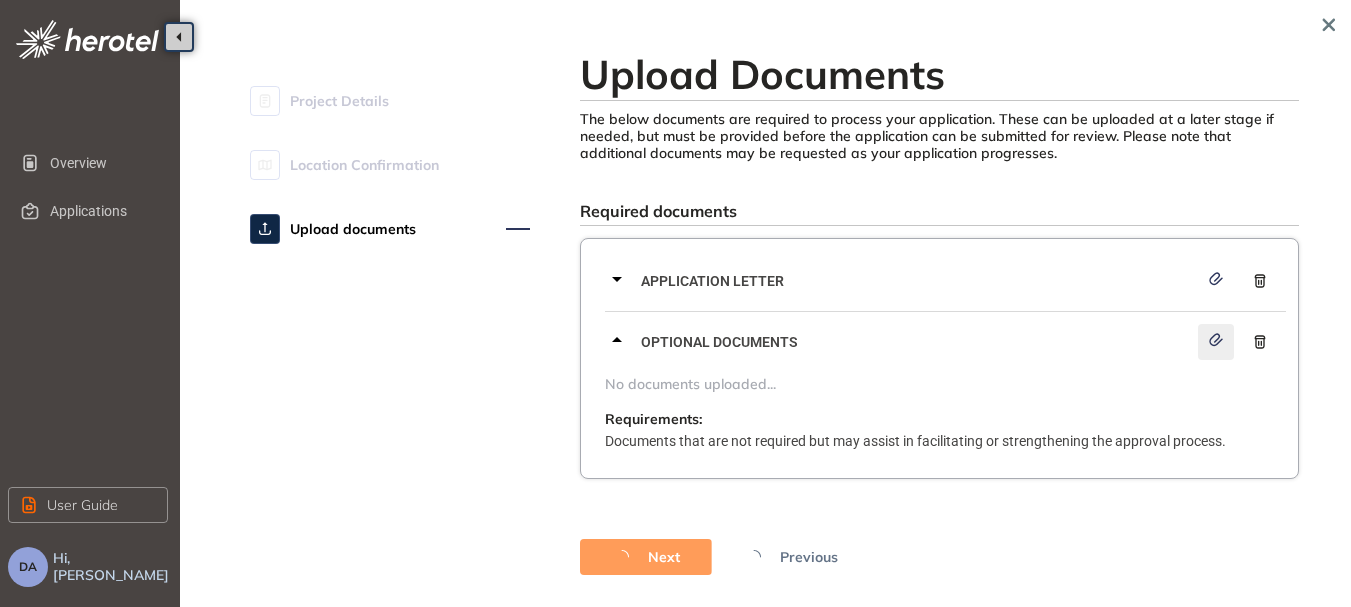 click 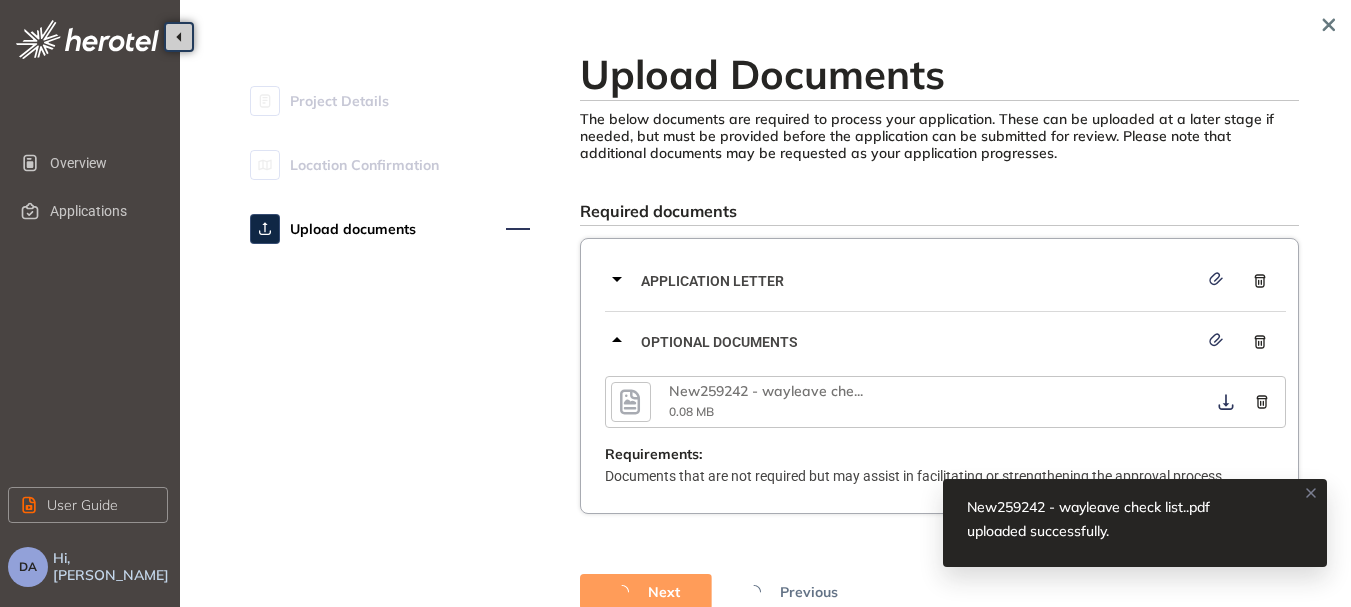 click 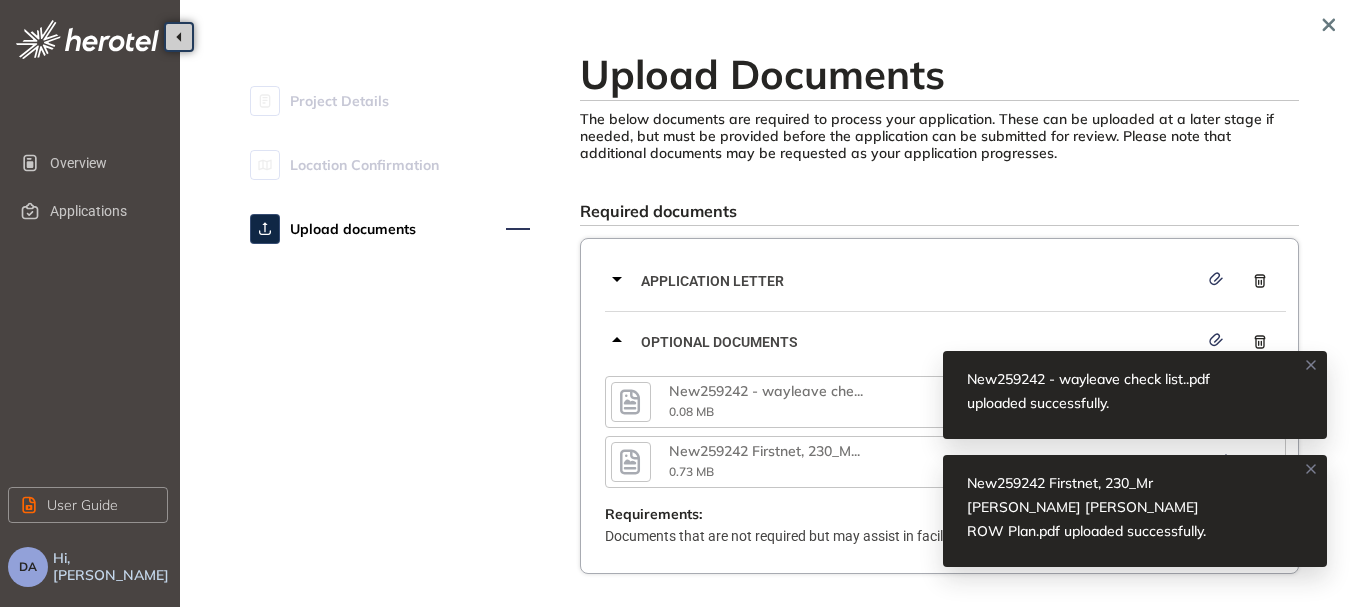 scroll, scrollTop: 153, scrollLeft: 0, axis: vertical 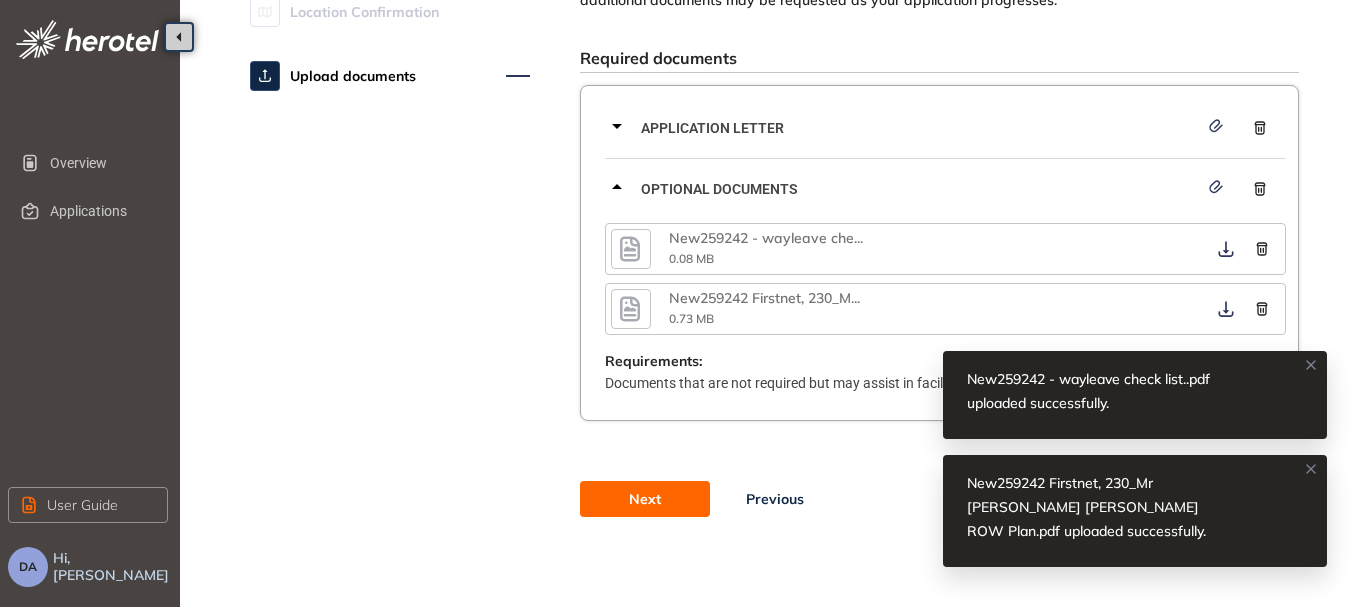 click 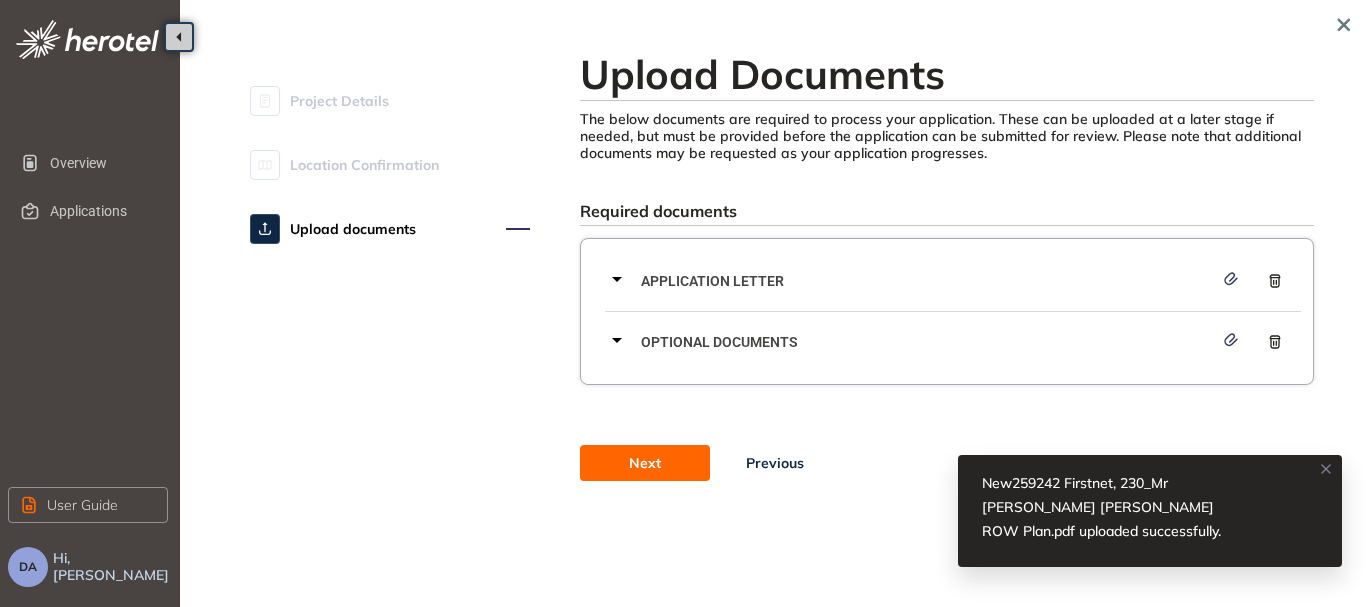 click on "Next" at bounding box center (645, 463) 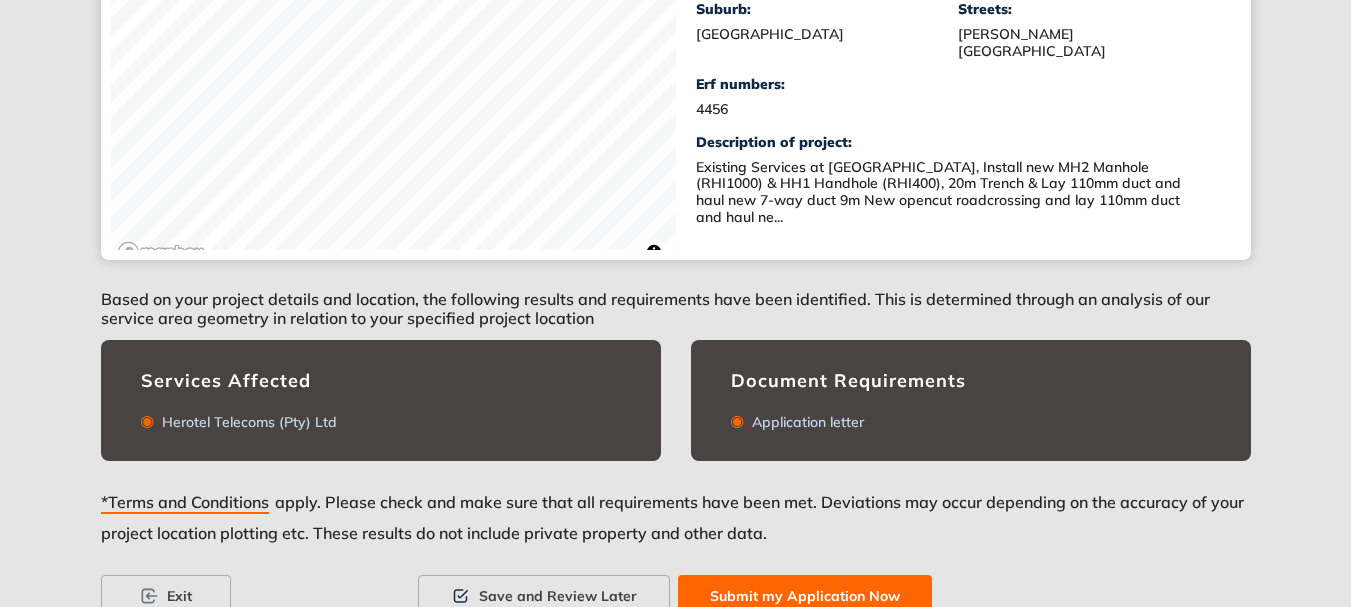 scroll, scrollTop: 570, scrollLeft: 0, axis: vertical 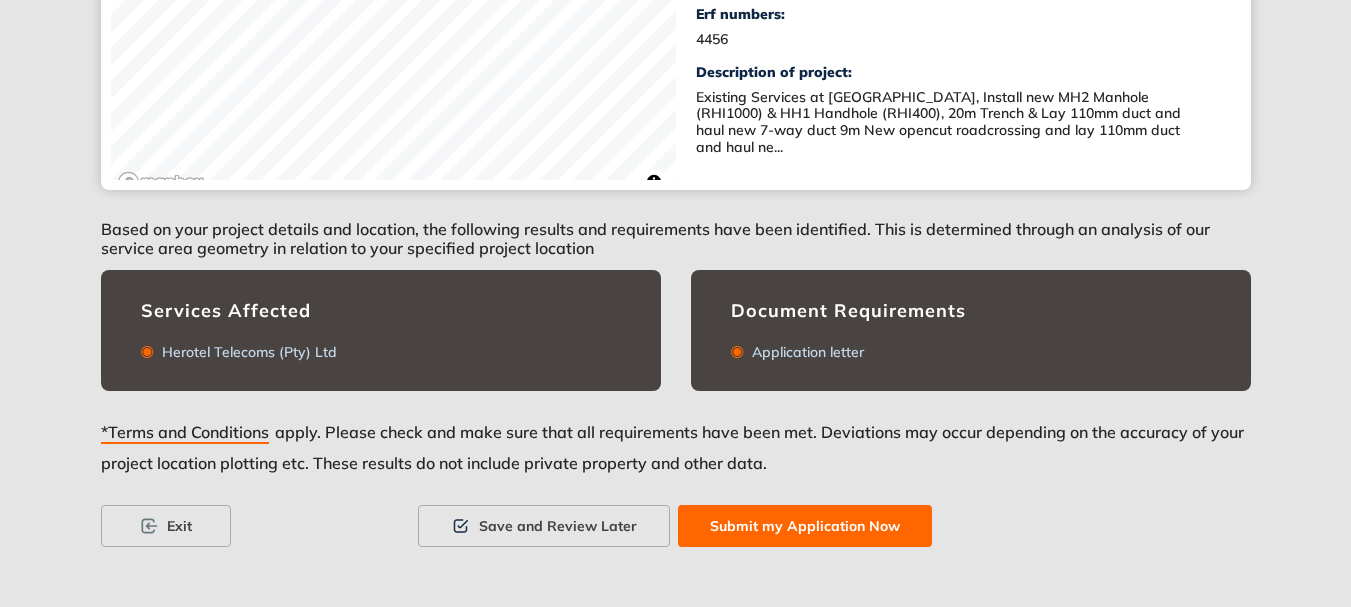click on "Submit my Application Now" at bounding box center [805, 526] 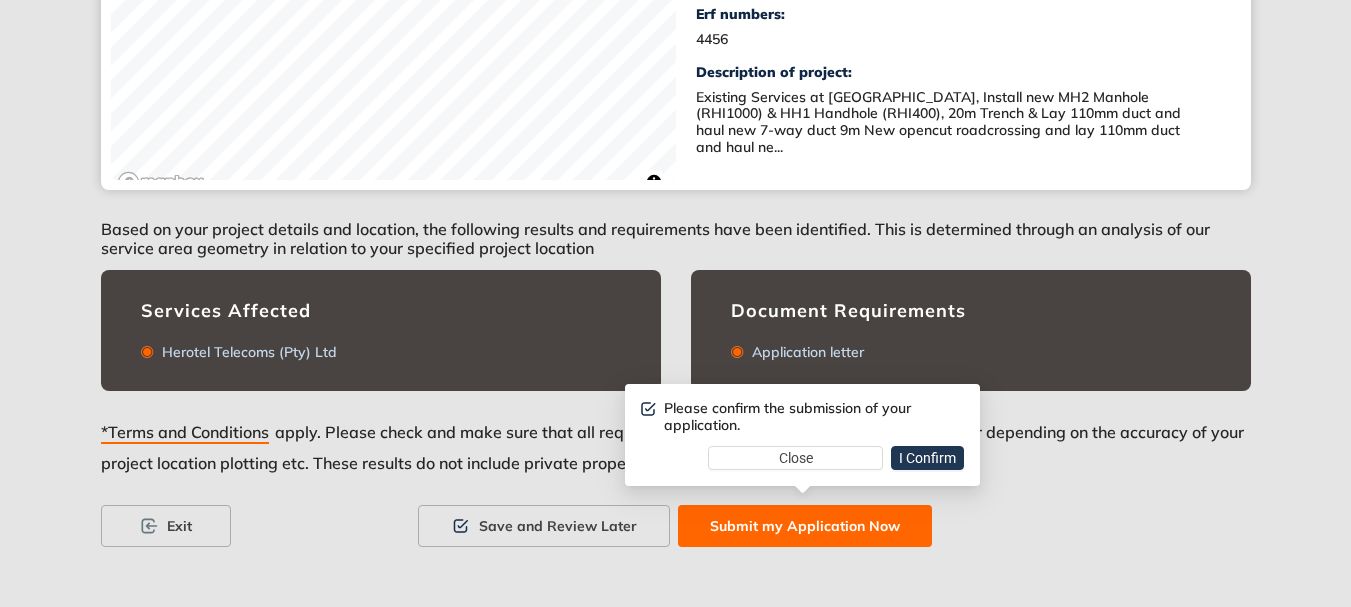 click on "I Confirm" at bounding box center [927, 458] 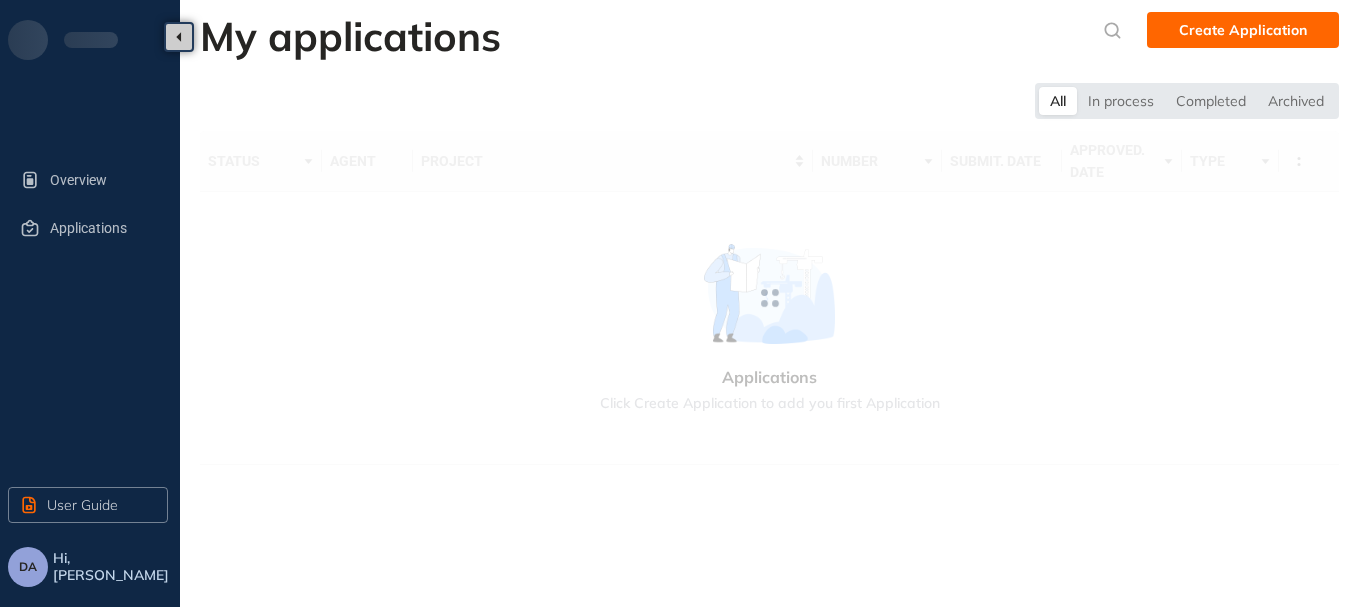 scroll, scrollTop: 0, scrollLeft: 0, axis: both 